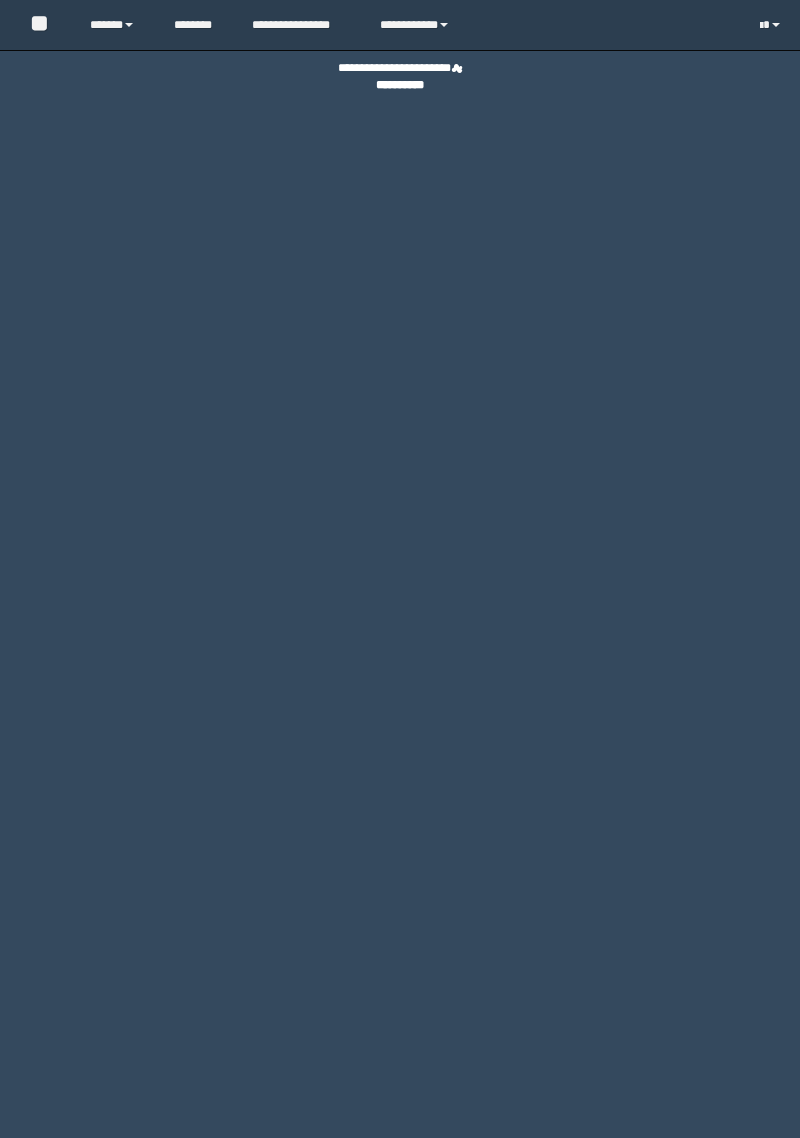 scroll, scrollTop: 0, scrollLeft: 0, axis: both 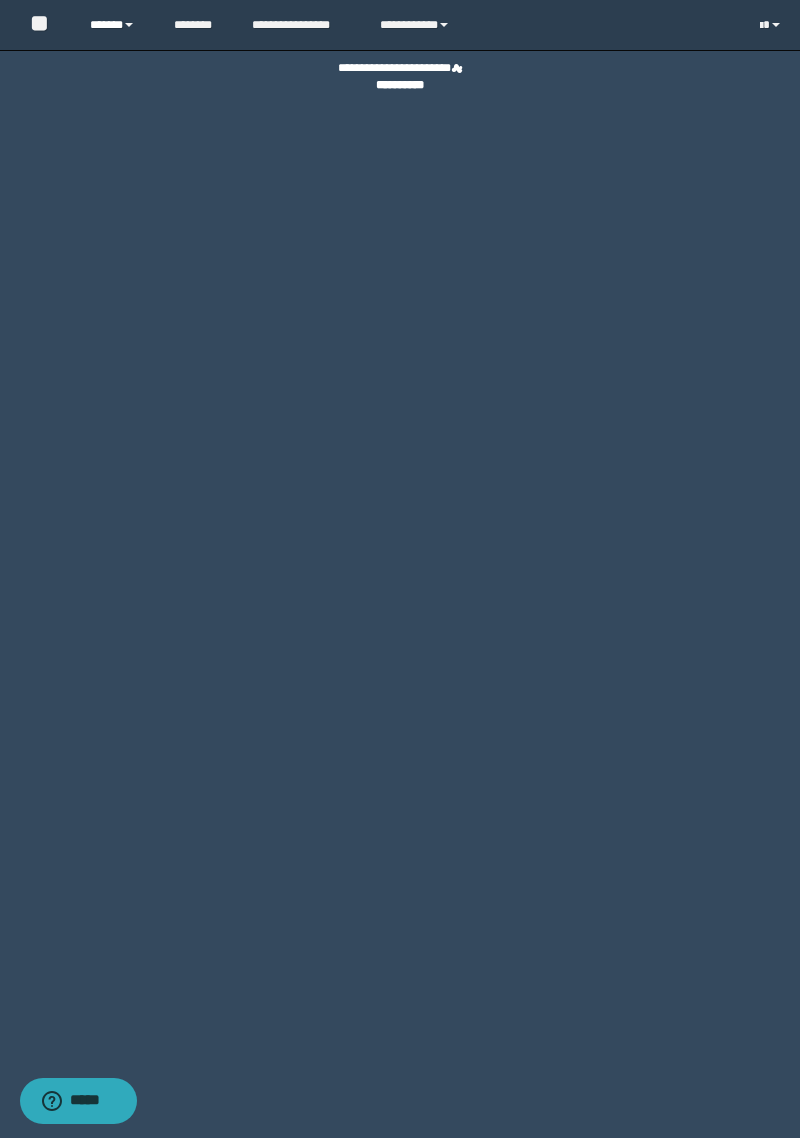 click on "******" at bounding box center (116, 25) 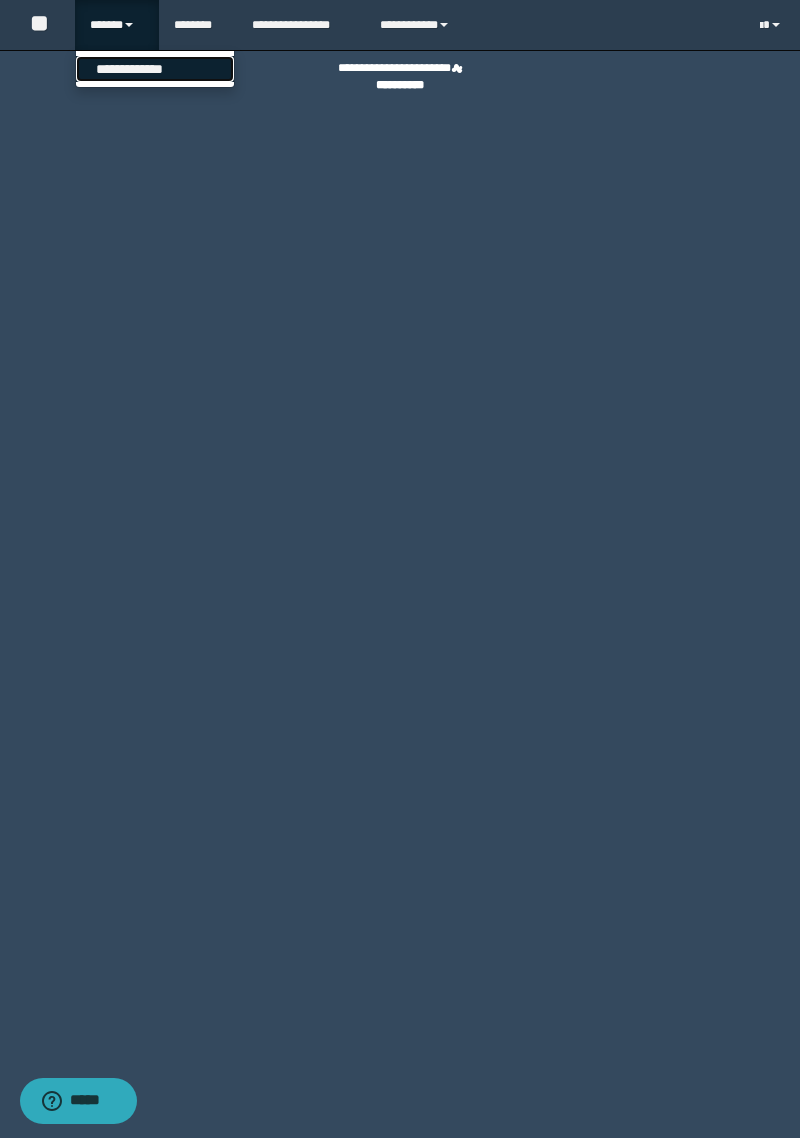 click on "**********" at bounding box center (155, 69) 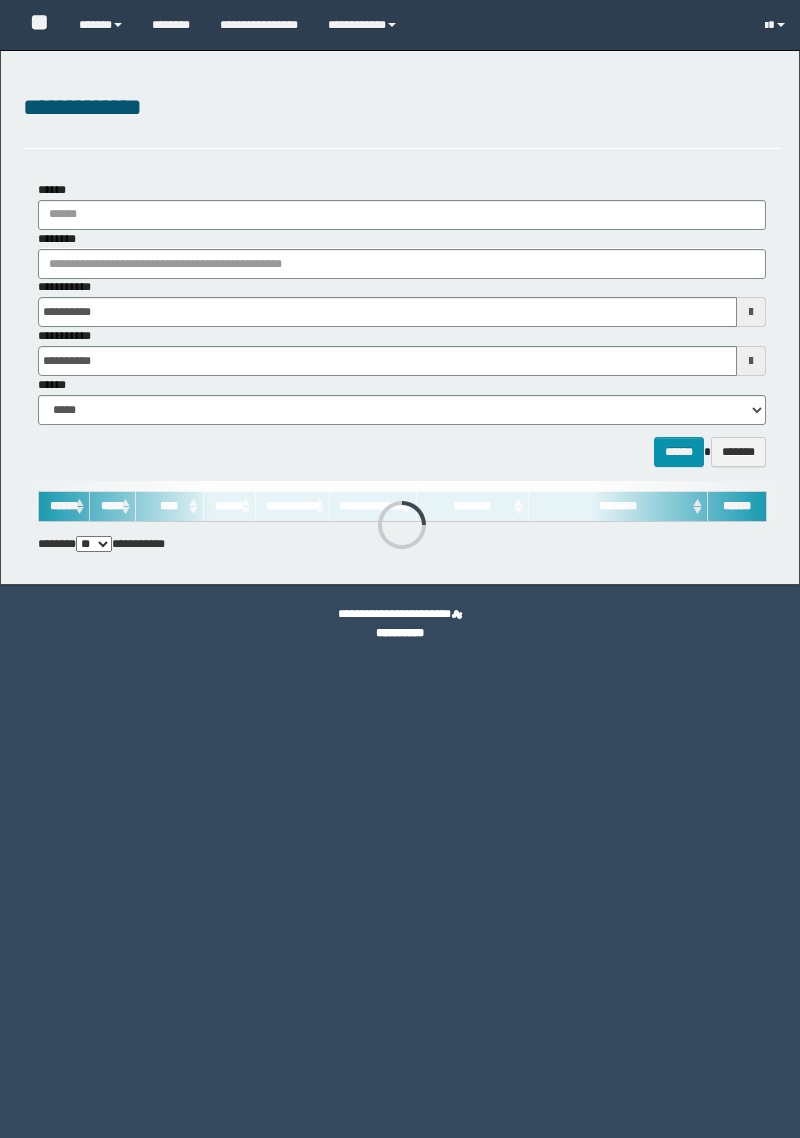 scroll, scrollTop: 0, scrollLeft: 0, axis: both 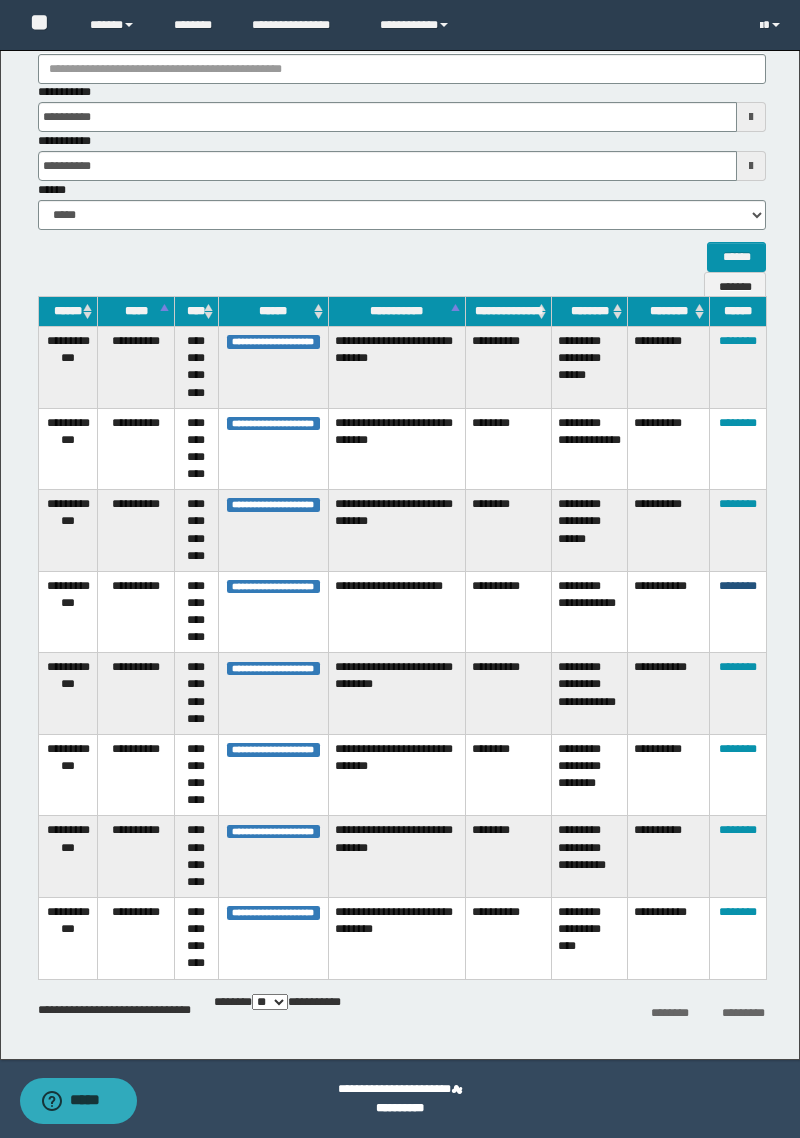 click on "********" at bounding box center [738, 586] 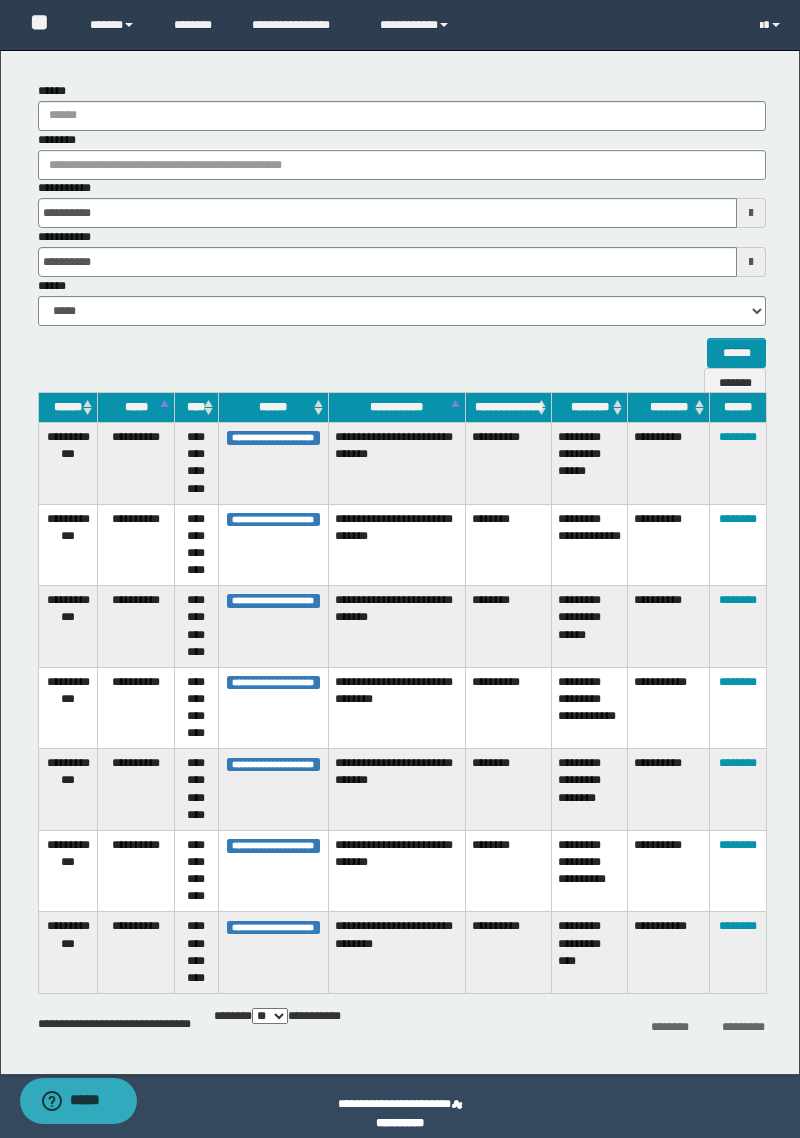scroll, scrollTop: 113, scrollLeft: 0, axis: vertical 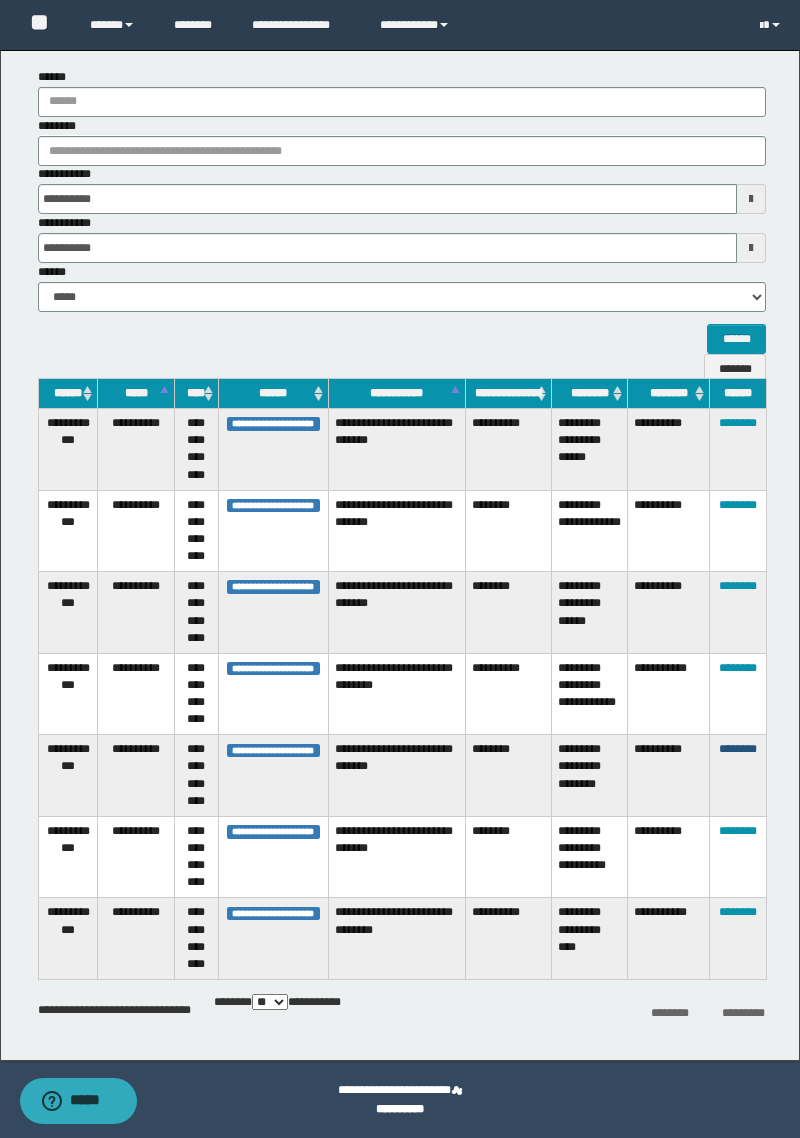 click on "********" at bounding box center [738, 749] 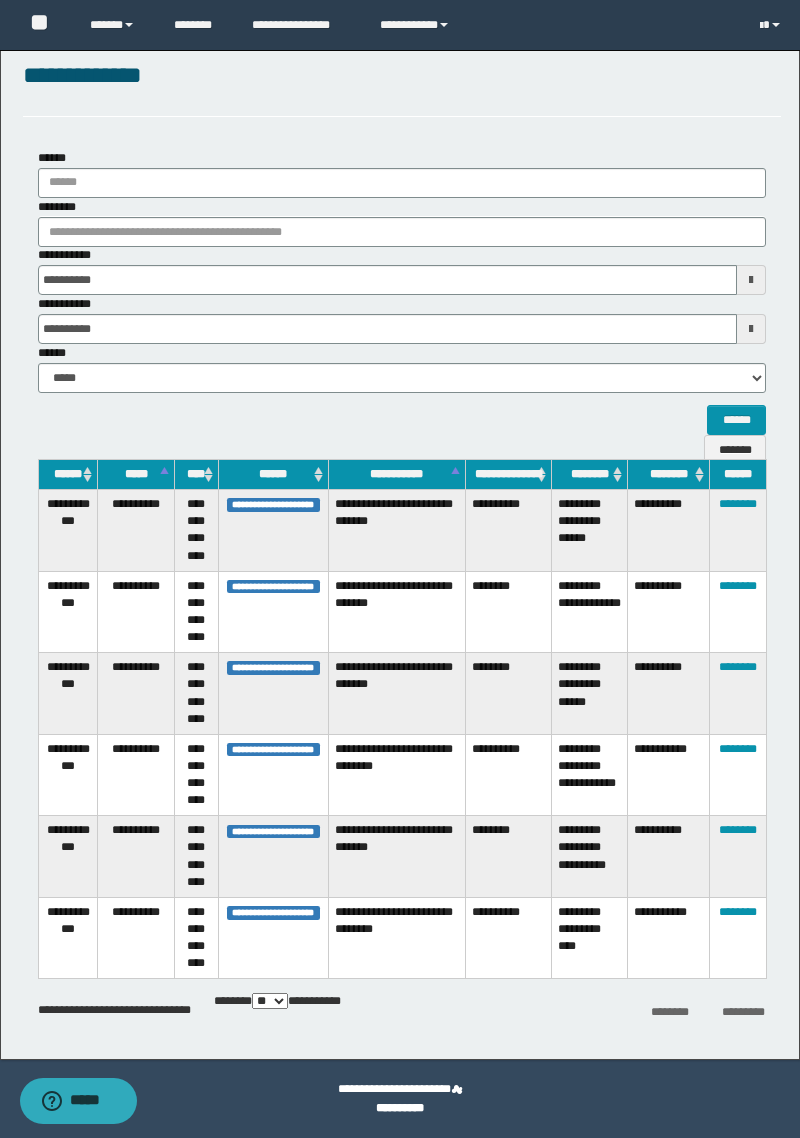 scroll, scrollTop: 0, scrollLeft: 0, axis: both 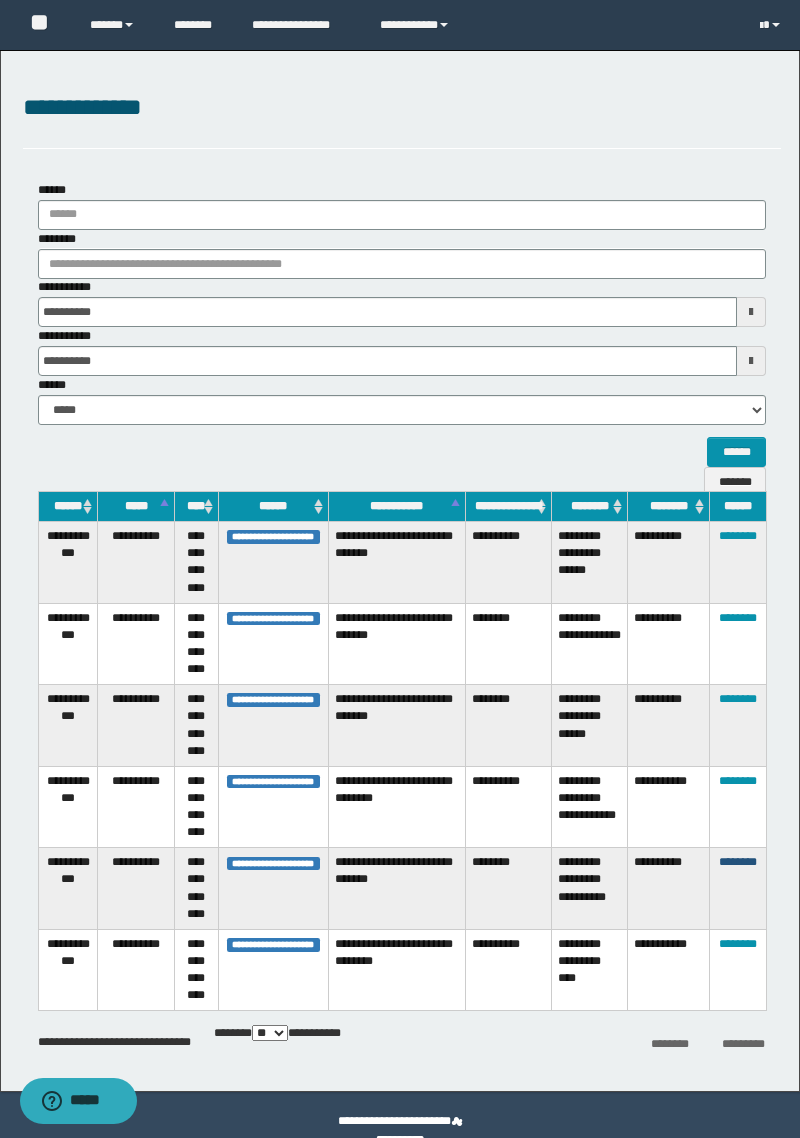 click on "********" at bounding box center (738, 862) 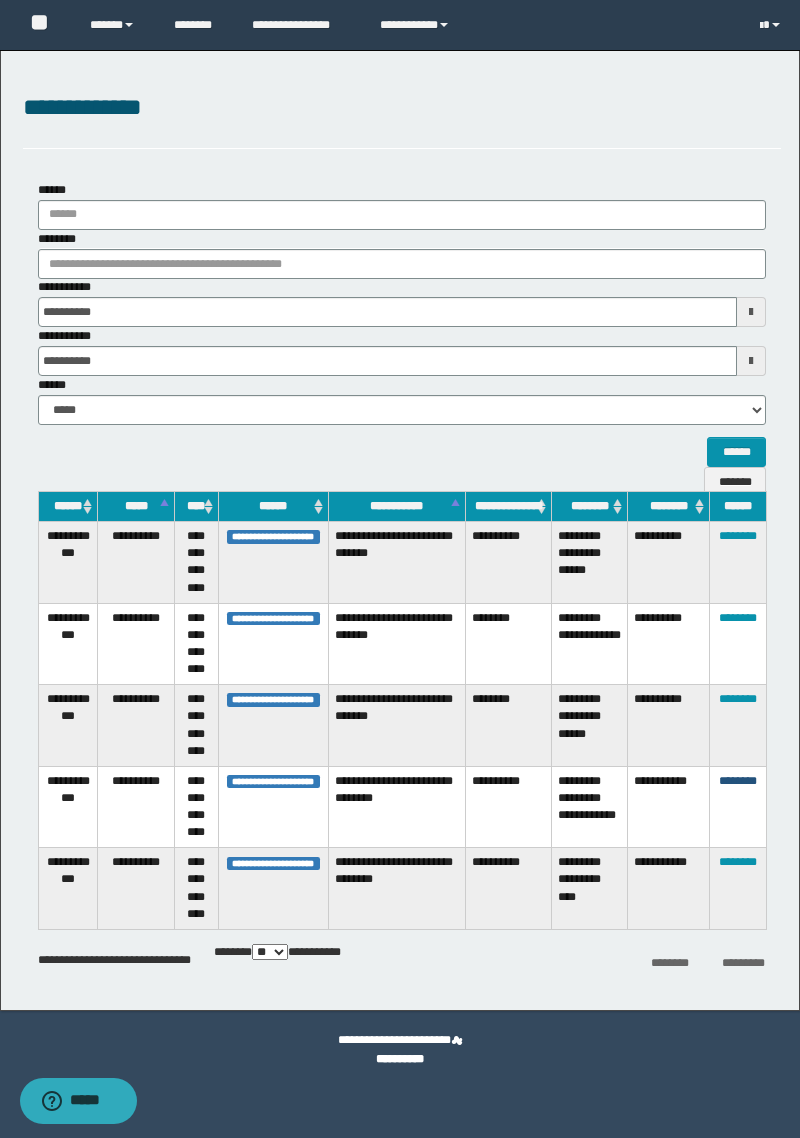 click on "********" at bounding box center (738, 781) 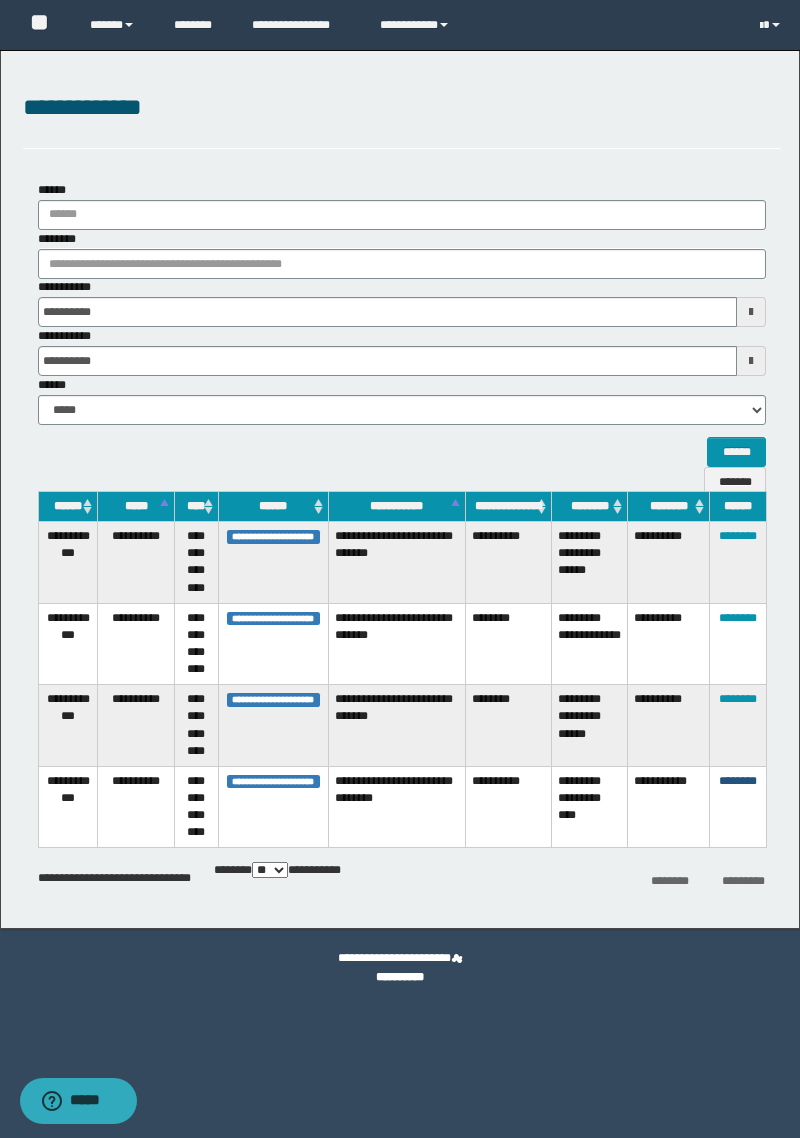click on "********" at bounding box center (738, 781) 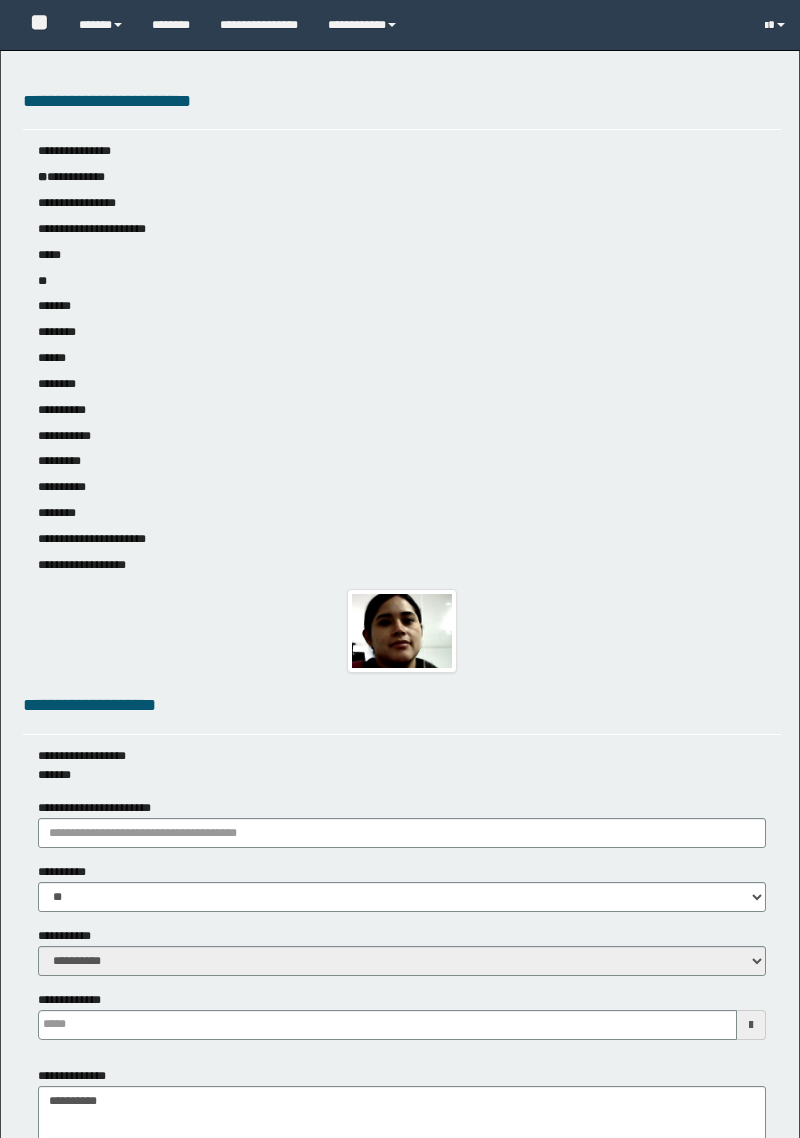 scroll, scrollTop: 0, scrollLeft: 0, axis: both 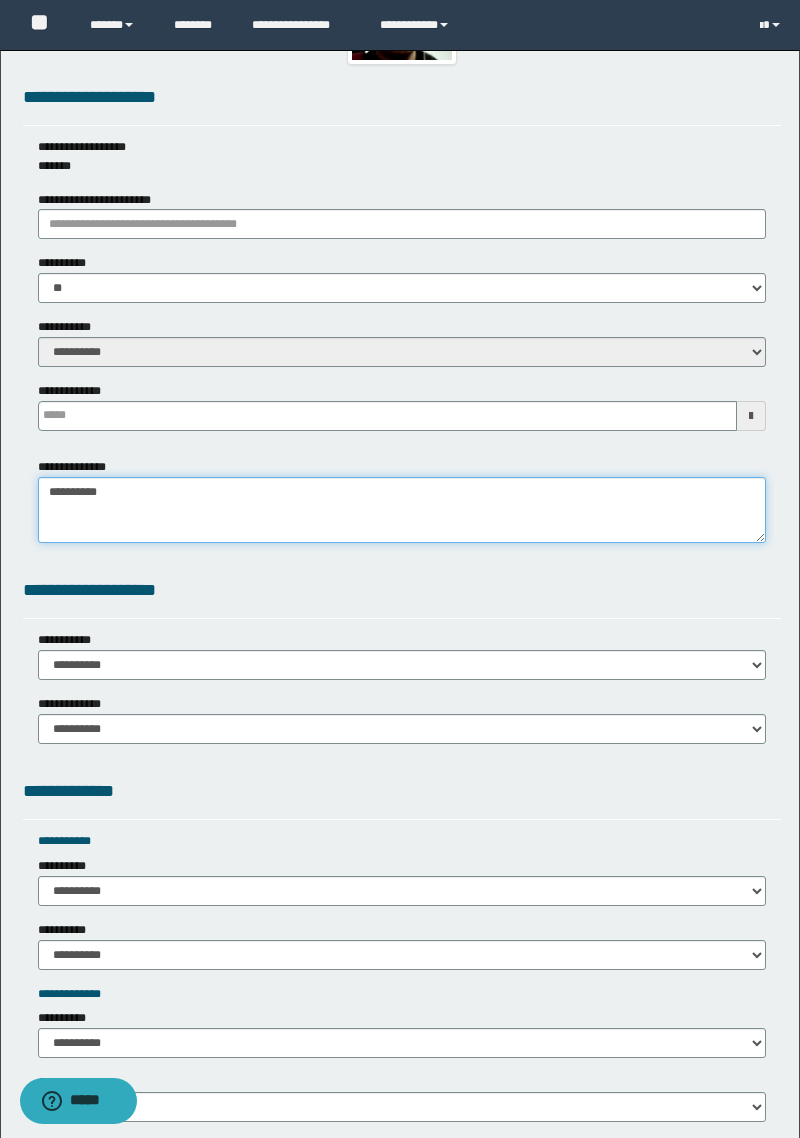 click on "**********" at bounding box center (402, 510) 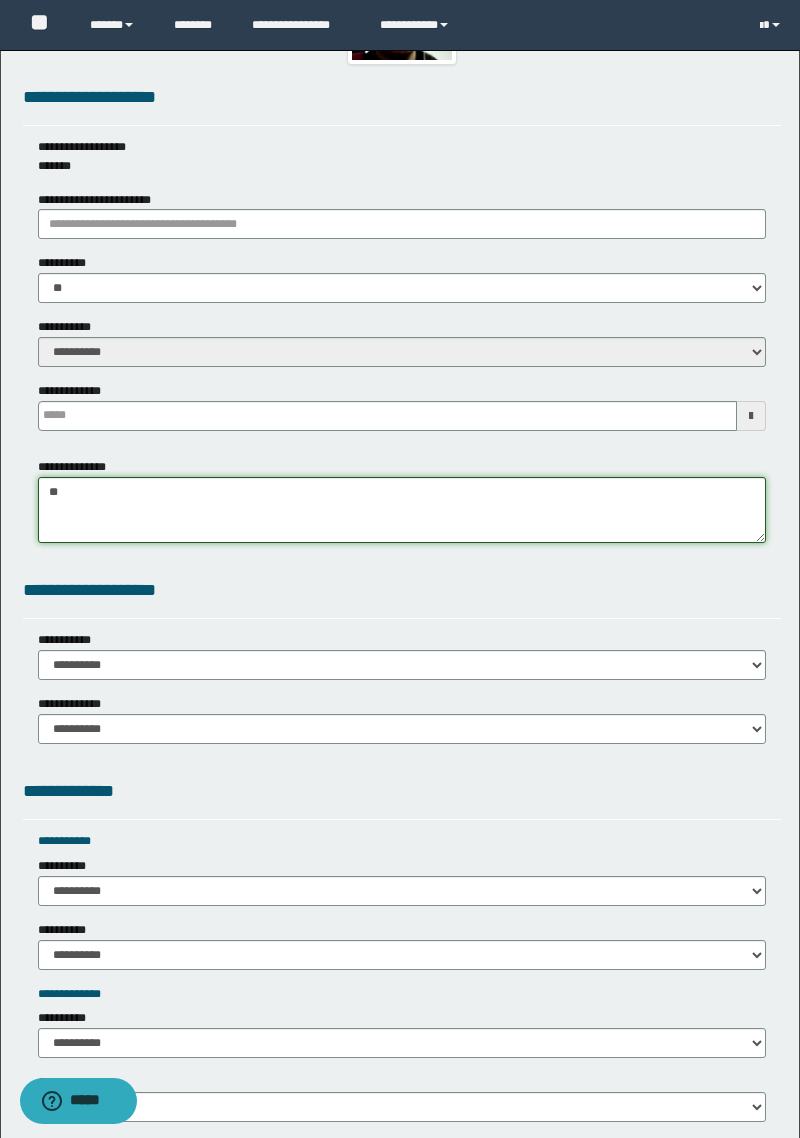 type on "*" 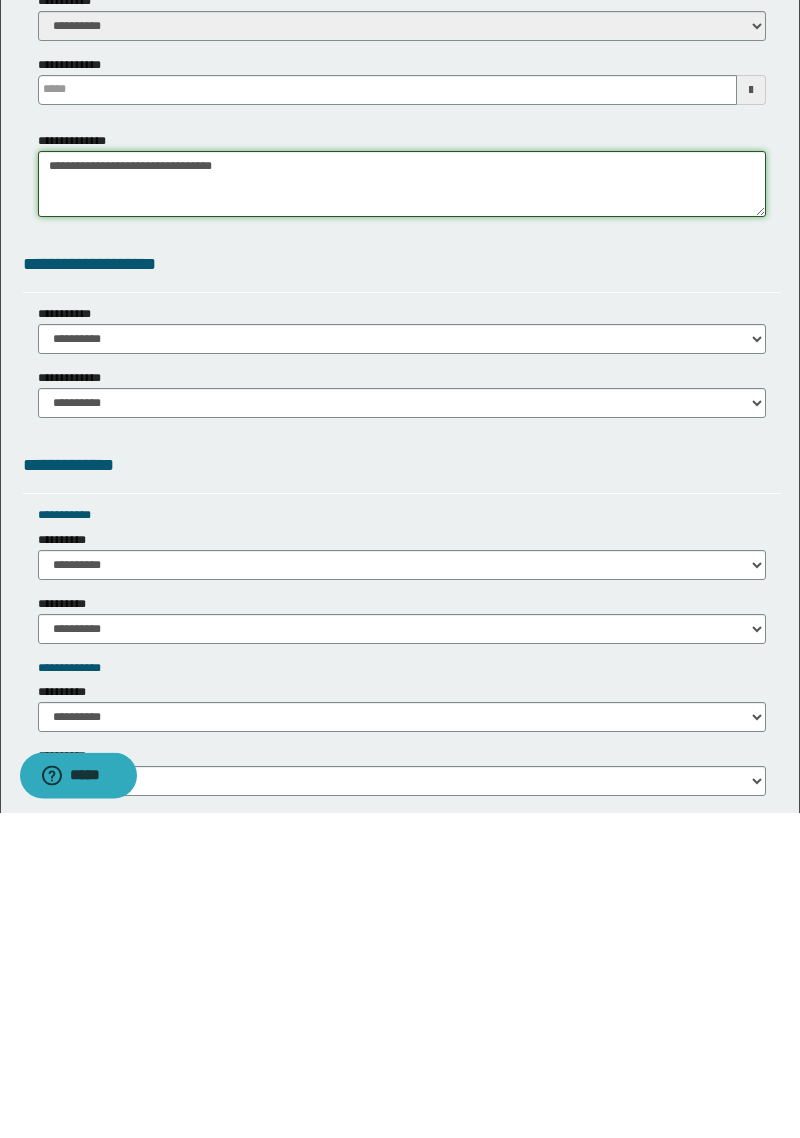 type on "**********" 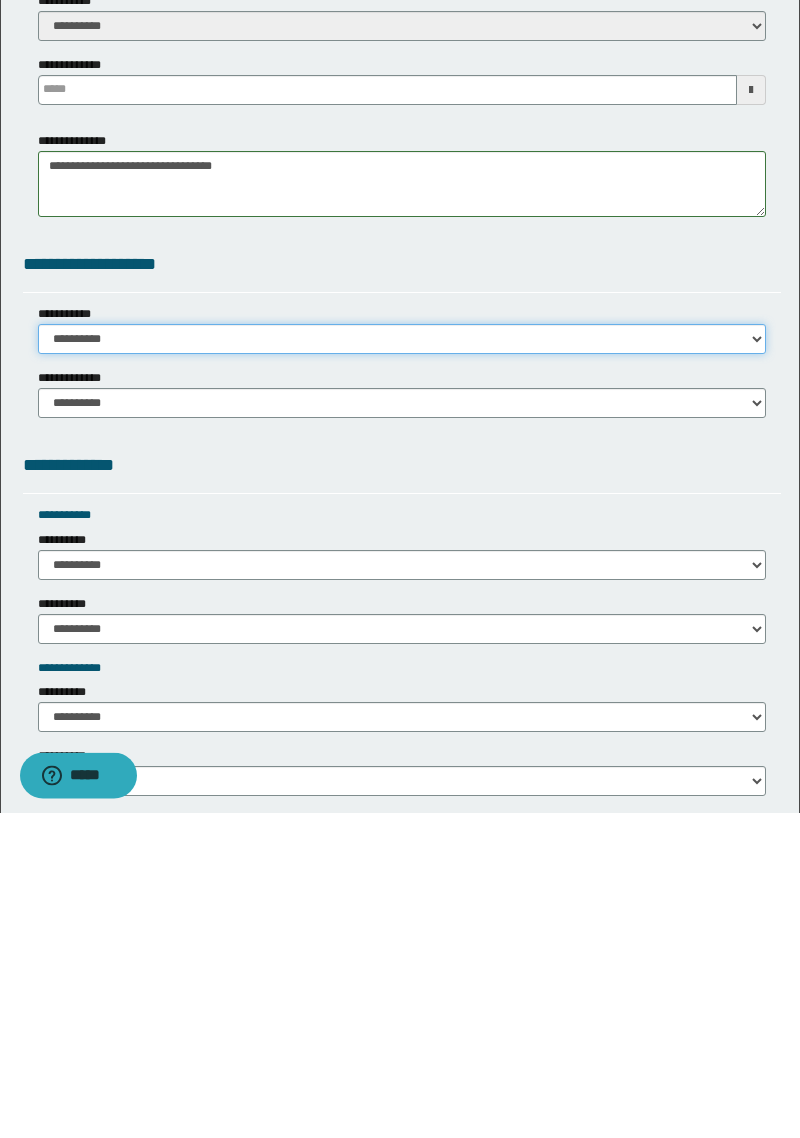 click on "**********" at bounding box center (402, 665) 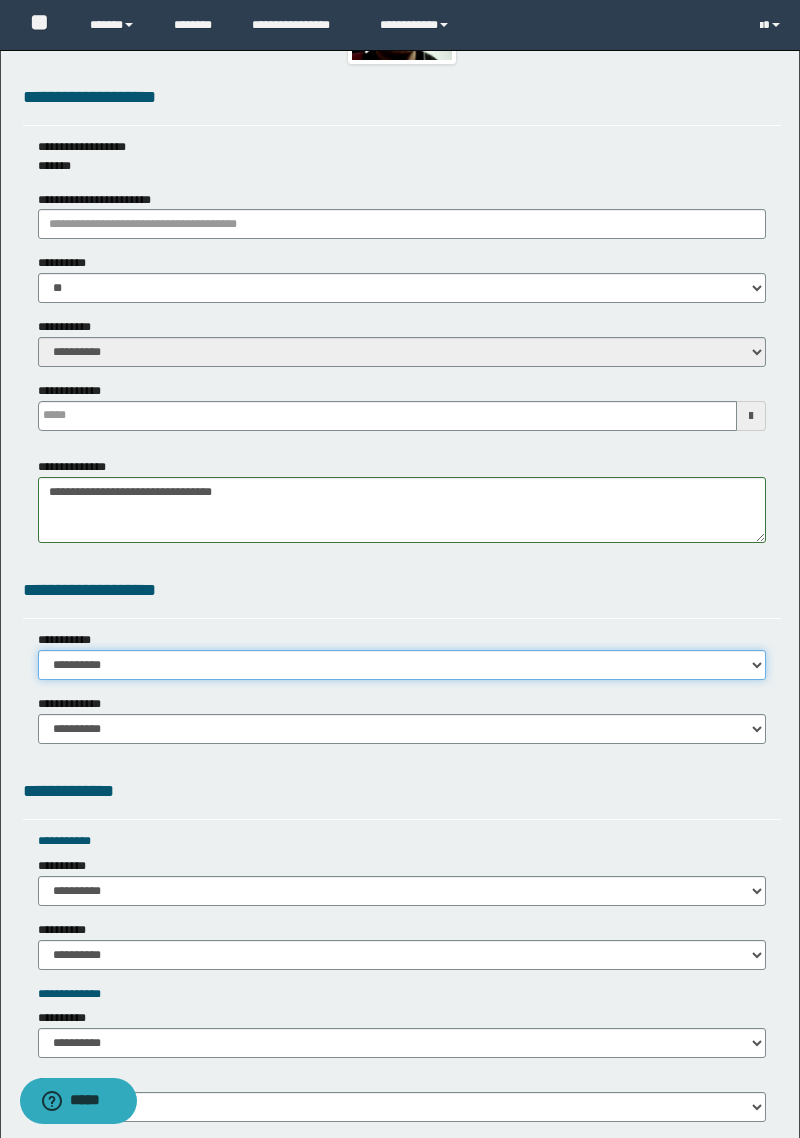 select on "*" 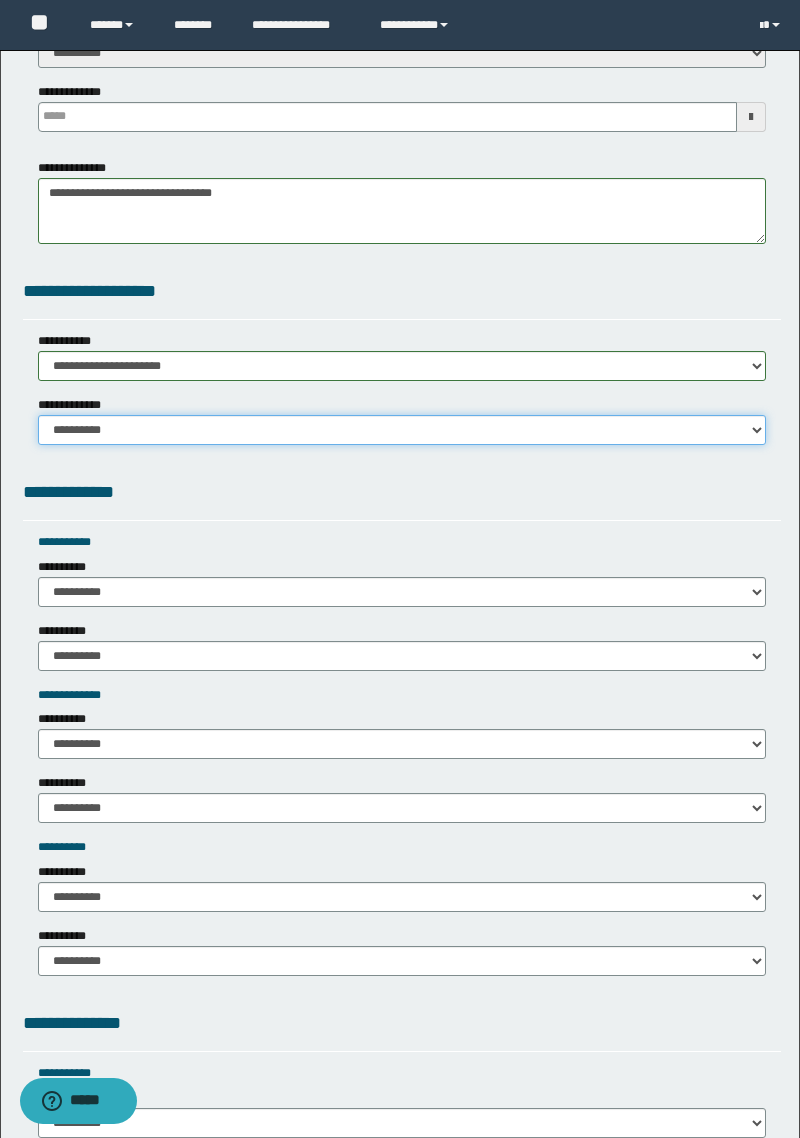 click on "**********" at bounding box center [402, 430] 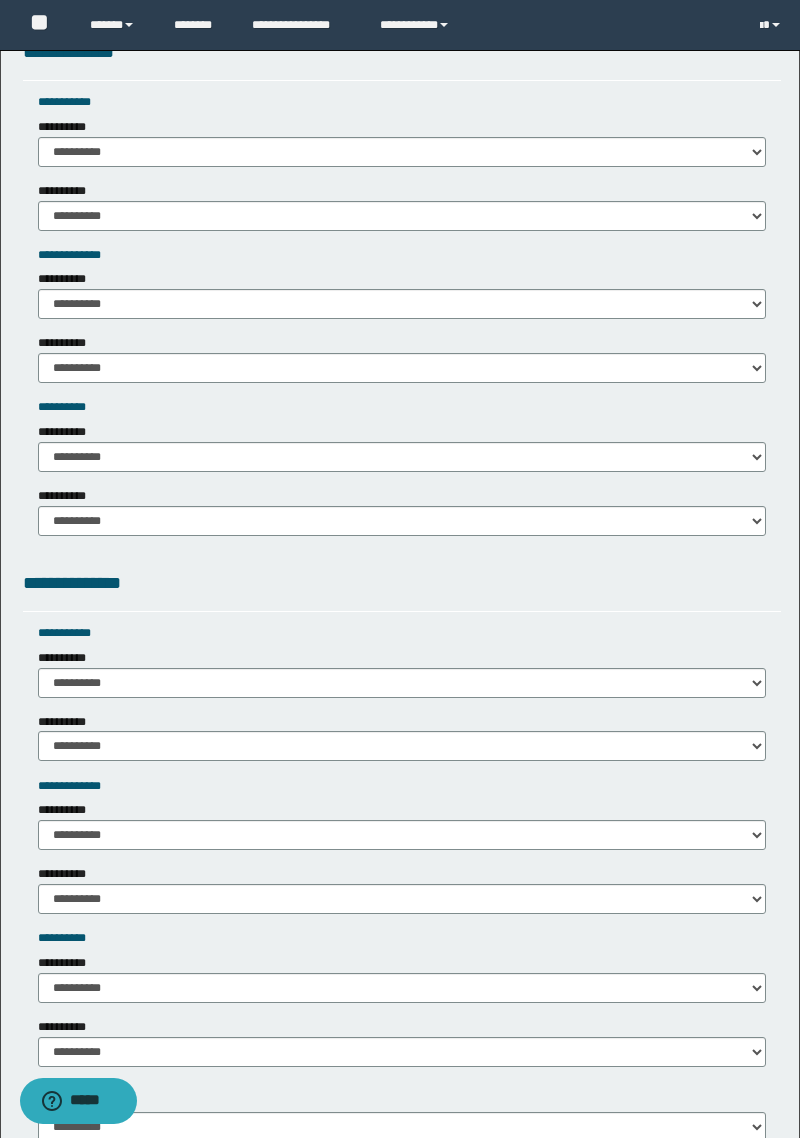 scroll, scrollTop: 1348, scrollLeft: 0, axis: vertical 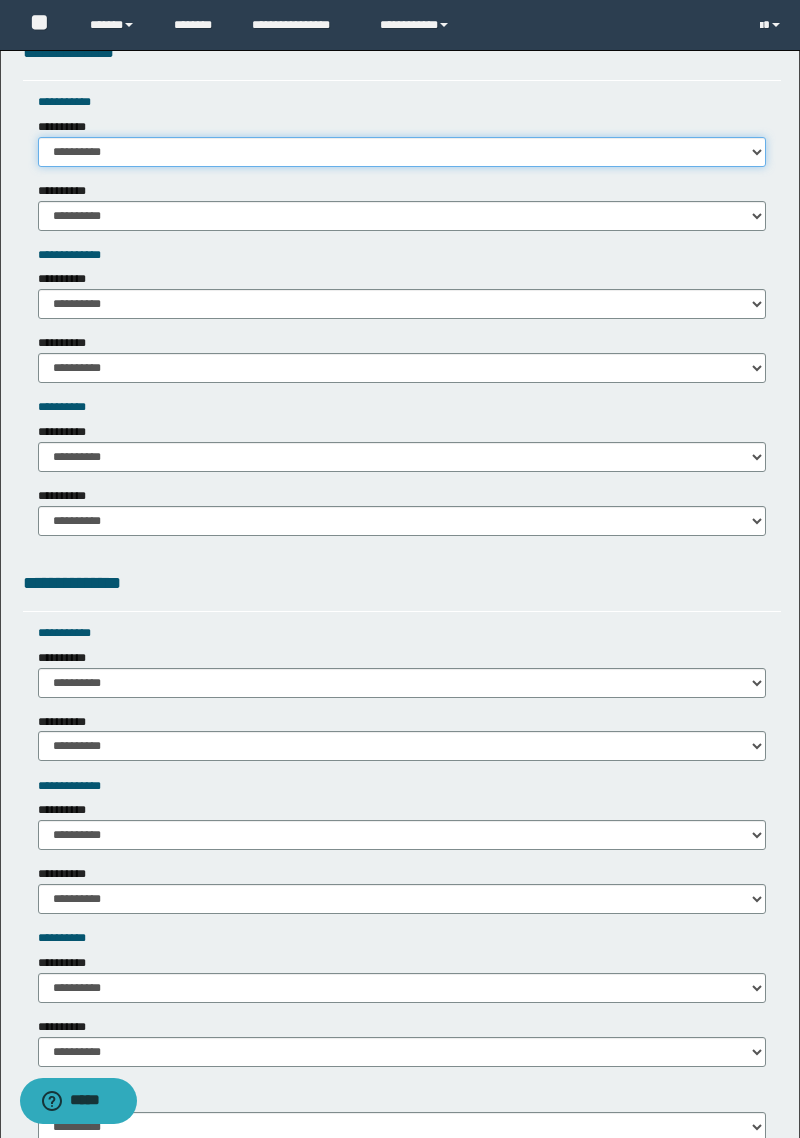 click on "**********" at bounding box center [402, 152] 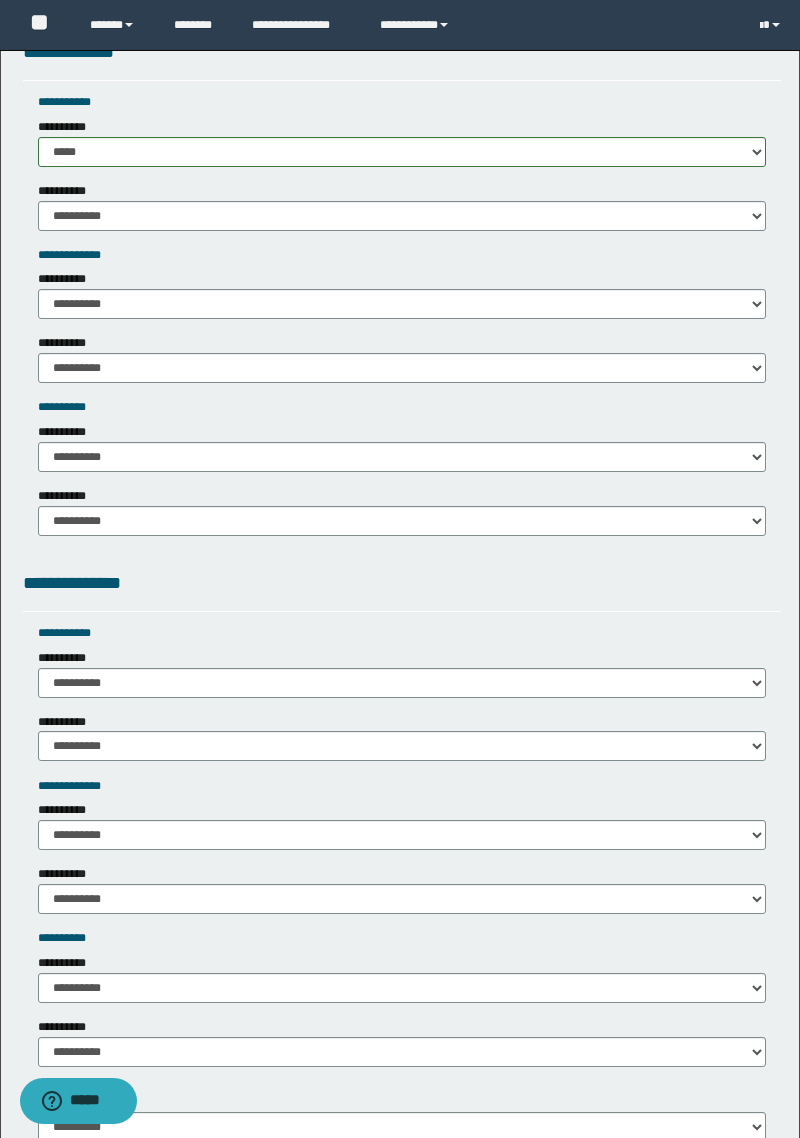 click on "**********" at bounding box center (63, 279) 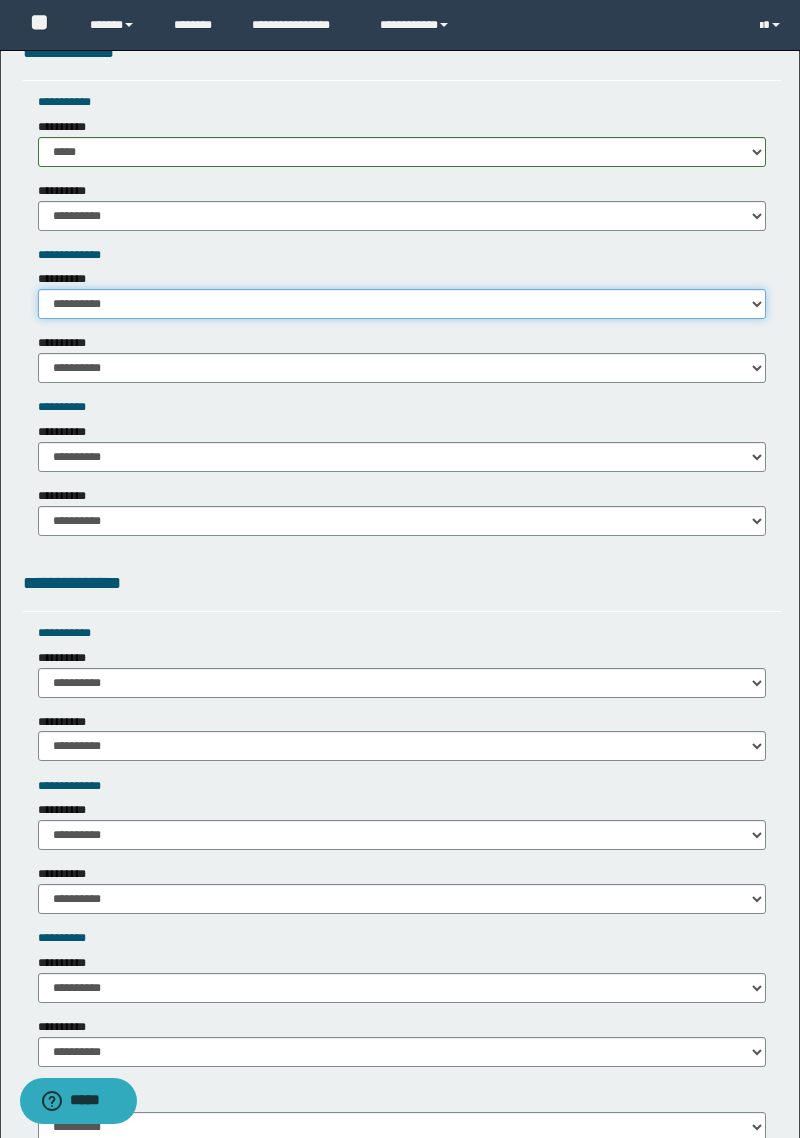 click on "**********" at bounding box center (402, 304) 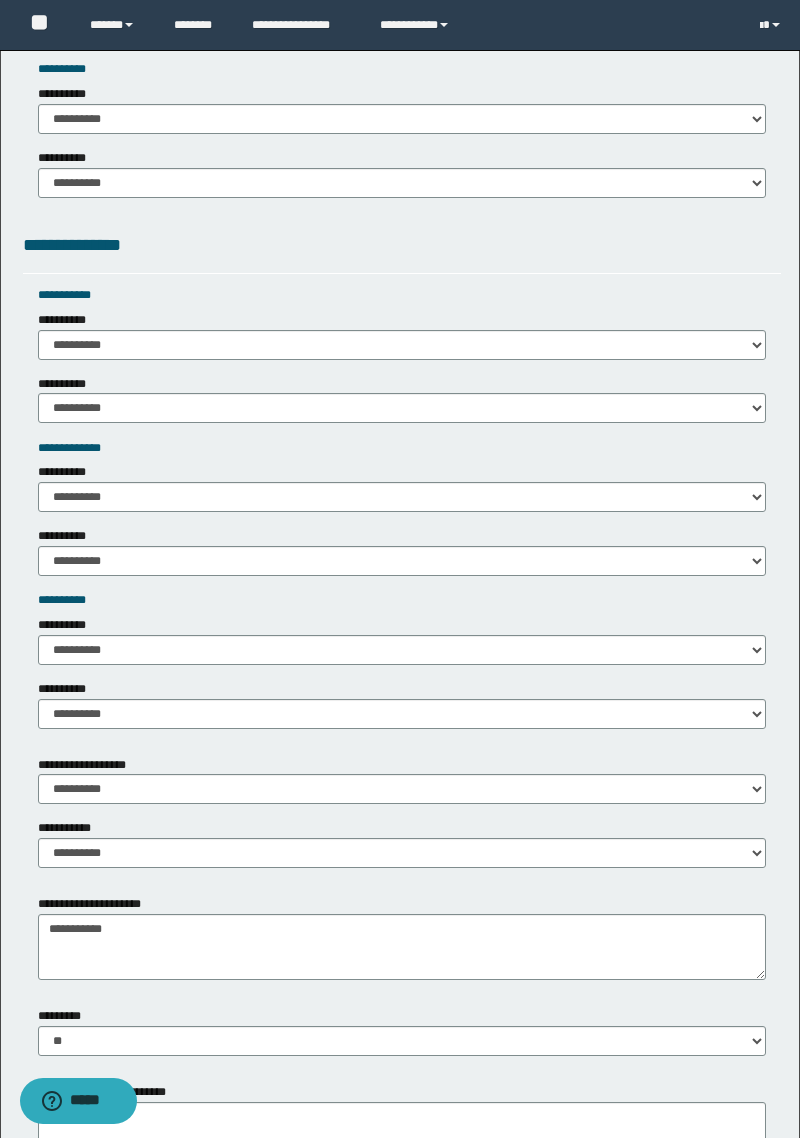 scroll, scrollTop: 1685, scrollLeft: 0, axis: vertical 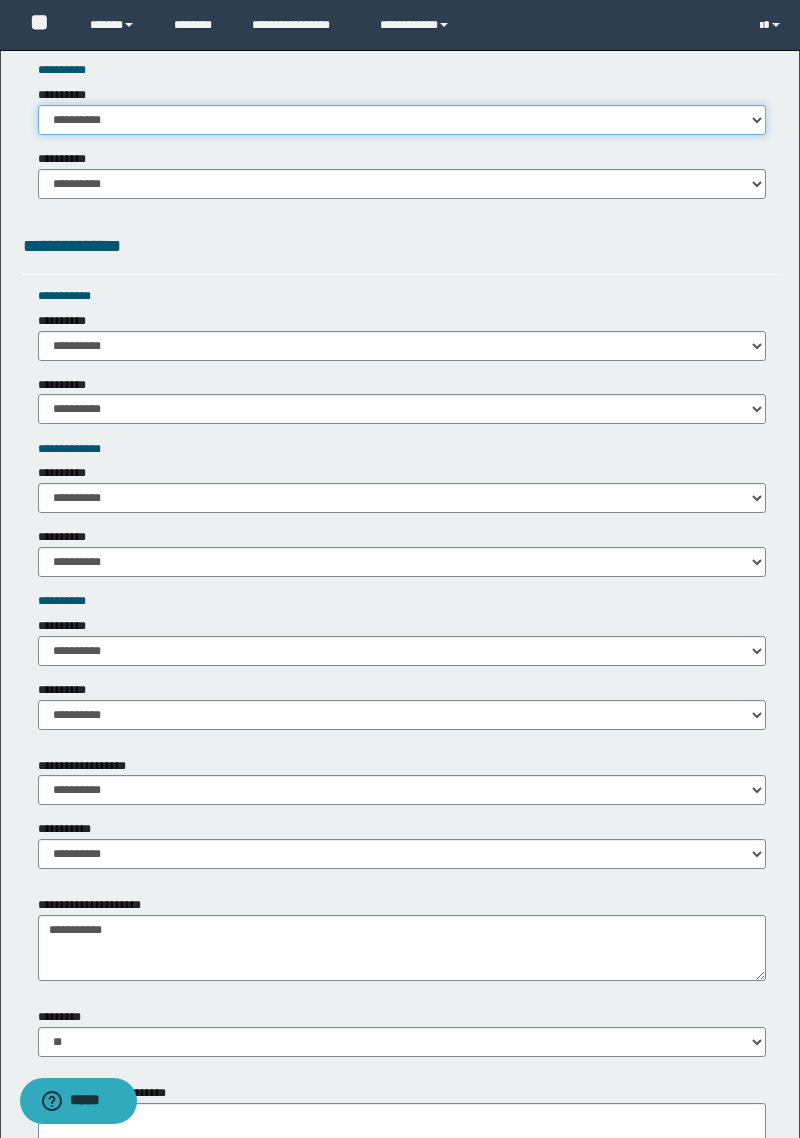 click on "**********" at bounding box center (402, 120) 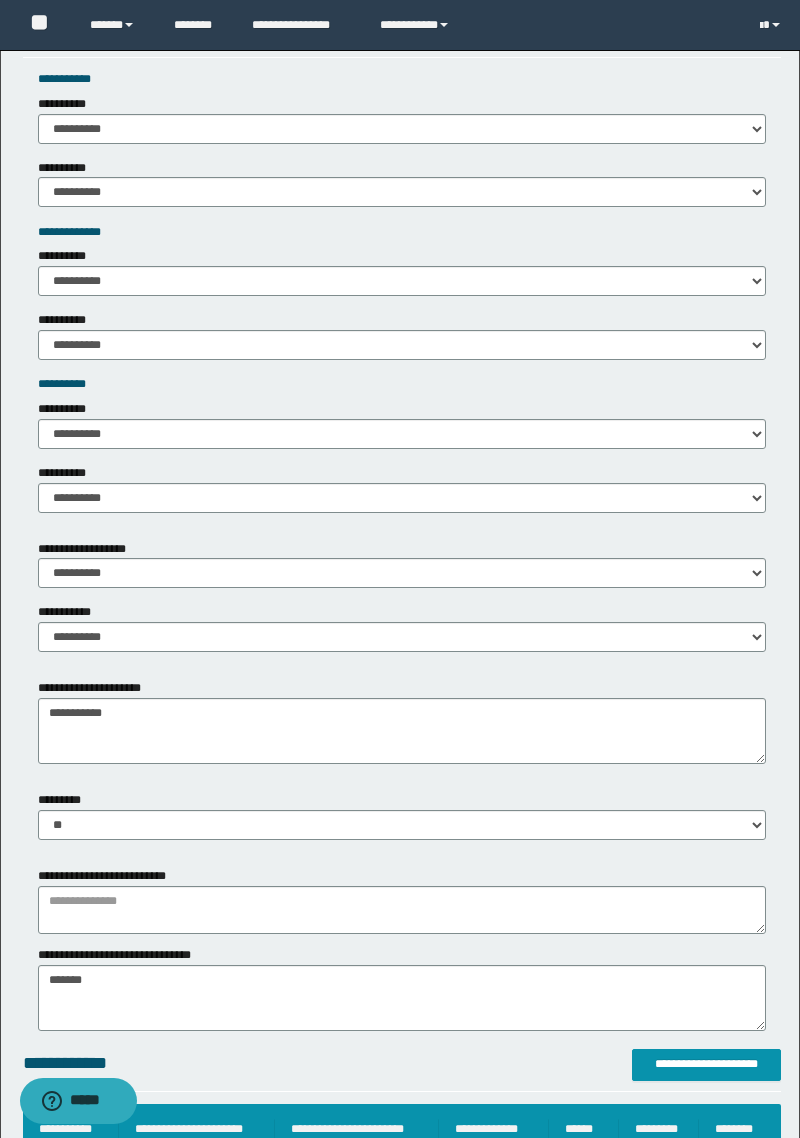 scroll, scrollTop: 1925, scrollLeft: 0, axis: vertical 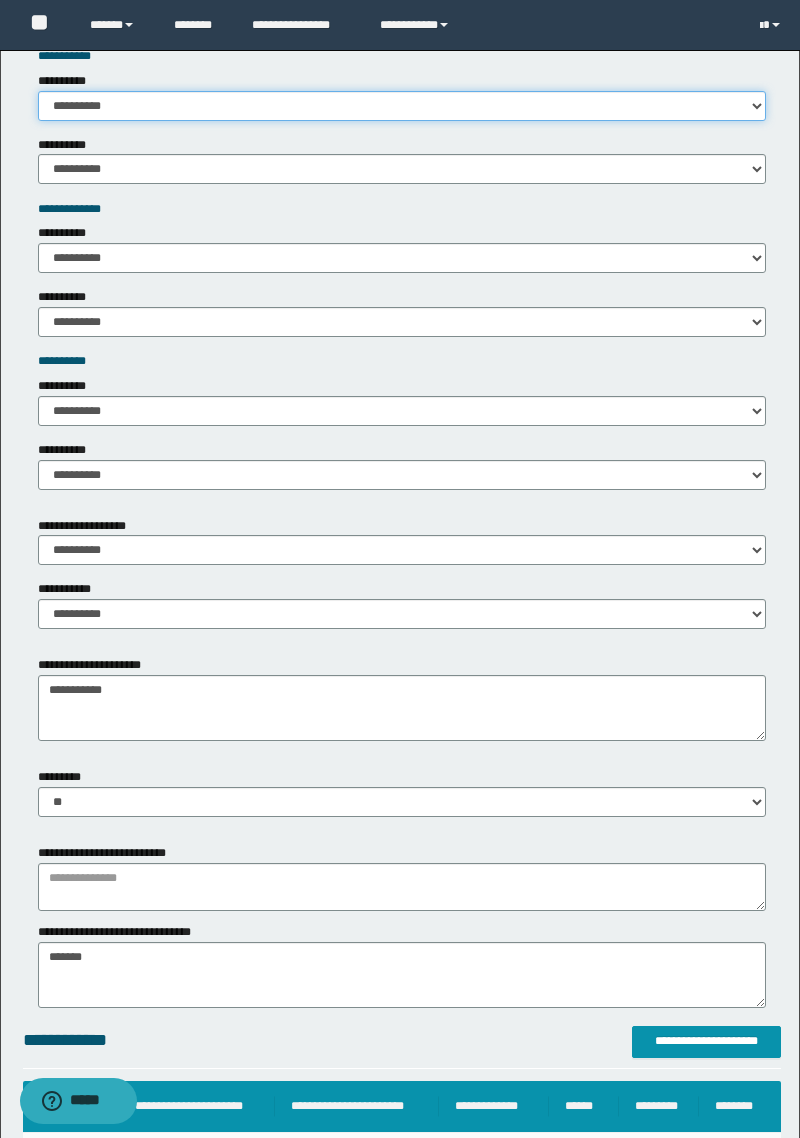 click on "**********" at bounding box center (402, 106) 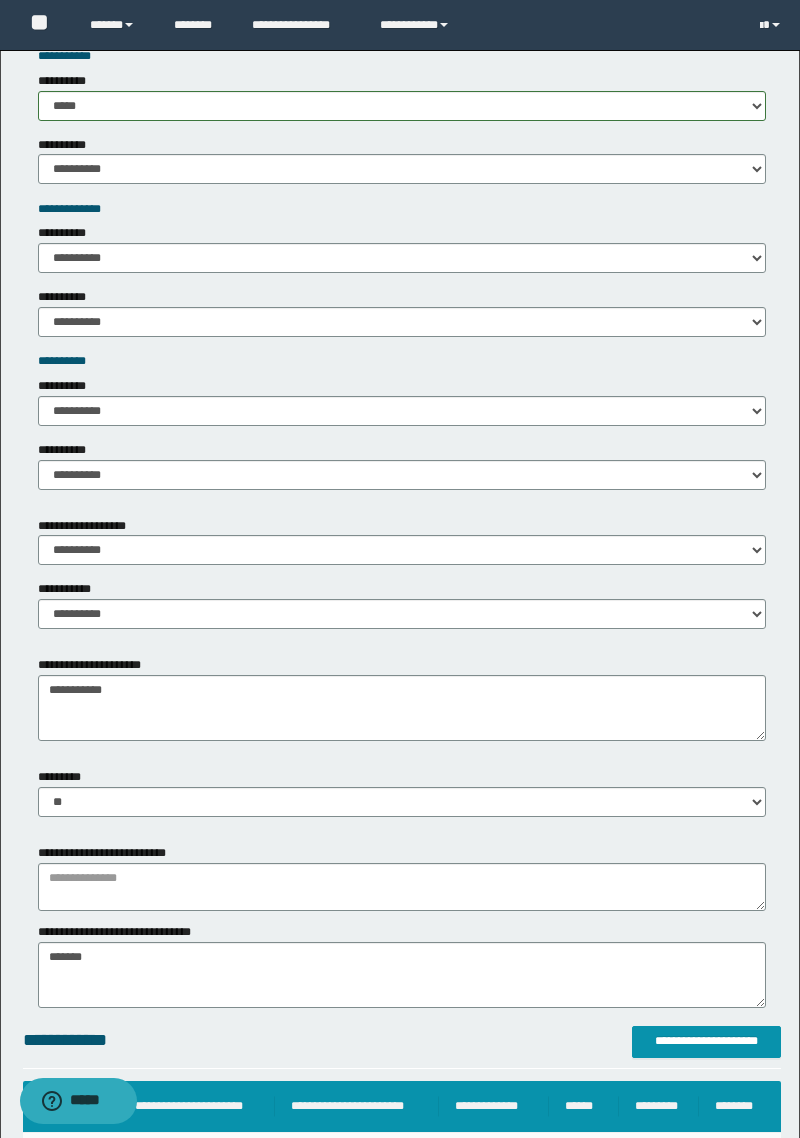 click on "**********" at bounding box center [63, 233] 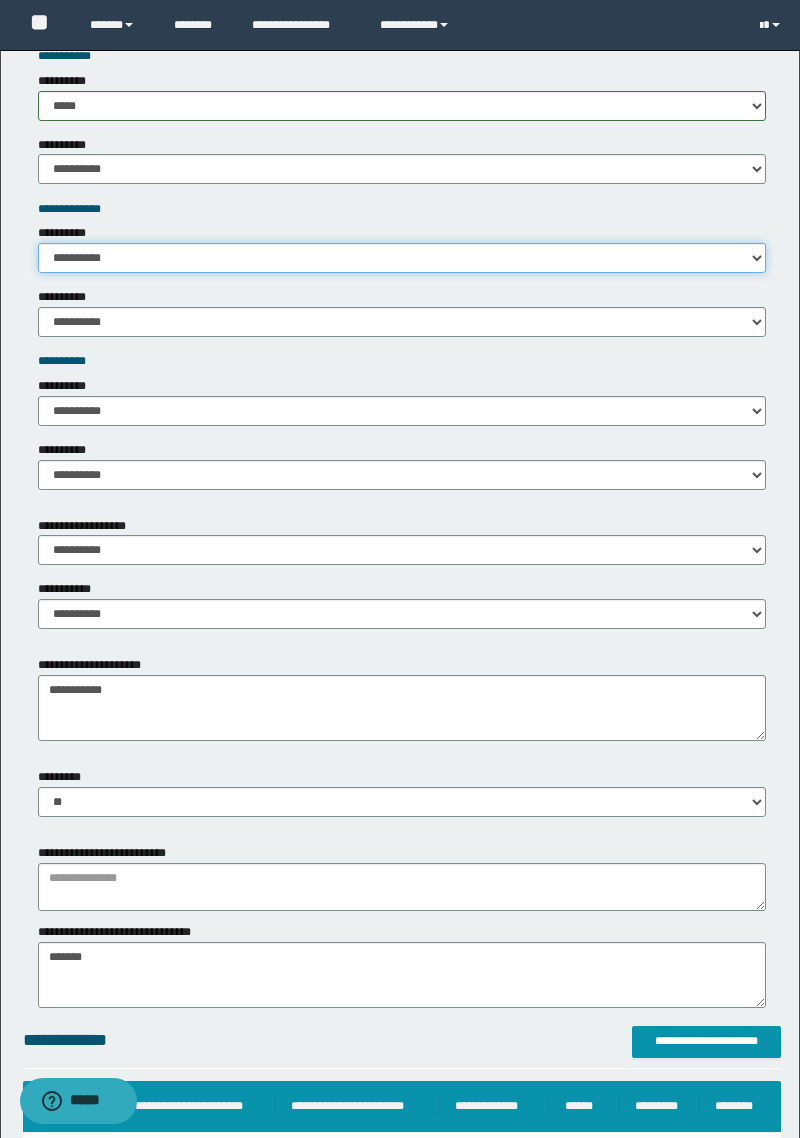 click on "**********" at bounding box center (402, 258) 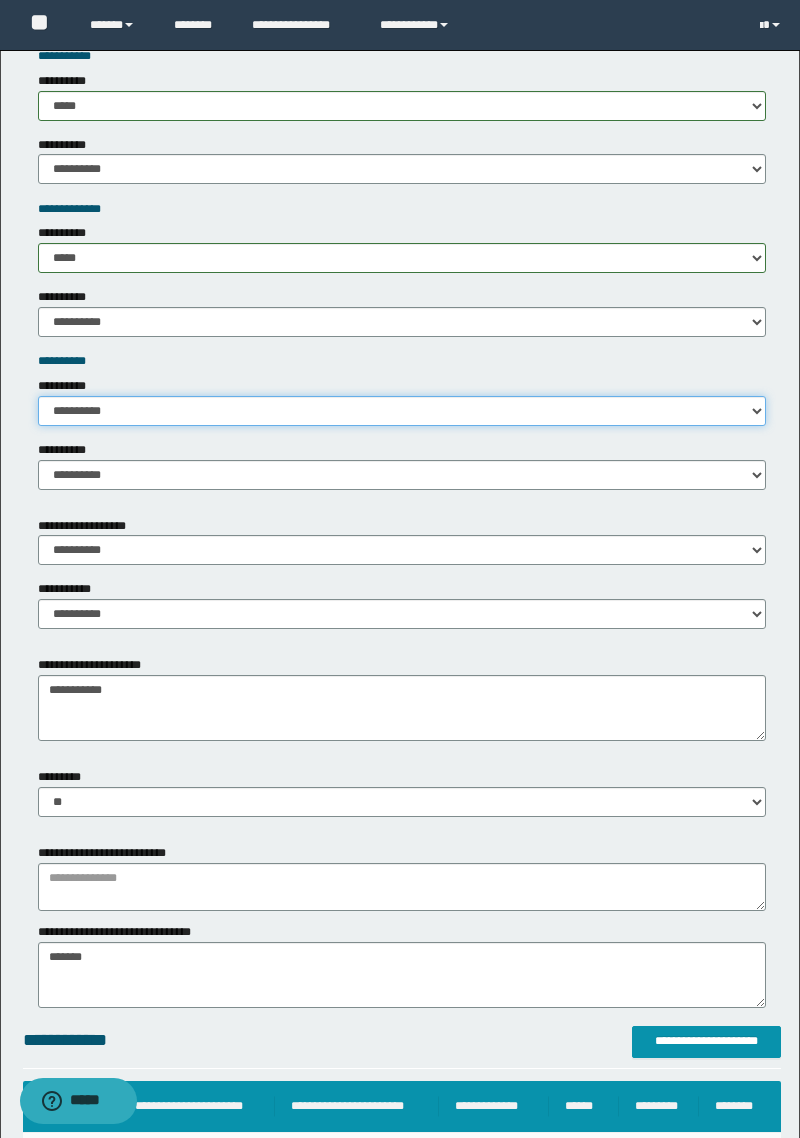 click on "**********" at bounding box center [402, 411] 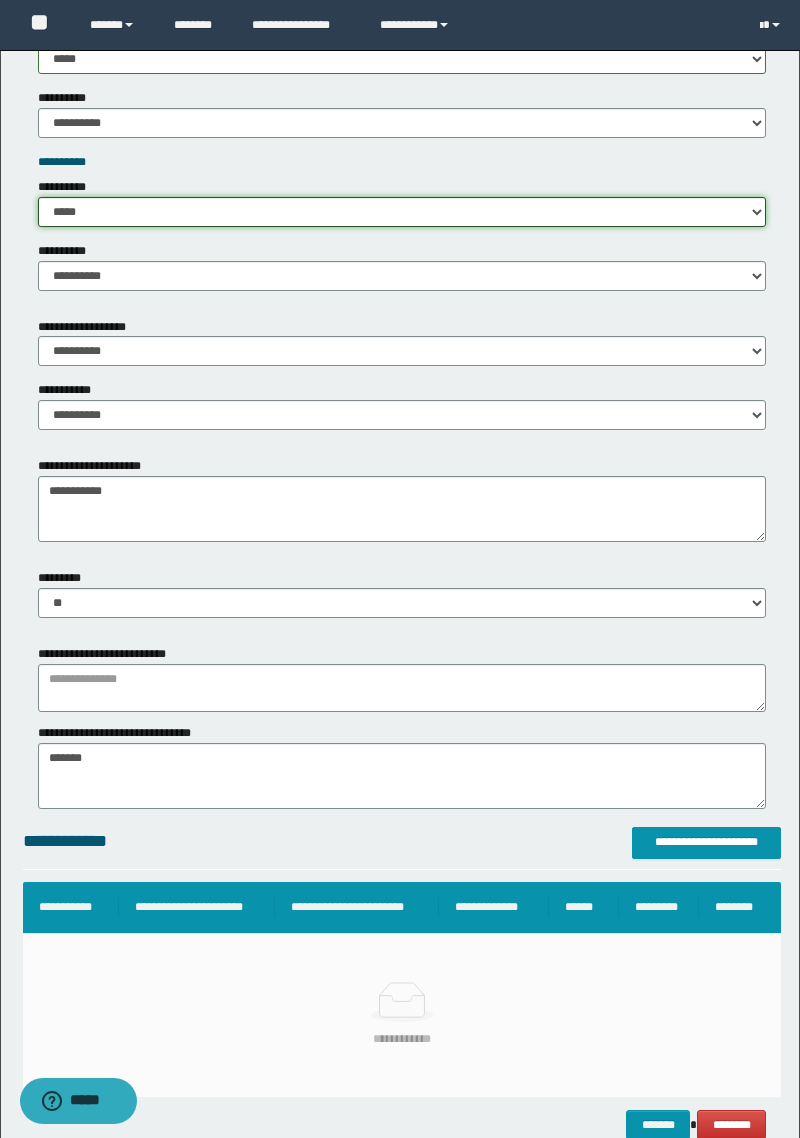 scroll, scrollTop: 2148, scrollLeft: 0, axis: vertical 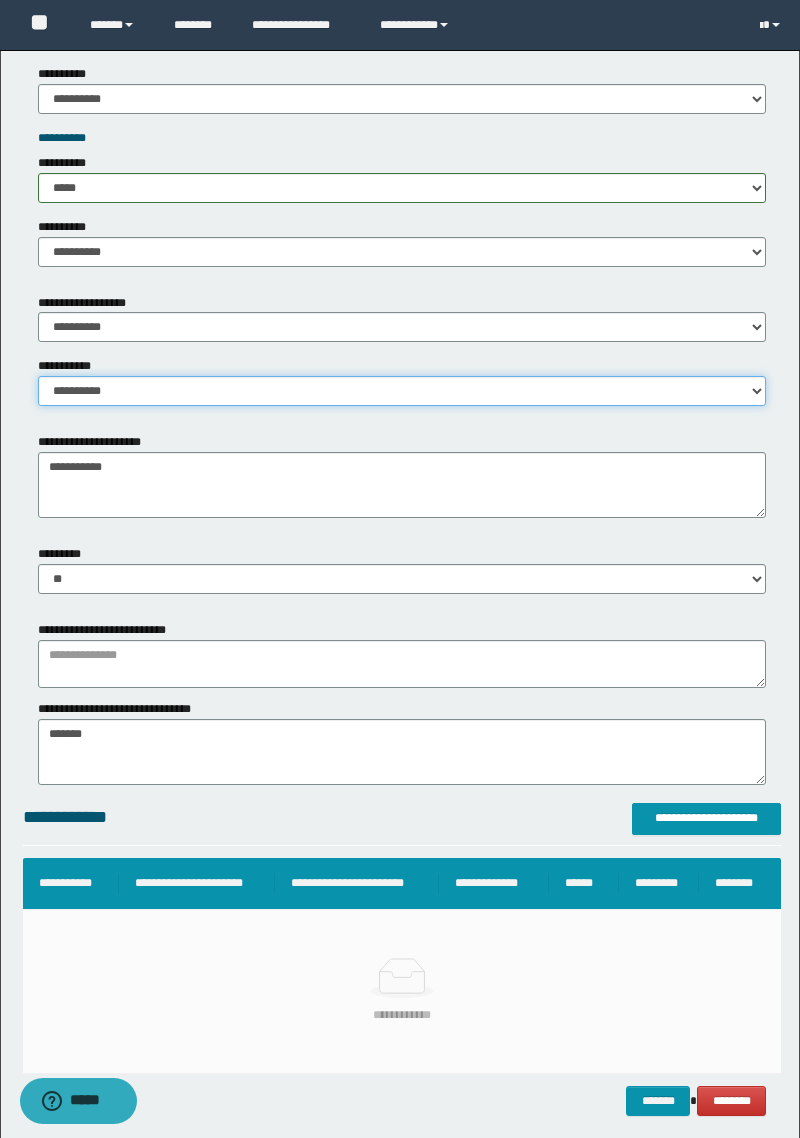 click on "**********" at bounding box center (402, 391) 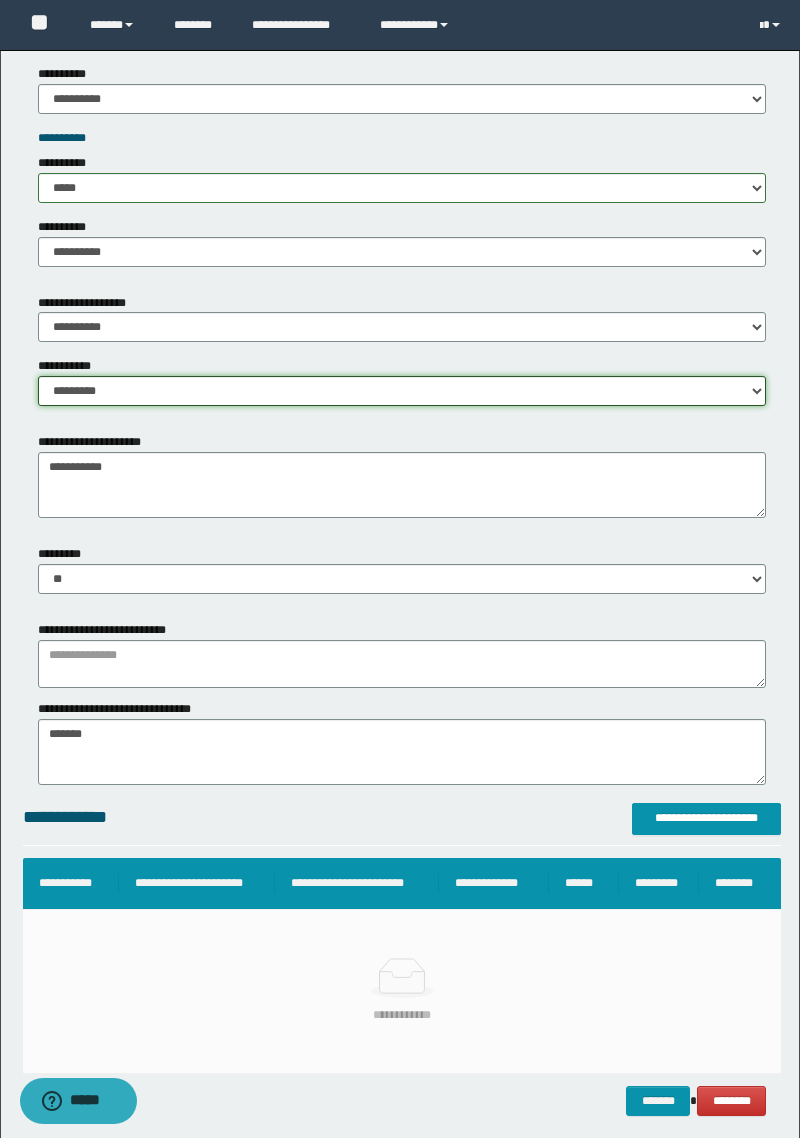 scroll, scrollTop: 2249, scrollLeft: 0, axis: vertical 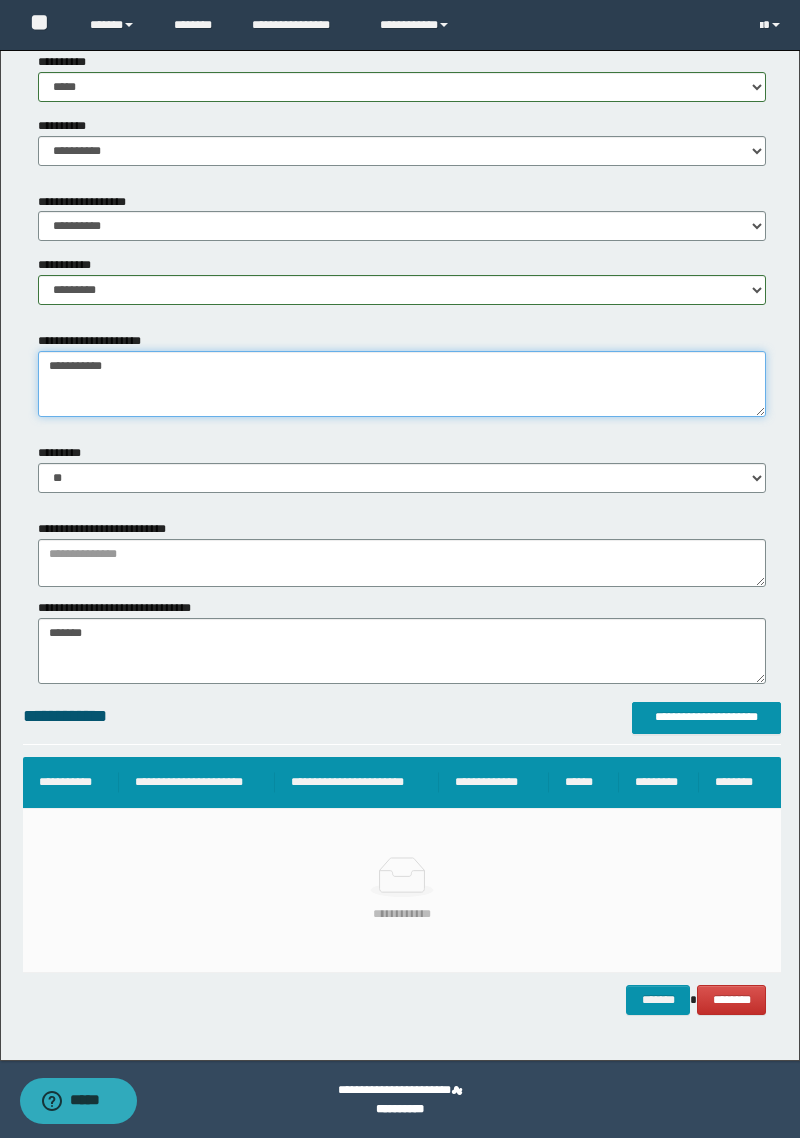click on "**********" at bounding box center (402, 384) 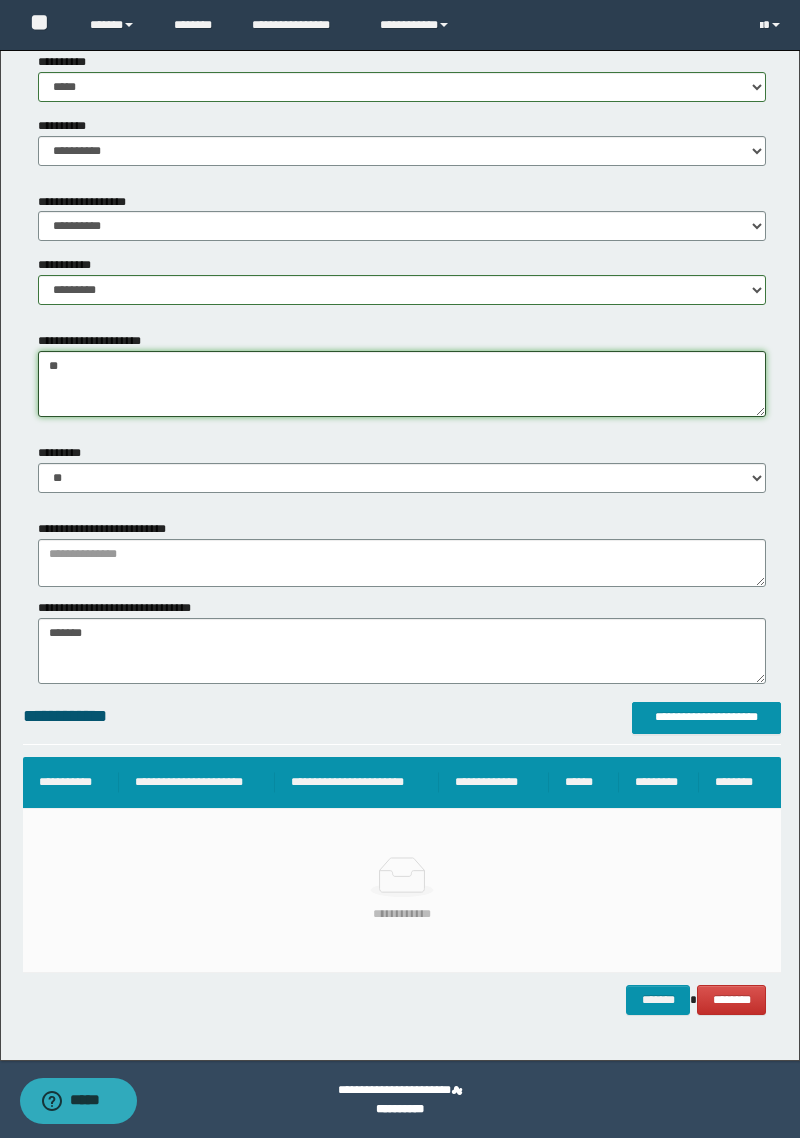 type on "*" 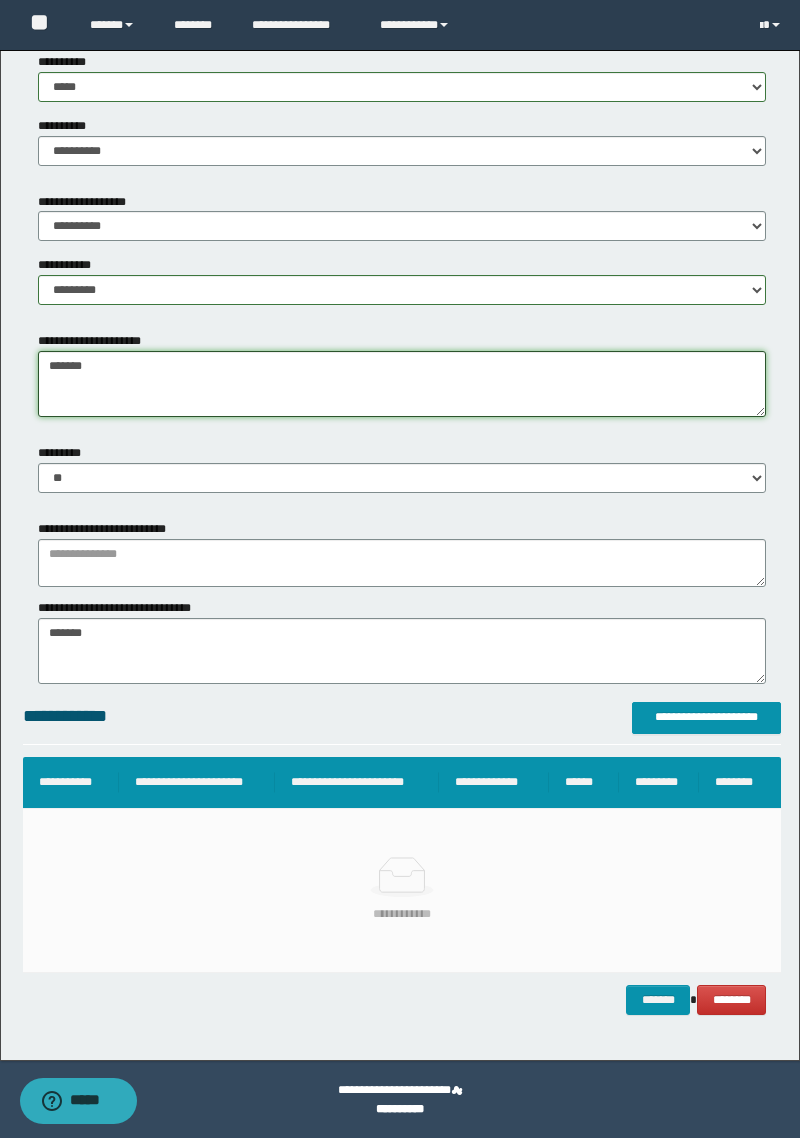 type on "******" 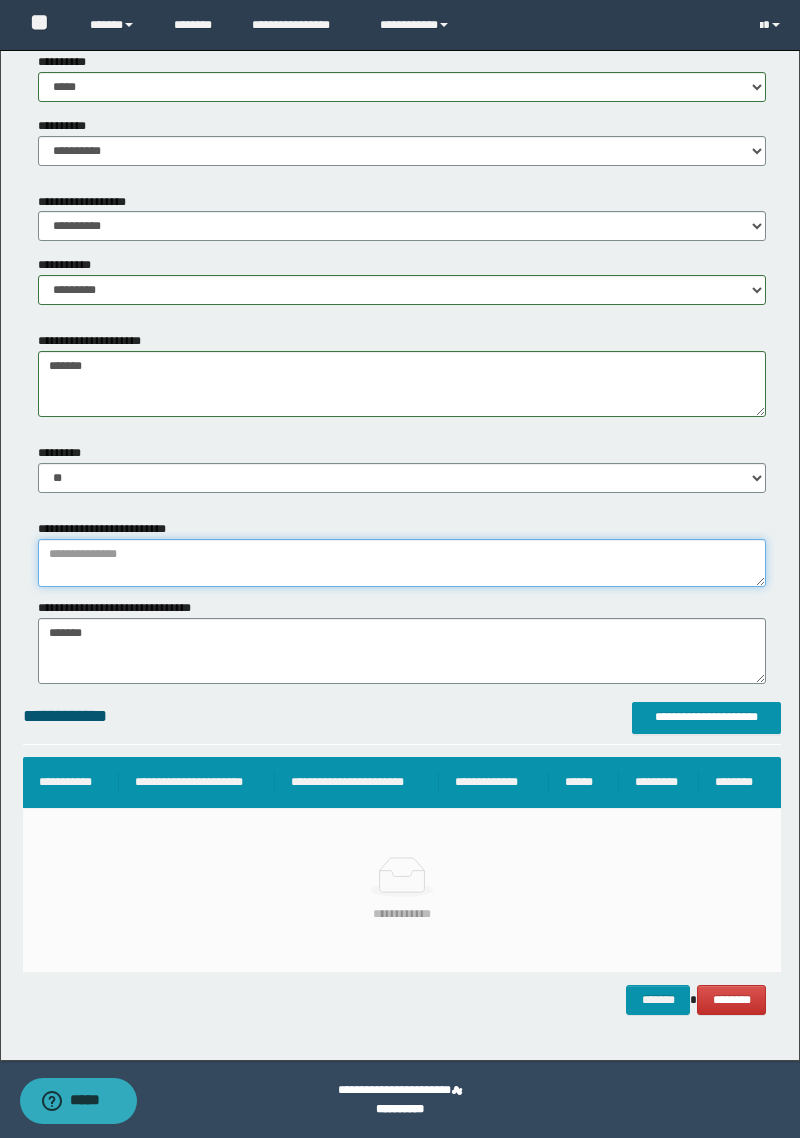 click at bounding box center [402, 563] 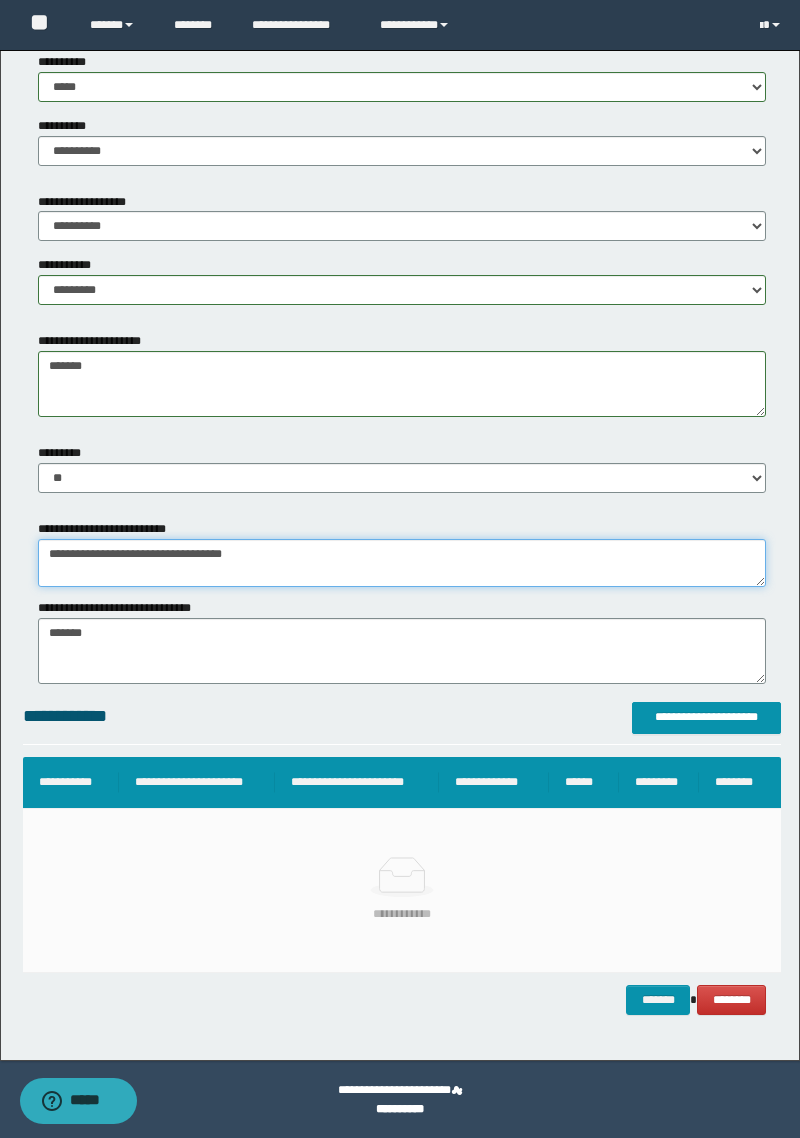 type on "**********" 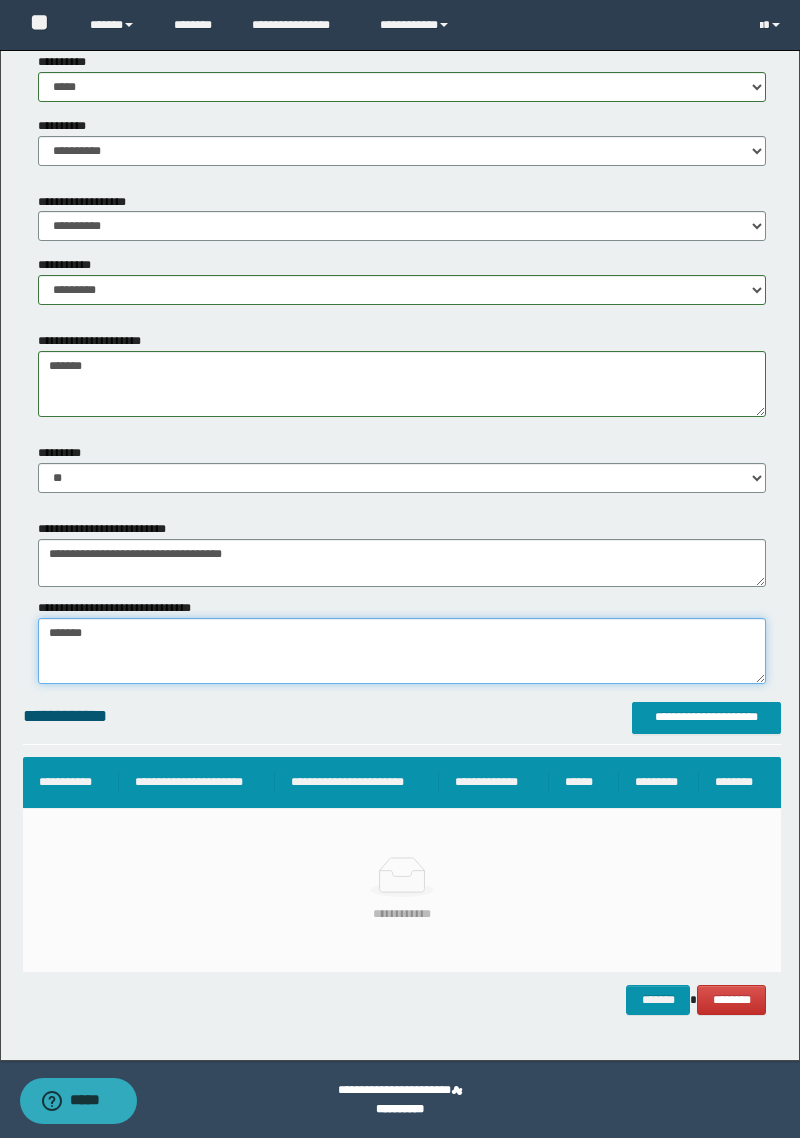 click on "*******" at bounding box center (402, 651) 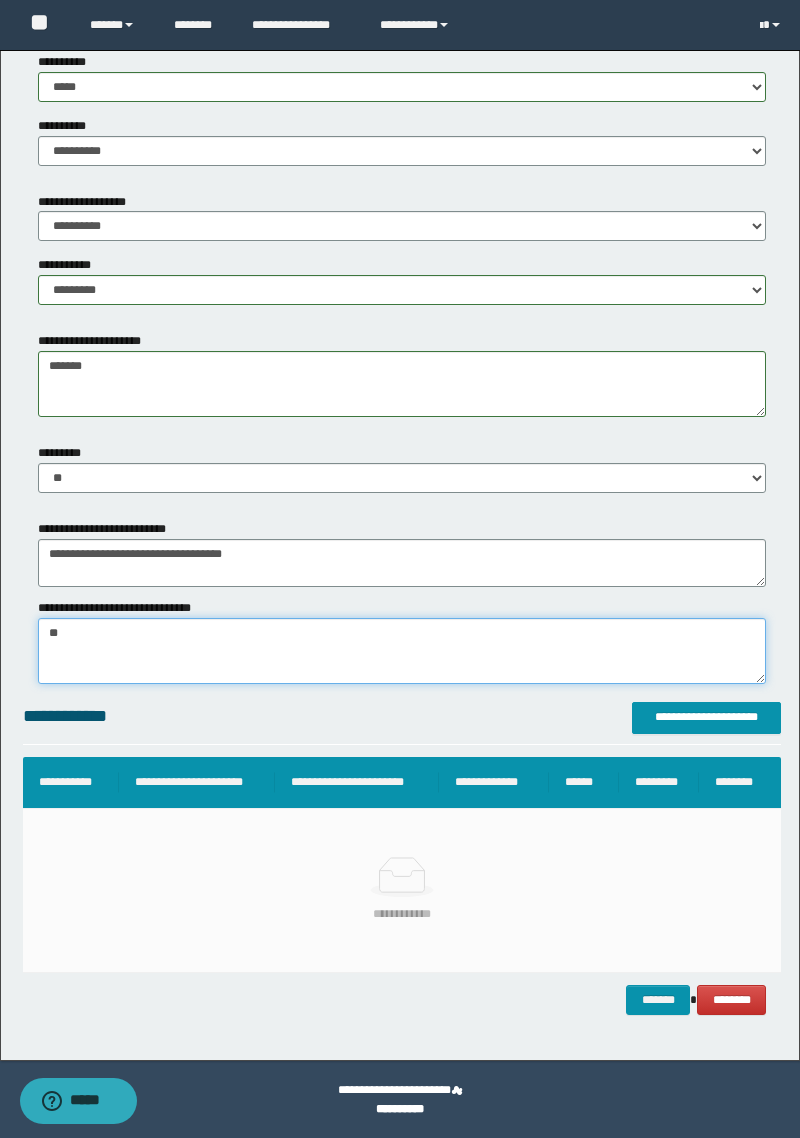 type on "*" 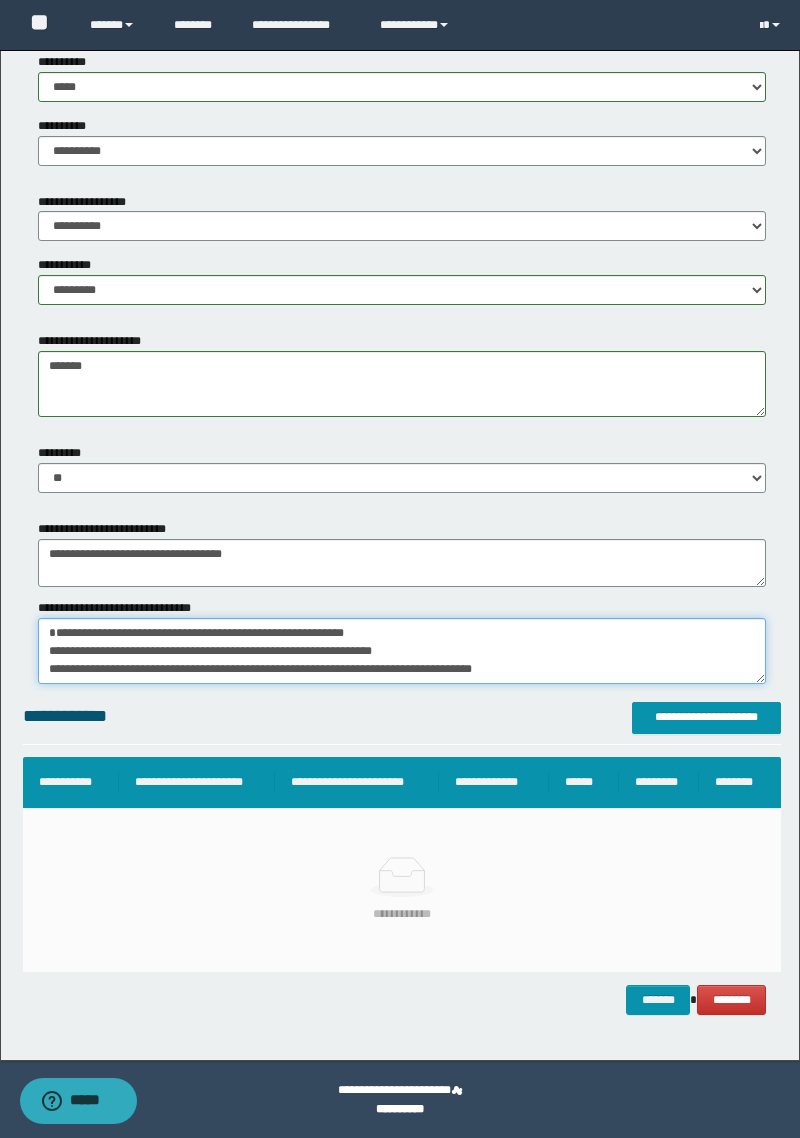scroll, scrollTop: 47, scrollLeft: 0, axis: vertical 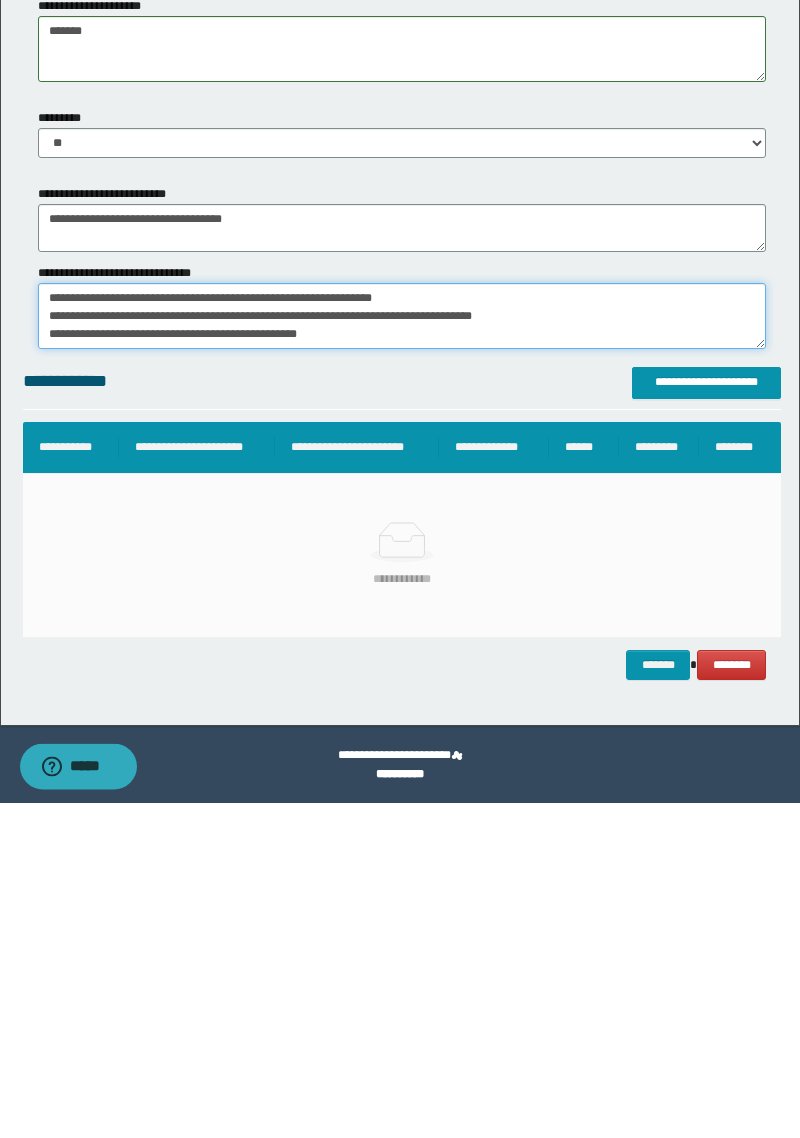 type on "**********" 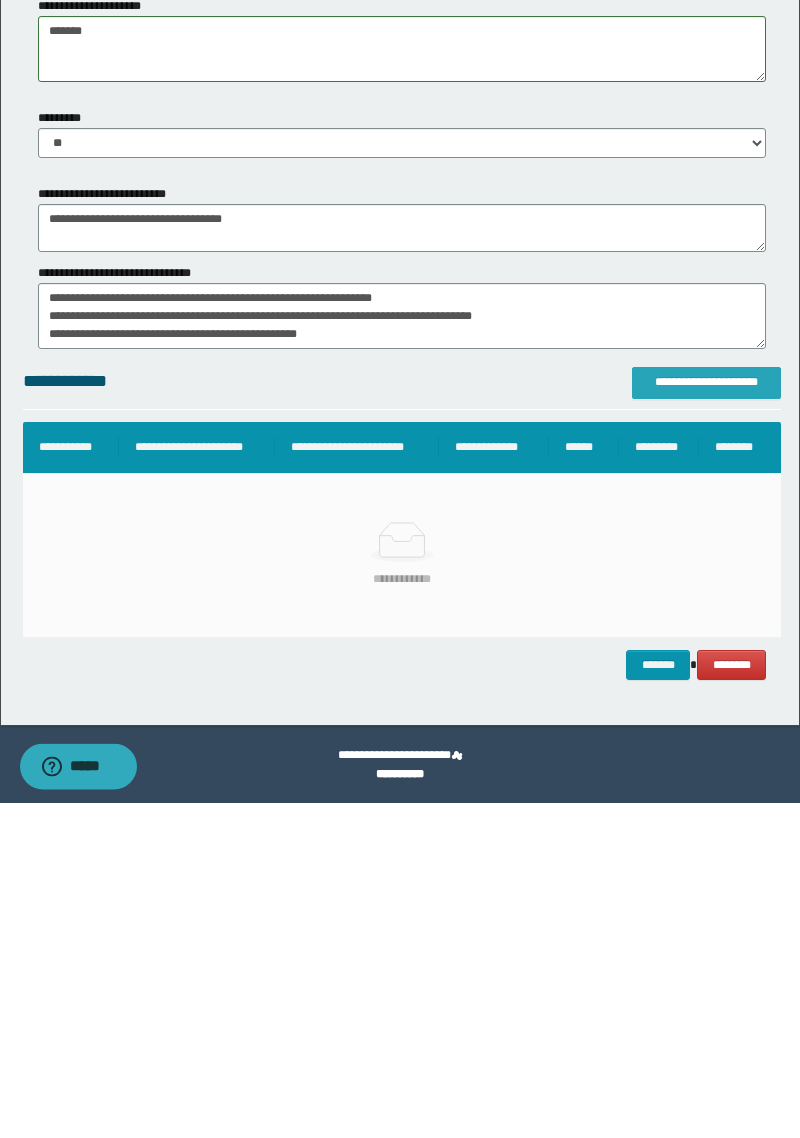 click on "**********" at bounding box center [706, 717] 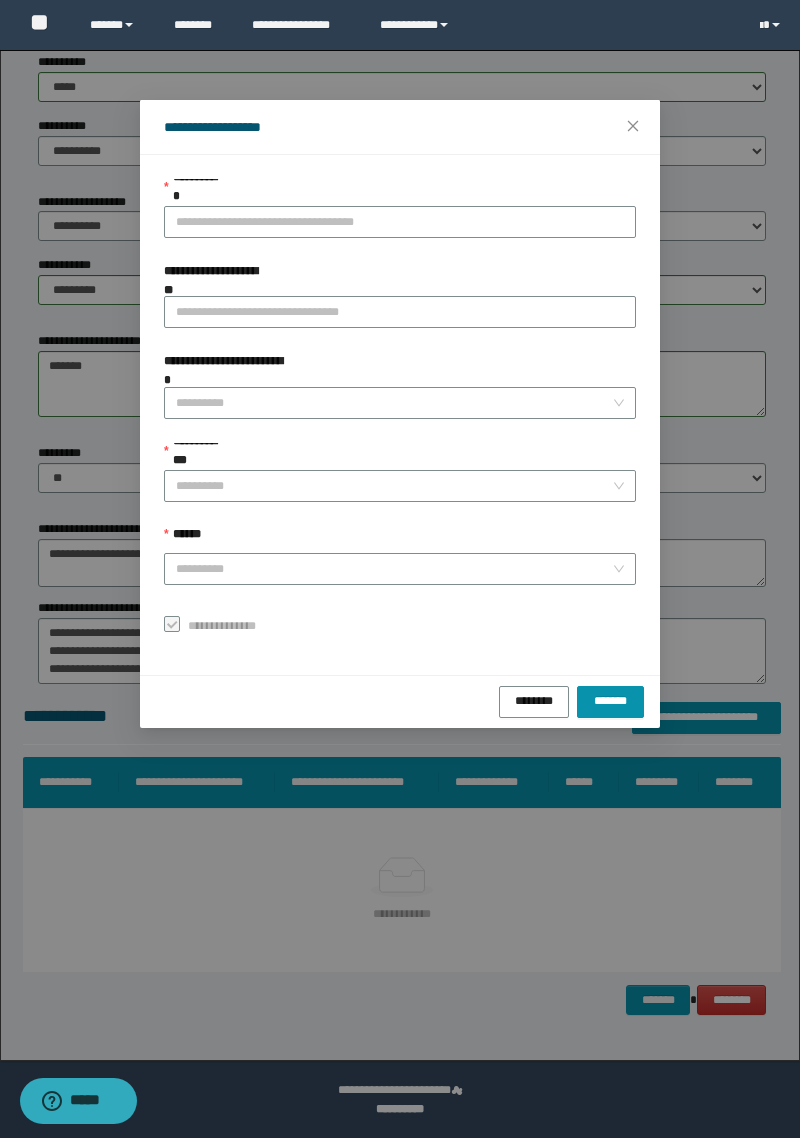 click on "**********" at bounding box center (214, 281) 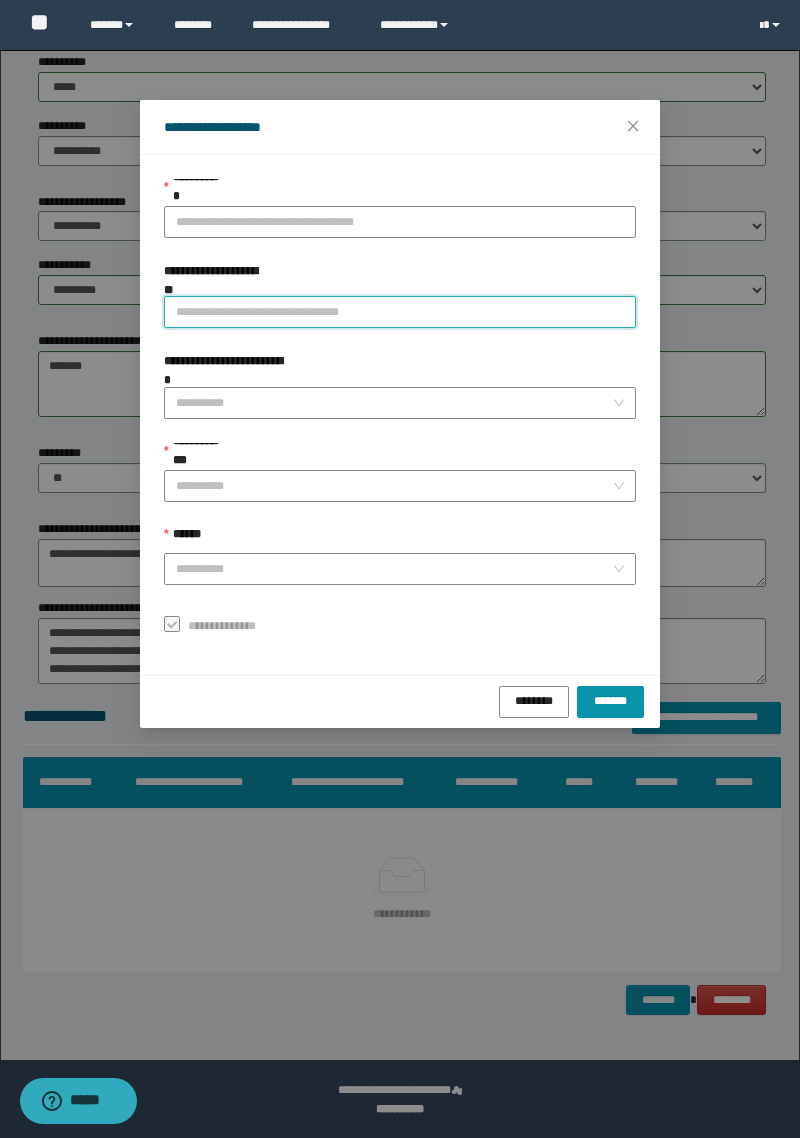 click on "**********" at bounding box center (400, 312) 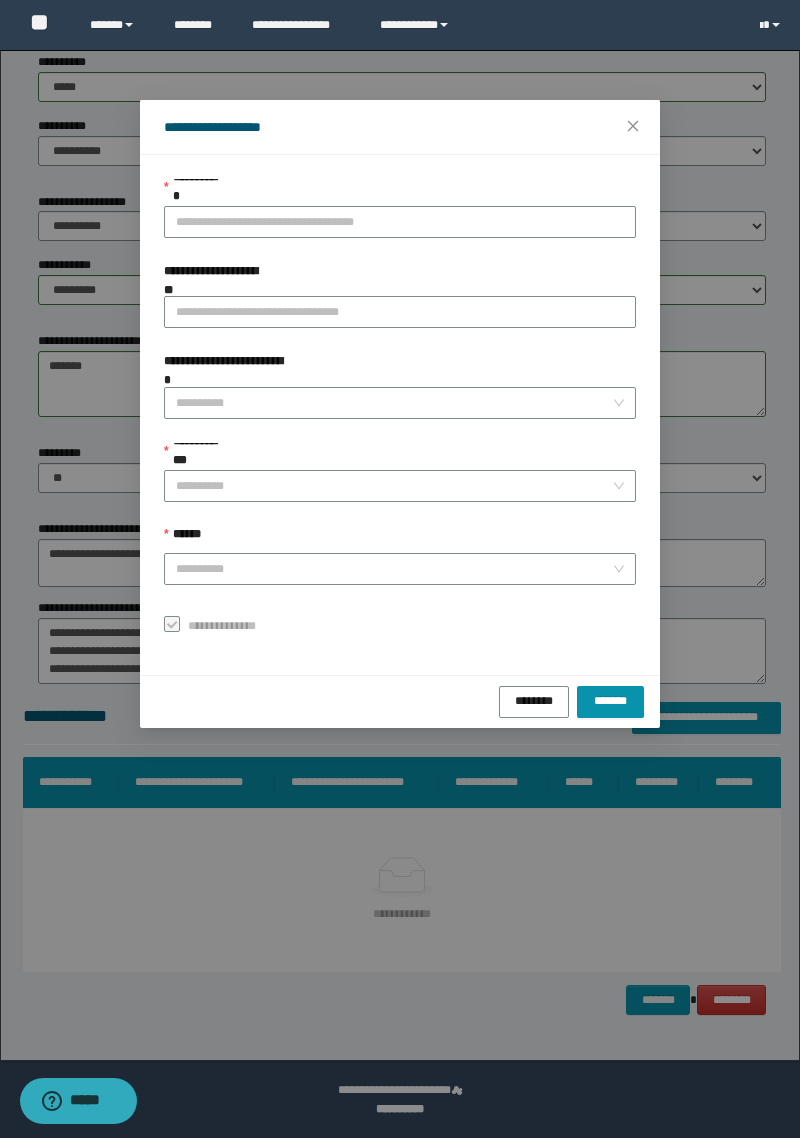 click on "**********" at bounding box center [400, 222] 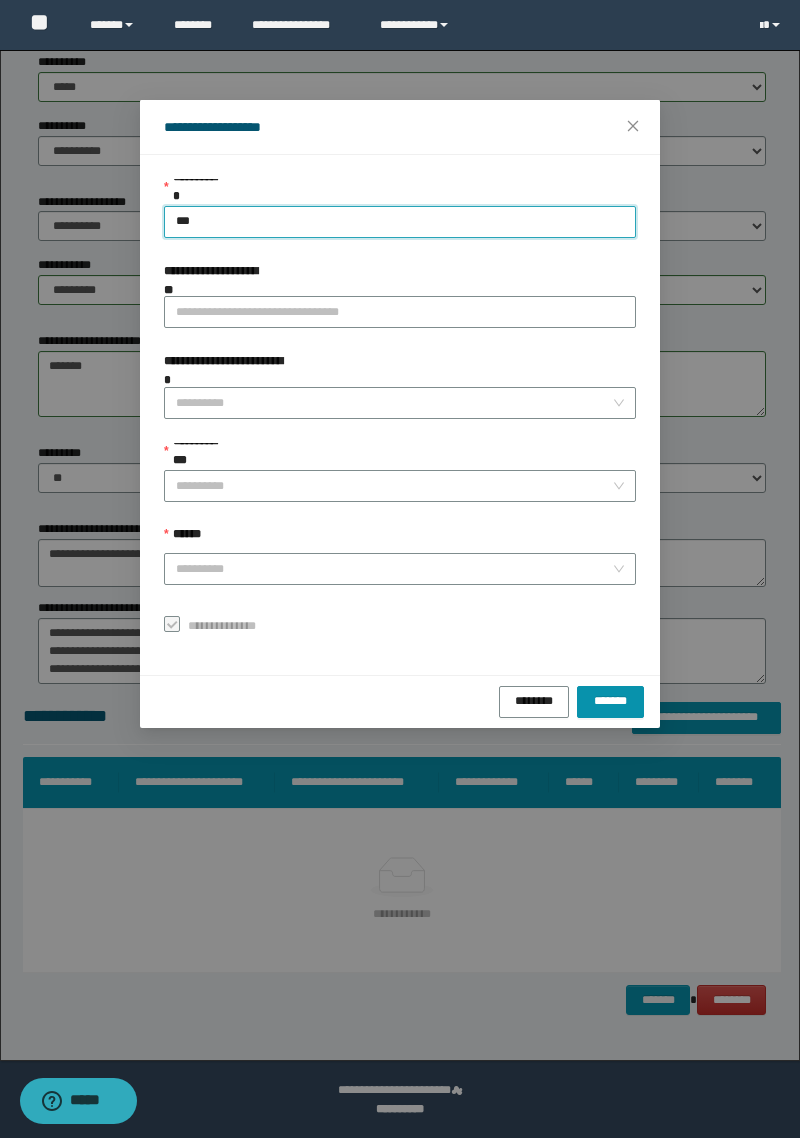 type on "****" 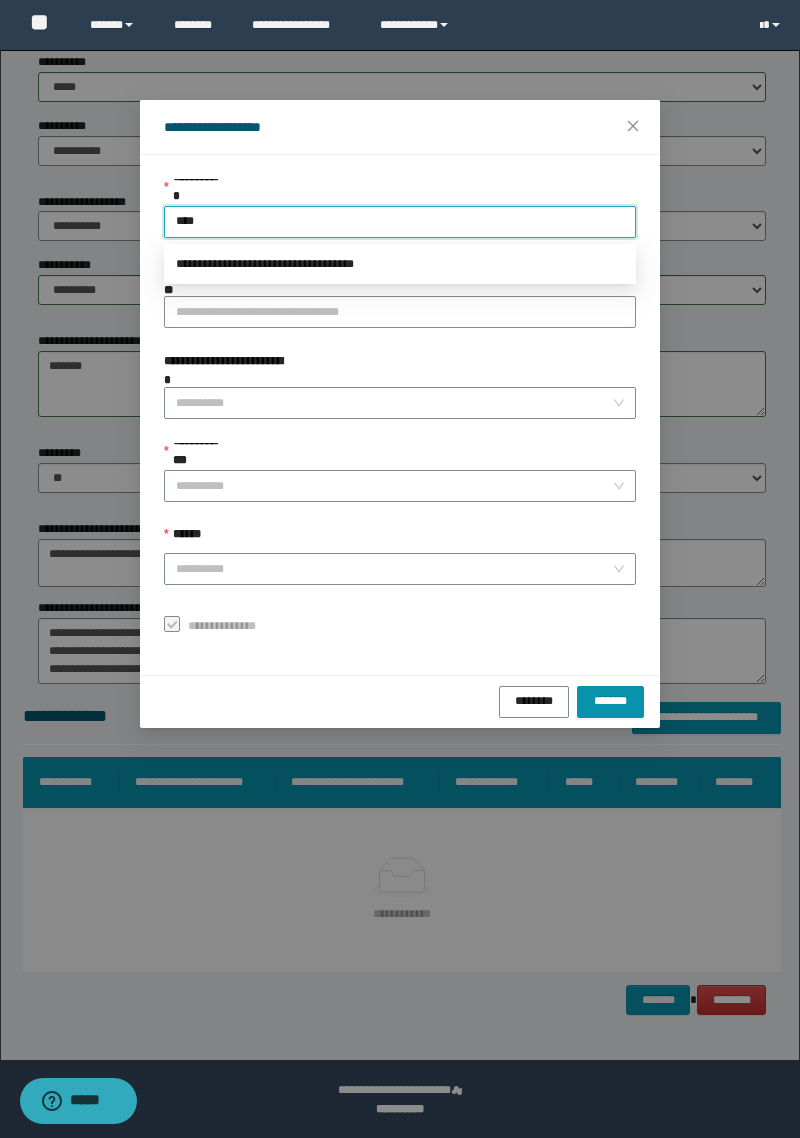 click on "**********" at bounding box center (400, 264) 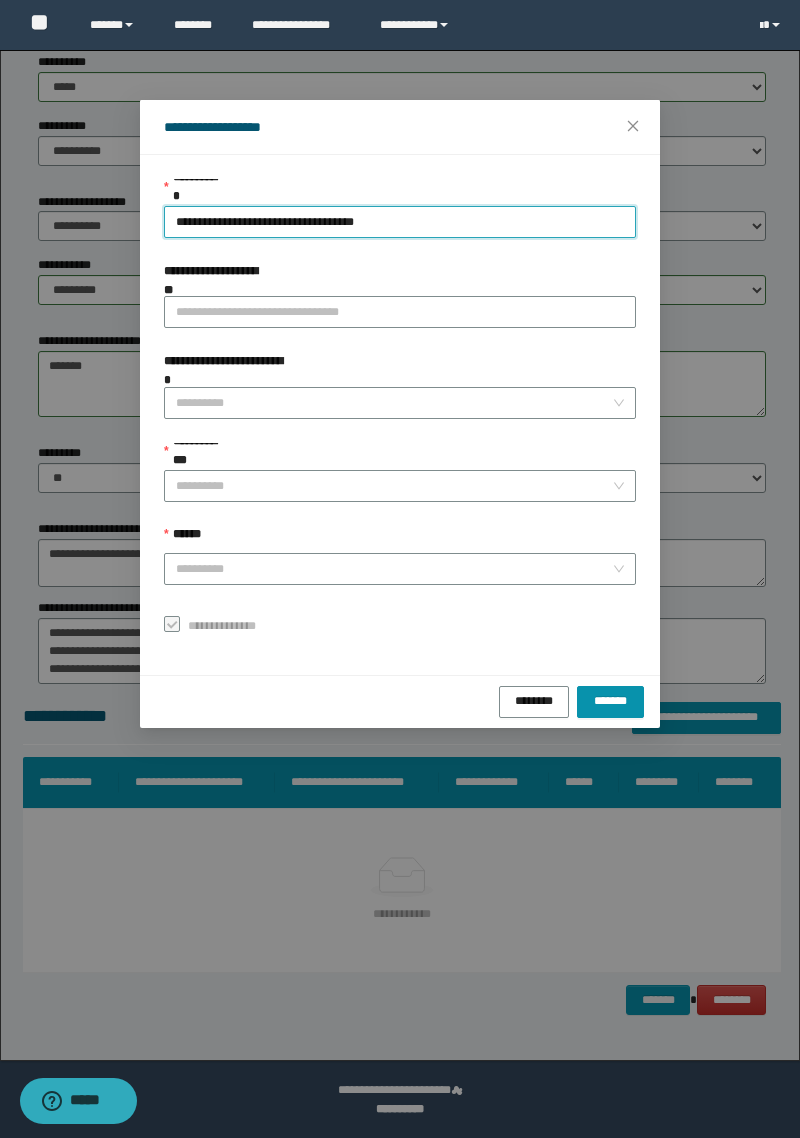 click on "**********" at bounding box center (394, 486) 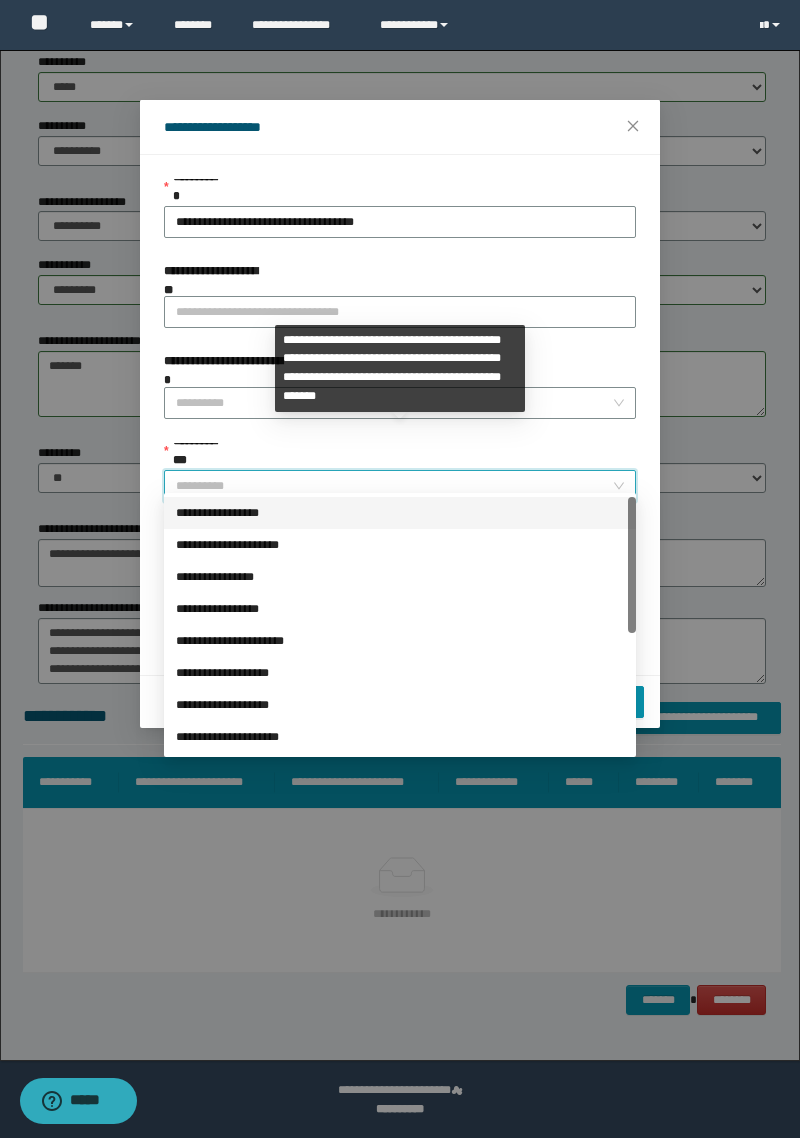 scroll, scrollTop: 224, scrollLeft: 0, axis: vertical 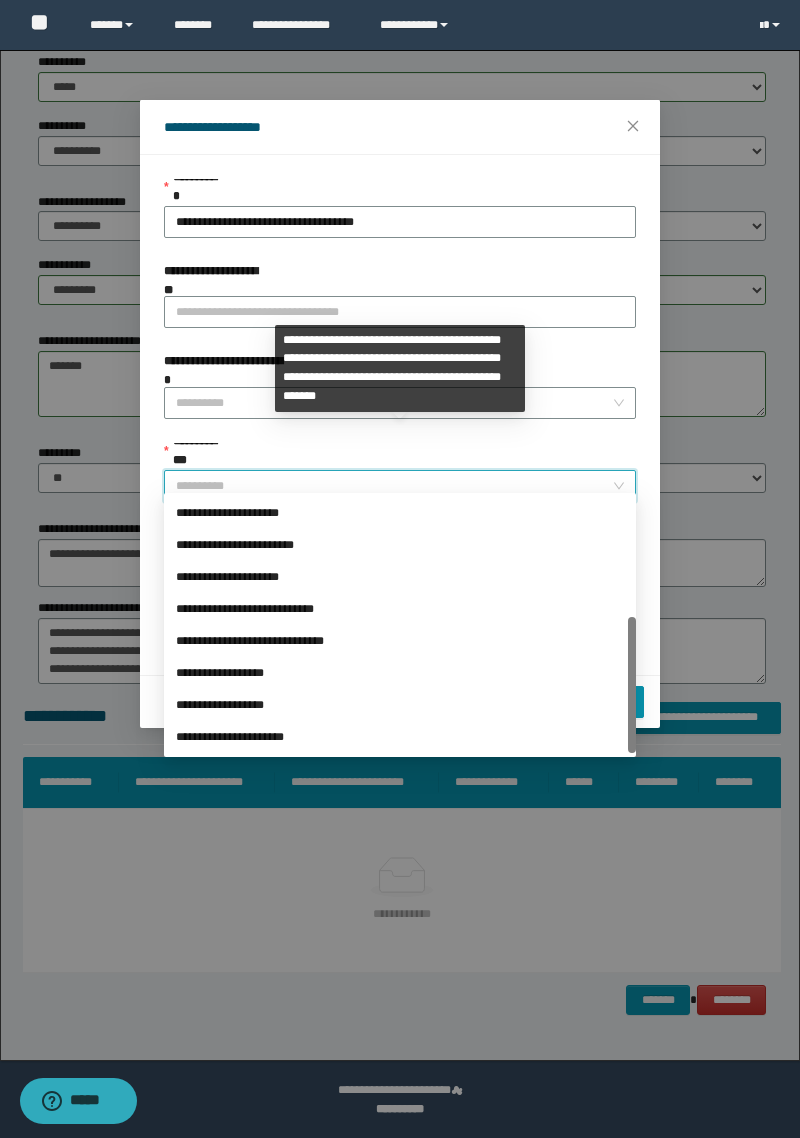 click on "**********" at bounding box center (400, 673) 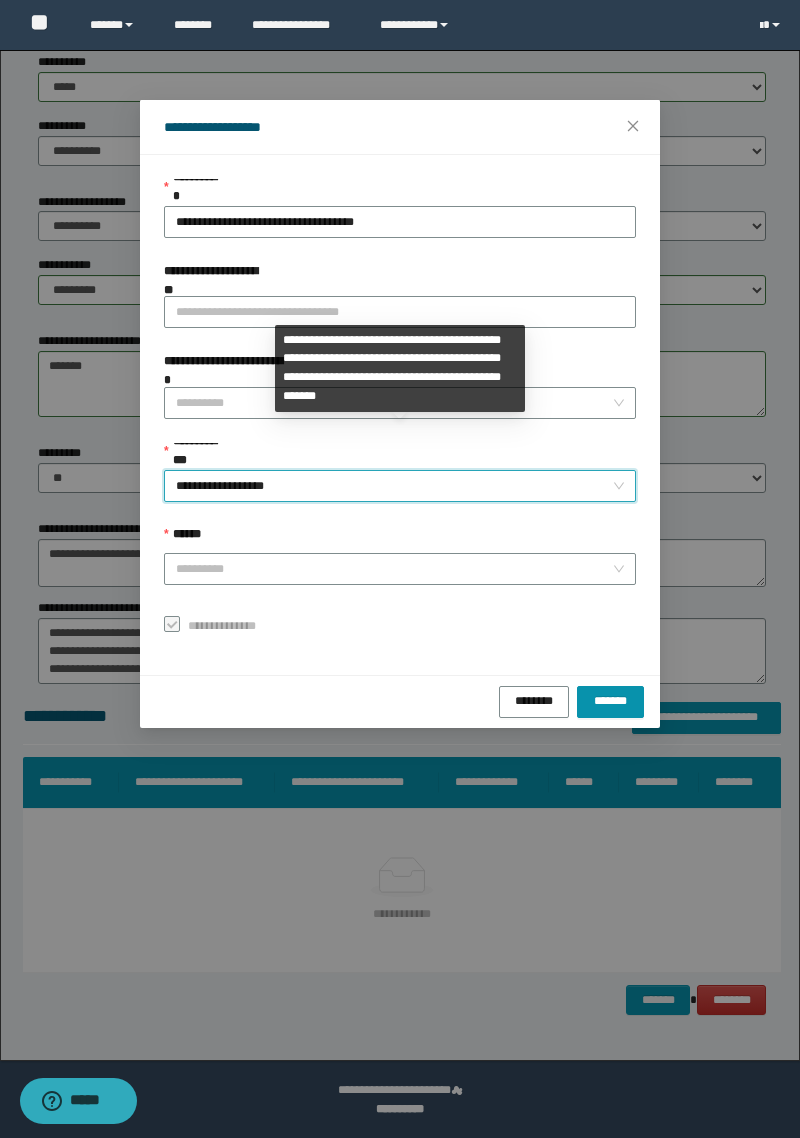 click on "**********" at bounding box center [400, 410] 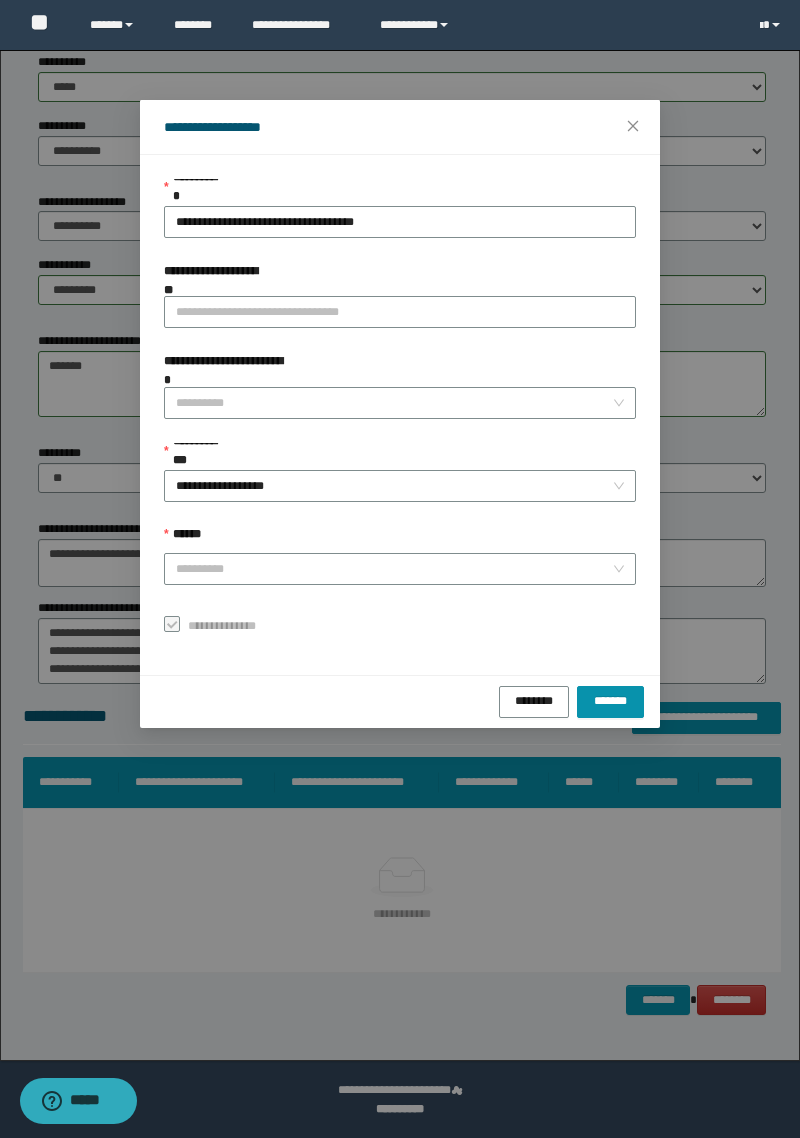click on "******" at bounding box center (394, 569) 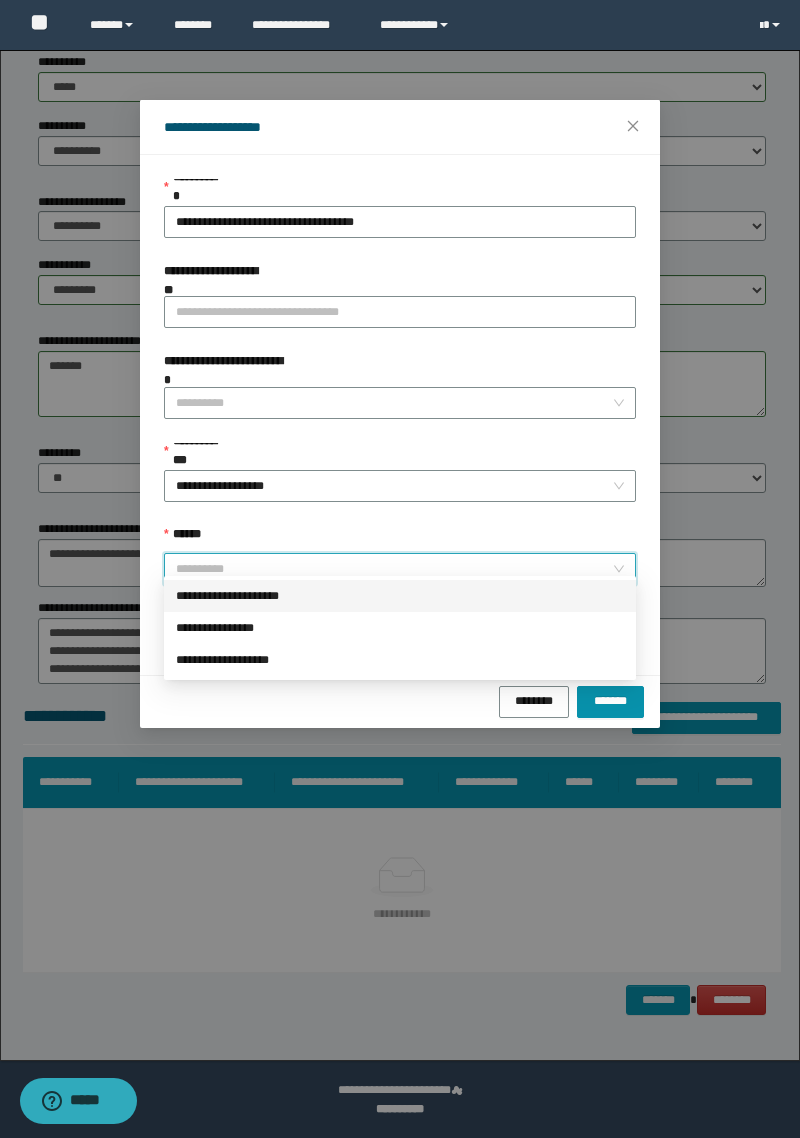 click on "**********" at bounding box center (400, 596) 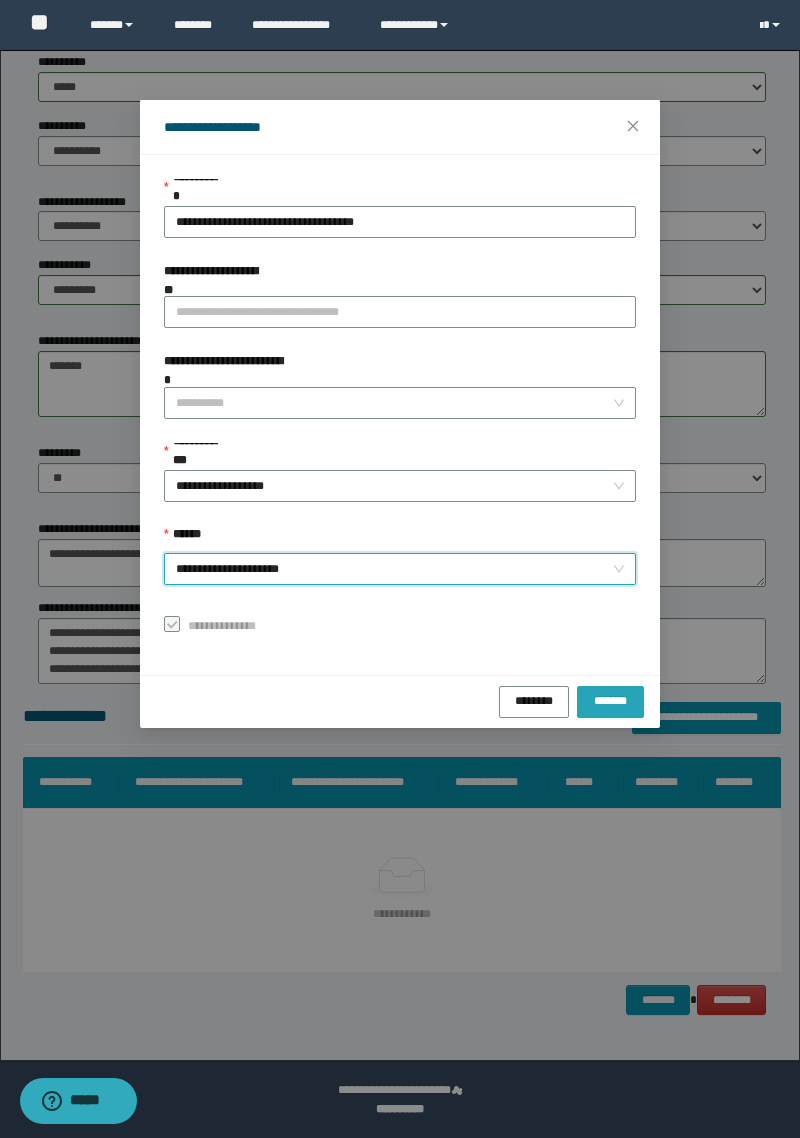 click on "*******" at bounding box center [610, 700] 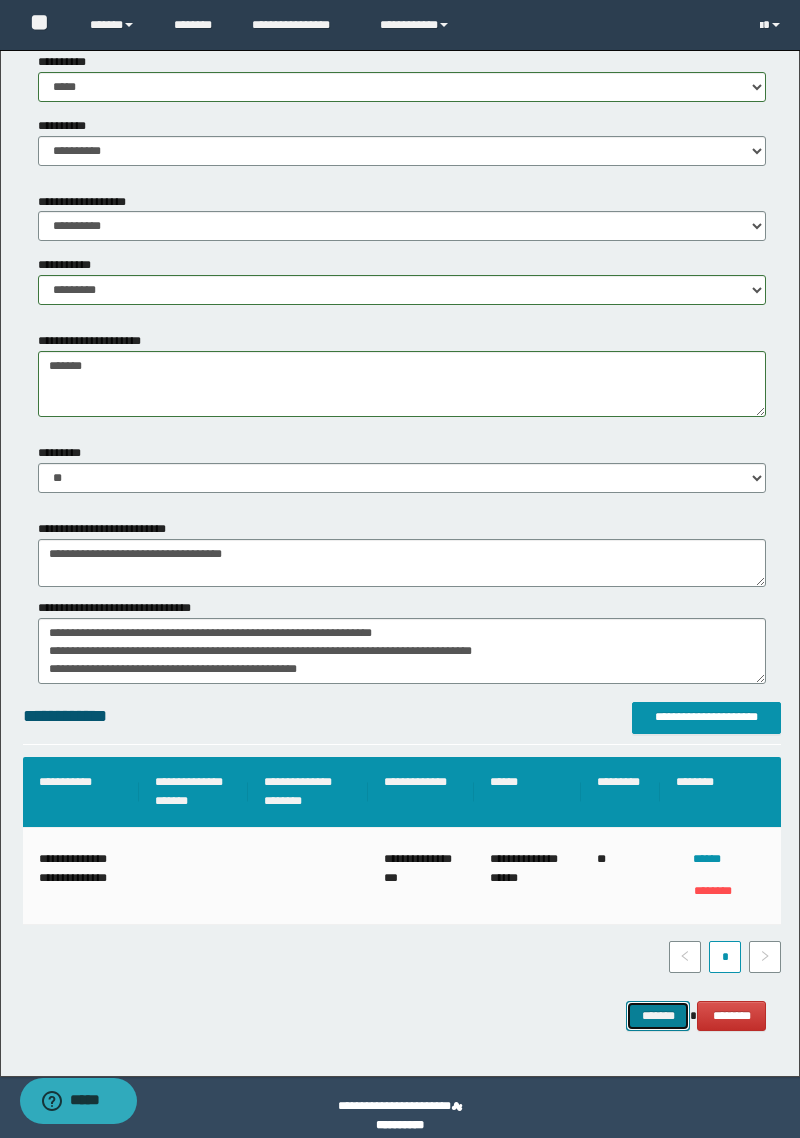 click on "*******" at bounding box center [658, 1016] 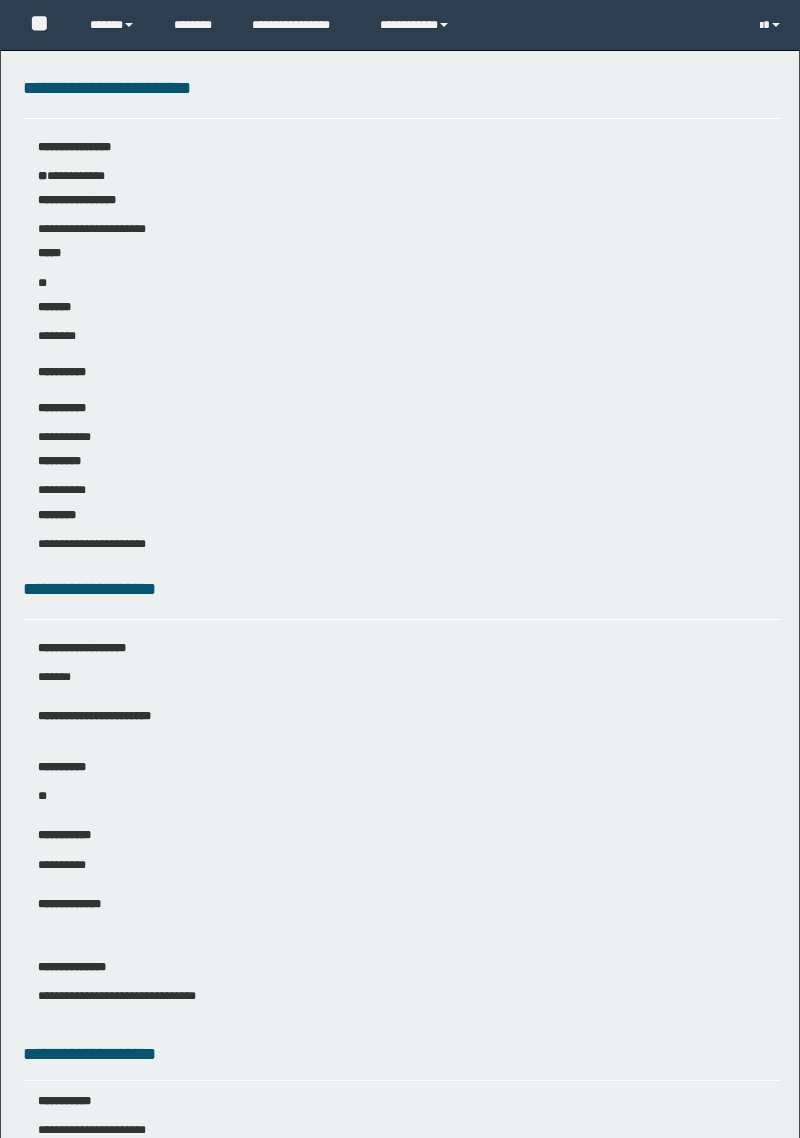 scroll, scrollTop: 0, scrollLeft: 0, axis: both 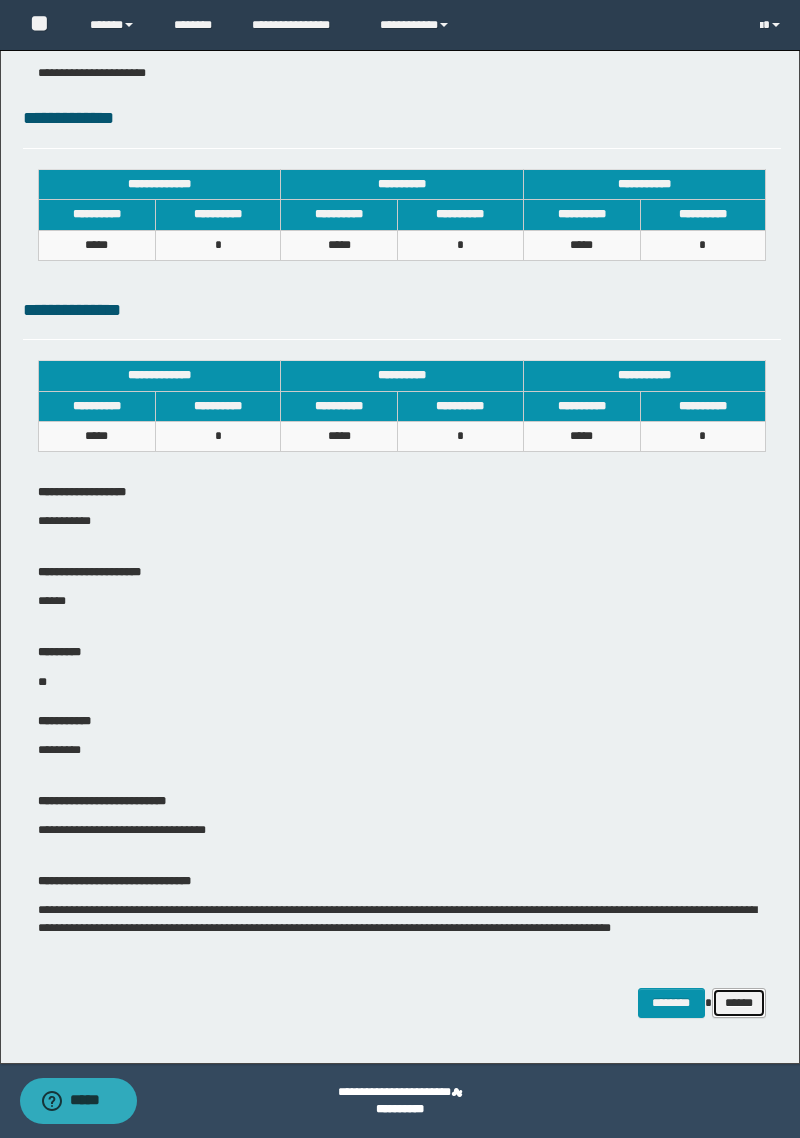 click on "******" at bounding box center (739, 1003) 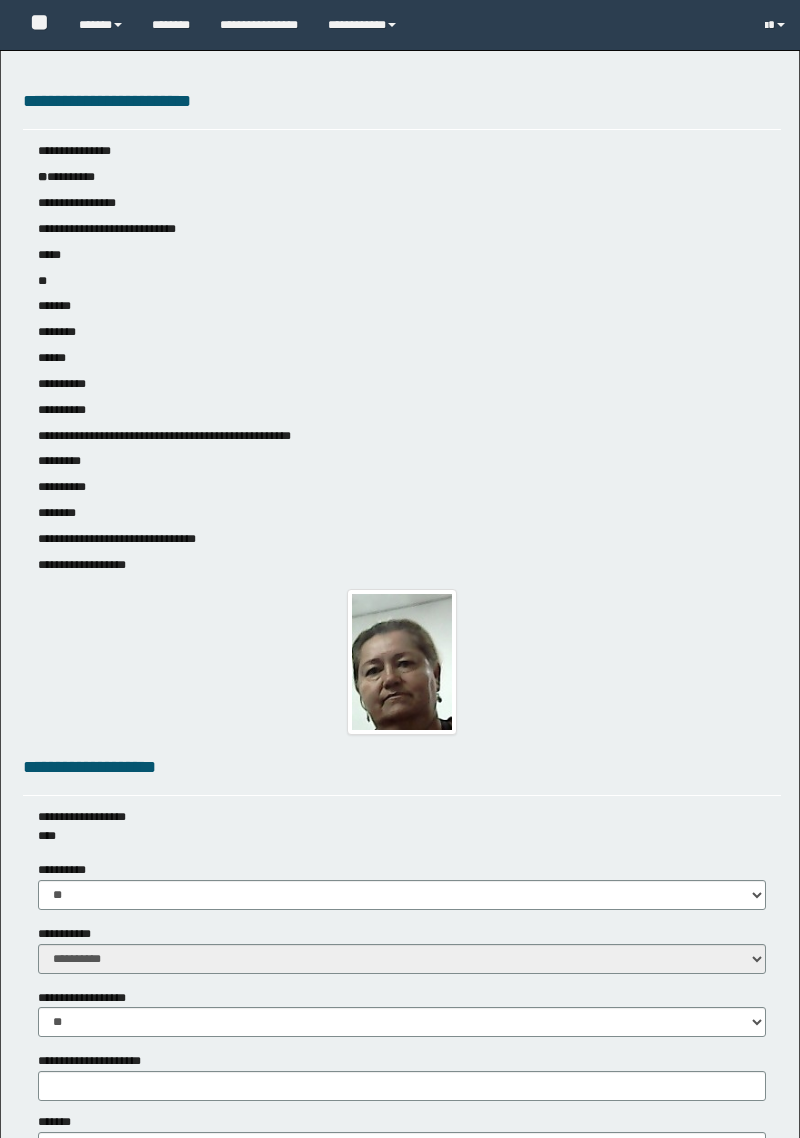type 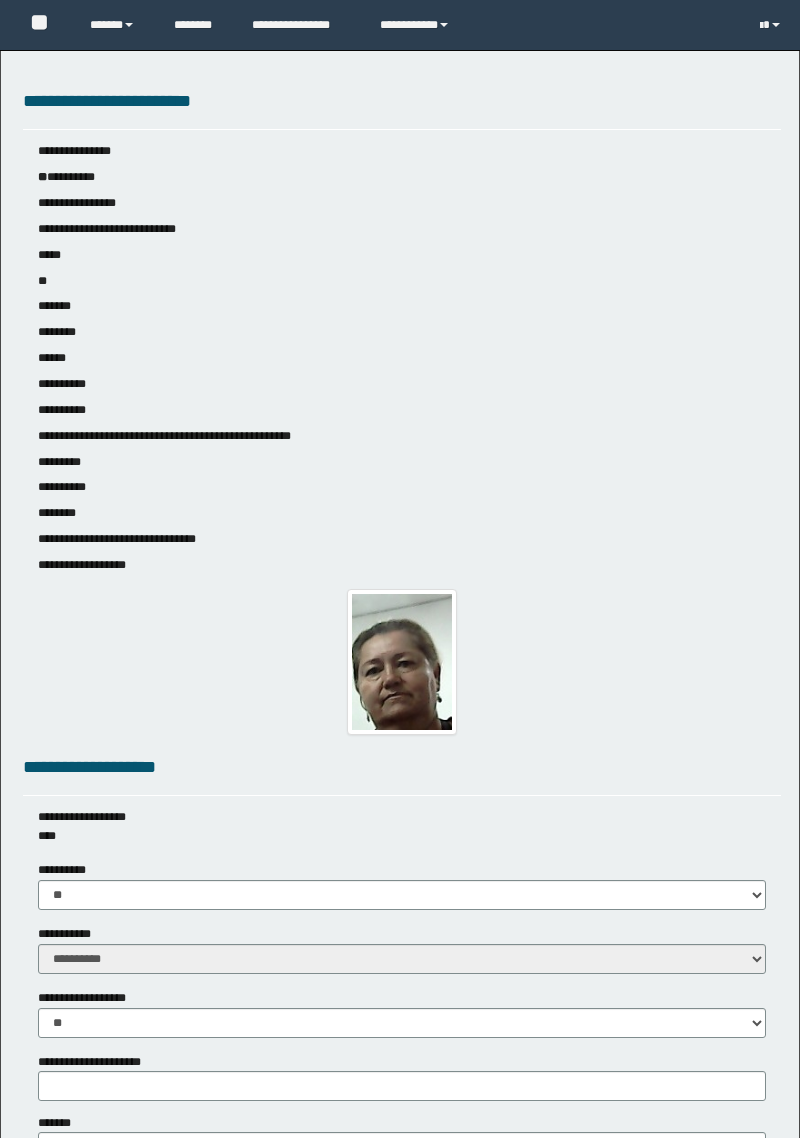 scroll, scrollTop: 0, scrollLeft: 0, axis: both 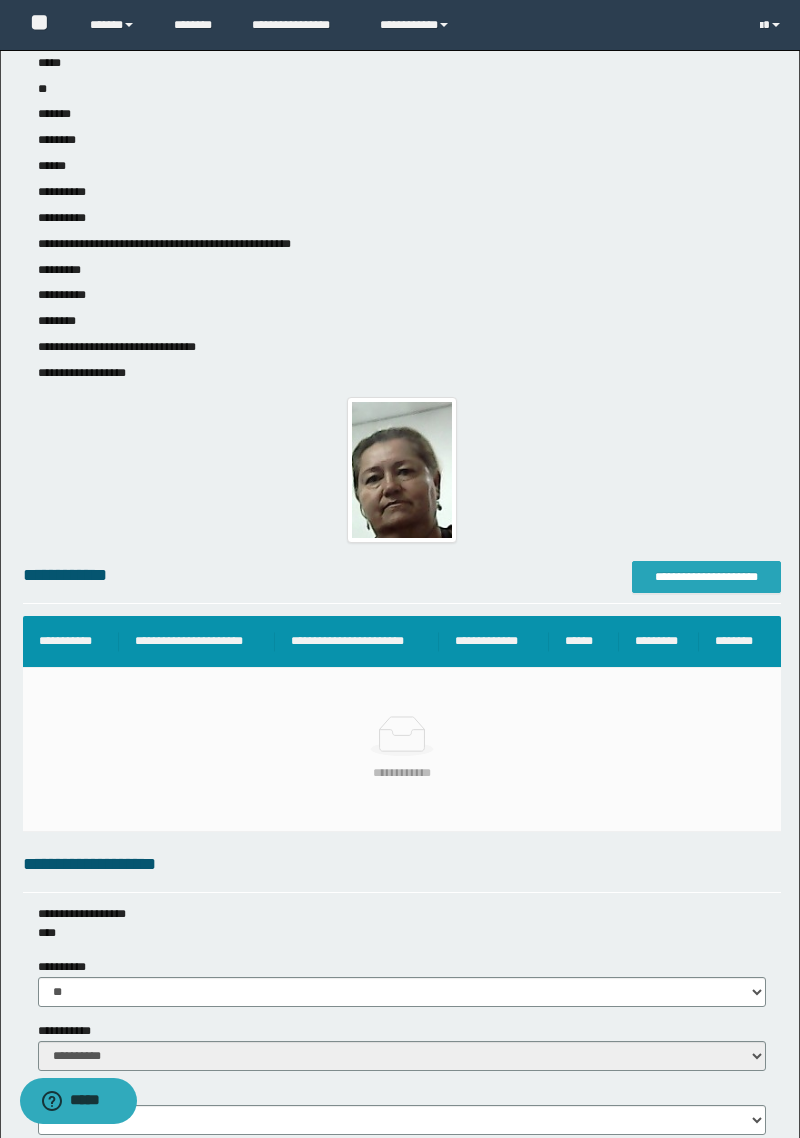 click on "**********" at bounding box center (706, 577) 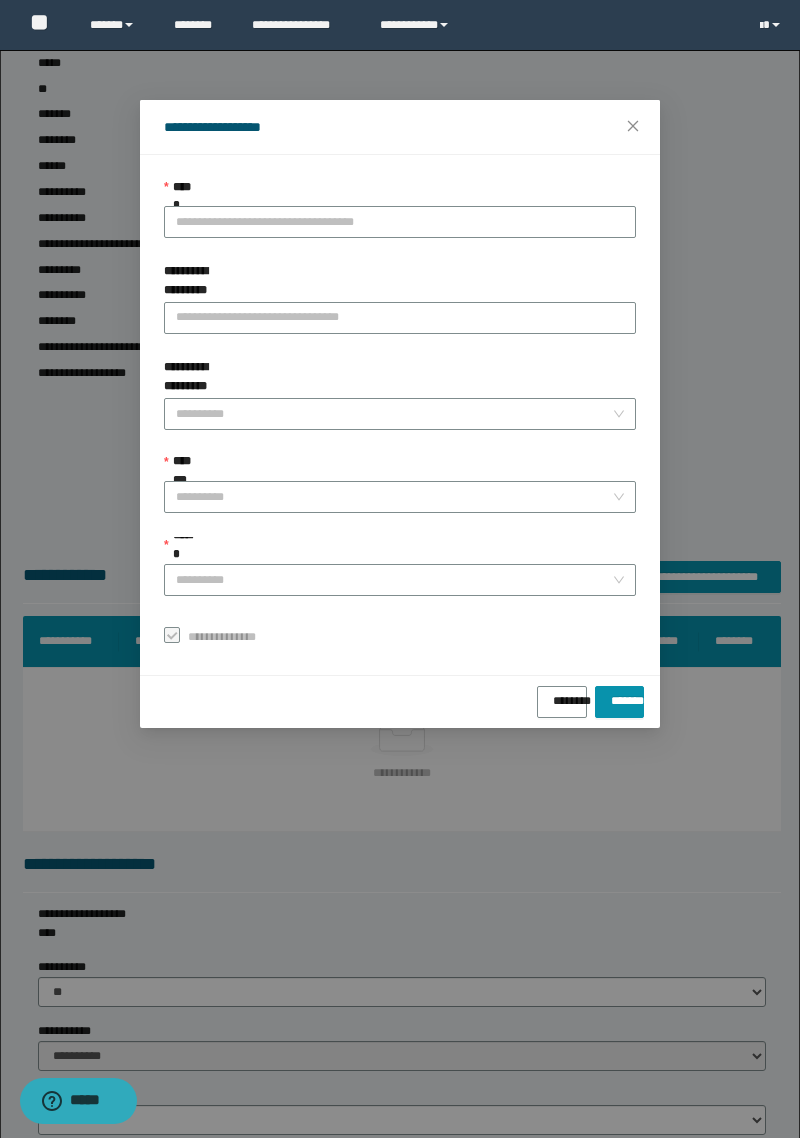 click on "**********" at bounding box center [400, 222] 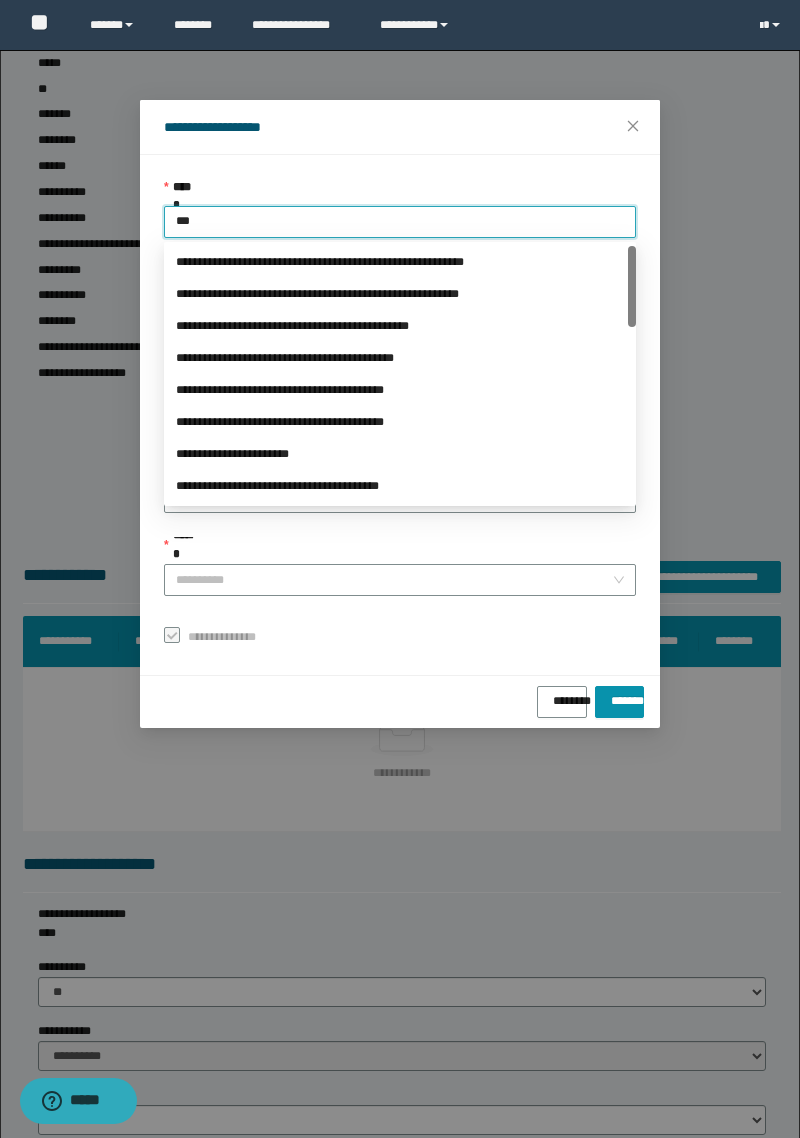 type on "****" 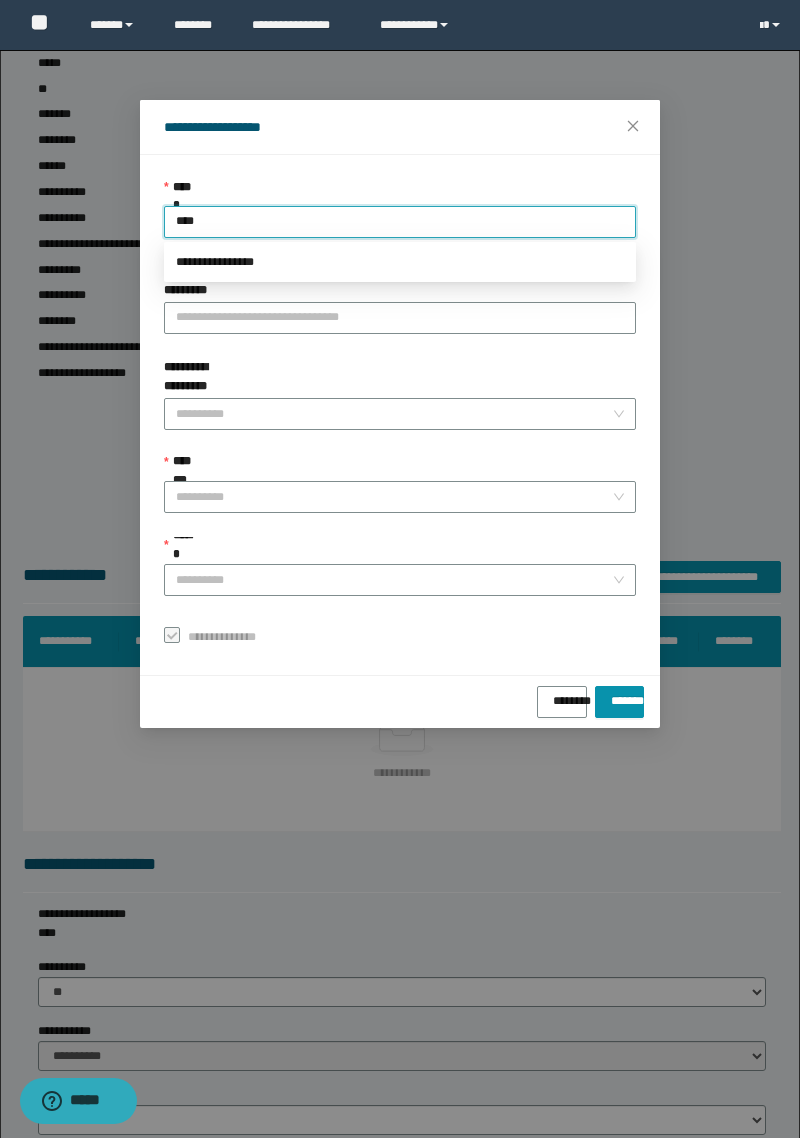 click on "**********" at bounding box center [400, 262] 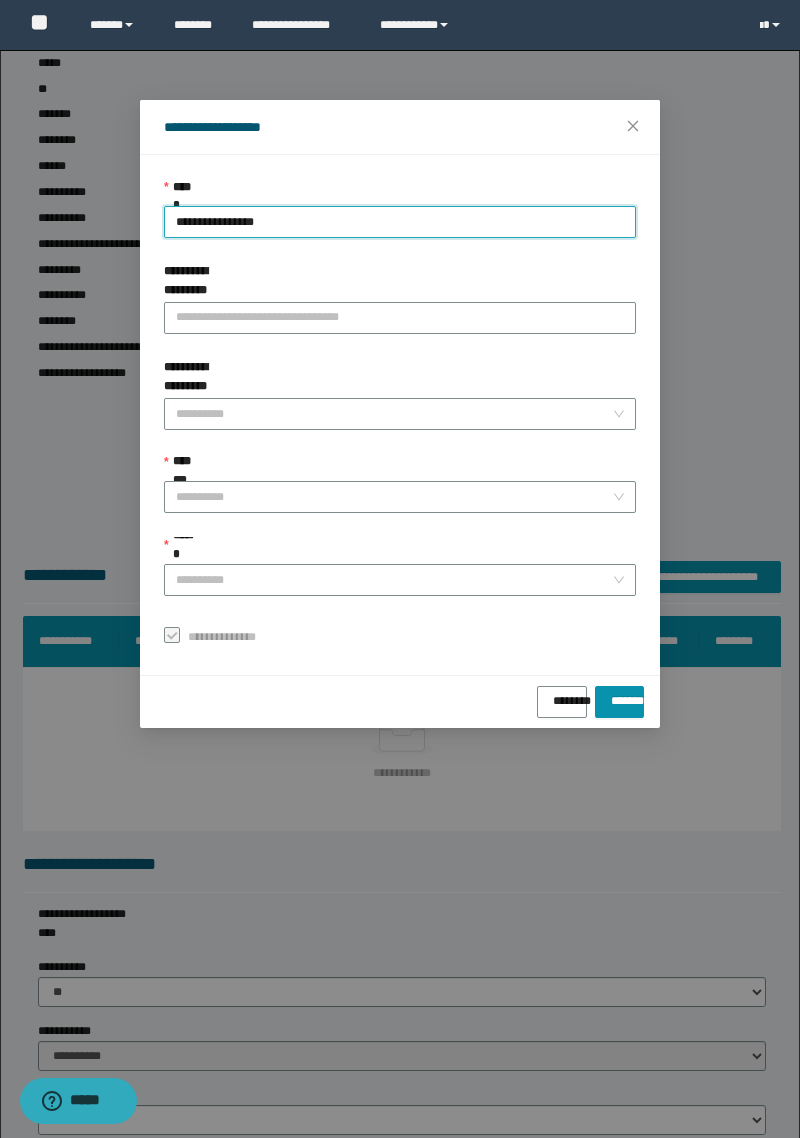 click on "**********" at bounding box center [394, 497] 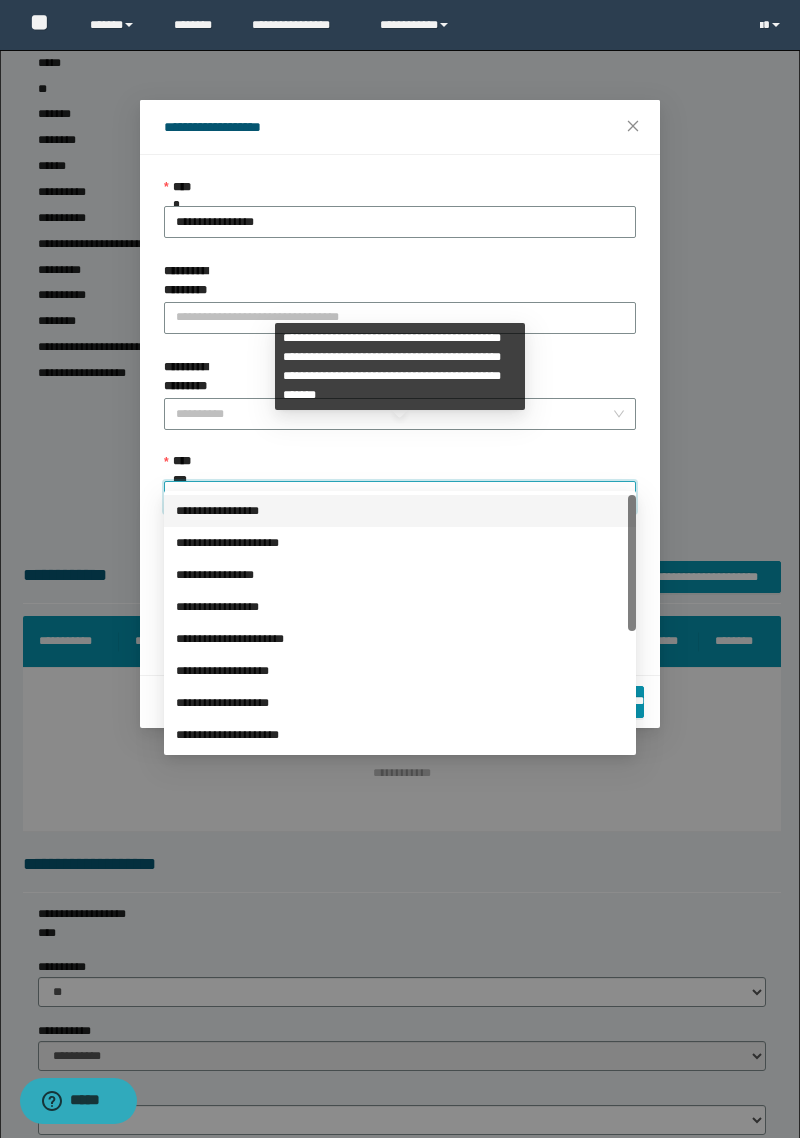 scroll, scrollTop: 224, scrollLeft: 0, axis: vertical 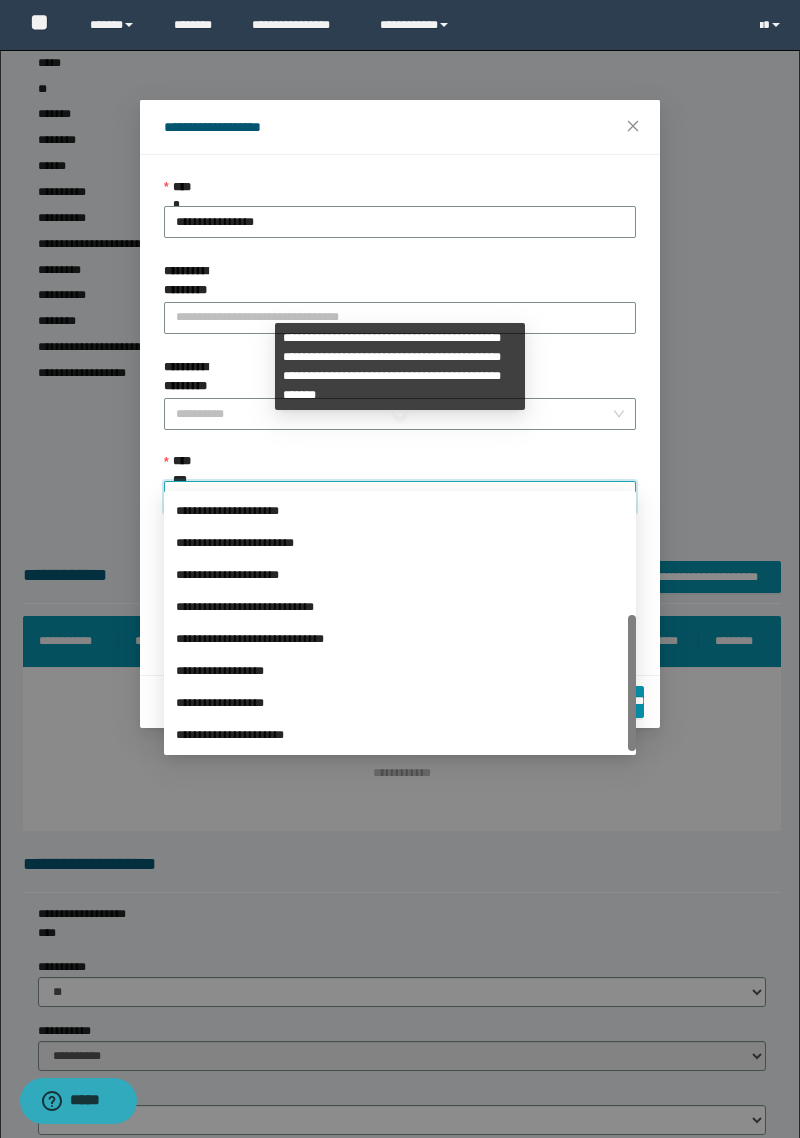 click on "**********" at bounding box center [400, 671] 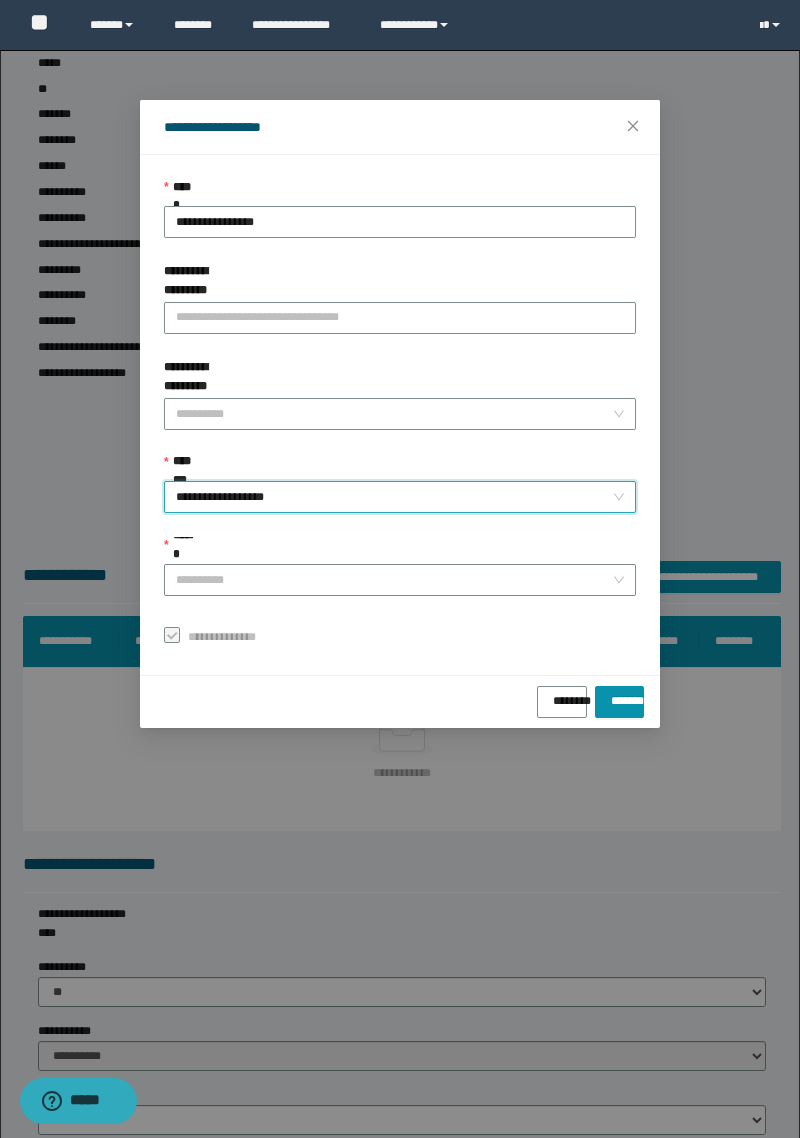 click on "******" at bounding box center (173, 545) 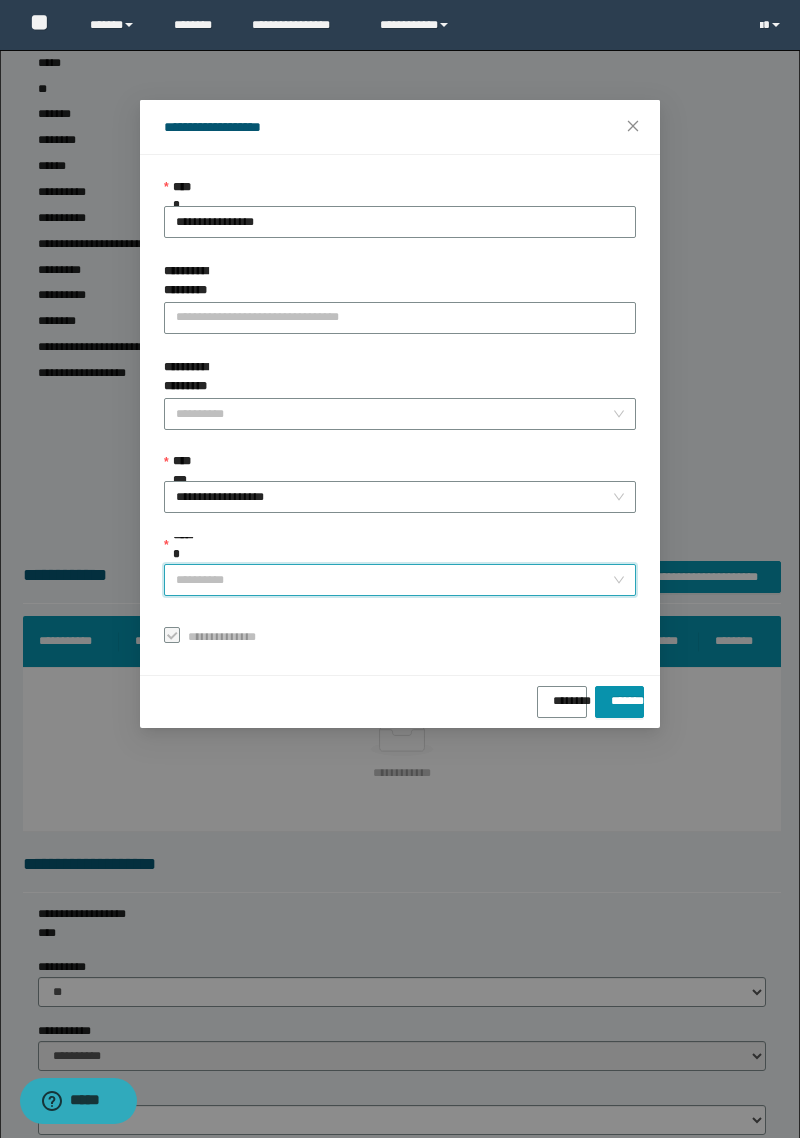 click on "******" at bounding box center (394, 580) 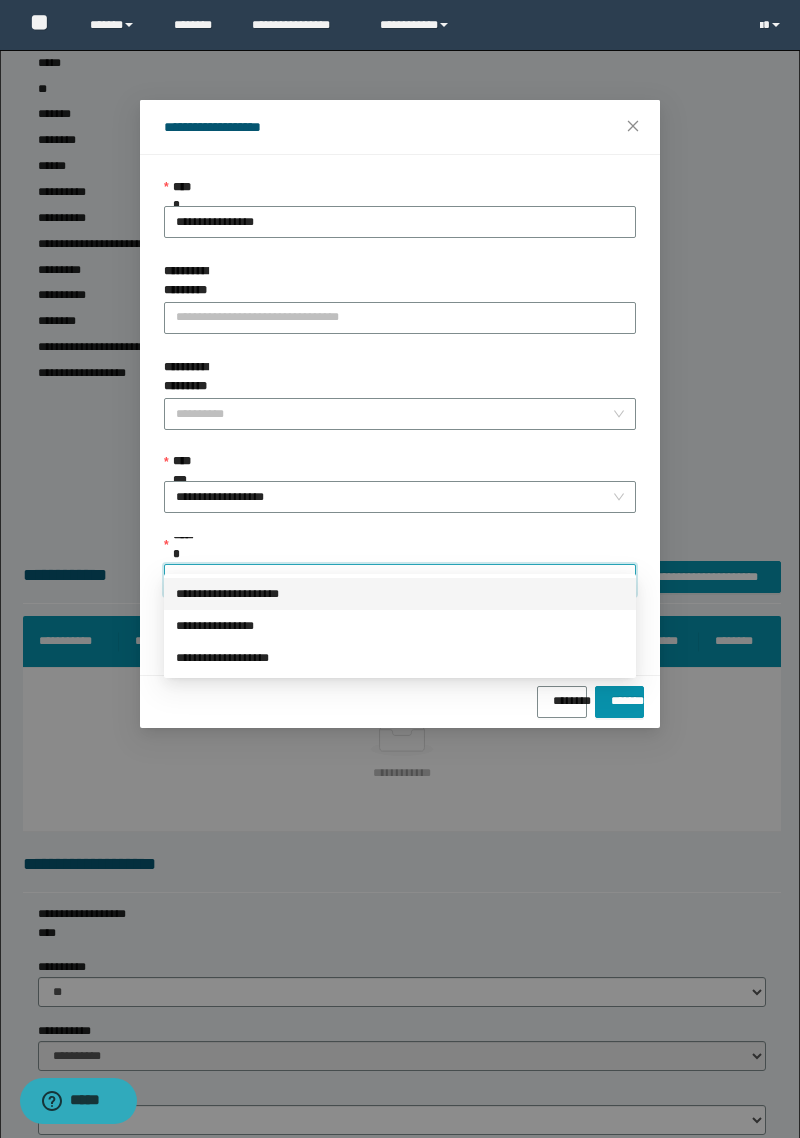 click on "**********" at bounding box center (400, 594) 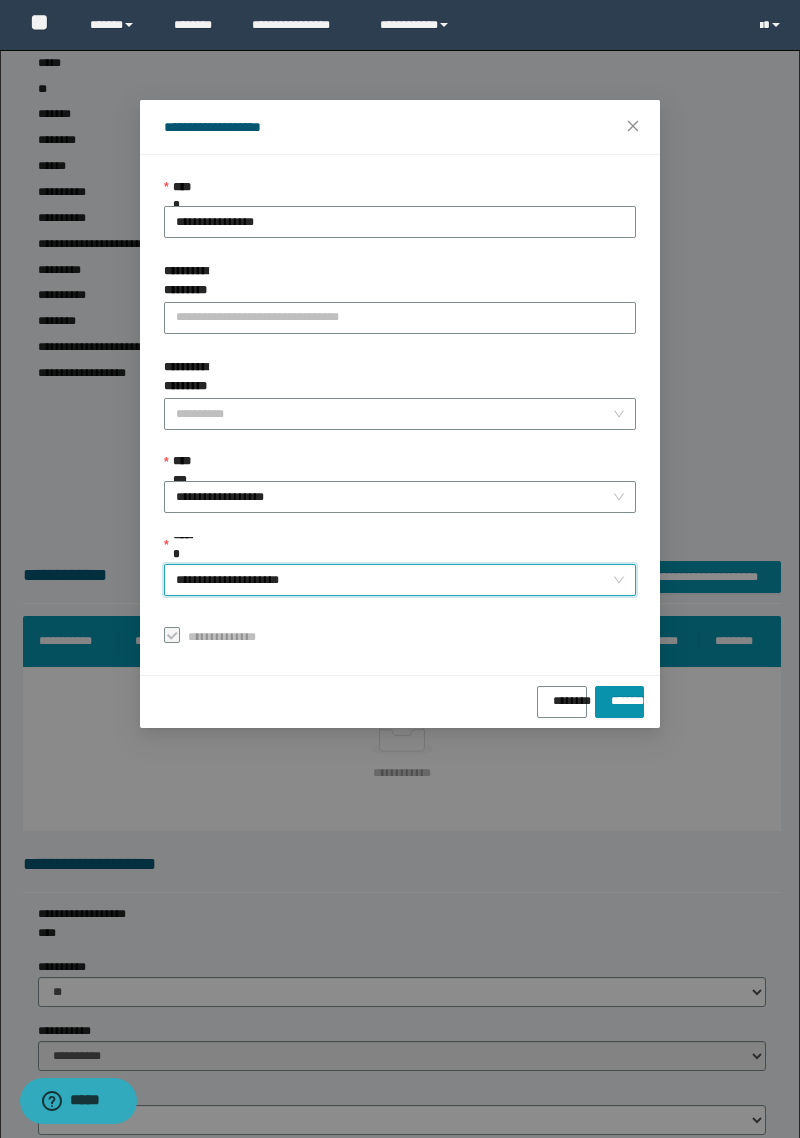 click on "**********" at bounding box center [400, 569] 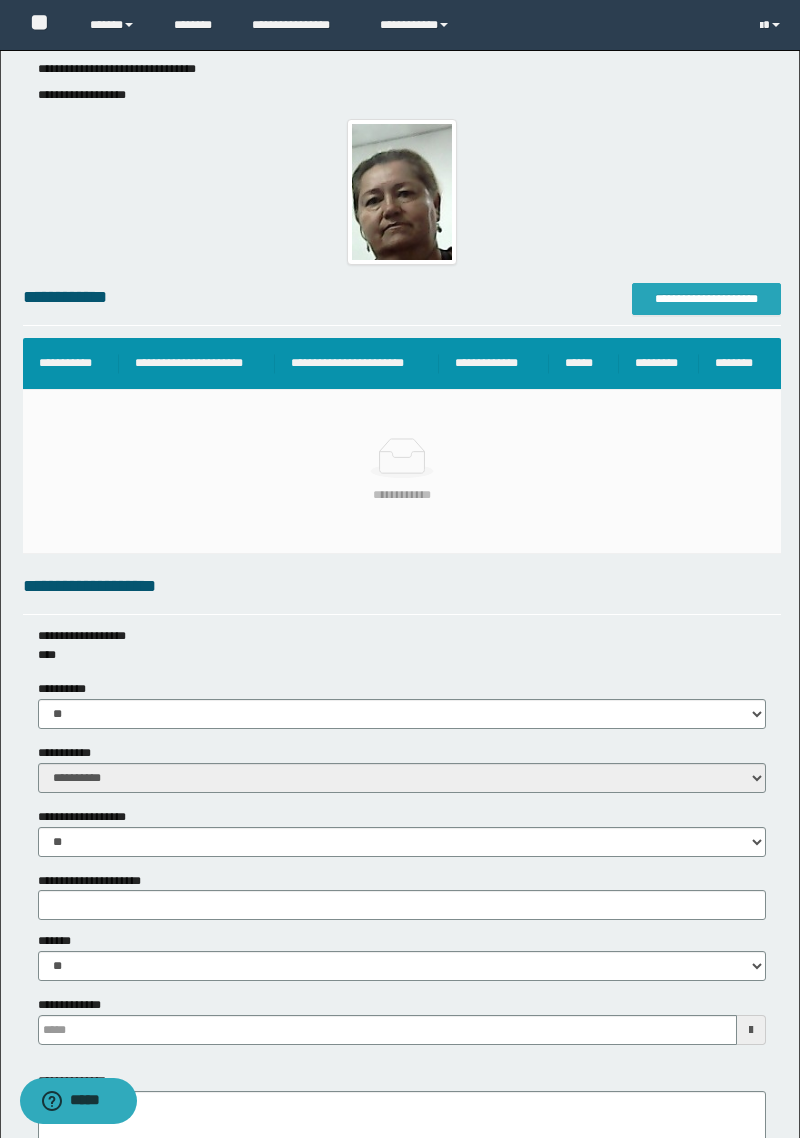 scroll, scrollTop: 475, scrollLeft: 0, axis: vertical 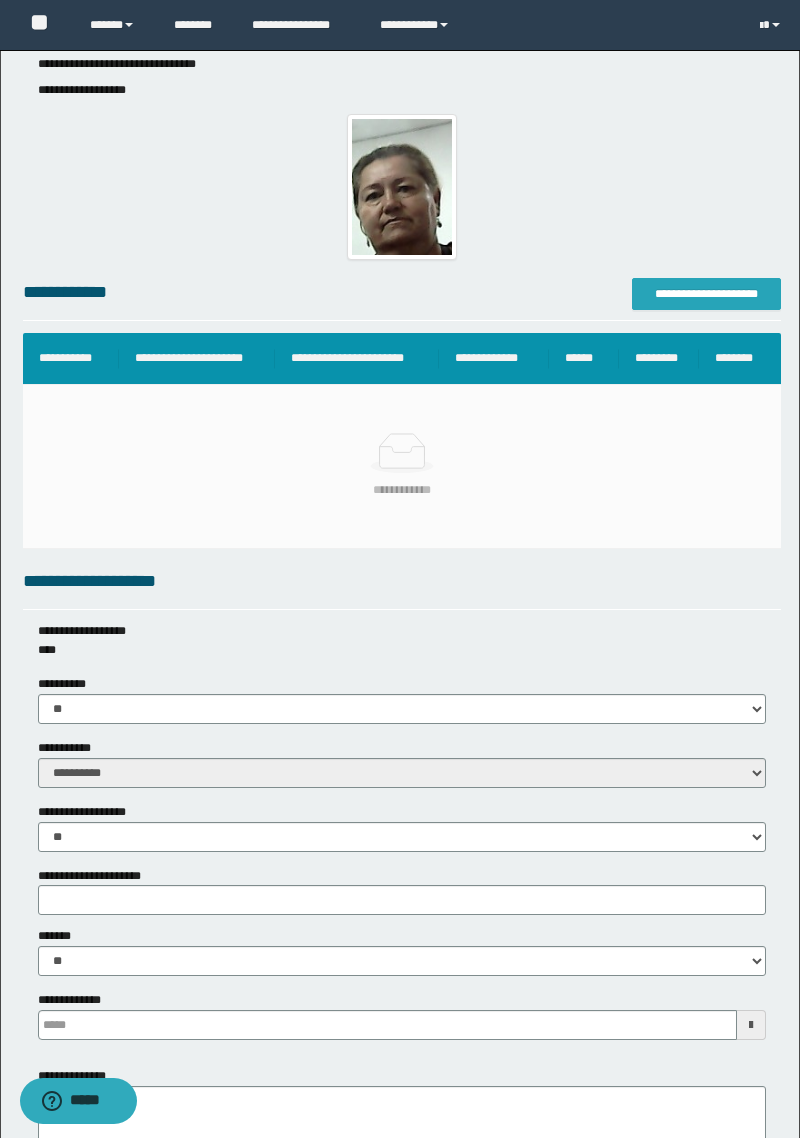 click on "**********" at bounding box center [706, 294] 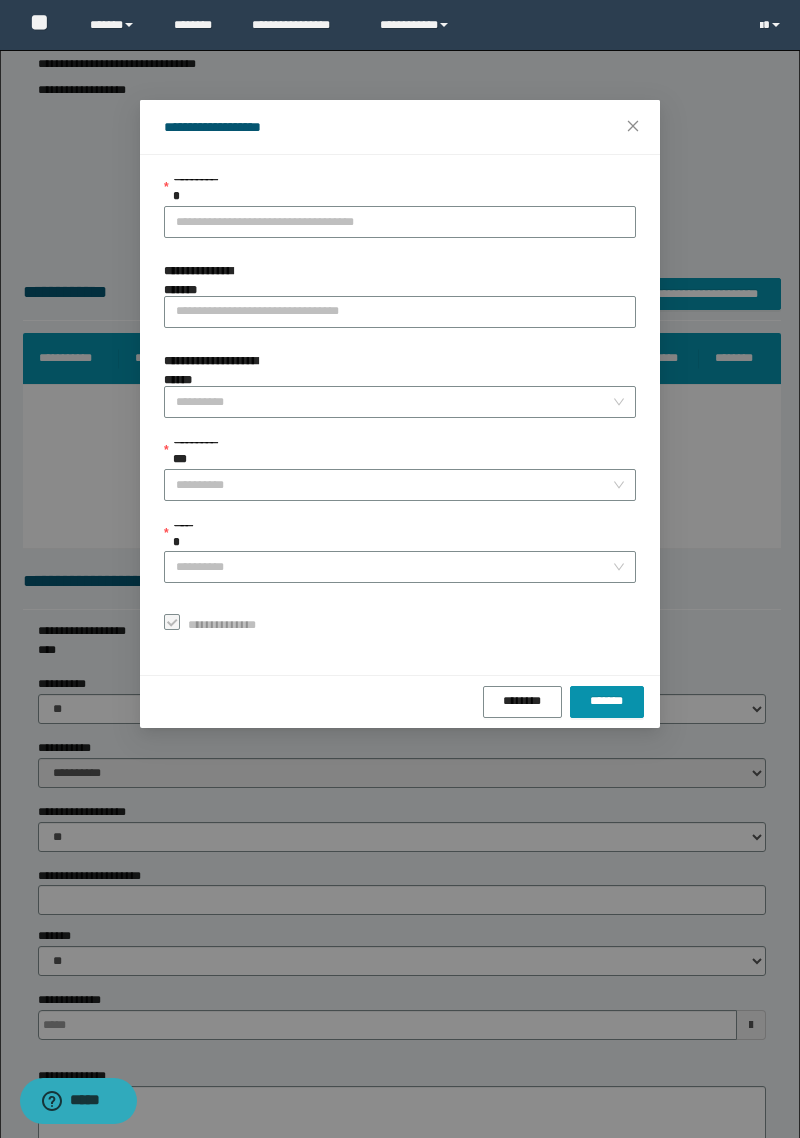click on "**********" at bounding box center [400, 222] 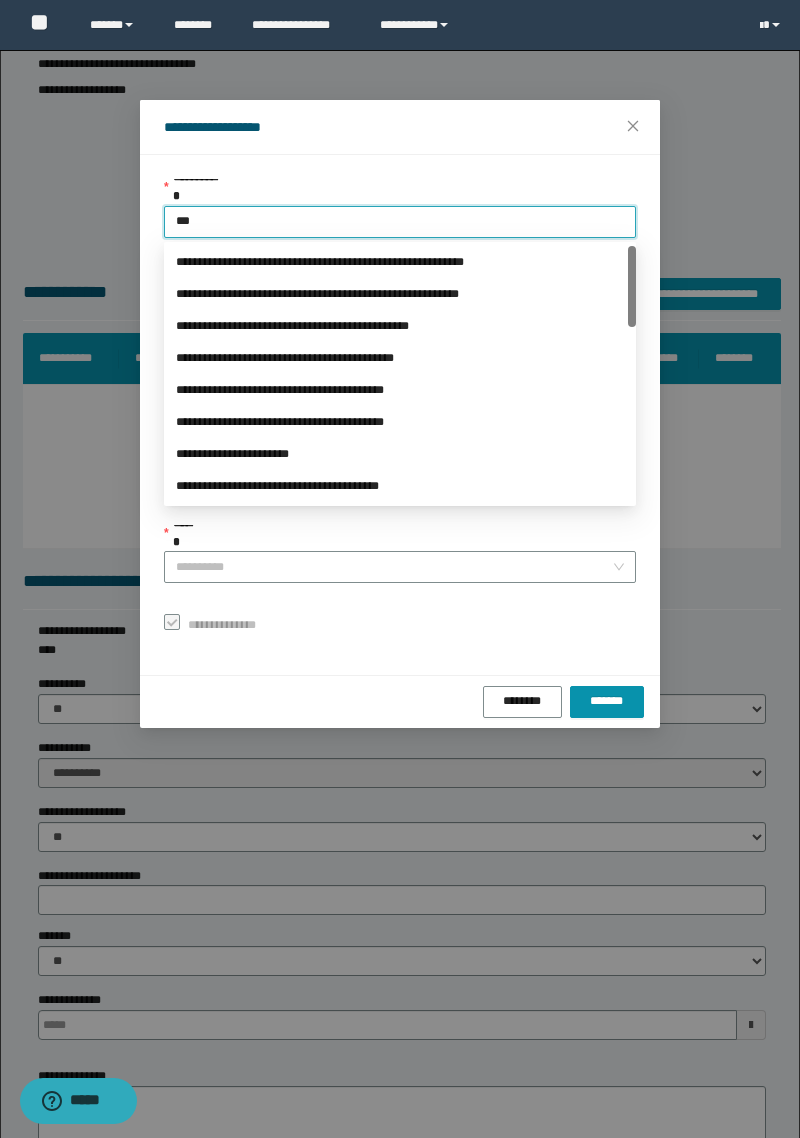 type on "****" 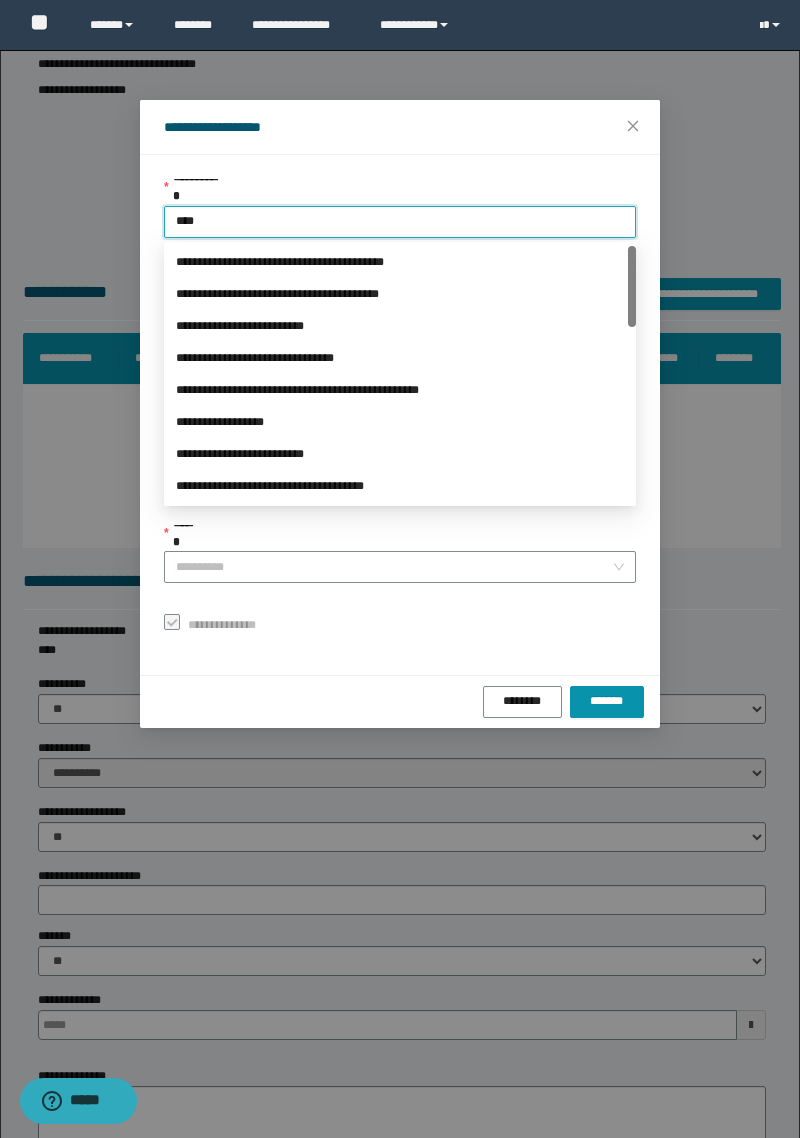 type 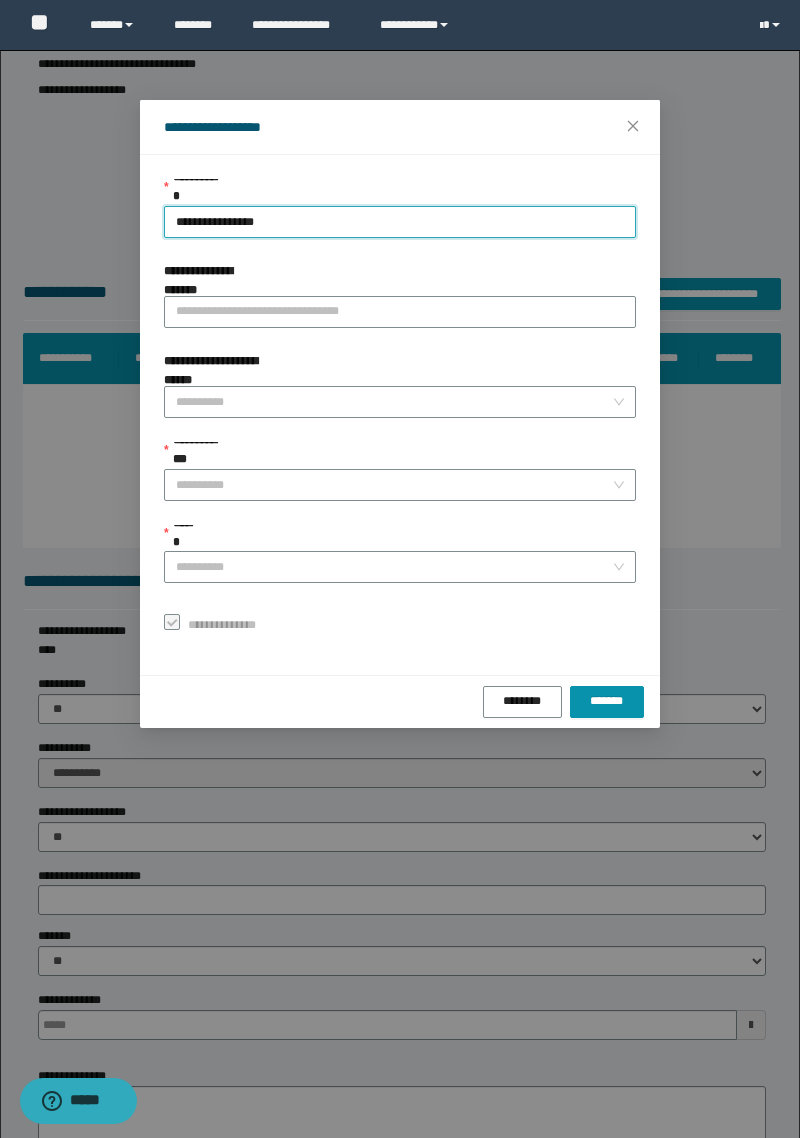 click on "**********" at bounding box center [394, 485] 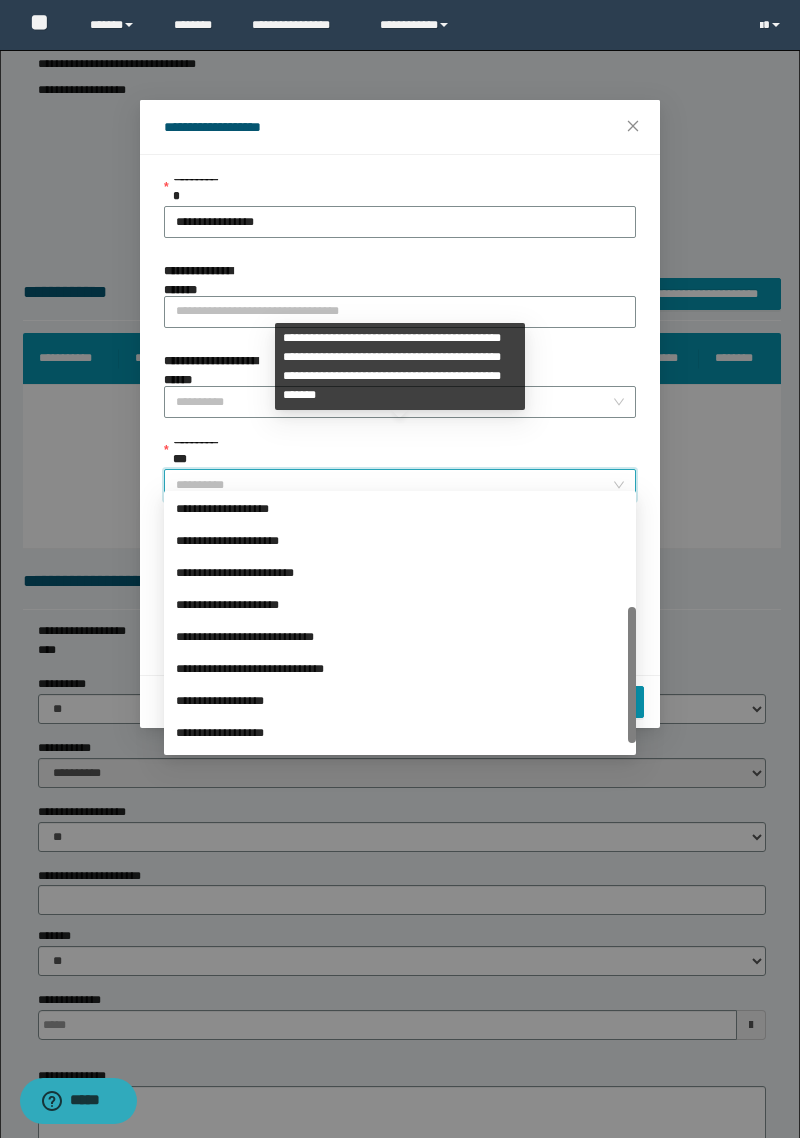 scroll, scrollTop: 224, scrollLeft: 0, axis: vertical 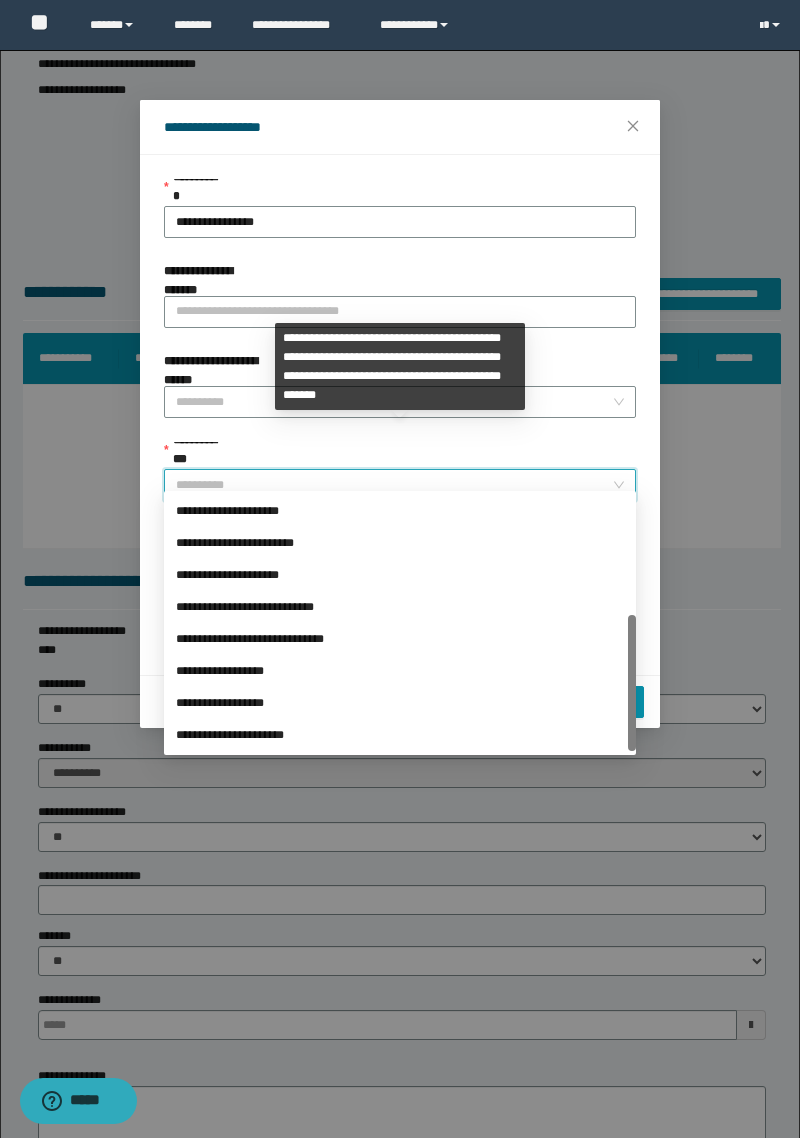 click on "**********" at bounding box center (400, 671) 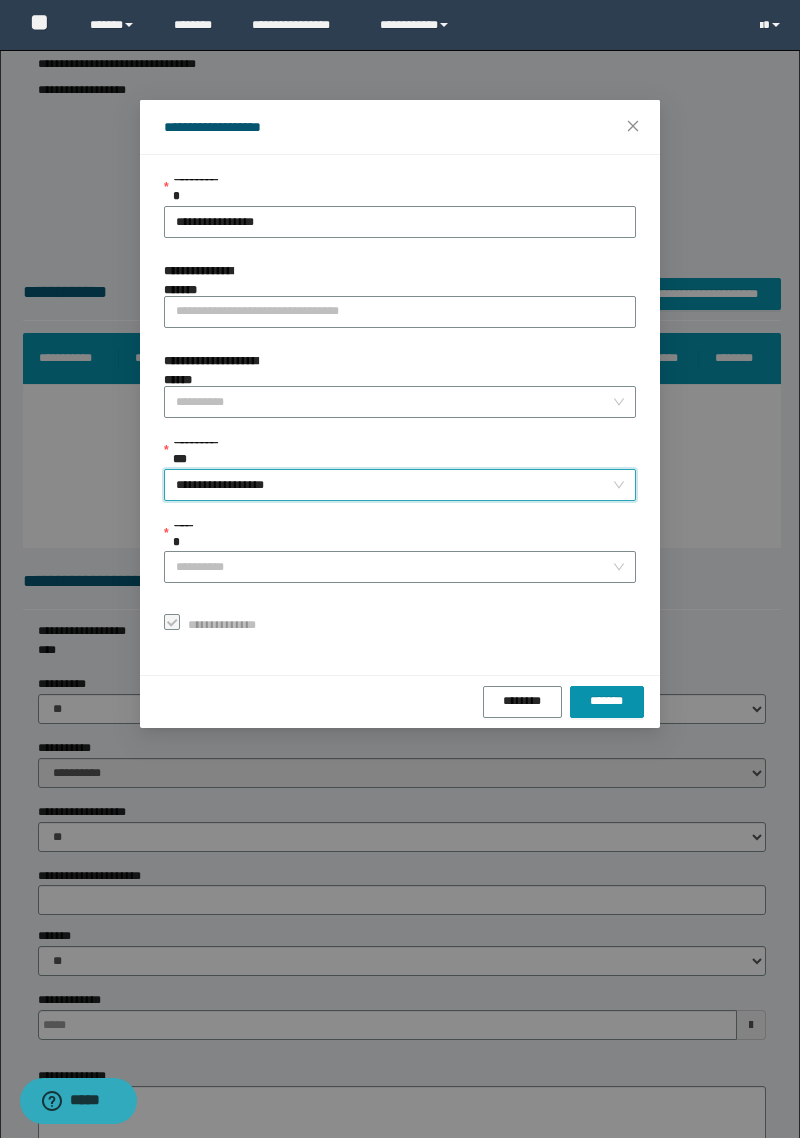 click on "******" at bounding box center (394, 567) 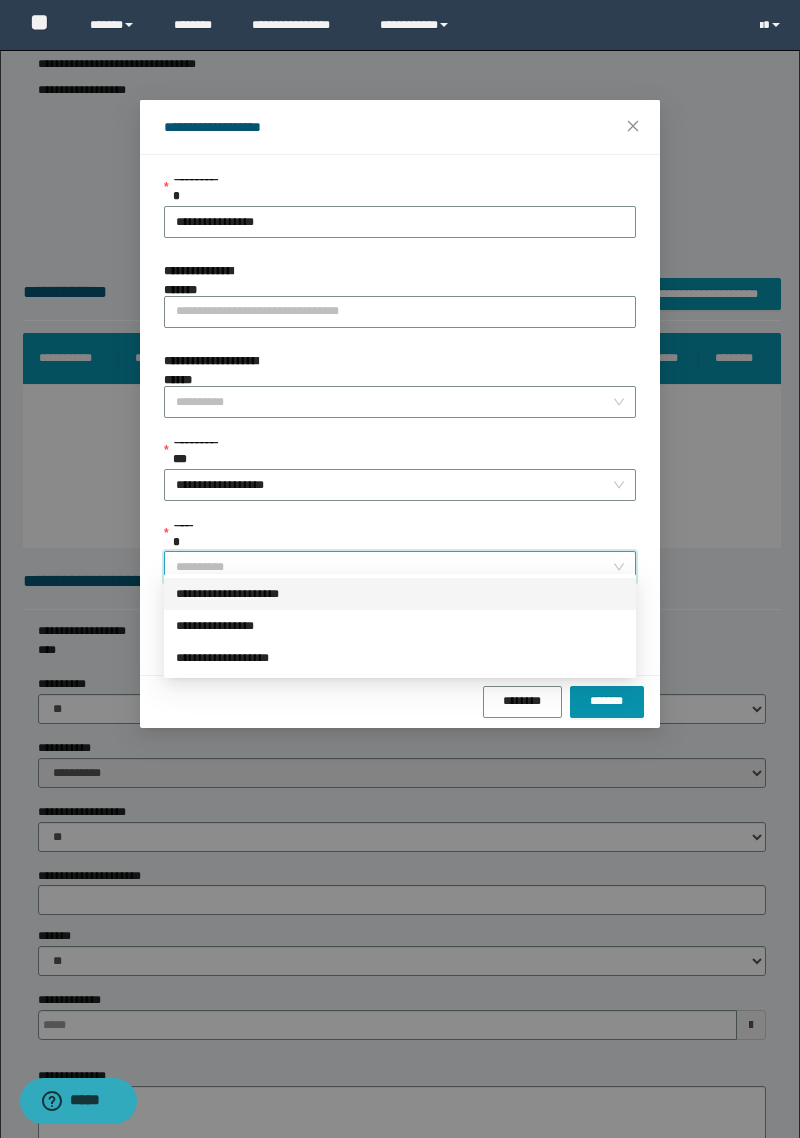 click on "**********" at bounding box center [400, 594] 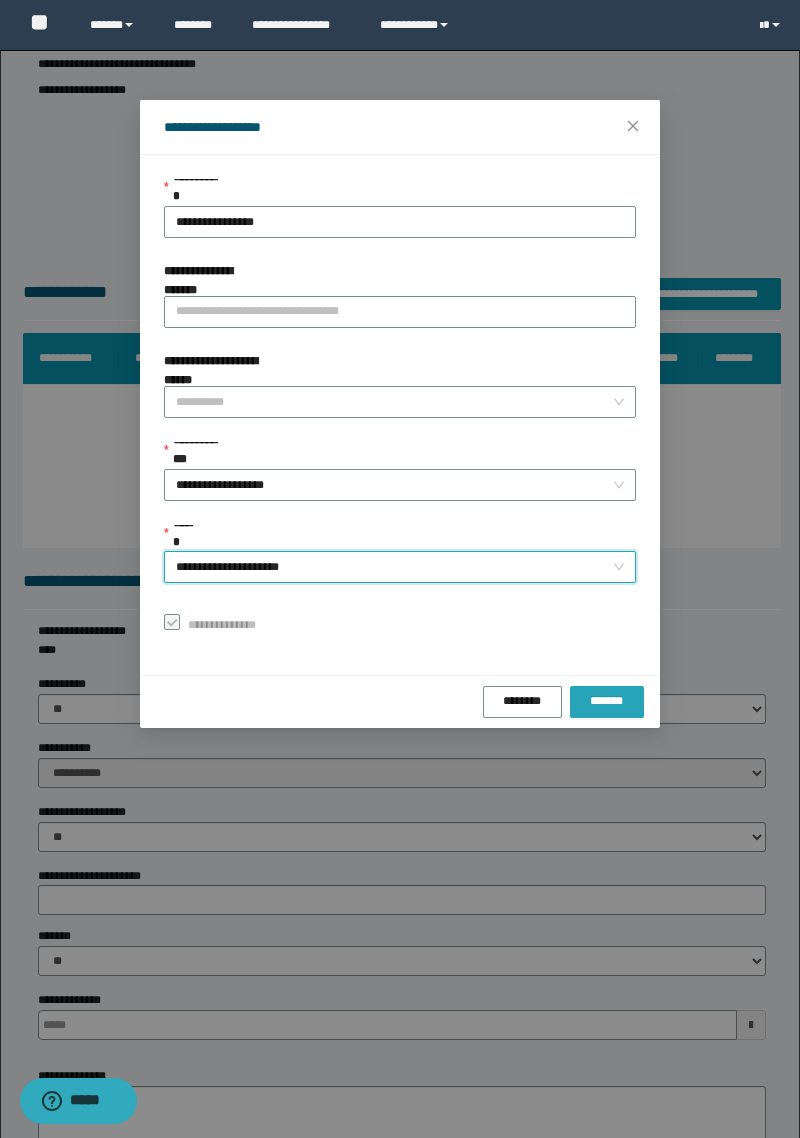 click on "*******" at bounding box center (607, 701) 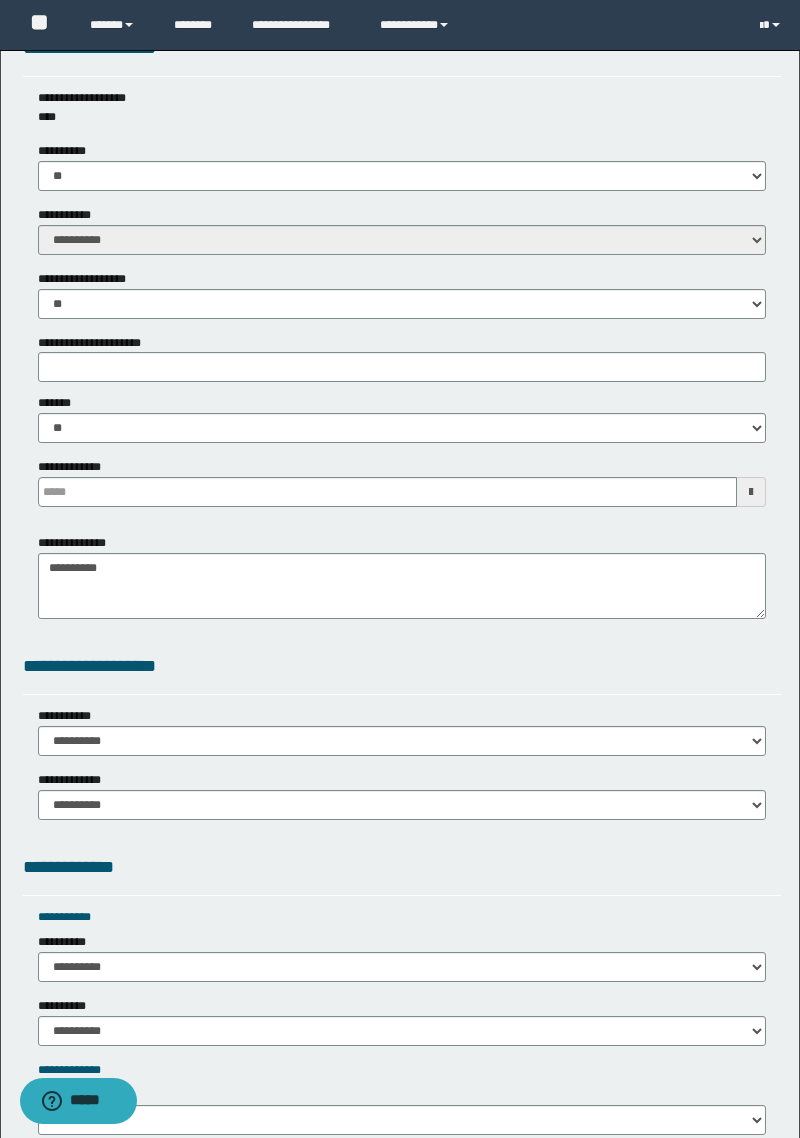 scroll, scrollTop: 1028, scrollLeft: 0, axis: vertical 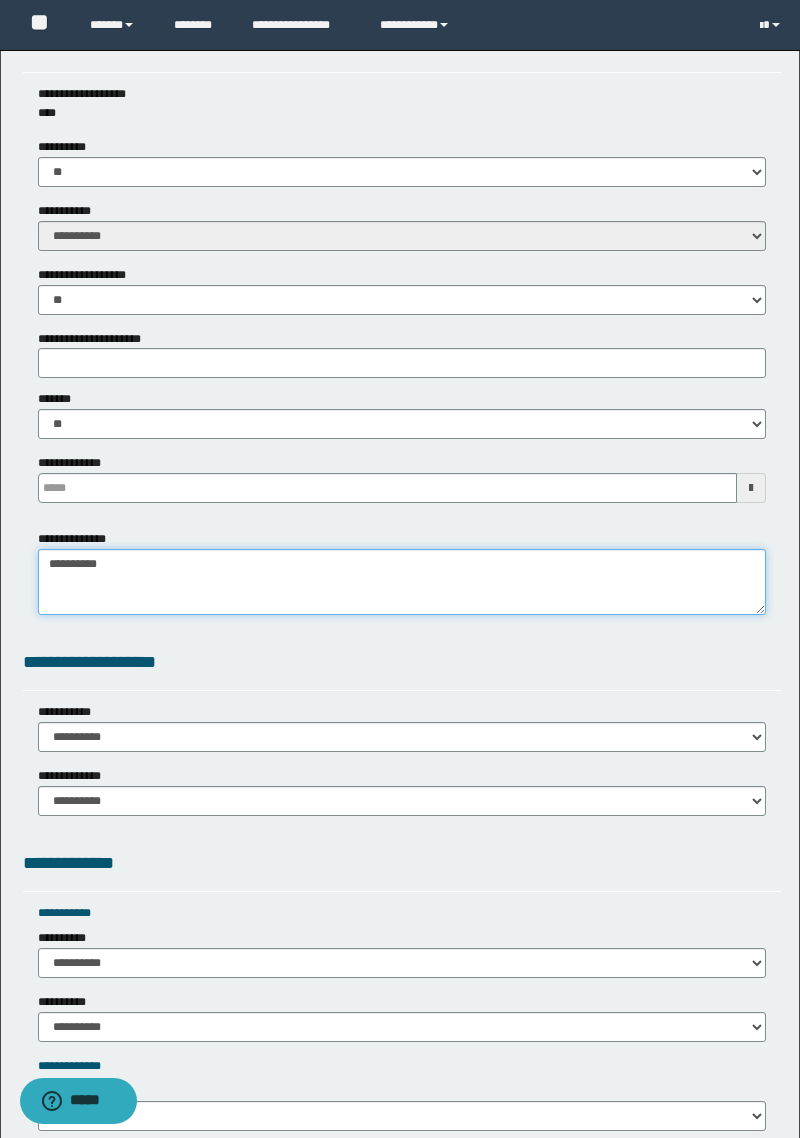 click on "**********" at bounding box center [402, 582] 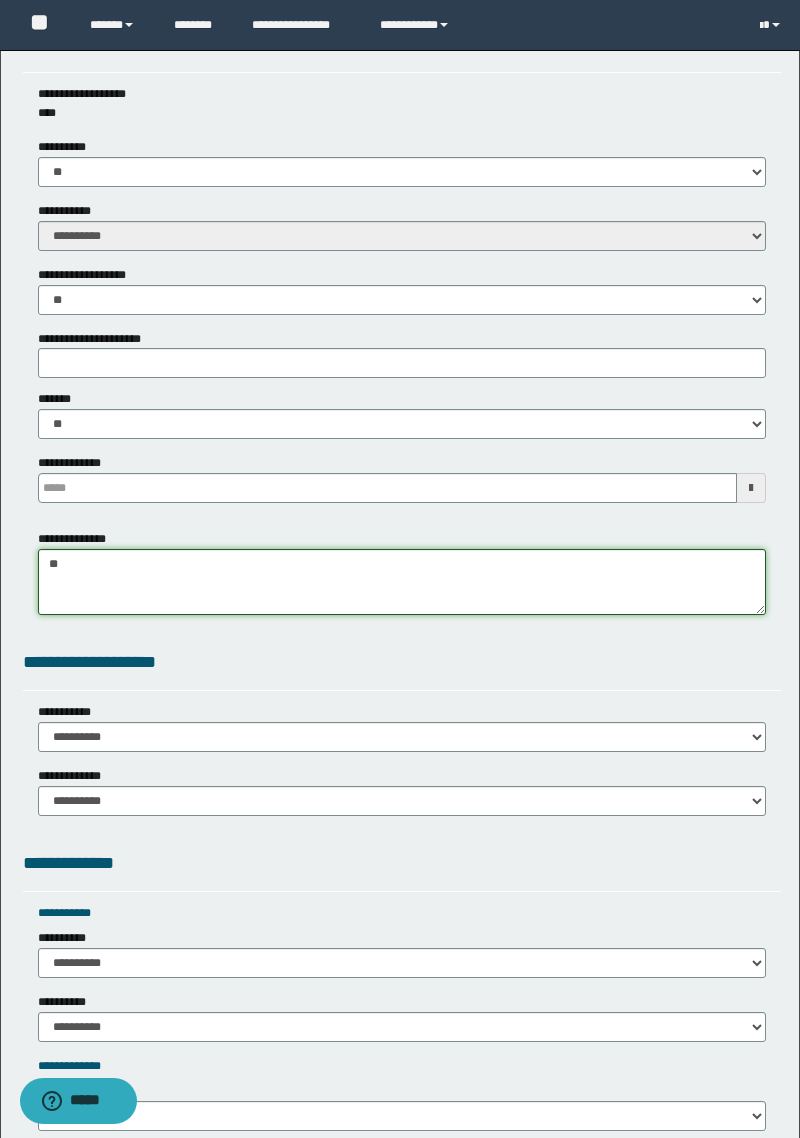 type on "*" 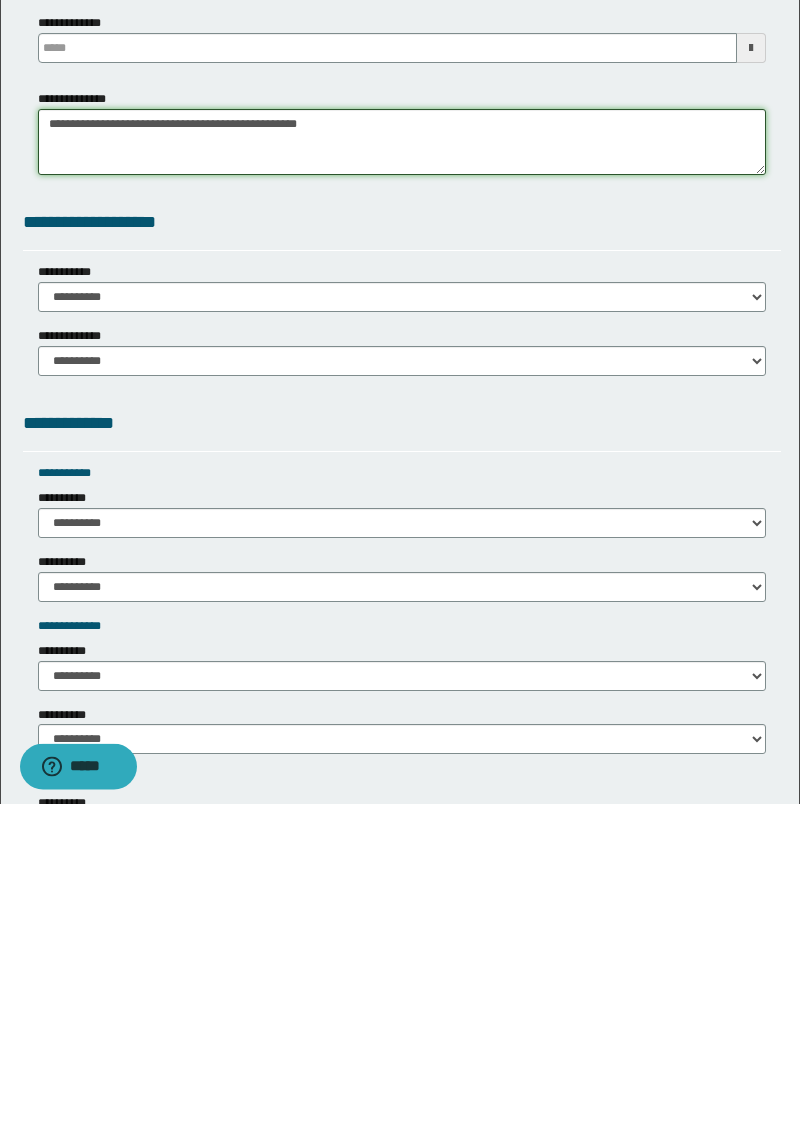 scroll, scrollTop: 1134, scrollLeft: 0, axis: vertical 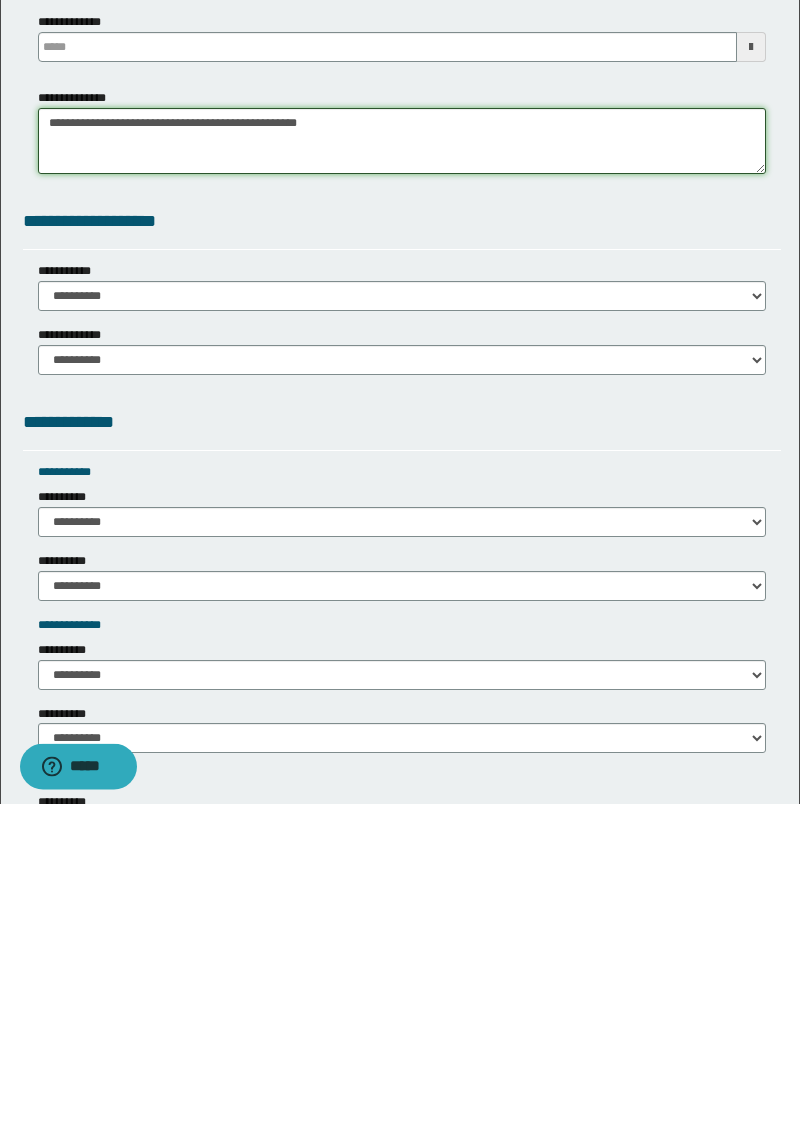 type on "**********" 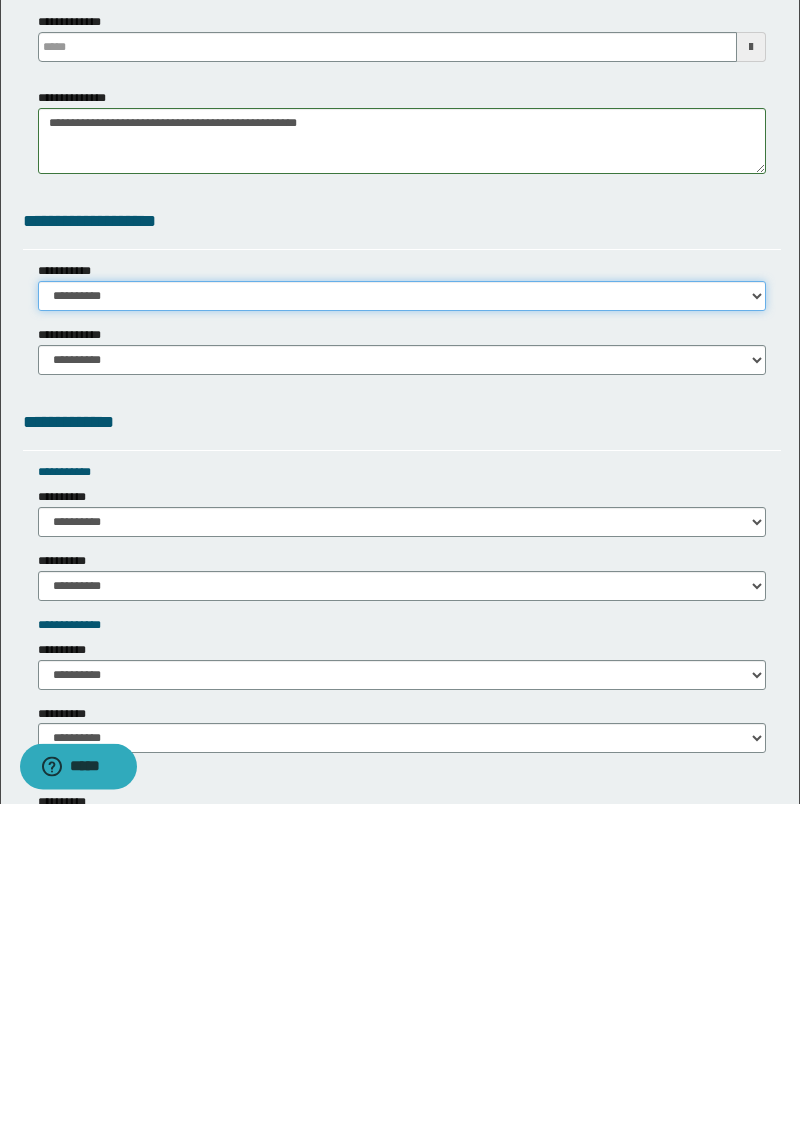 click on "**********" at bounding box center [402, 631] 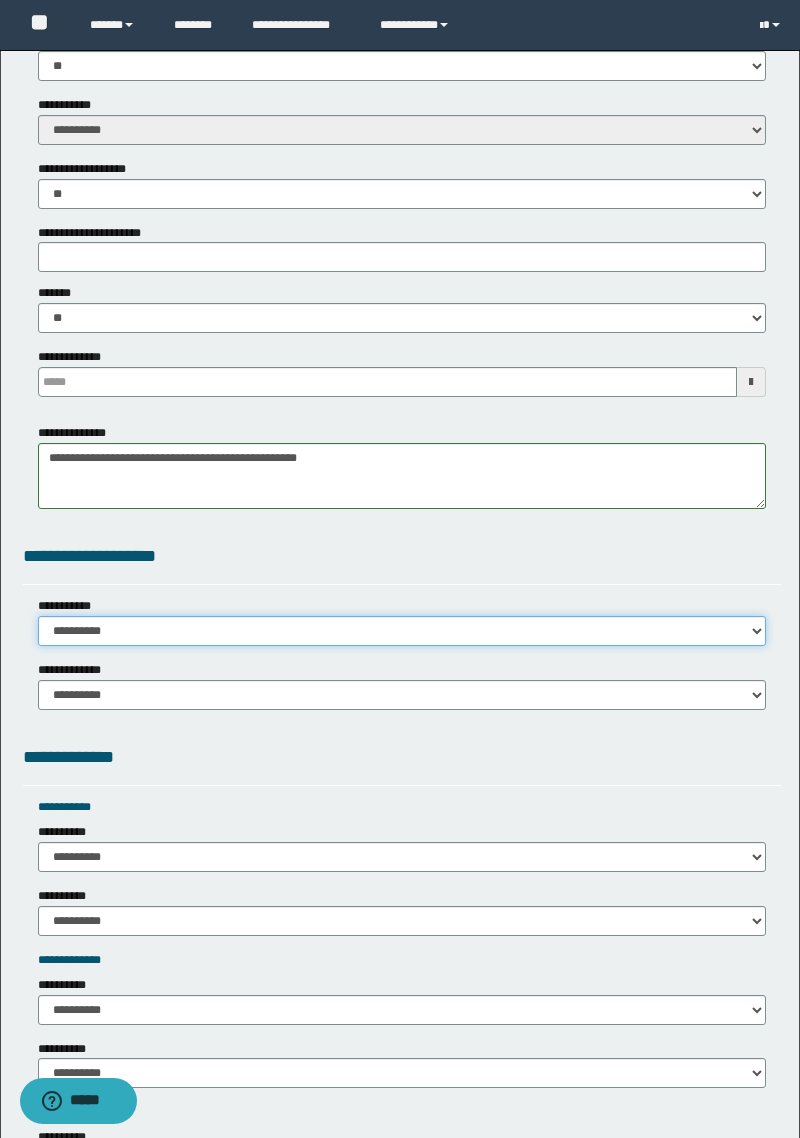 select on "*" 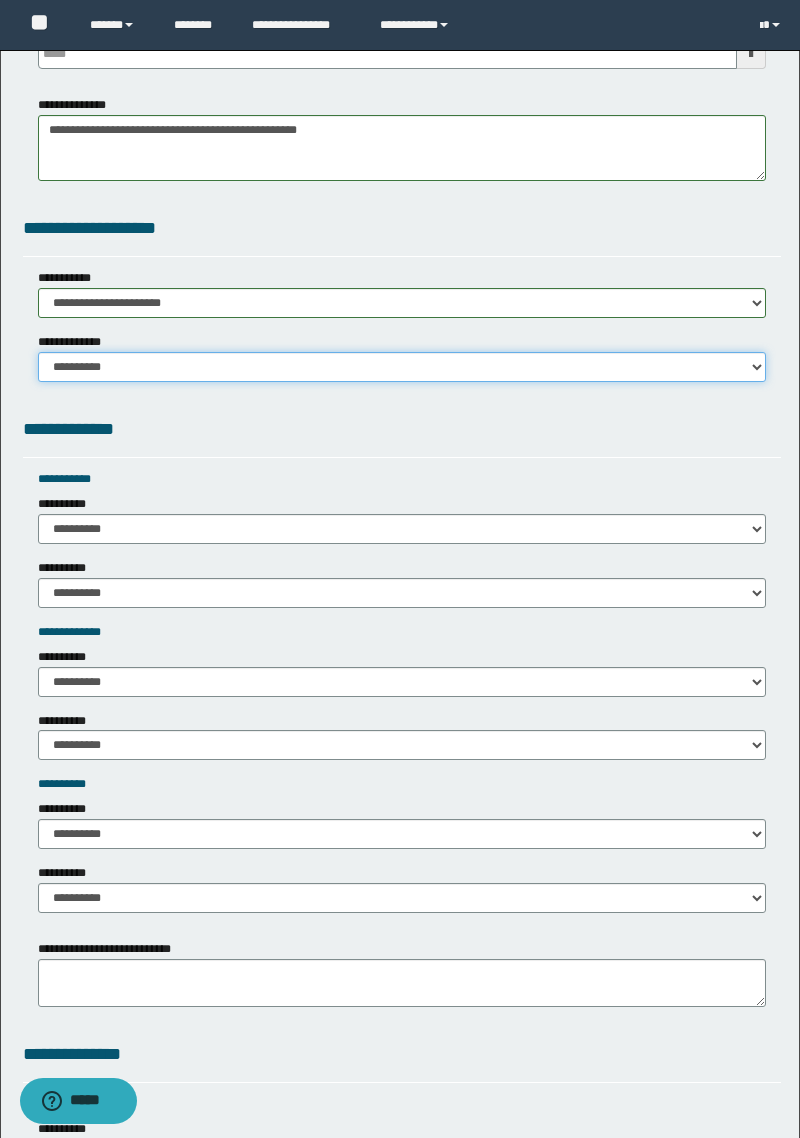 click on "**********" at bounding box center [402, 367] 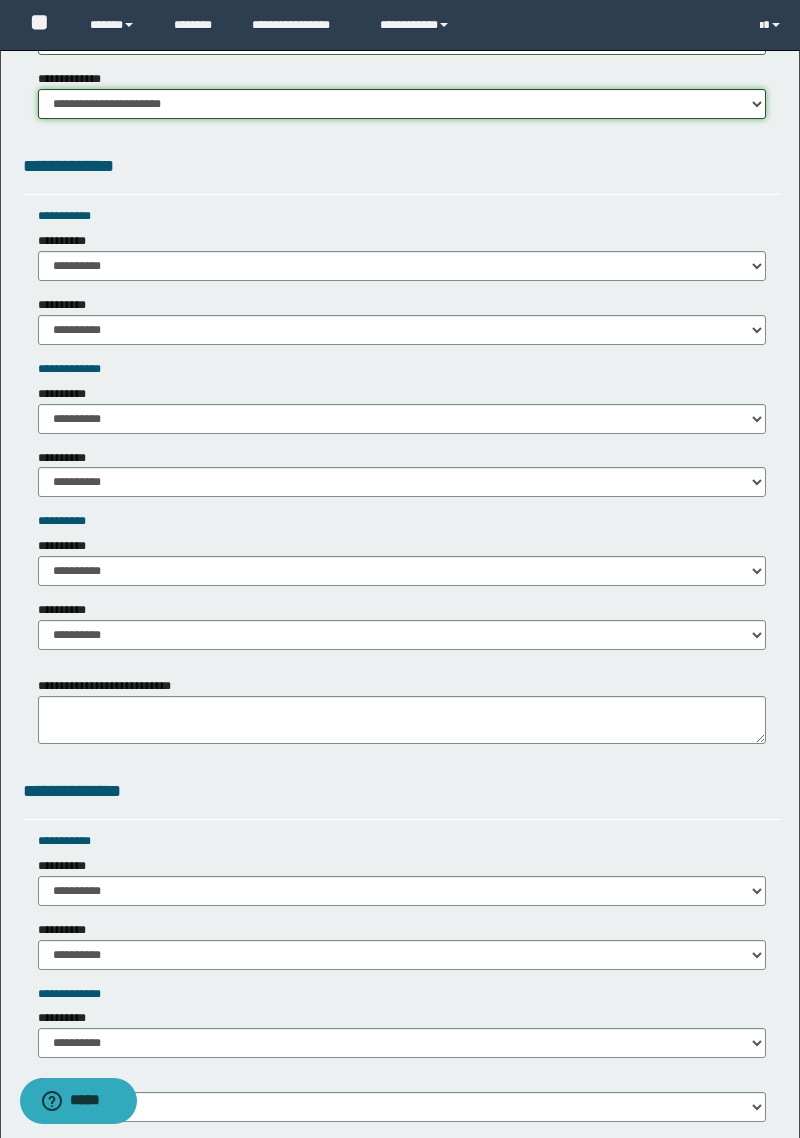 scroll, scrollTop: 1728, scrollLeft: 0, axis: vertical 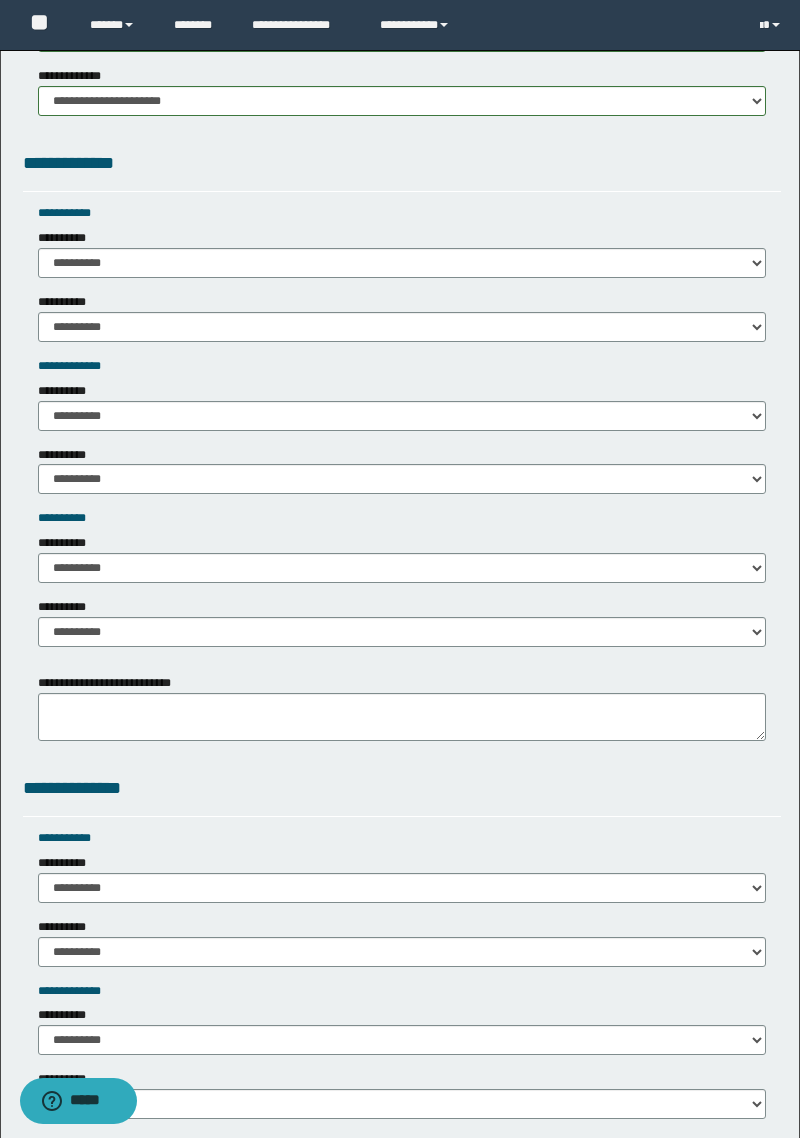 click on "**********" at bounding box center [63, 238] 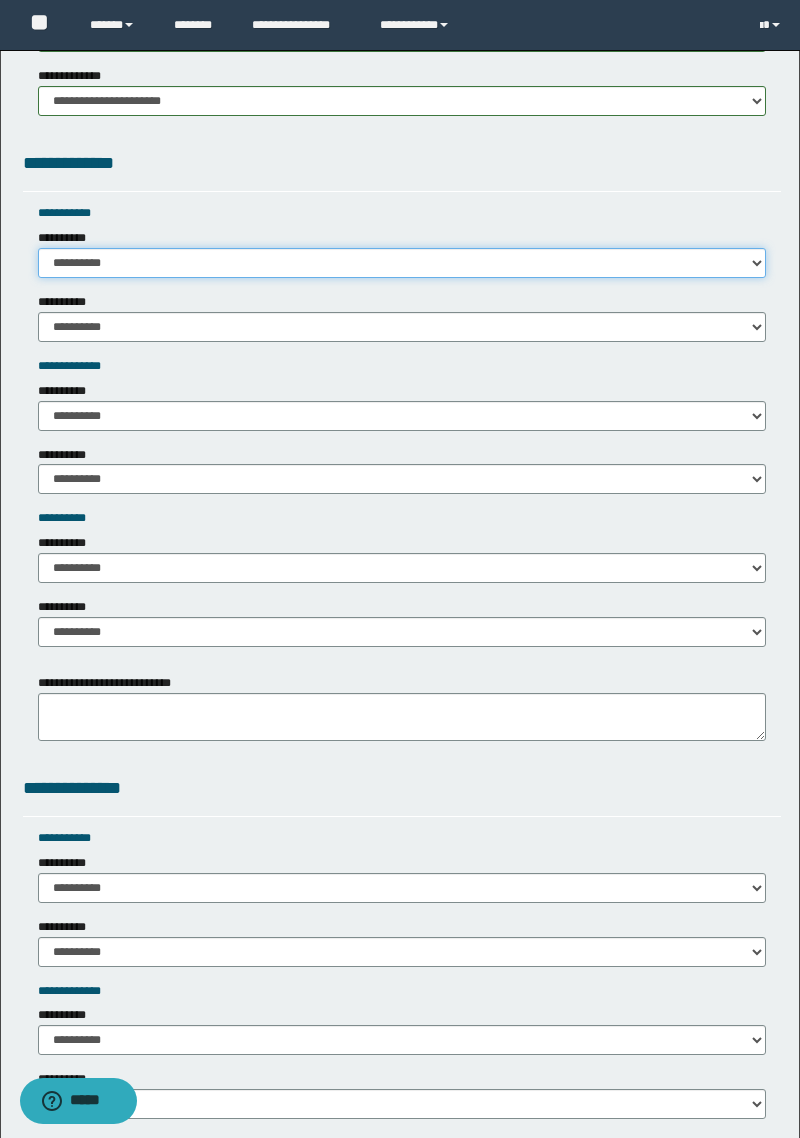 click on "**********" at bounding box center (402, 263) 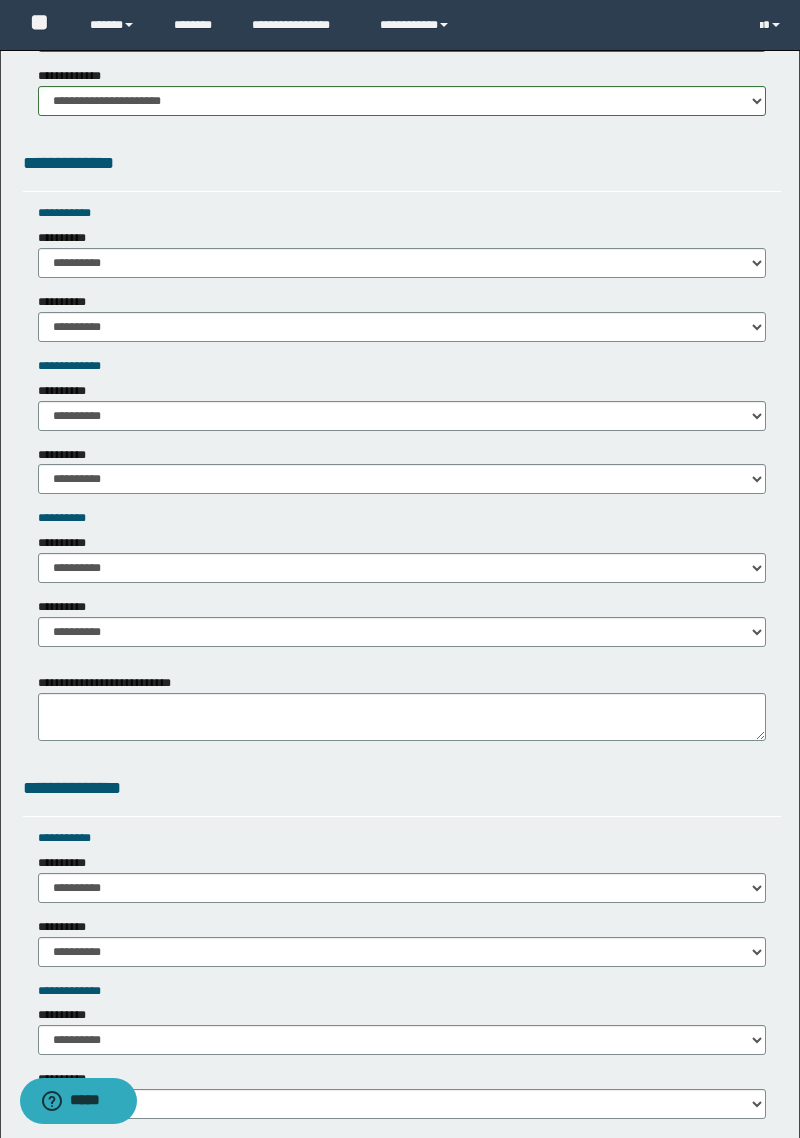 click on "**********" at bounding box center (66, 302) 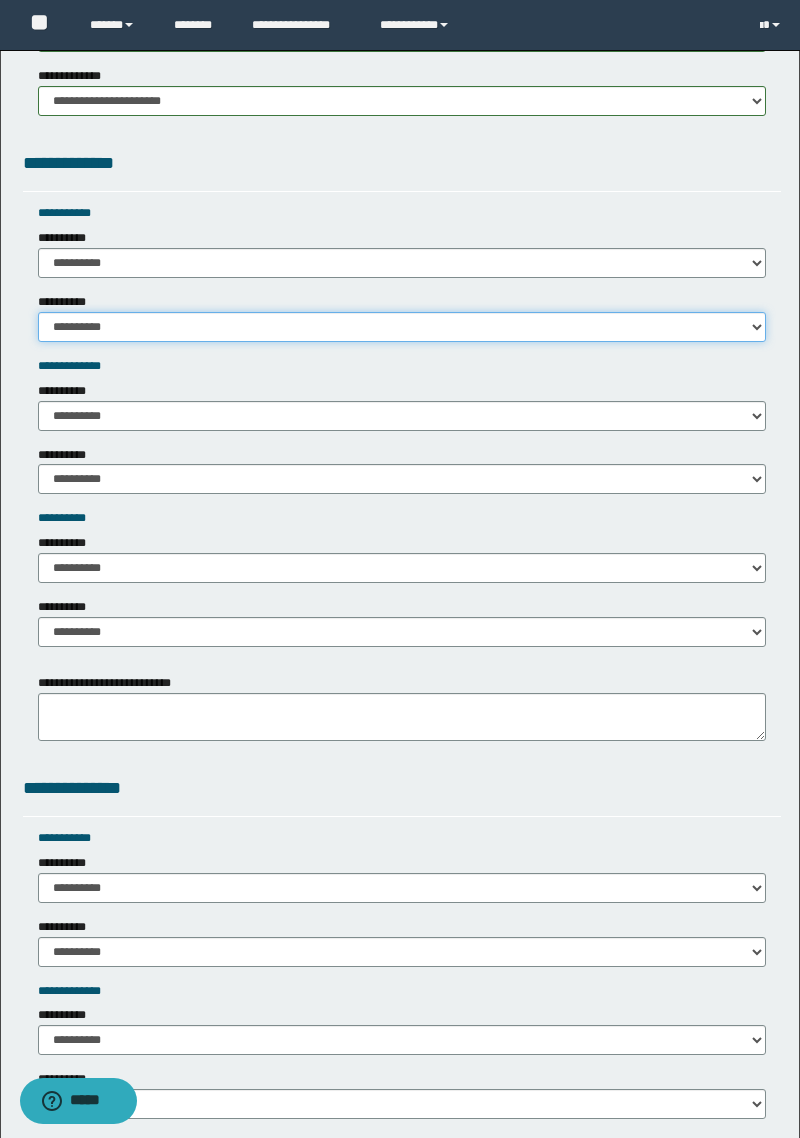 click on "**********" at bounding box center (402, 327) 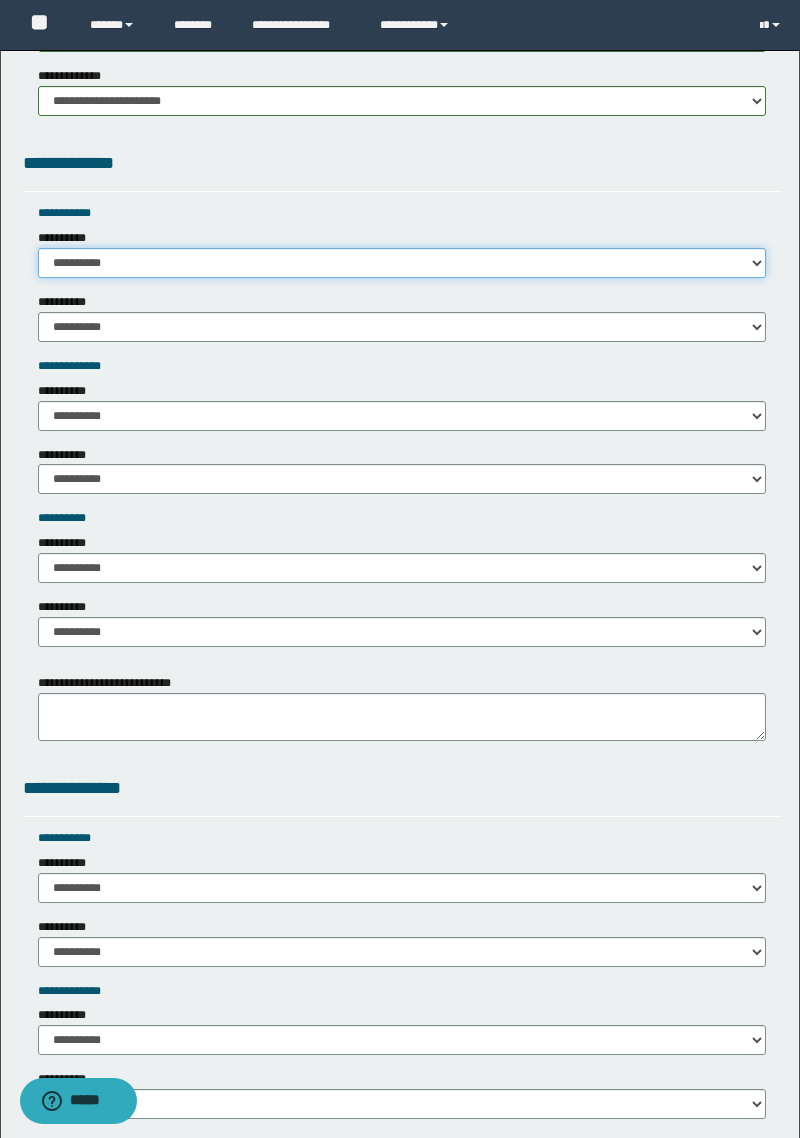 click on "**********" at bounding box center (402, 263) 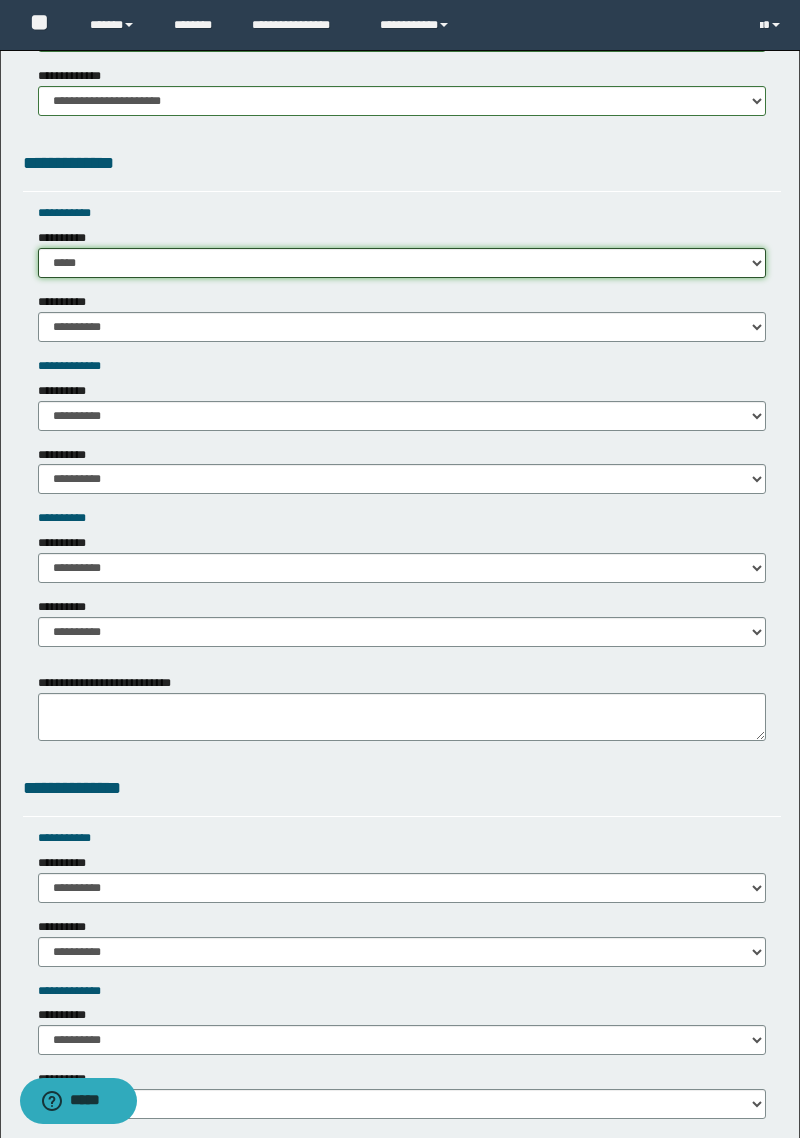 click on "**********" at bounding box center [402, 263] 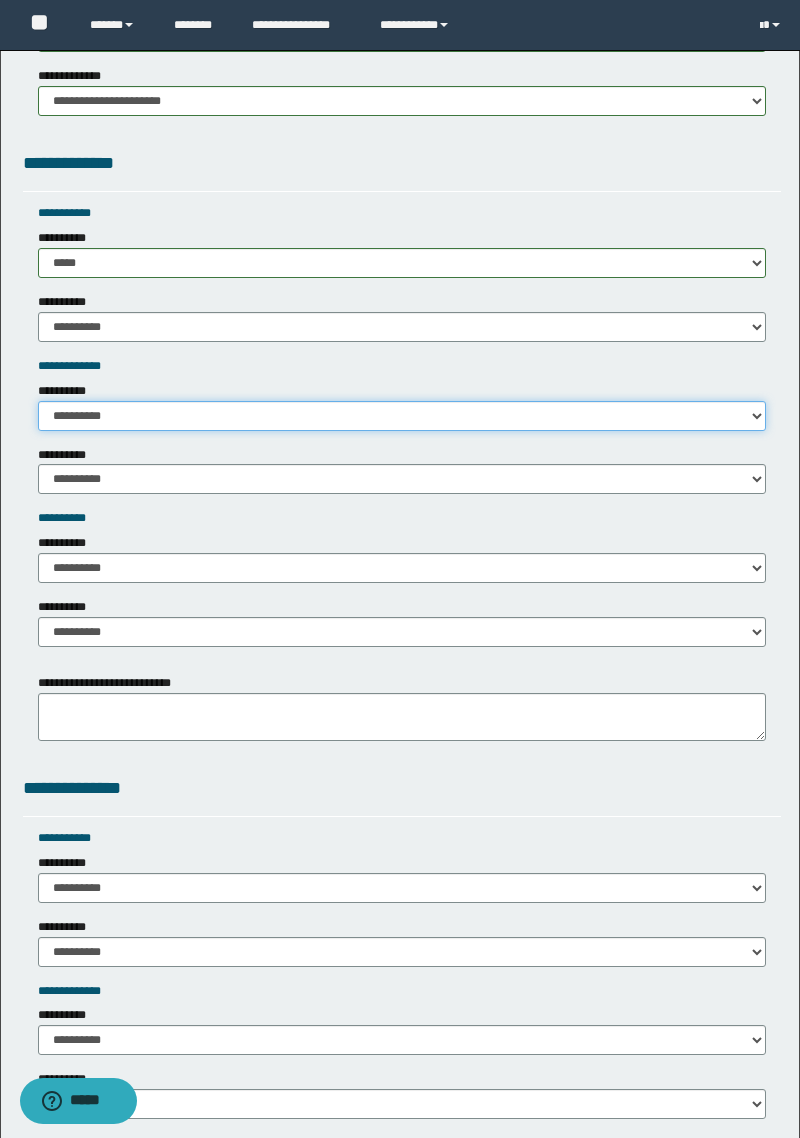 click on "**********" at bounding box center (402, 416) 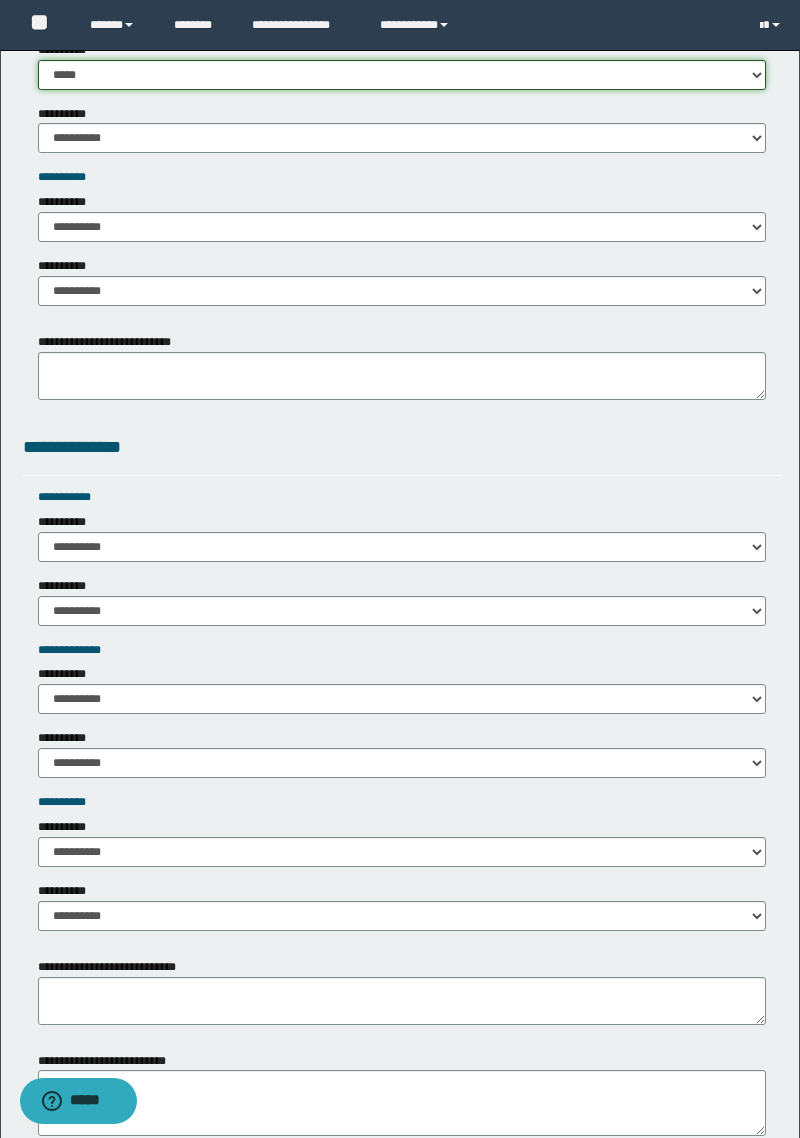 scroll, scrollTop: 2071, scrollLeft: 0, axis: vertical 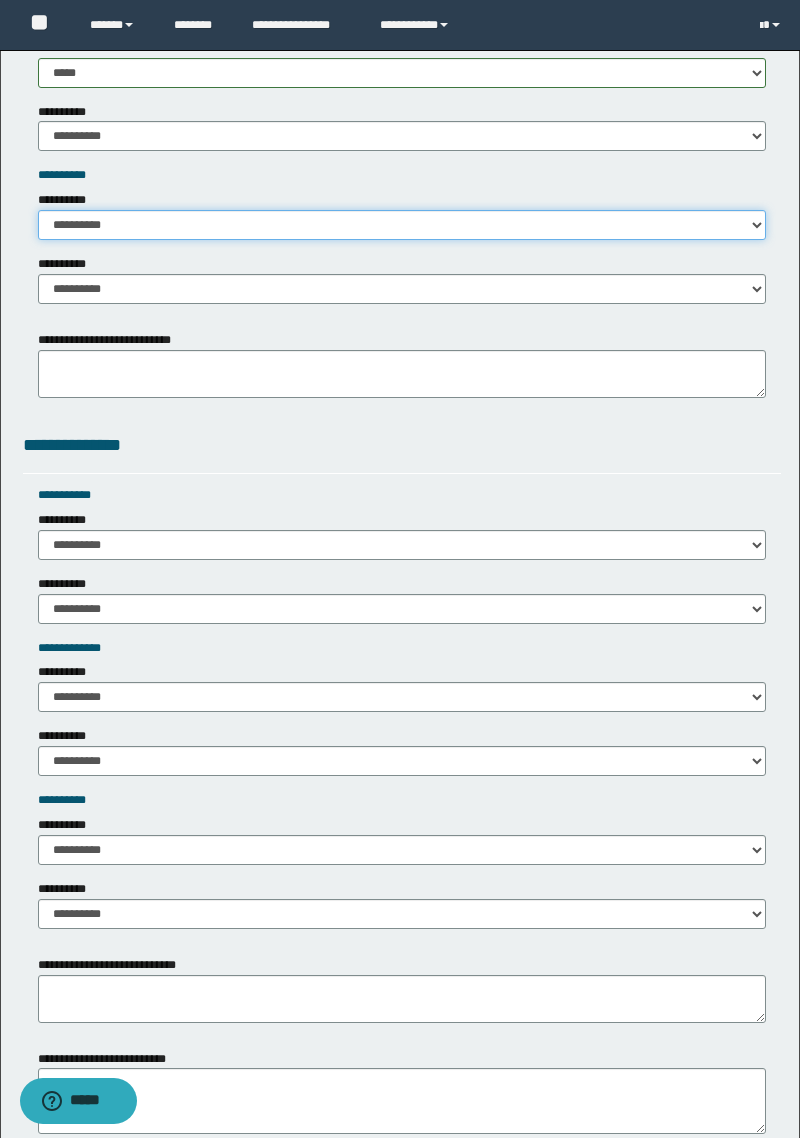 click on "**********" at bounding box center (402, 225) 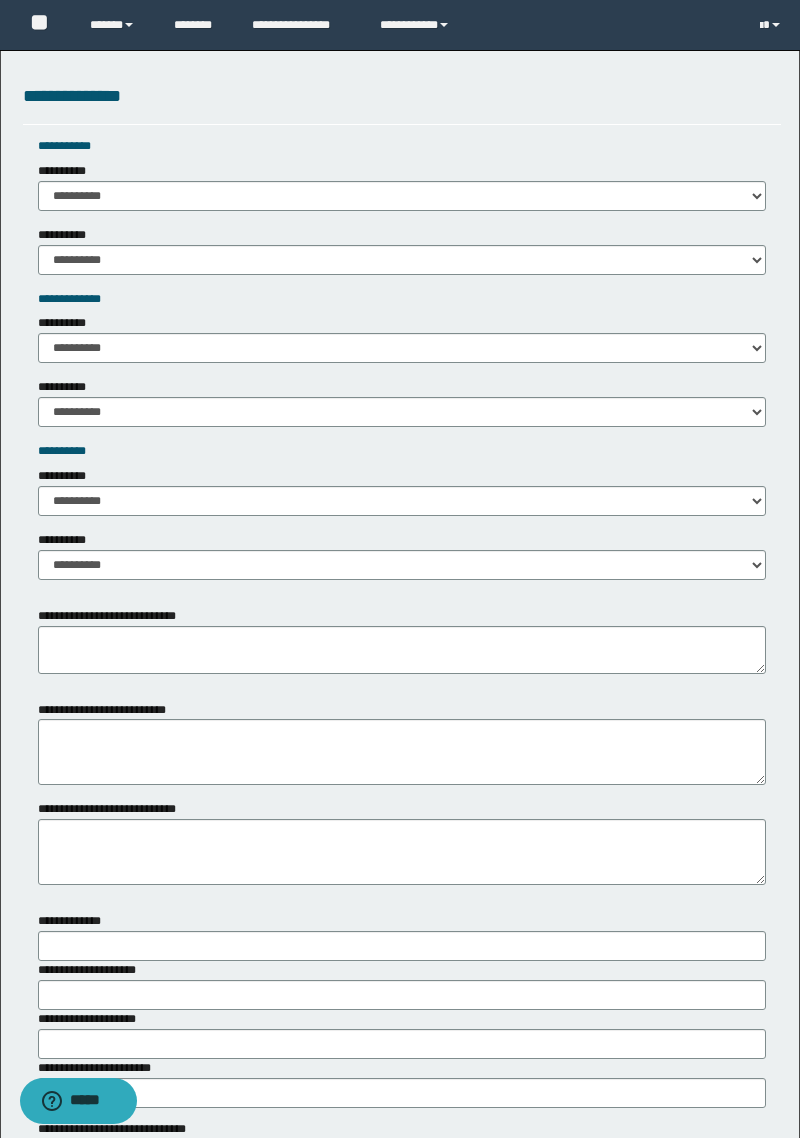 scroll, scrollTop: 2423, scrollLeft: 0, axis: vertical 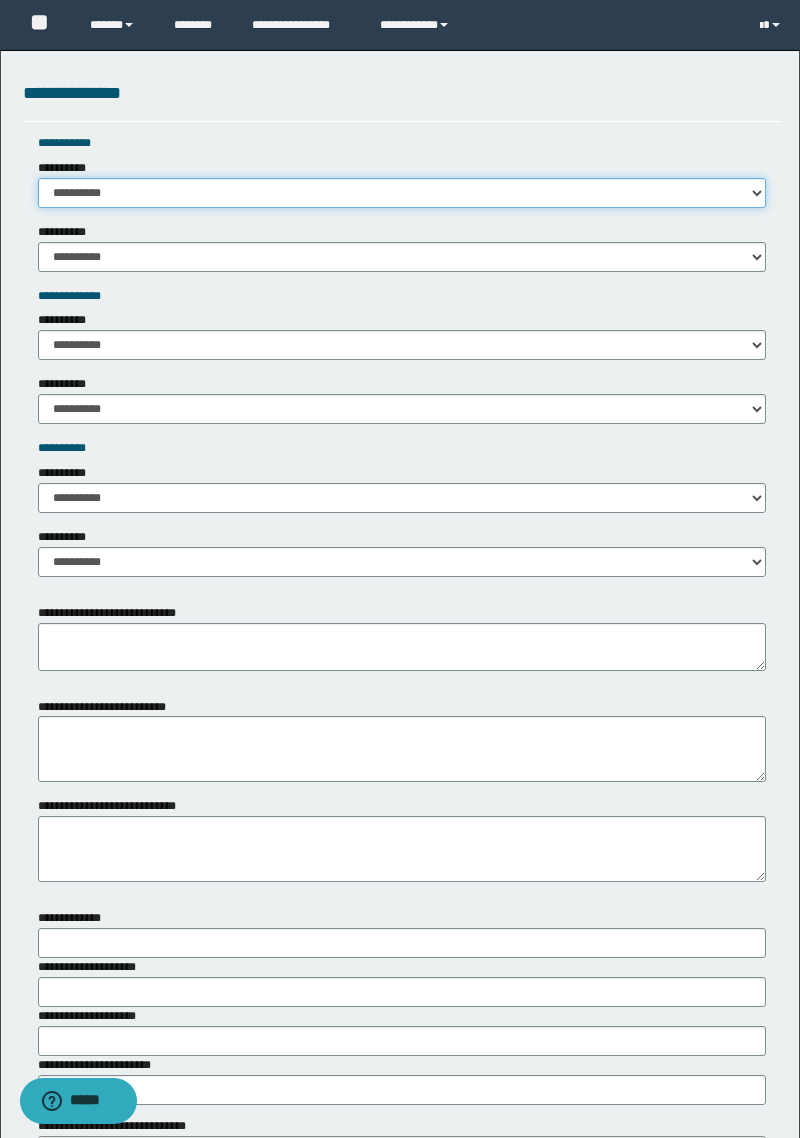 click on "**********" at bounding box center (402, 193) 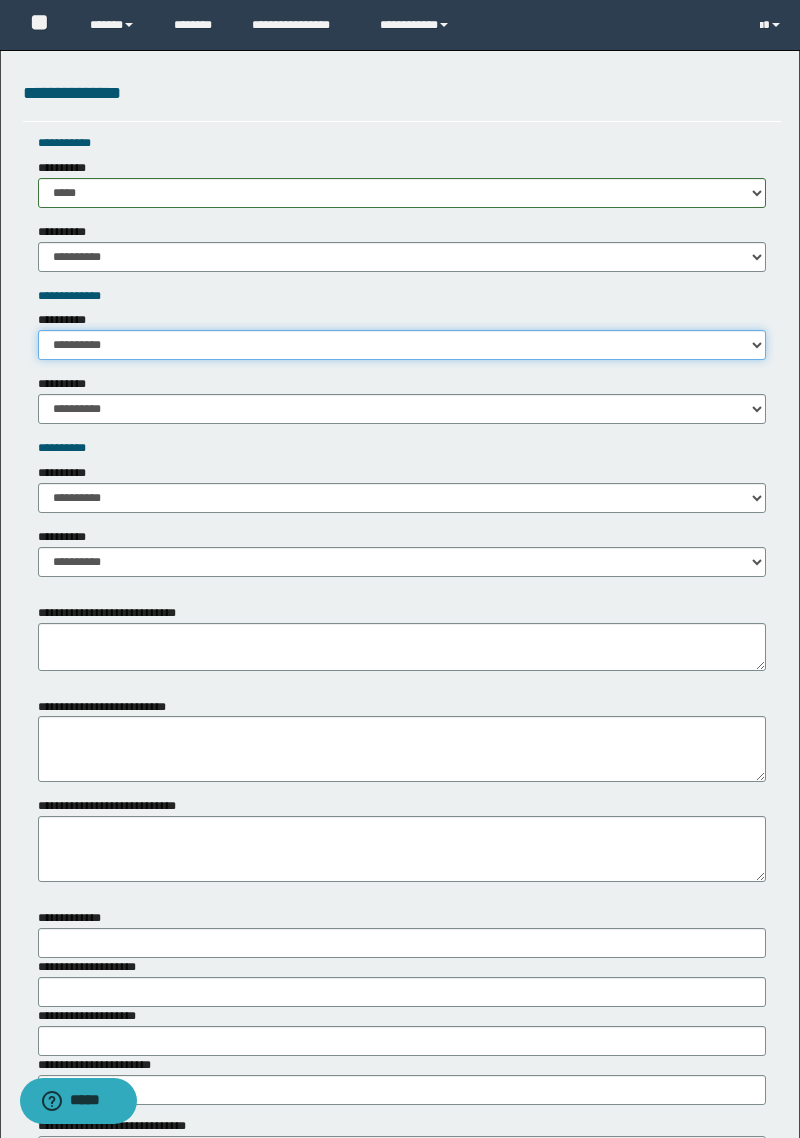 click on "**********" at bounding box center [402, 345] 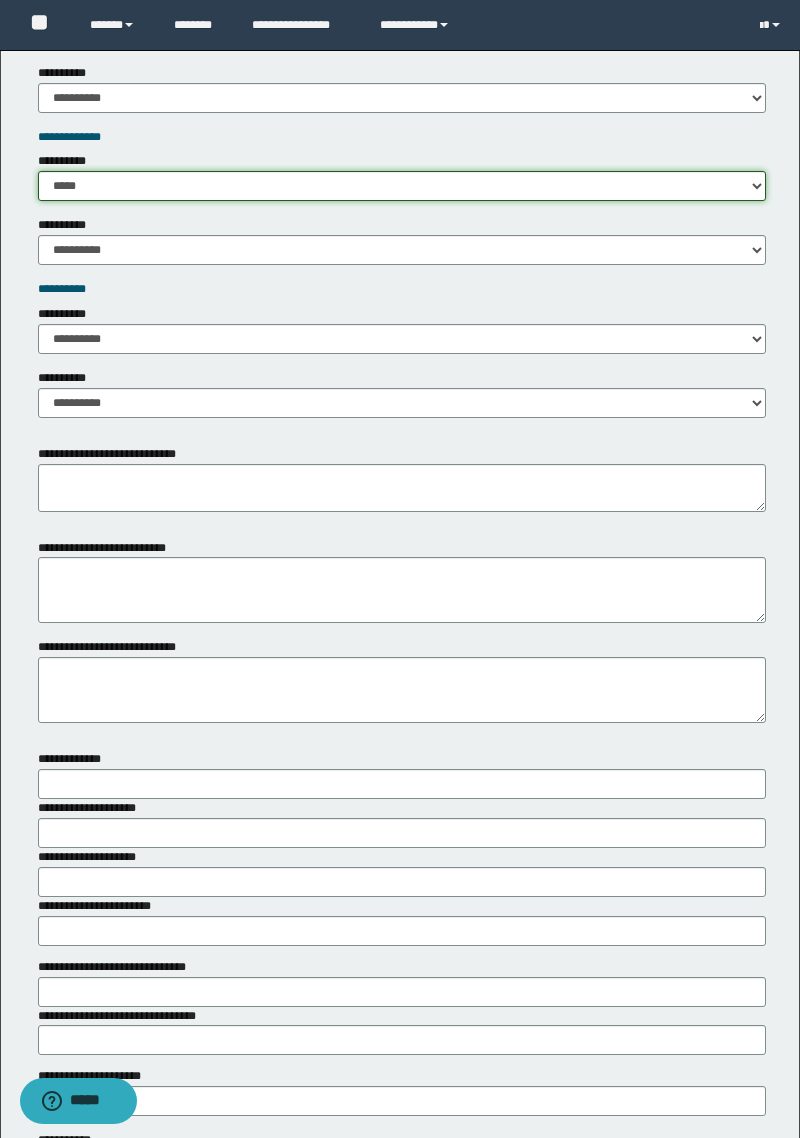 scroll, scrollTop: 2586, scrollLeft: 0, axis: vertical 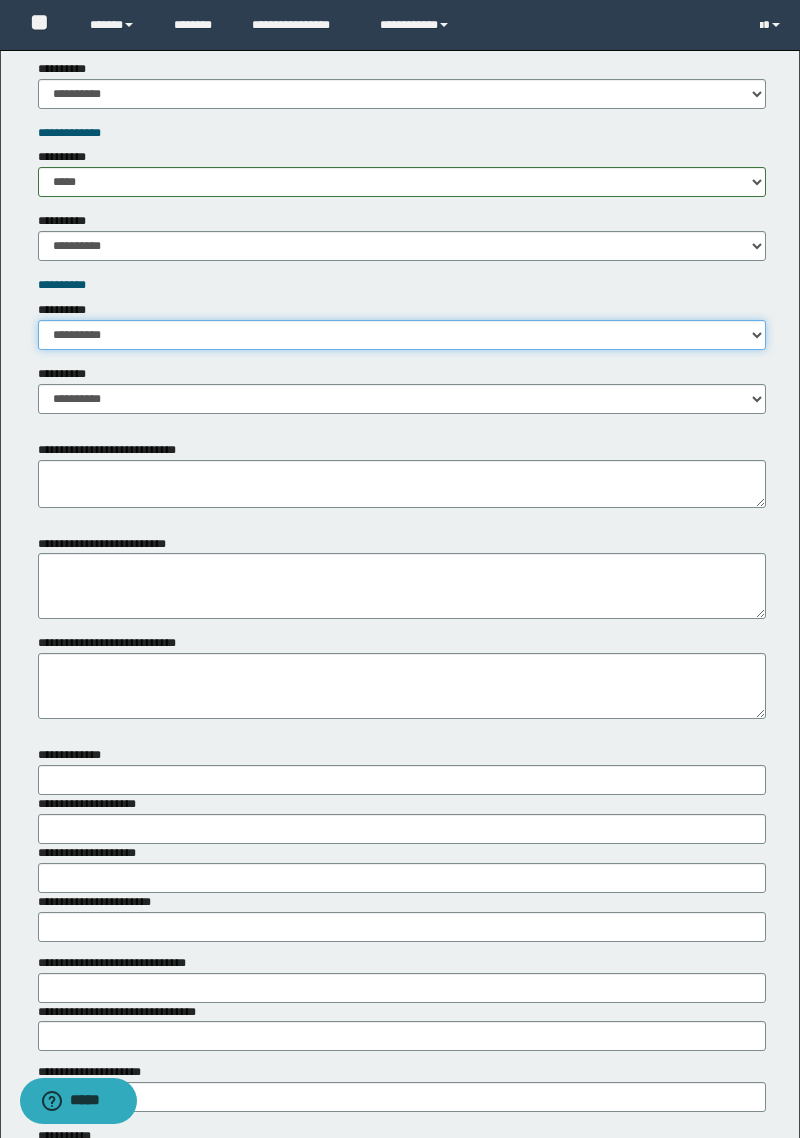 click on "**********" at bounding box center (402, 335) 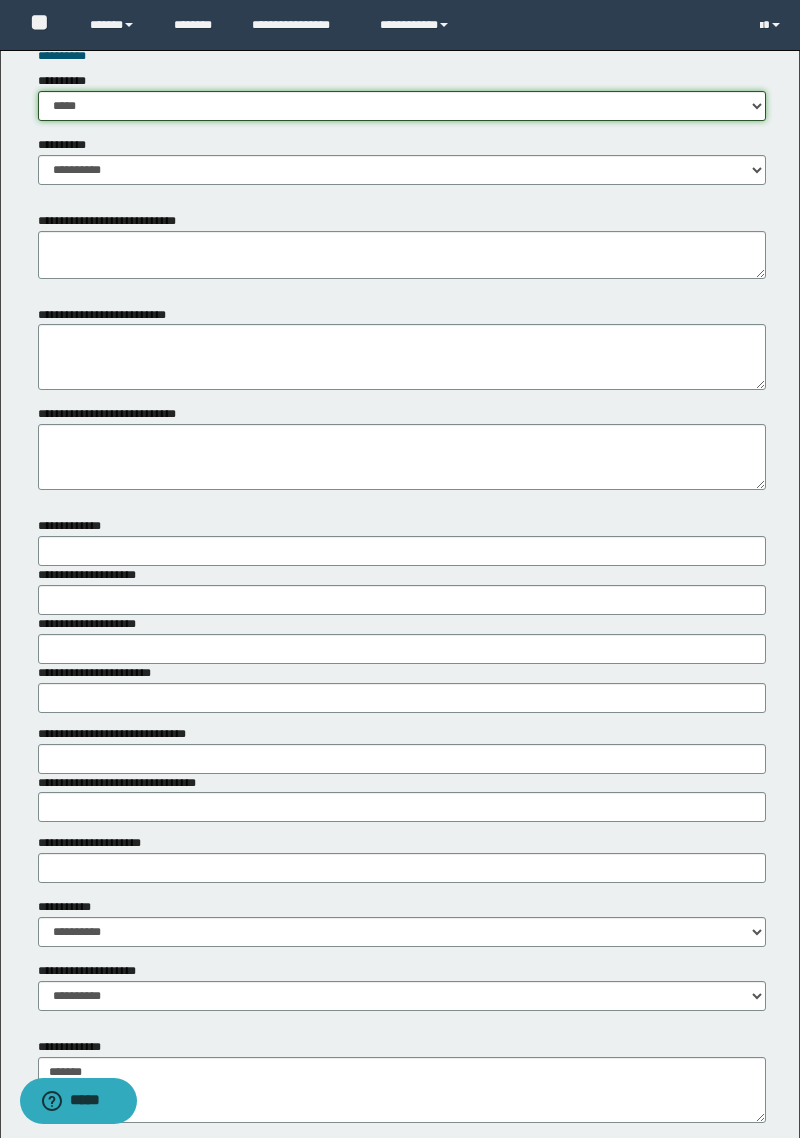 scroll, scrollTop: 2817, scrollLeft: 0, axis: vertical 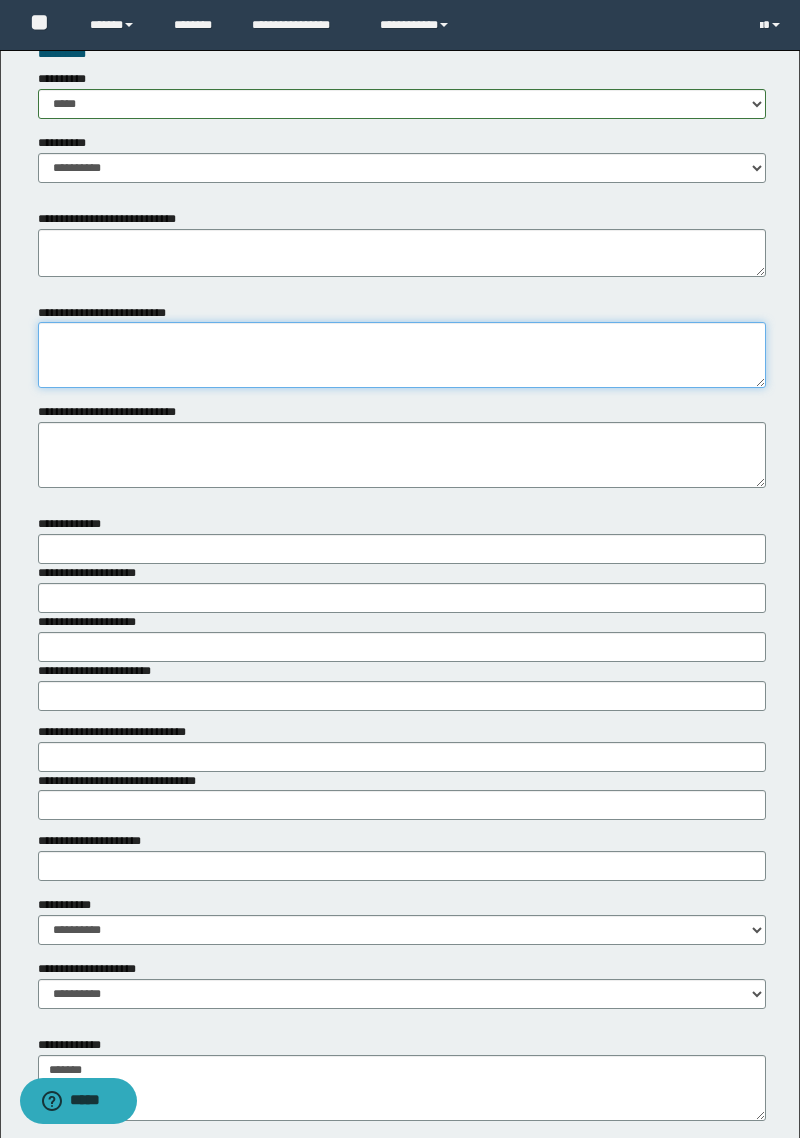click on "**********" at bounding box center [402, 355] 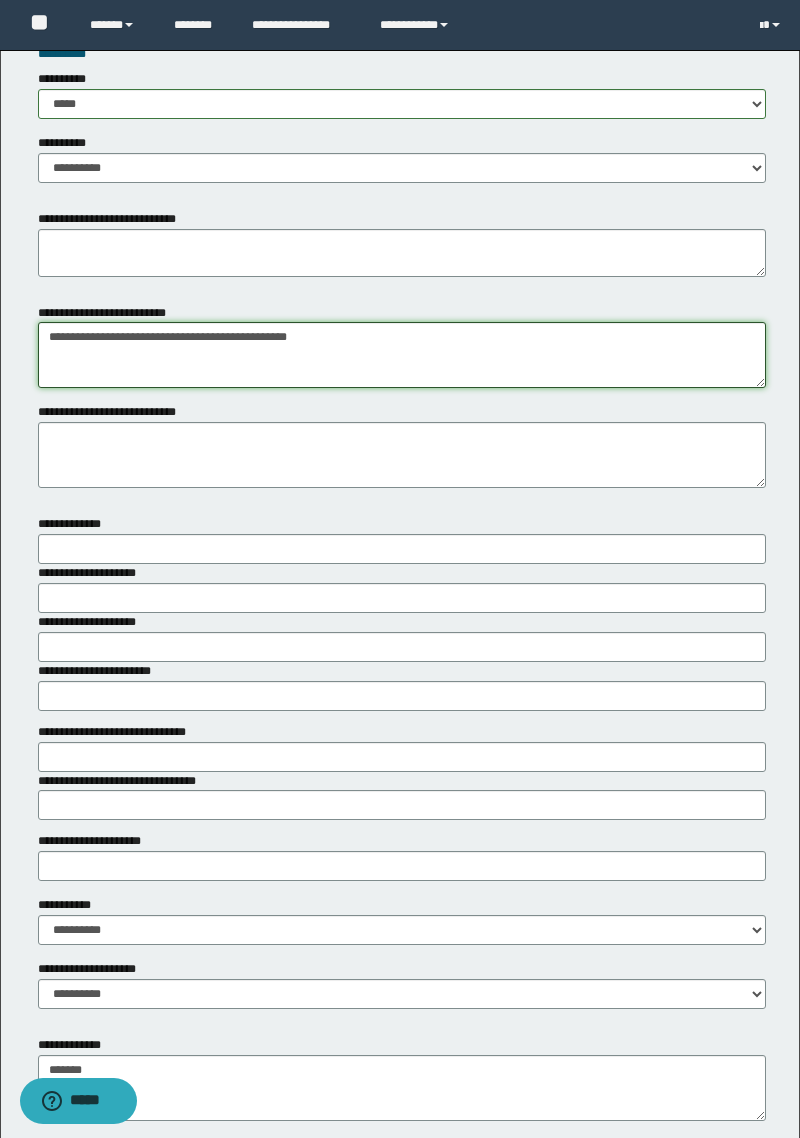 type on "**********" 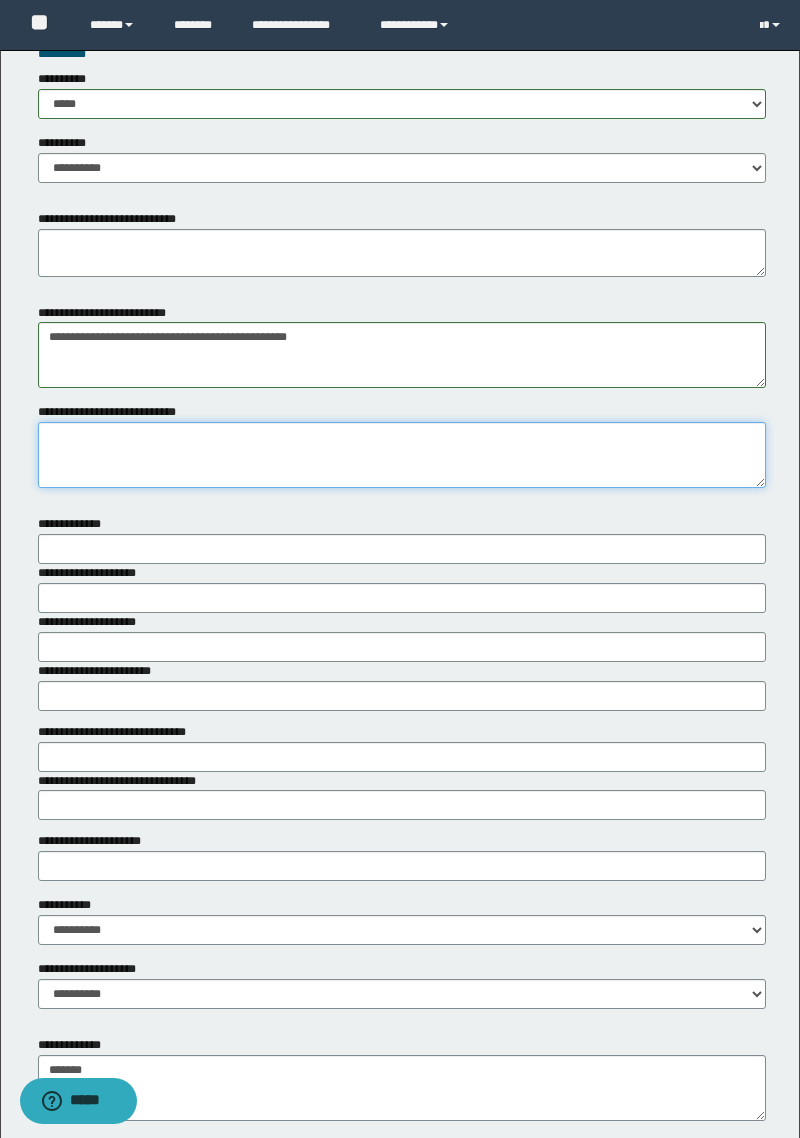 click on "**********" at bounding box center (402, 455) 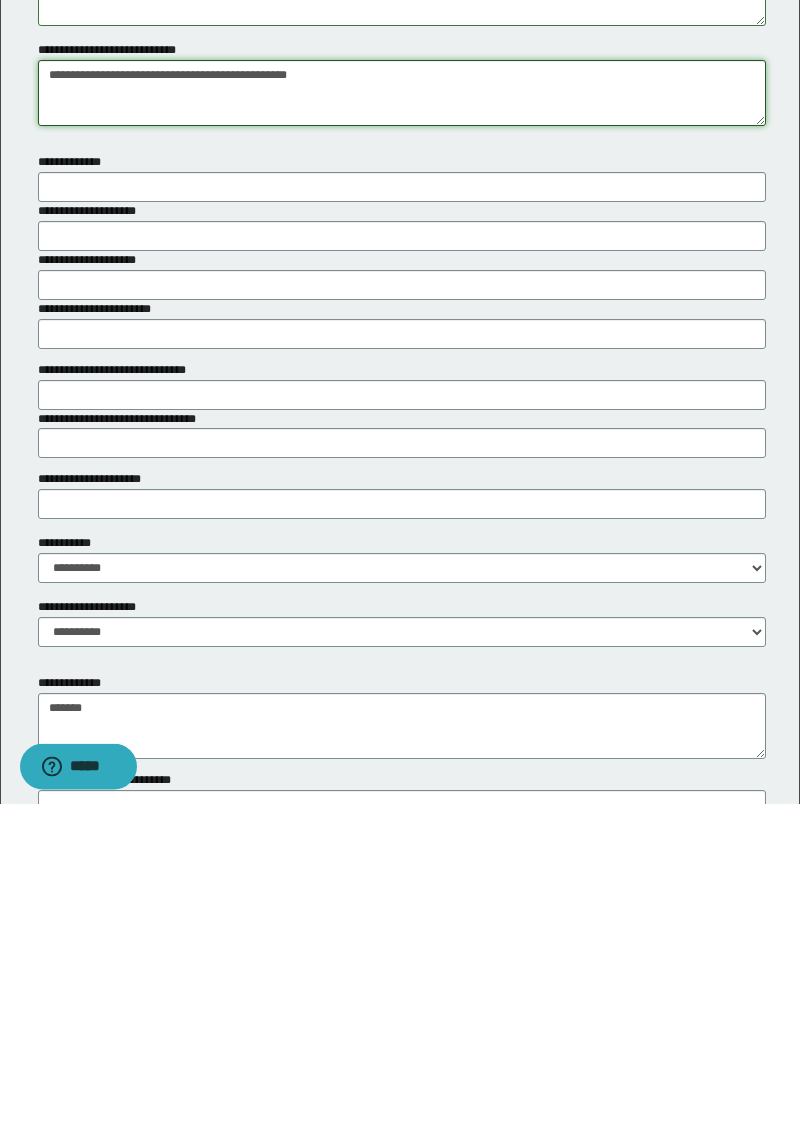 type on "**********" 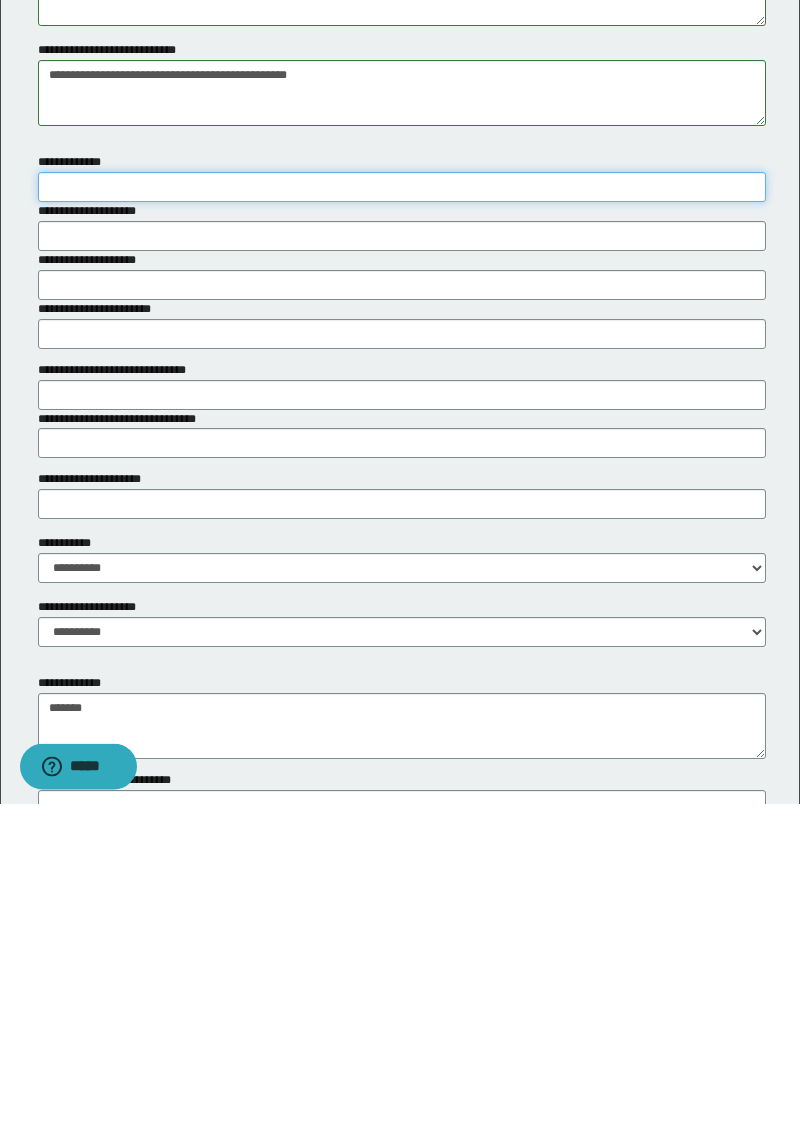 click on "**********" at bounding box center [402, 522] 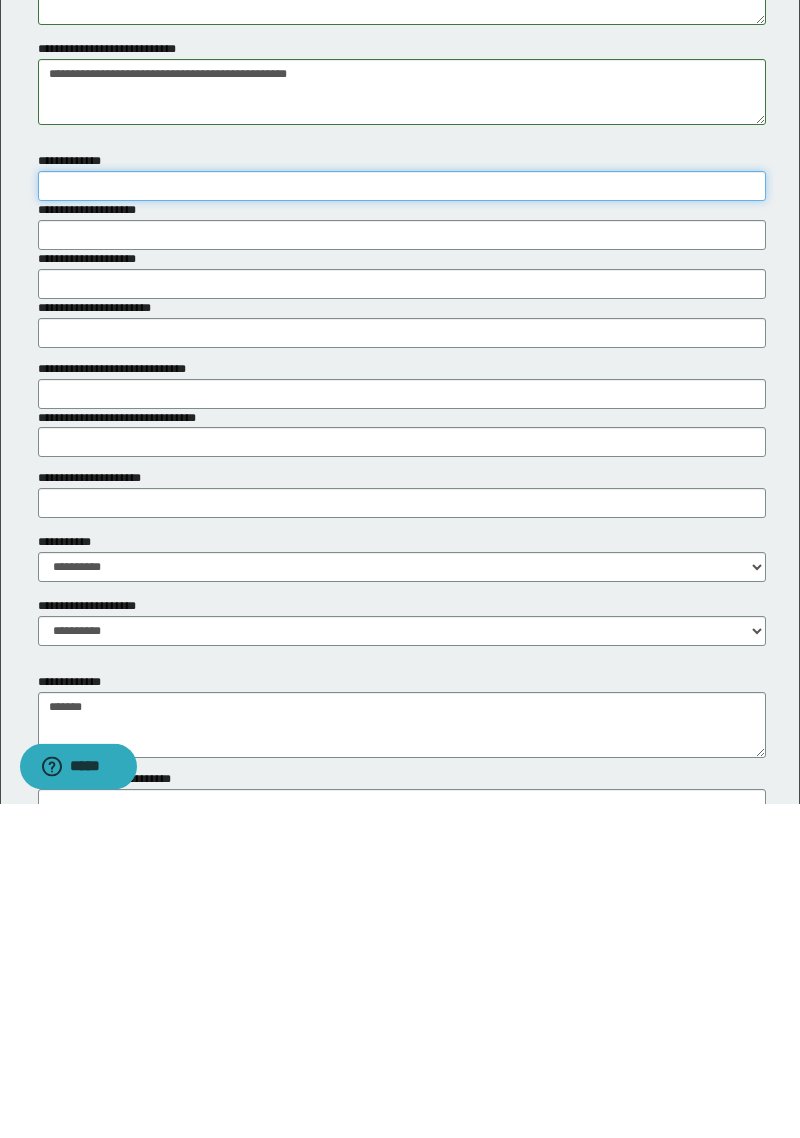 type on "*****" 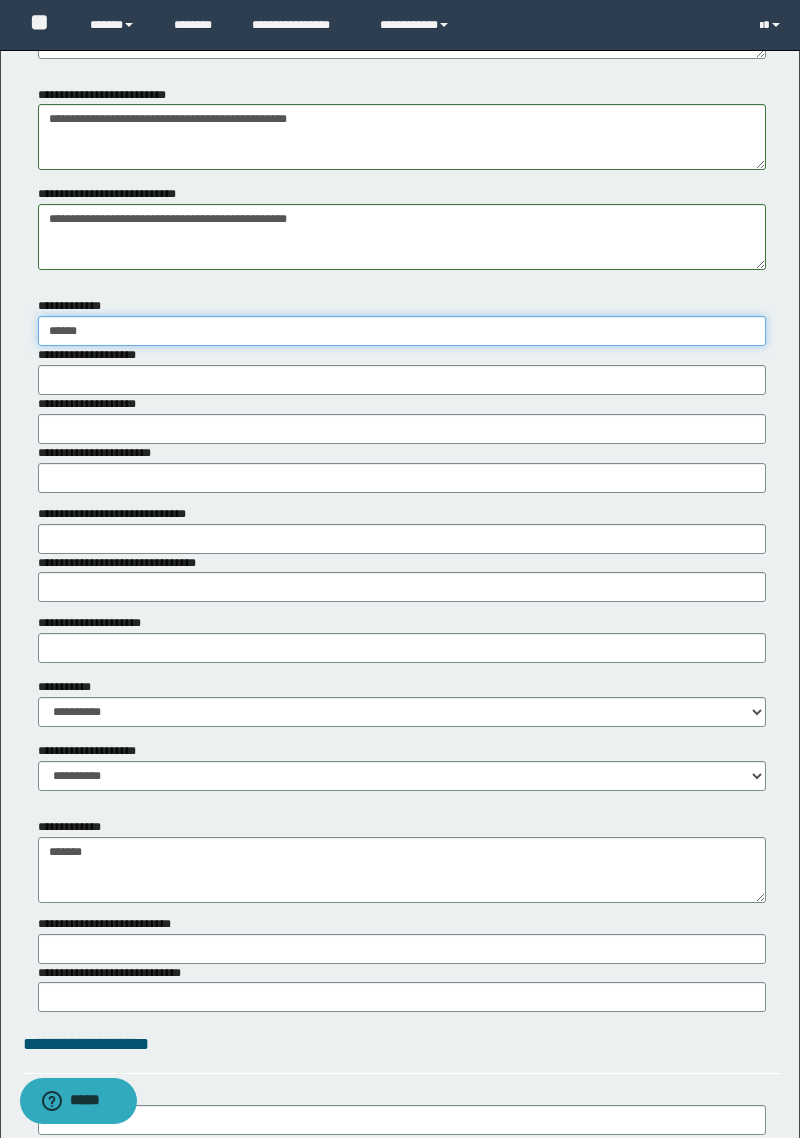 scroll, scrollTop: 3071, scrollLeft: 0, axis: vertical 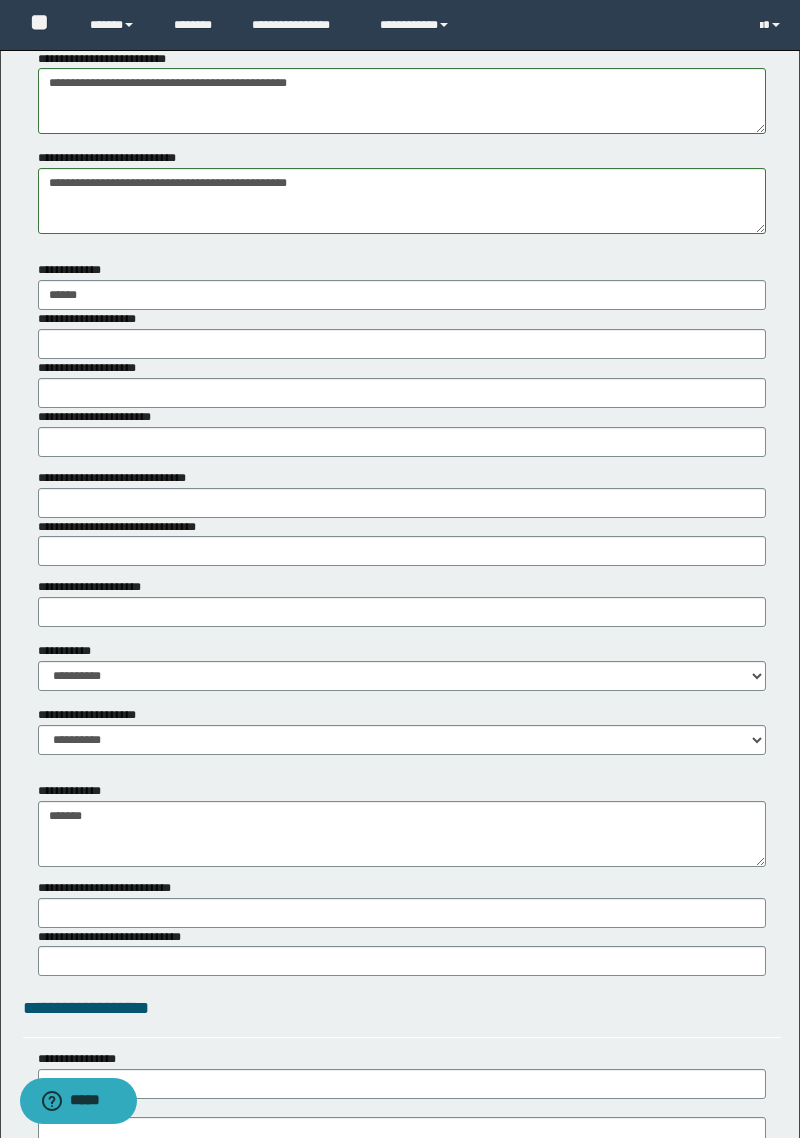 click on "**********" at bounding box center [94, 368] 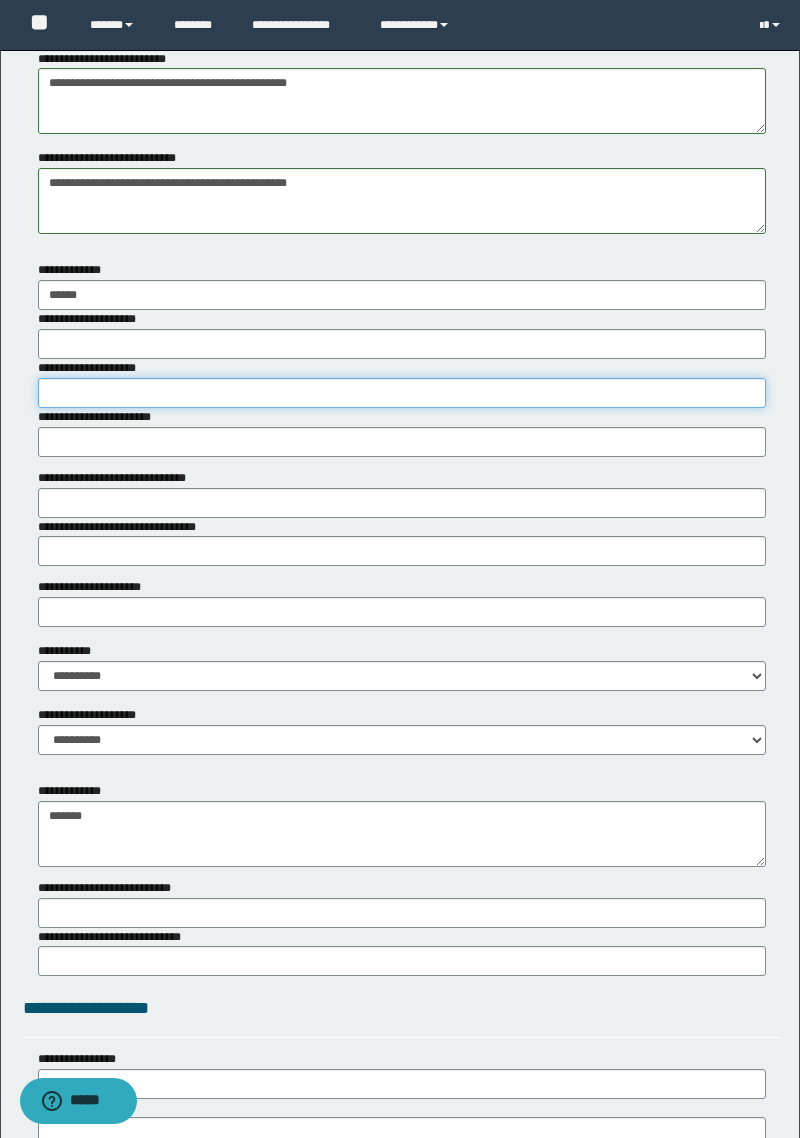 click on "**********" at bounding box center [402, 393] 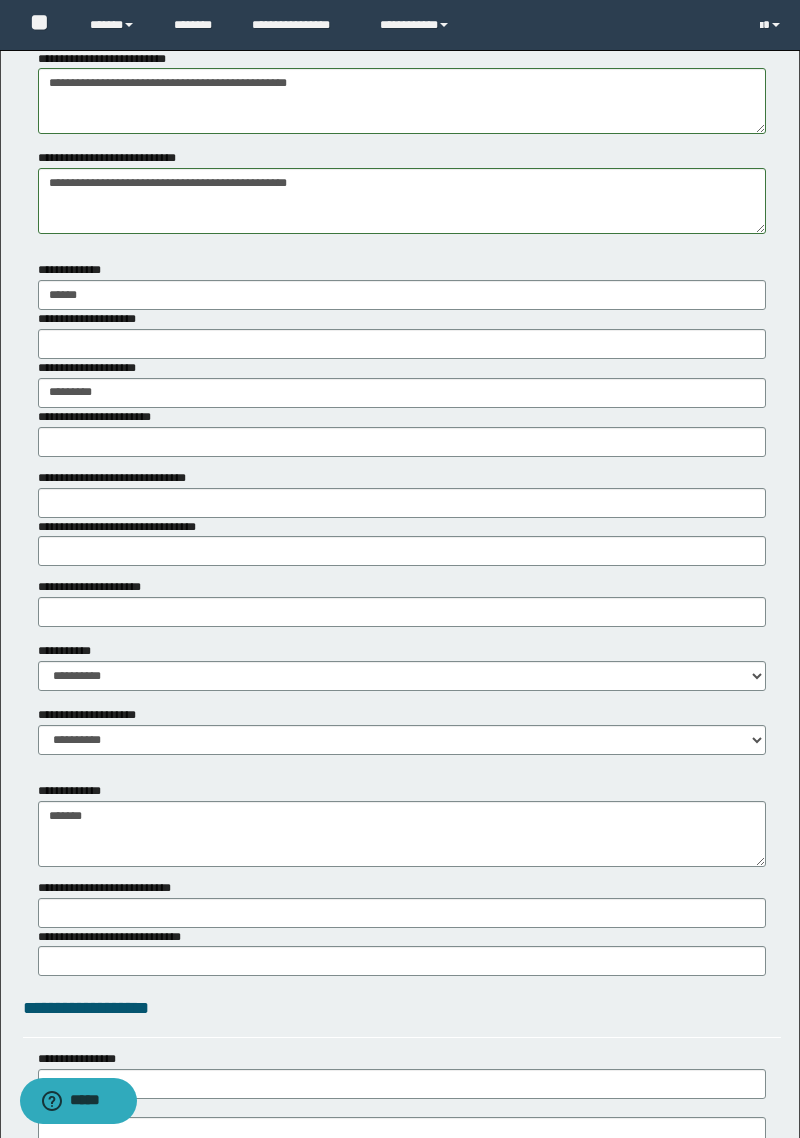 click on "**********" at bounding box center (94, 319) 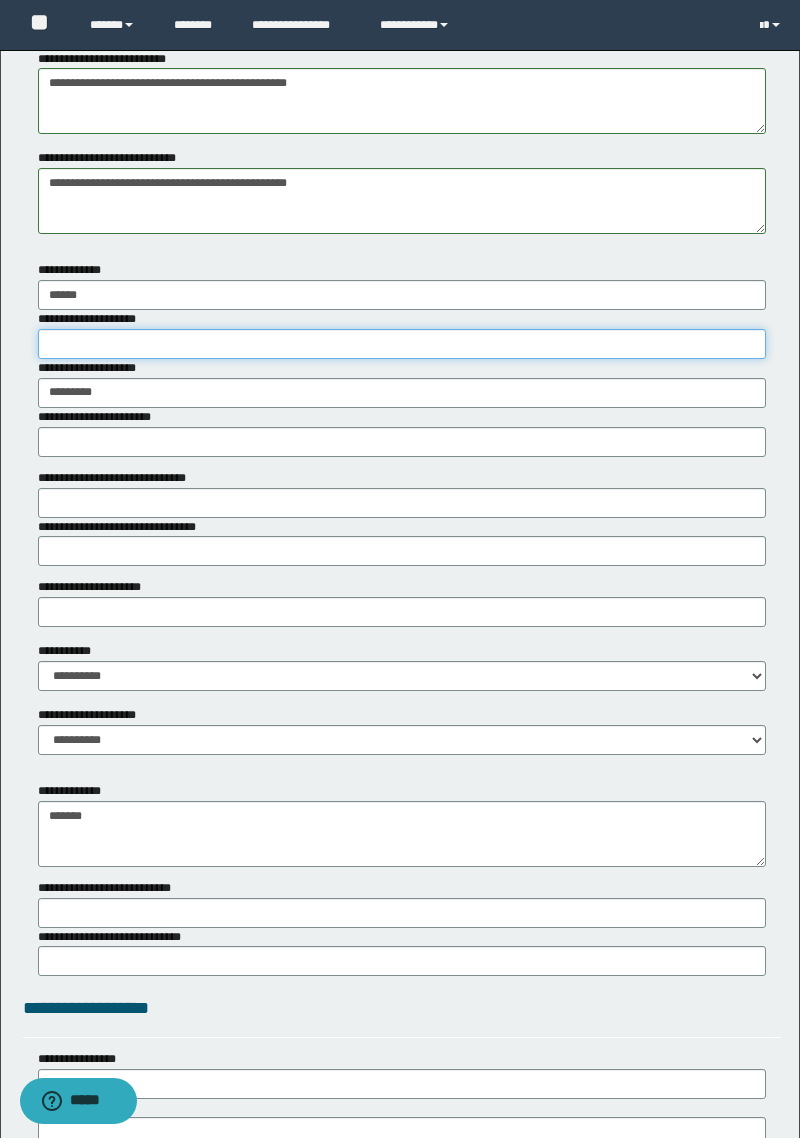 click on "**********" at bounding box center (402, 344) 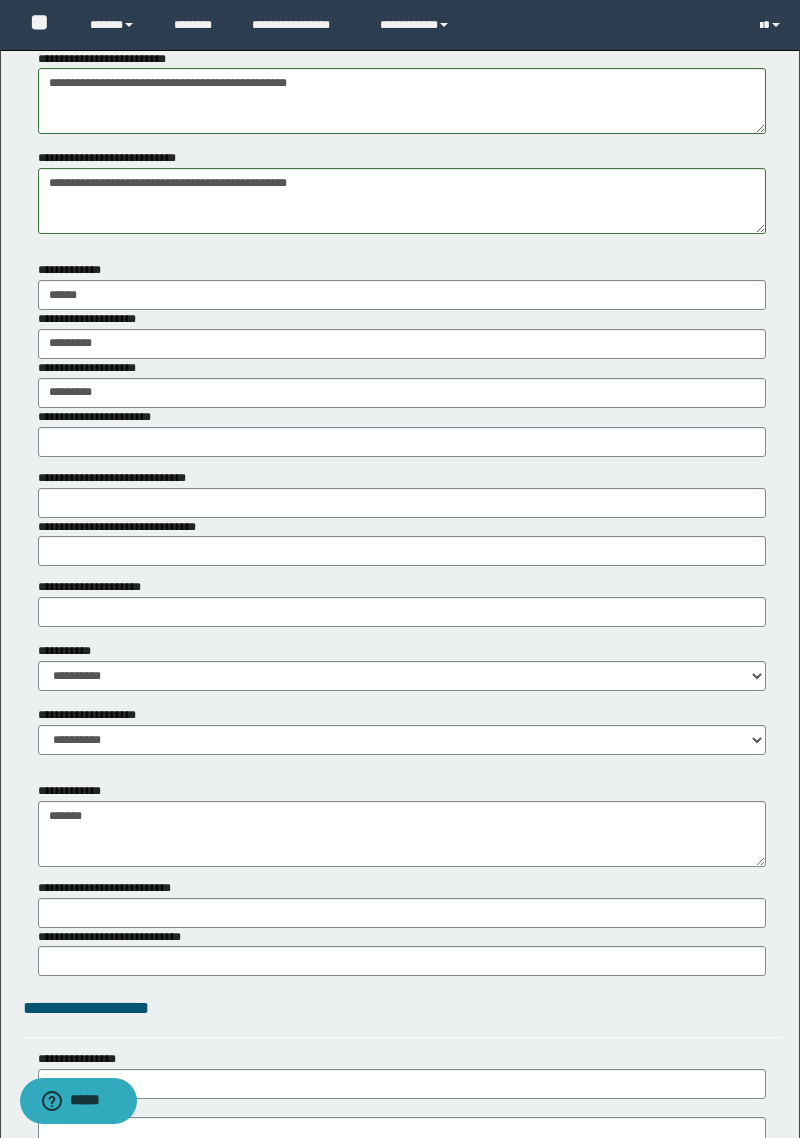 click on "**********" at bounding box center (96, 417) 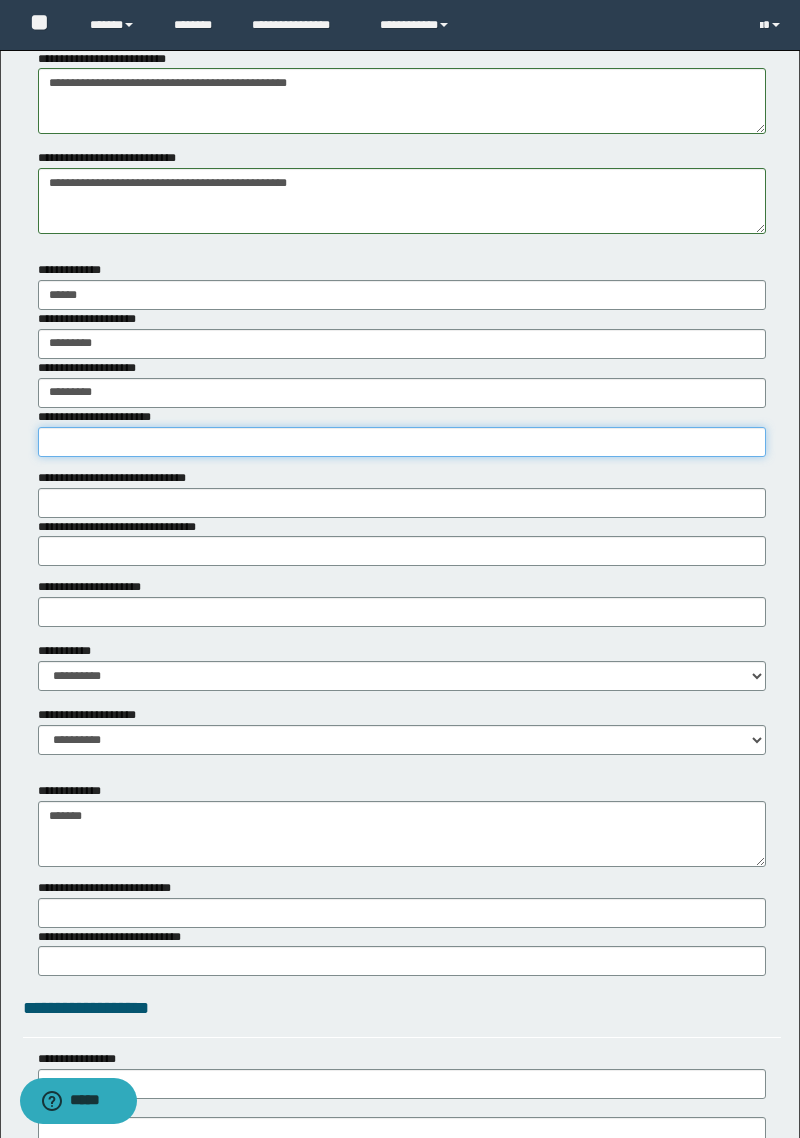 click on "**********" at bounding box center [402, 442] 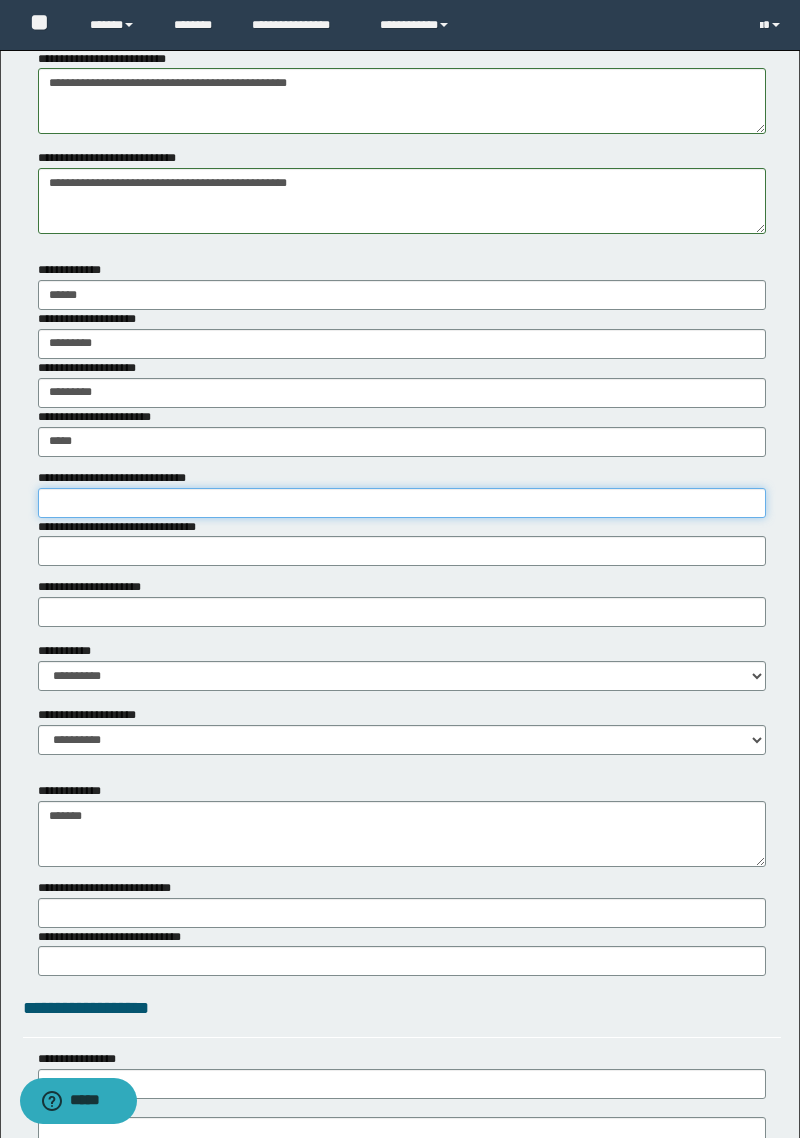 click on "**********" at bounding box center [402, 503] 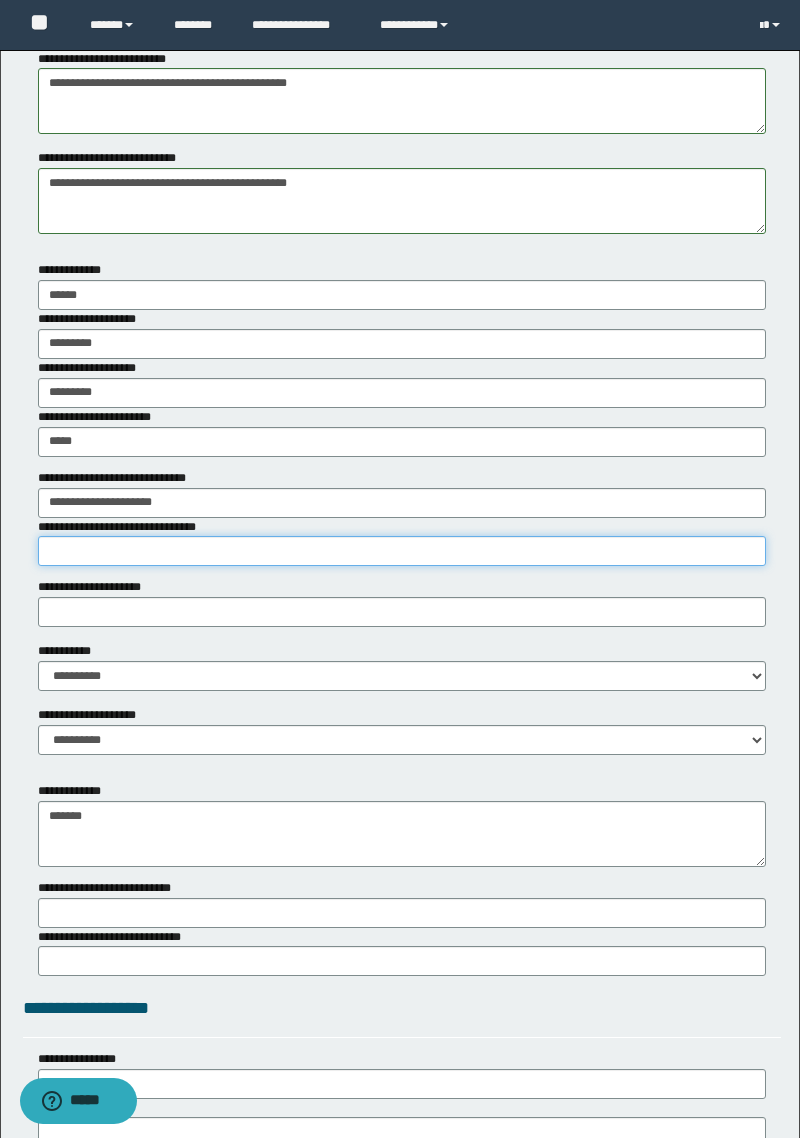 click on "**********" at bounding box center [402, 551] 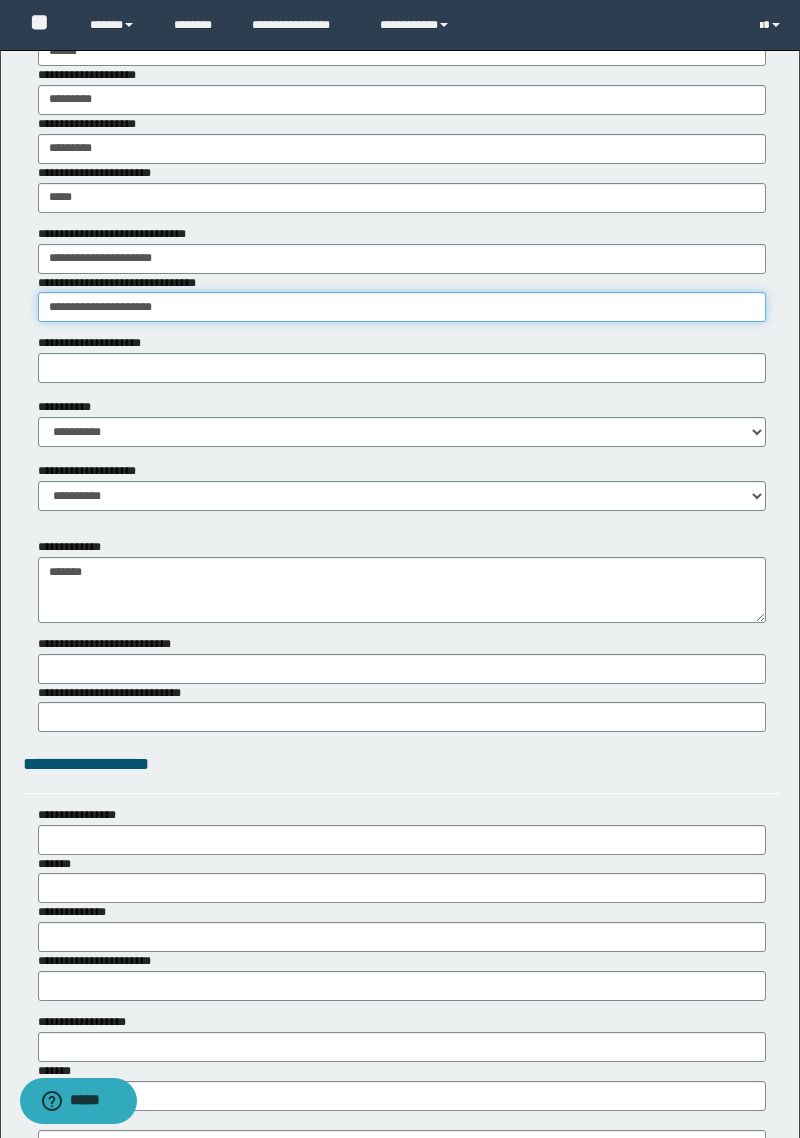 scroll, scrollTop: 3317, scrollLeft: 0, axis: vertical 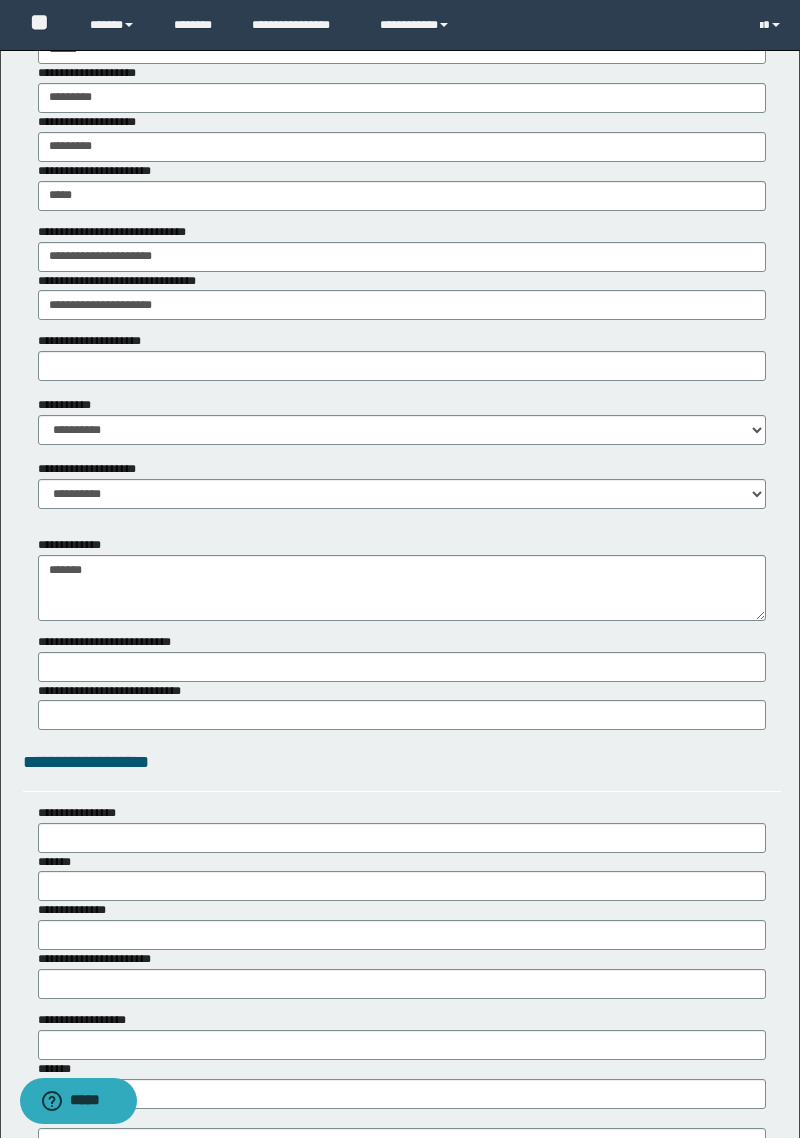 click on "**********" at bounding box center (93, 341) 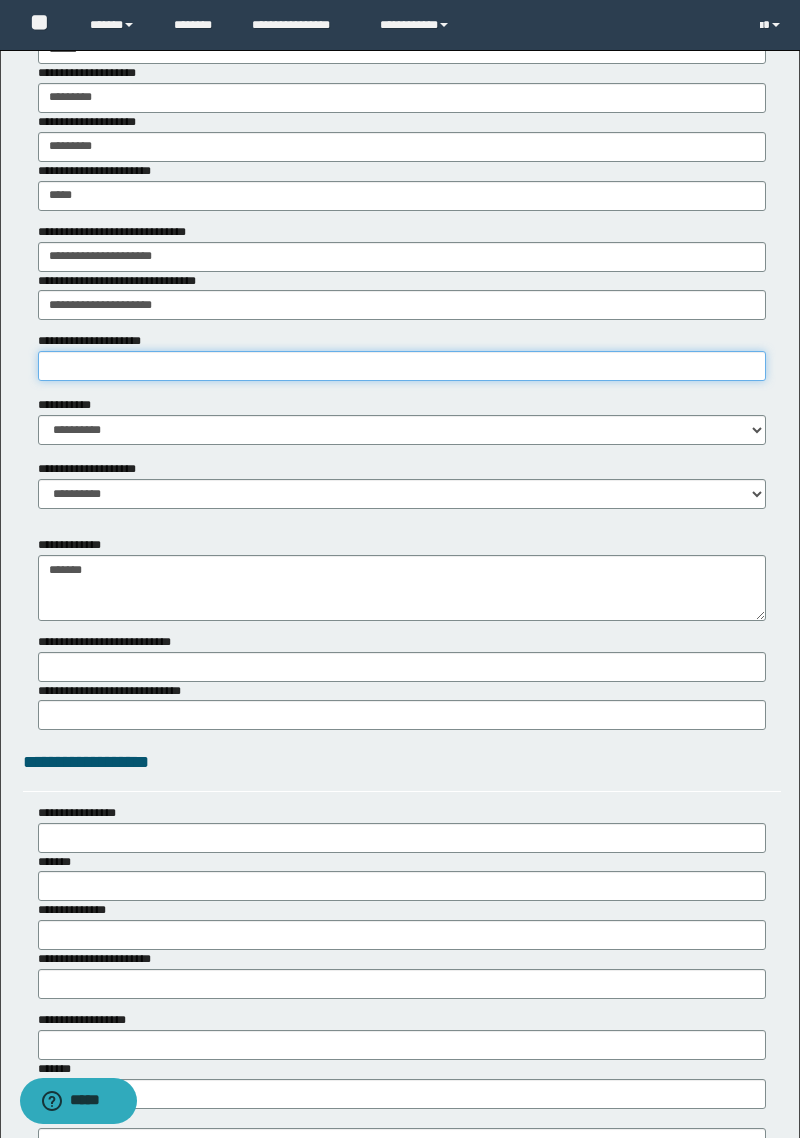 click on "**********" at bounding box center [402, 366] 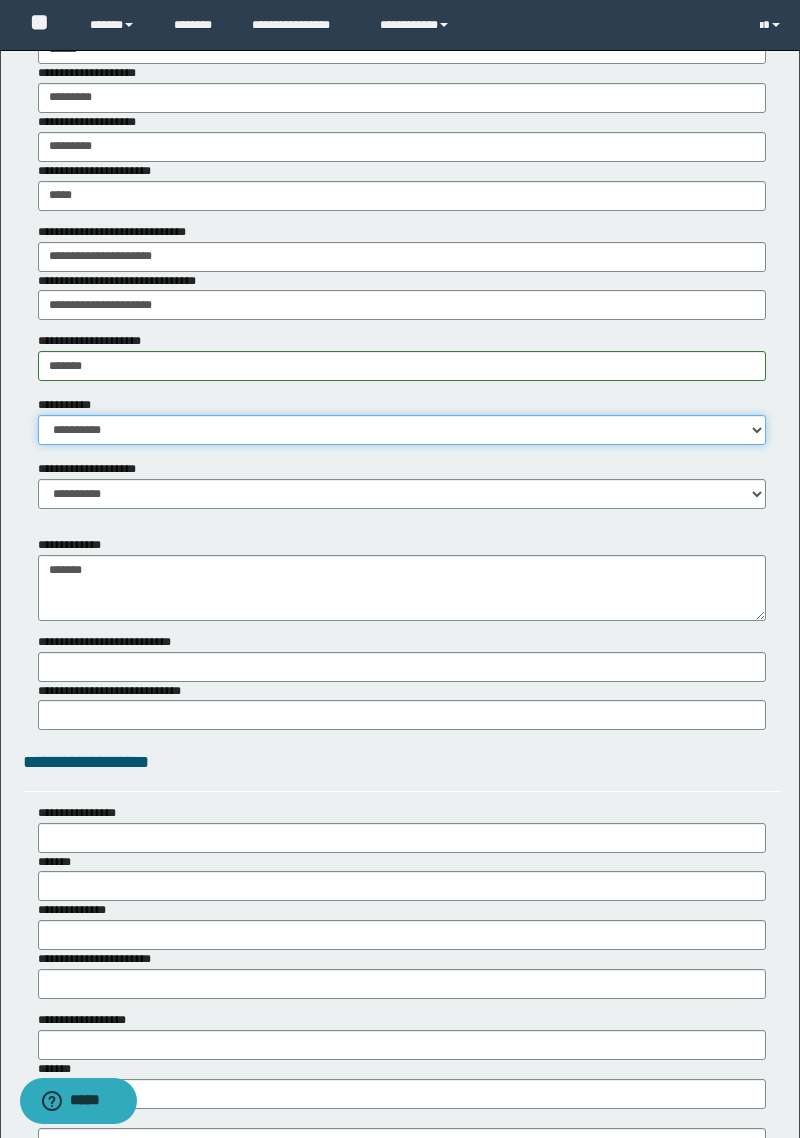 click on "**********" at bounding box center [402, 430] 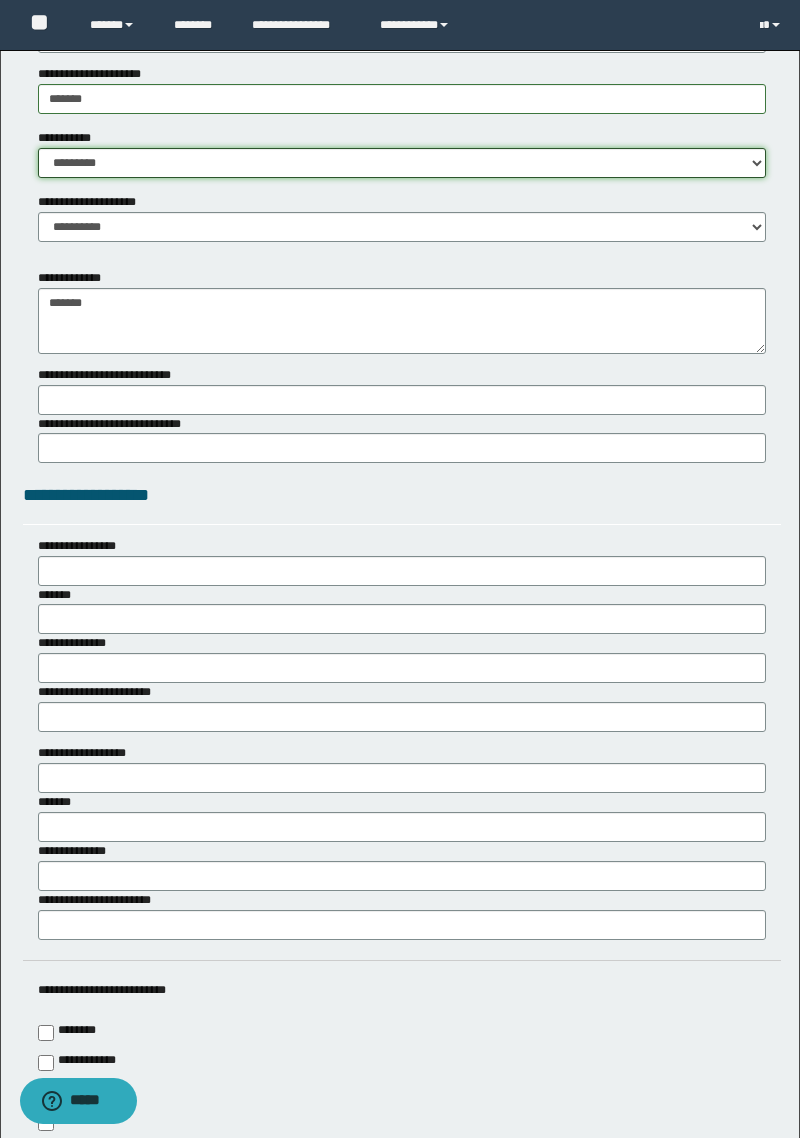 scroll, scrollTop: 3589, scrollLeft: 0, axis: vertical 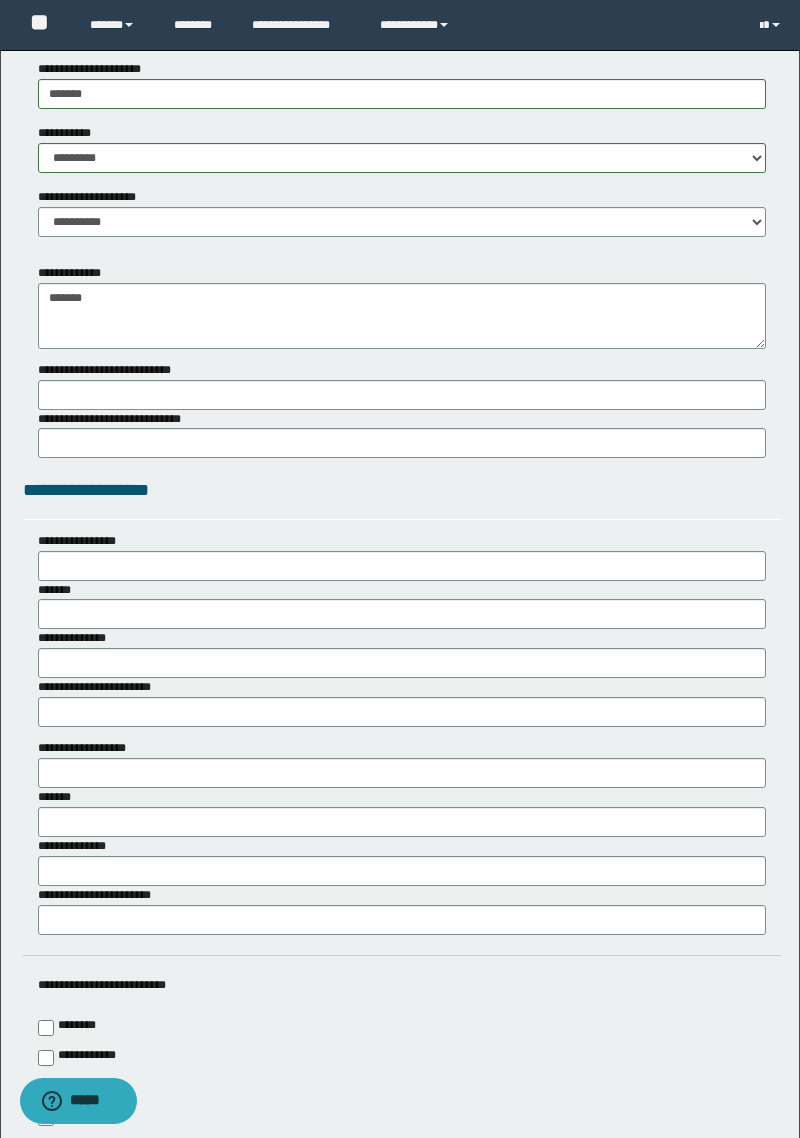 click on "**********" at bounding box center (113, 419) 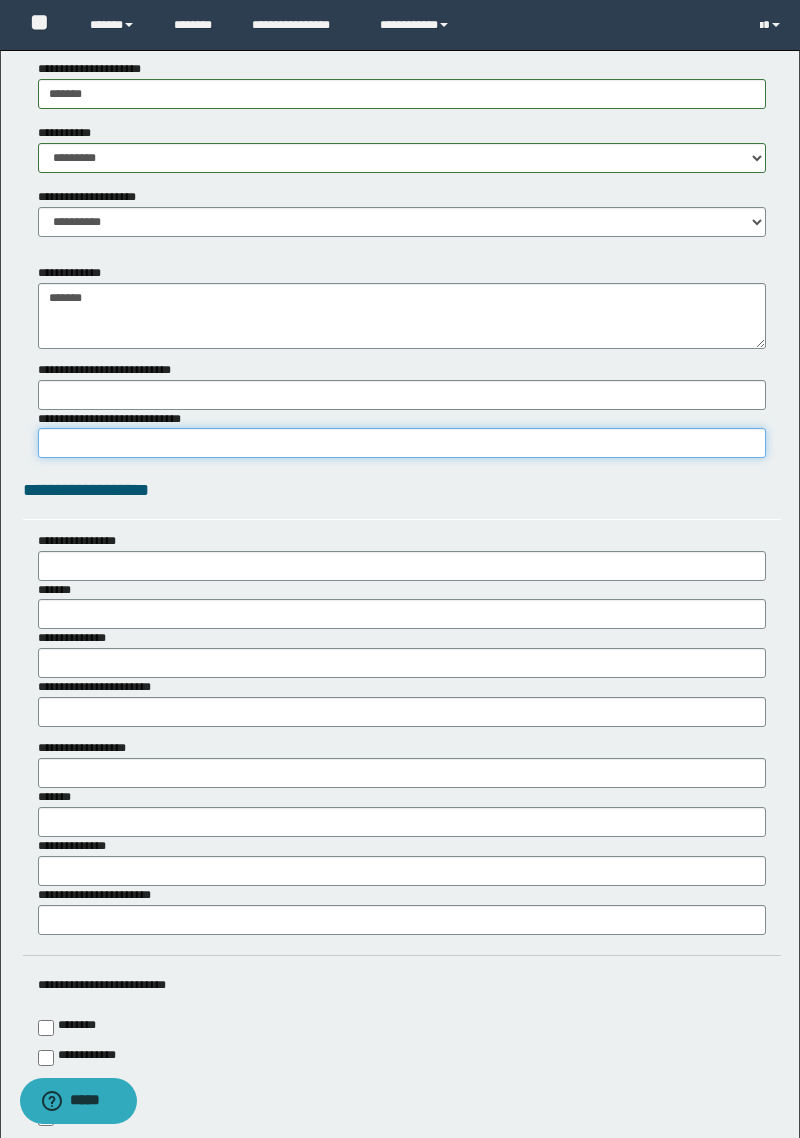 click on "**********" at bounding box center (402, 443) 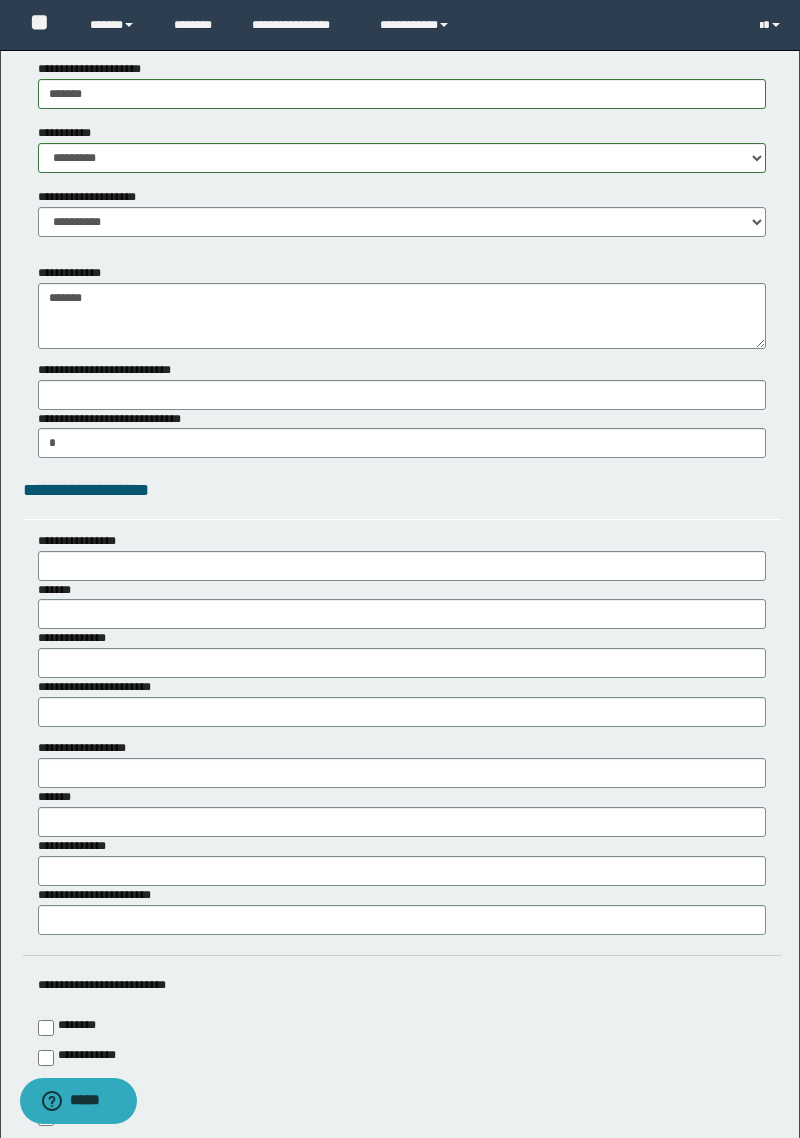 click on "**********" at bounding box center (113, 370) 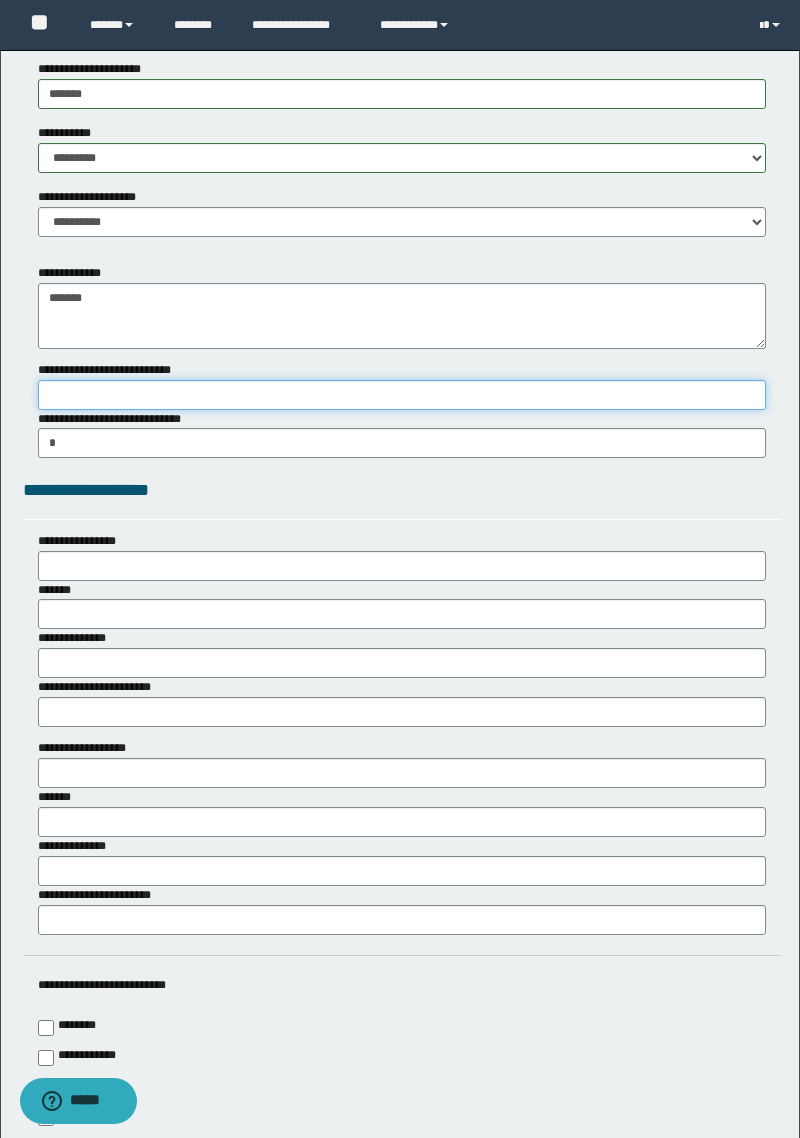 click on "**********" at bounding box center (402, 395) 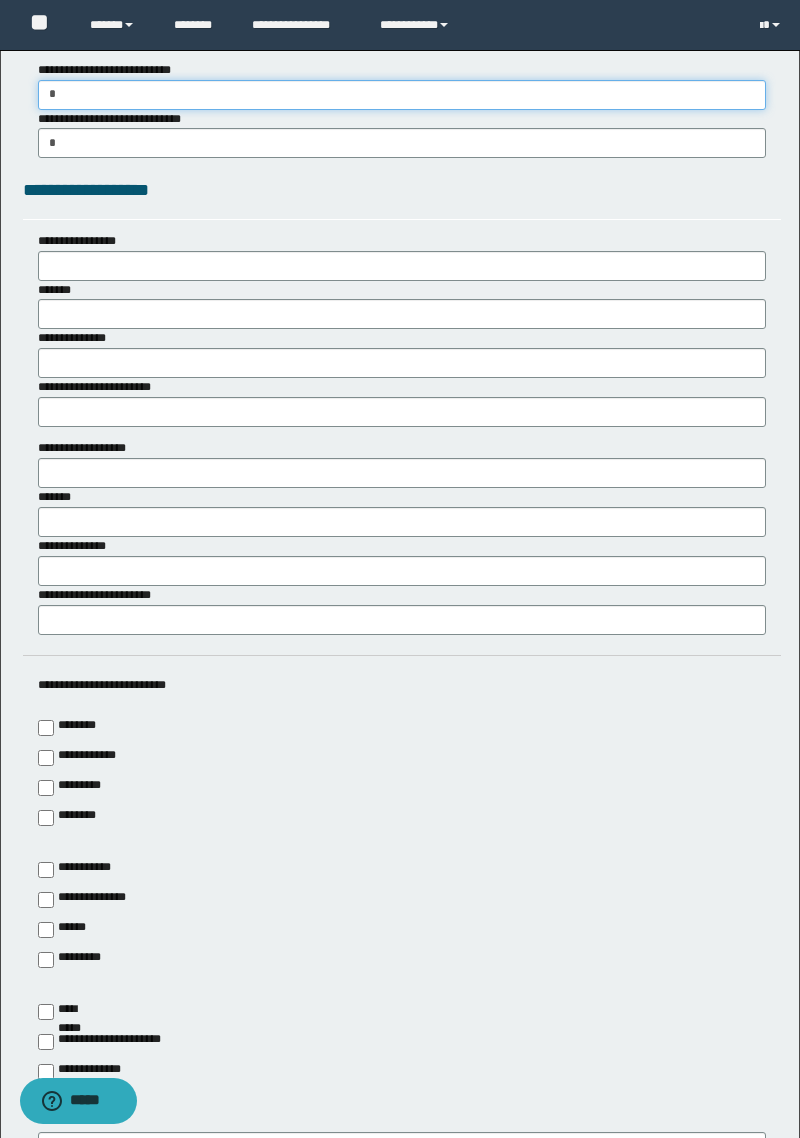 scroll, scrollTop: 3891, scrollLeft: 0, axis: vertical 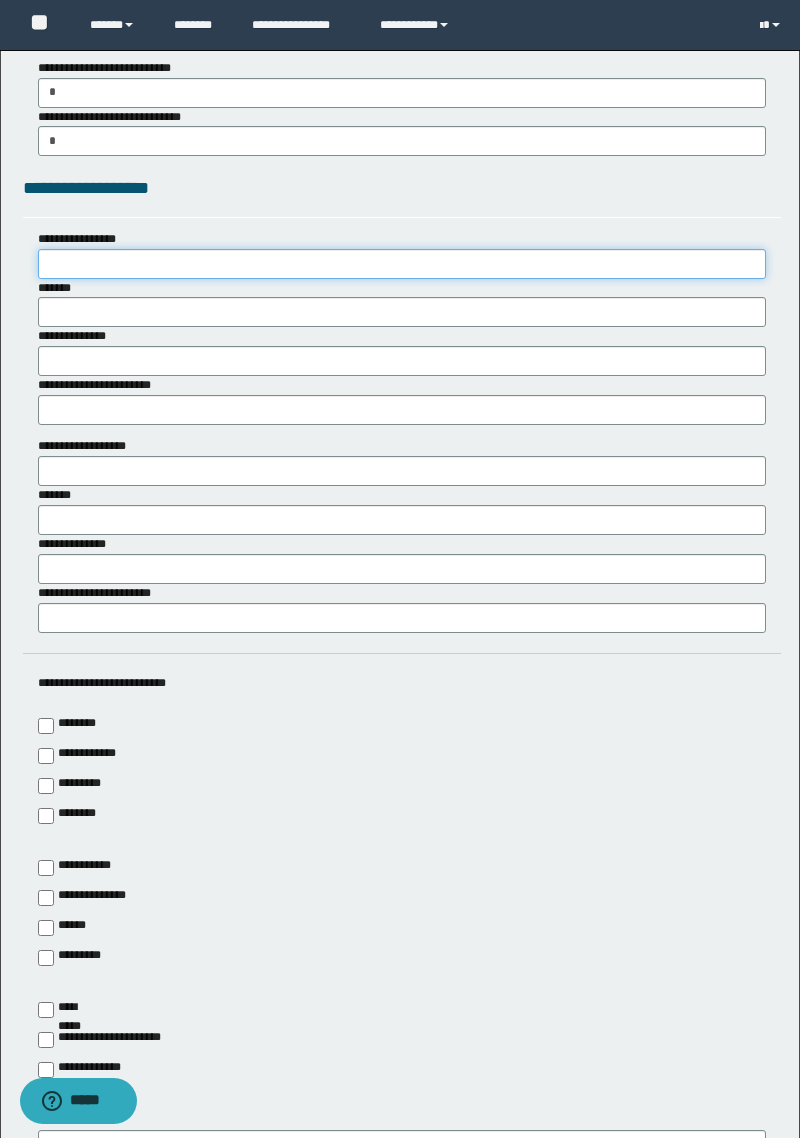 click on "**********" at bounding box center [402, 264] 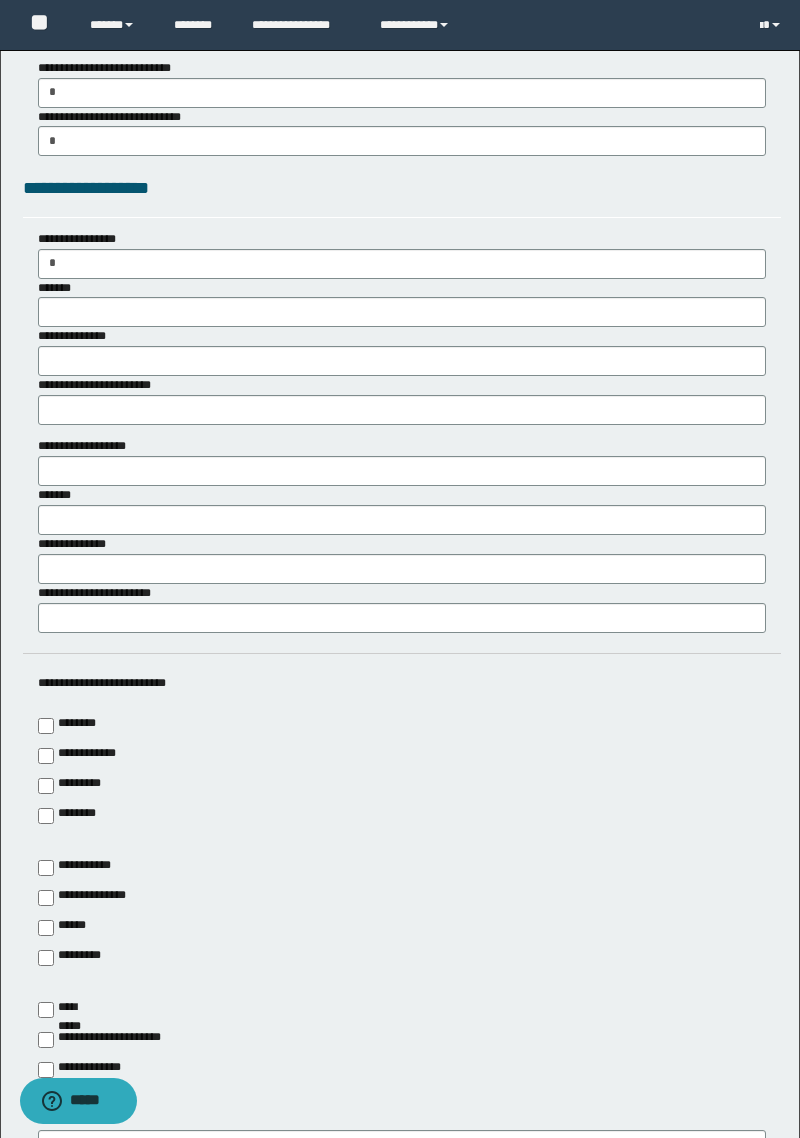 click on "*******" at bounding box center [57, 288] 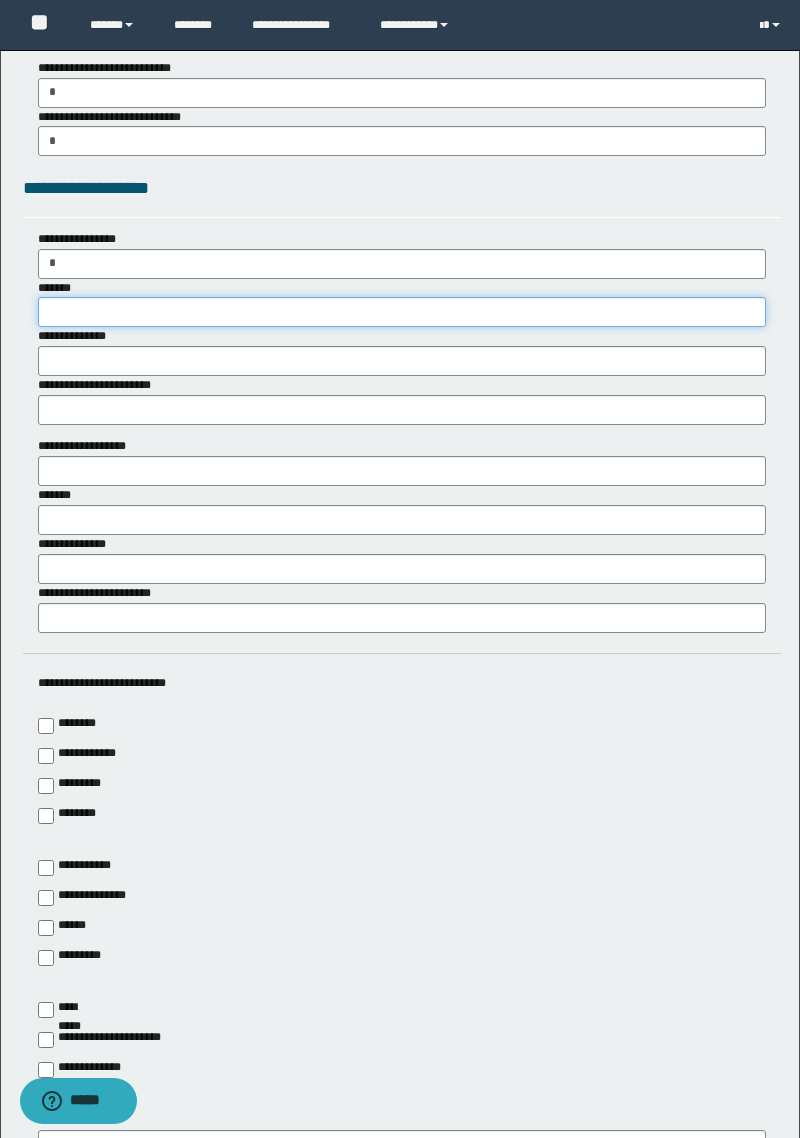 click on "*******" at bounding box center (402, 312) 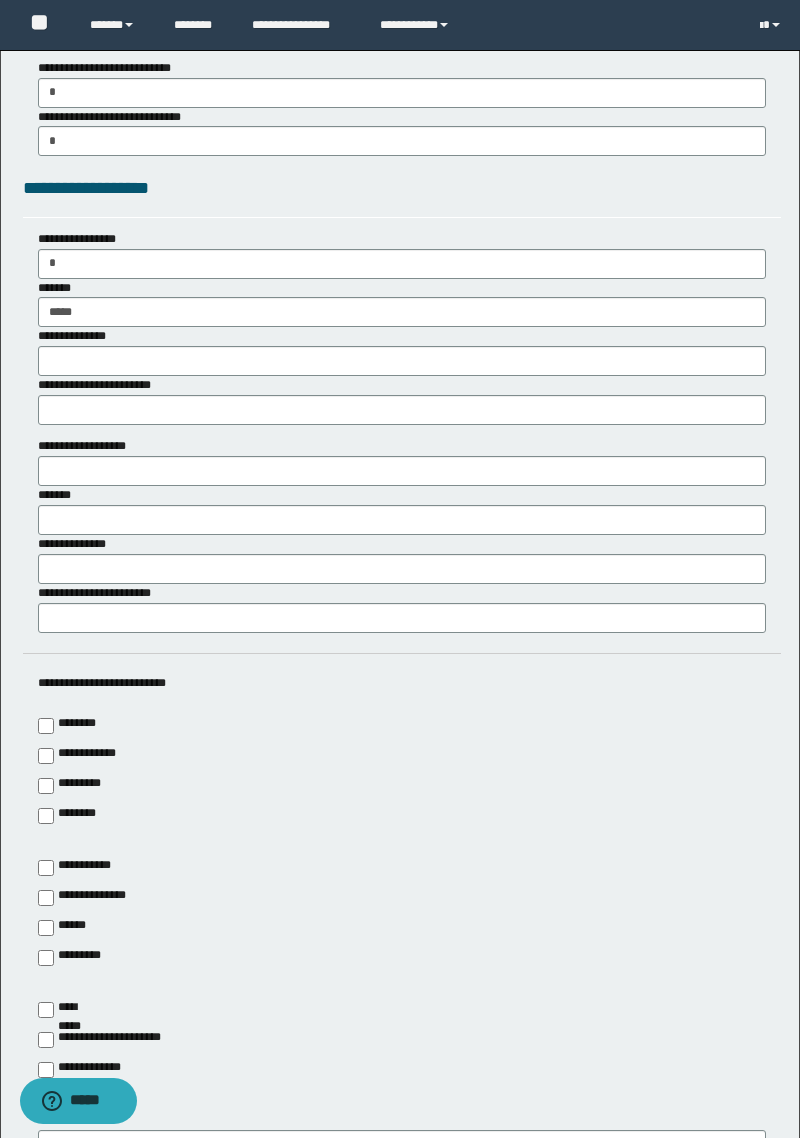 click on "**********" at bounding box center (96, 385) 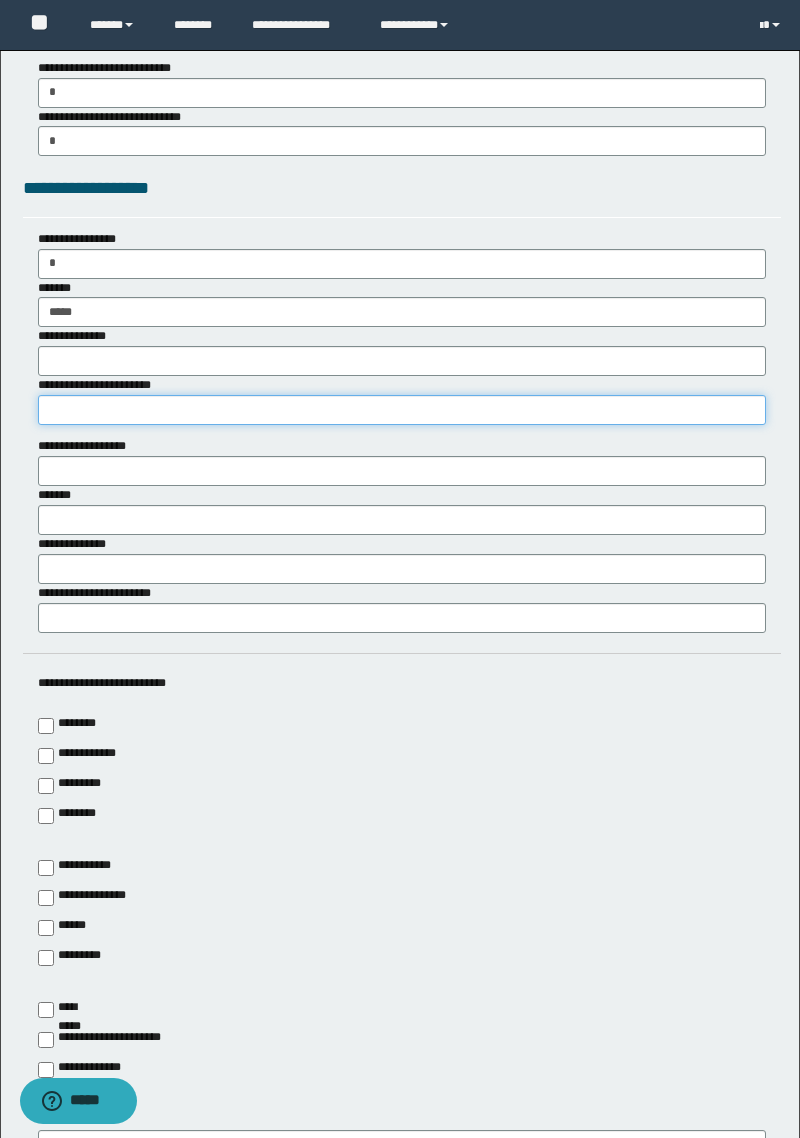 click on "**********" at bounding box center [402, 410] 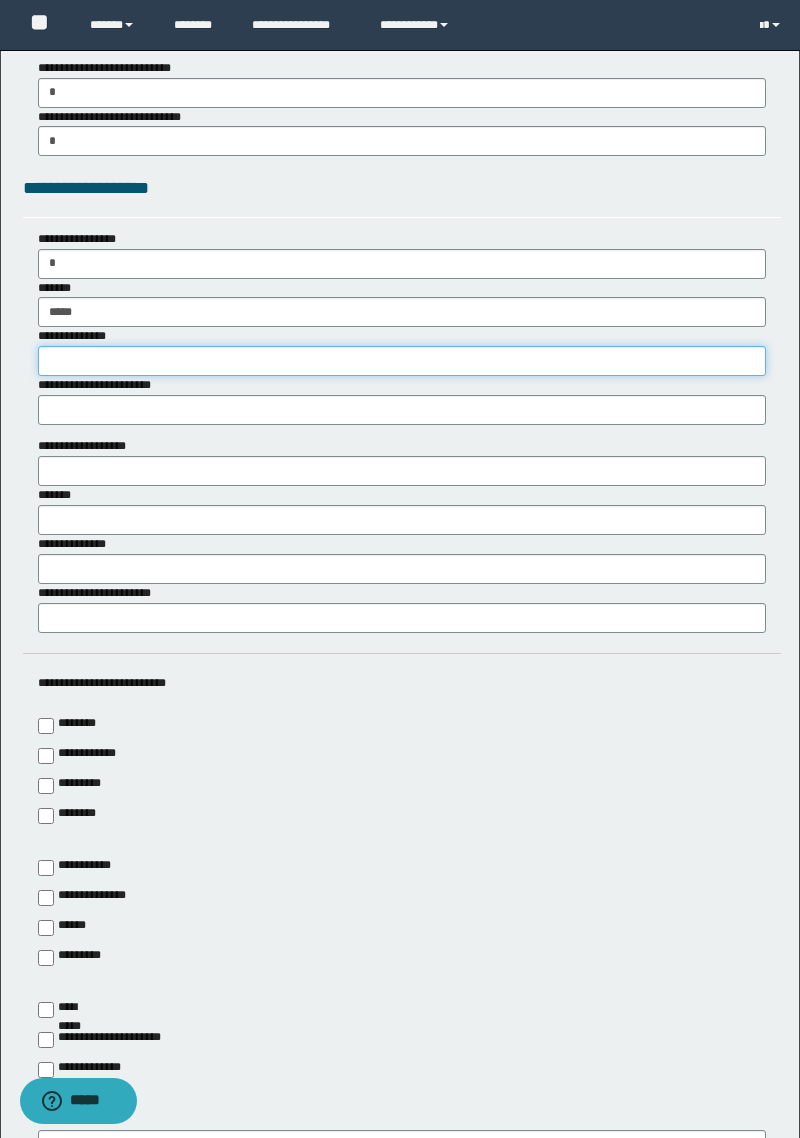 click on "**********" at bounding box center [402, 361] 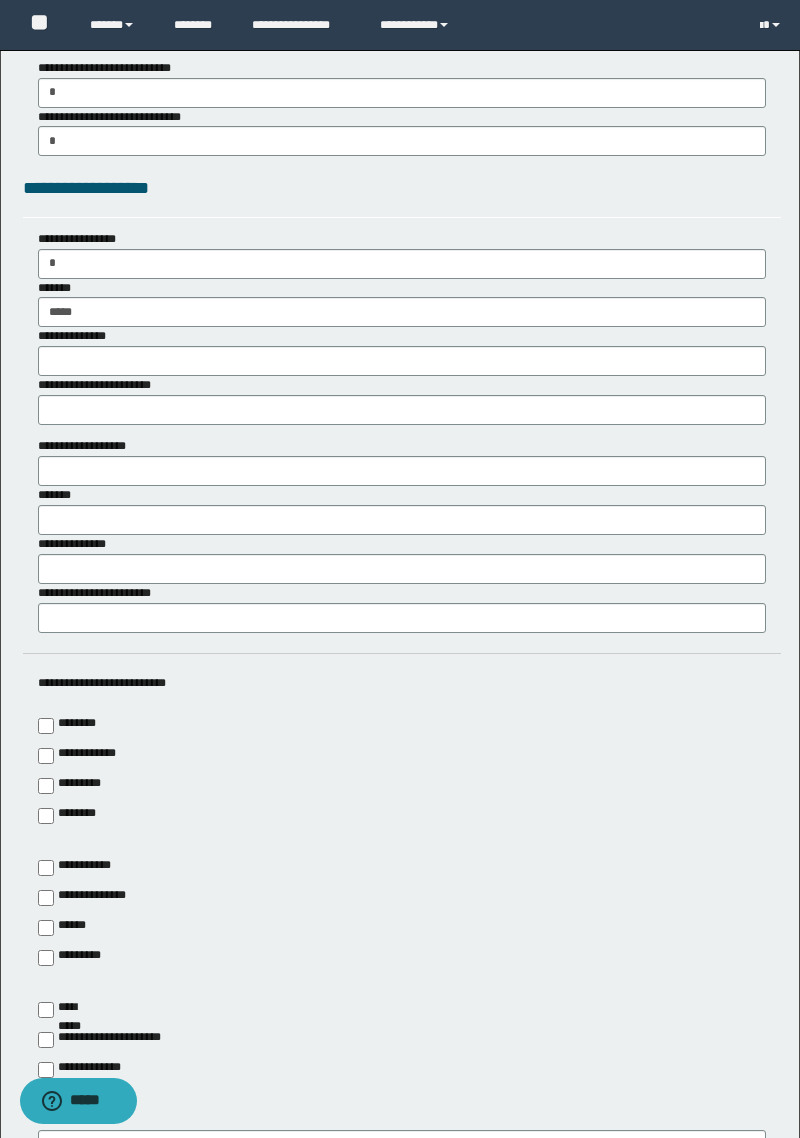 click on "**********" at bounding box center [78, 336] 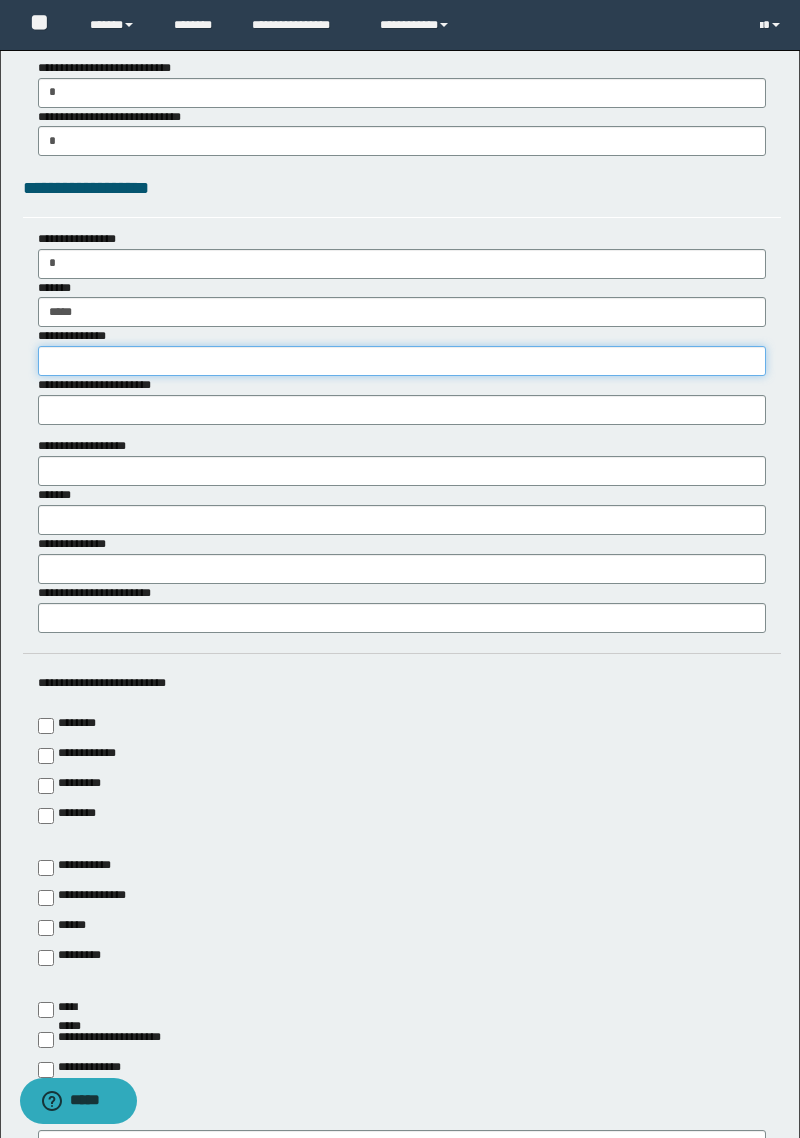 click on "**********" at bounding box center [402, 361] 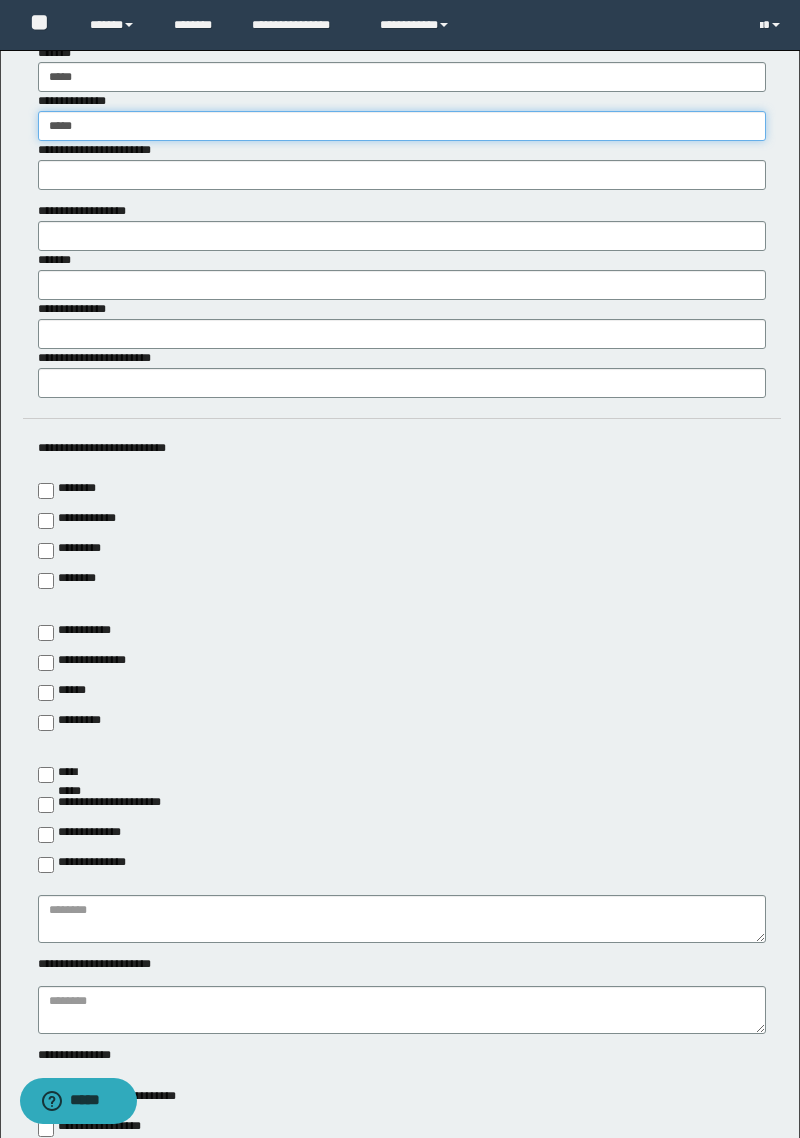 scroll, scrollTop: 4128, scrollLeft: 0, axis: vertical 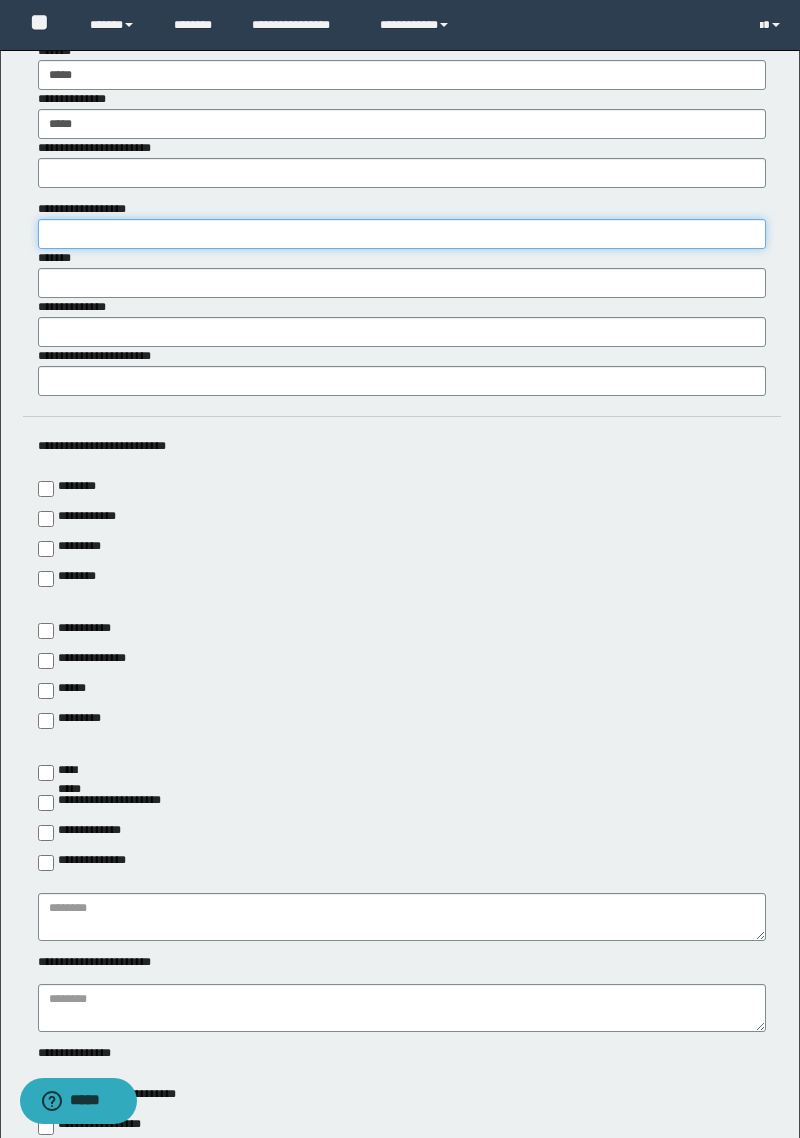 click on "**********" at bounding box center [402, 234] 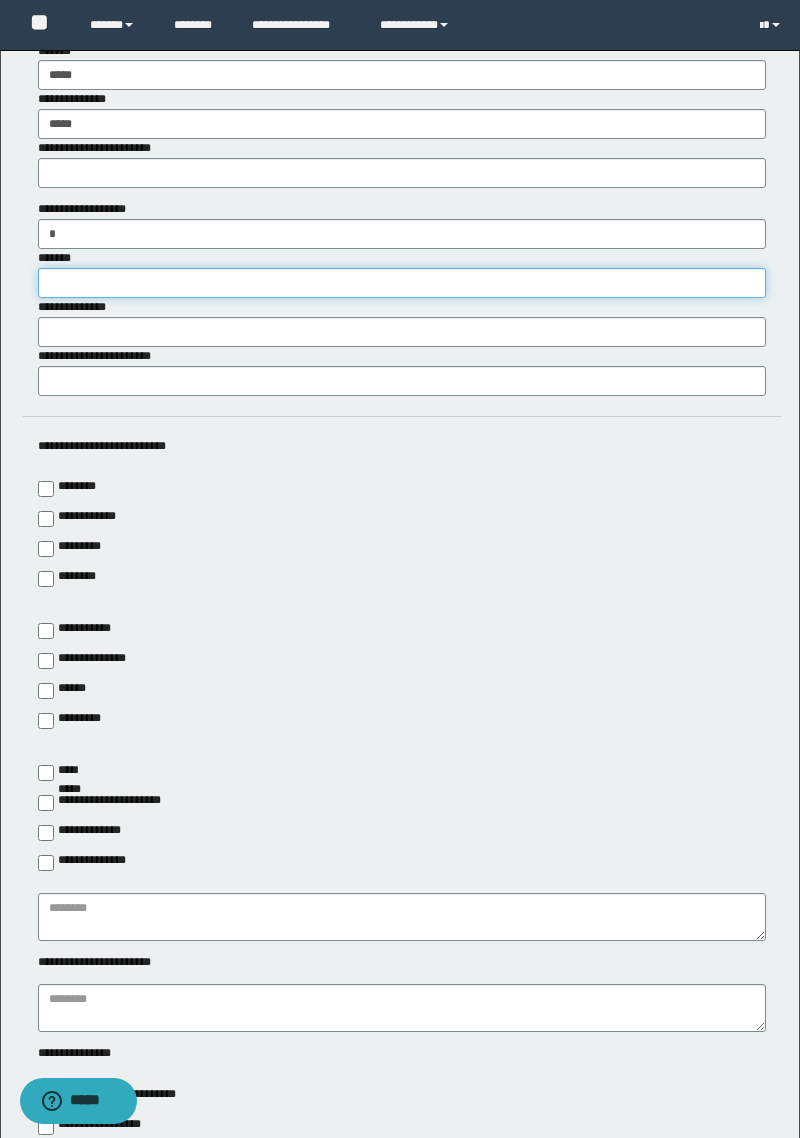 click on "*******" at bounding box center (402, 283) 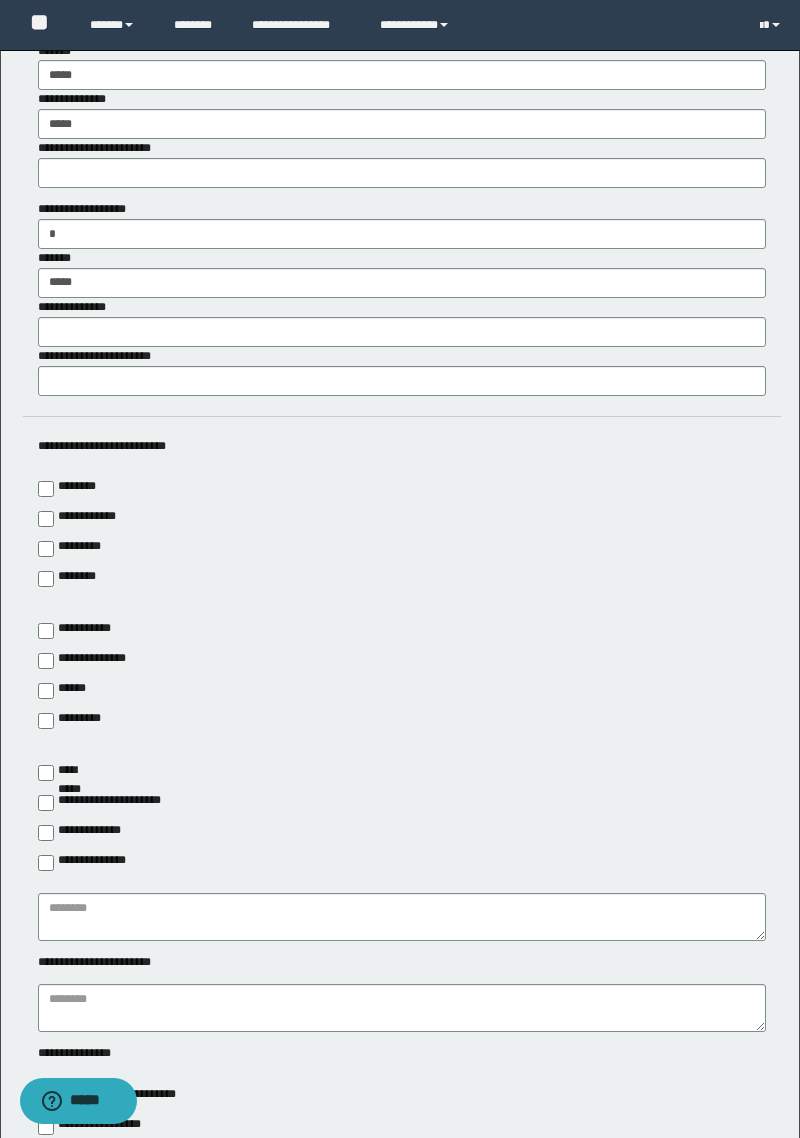 click on "**********" at bounding box center [78, 307] 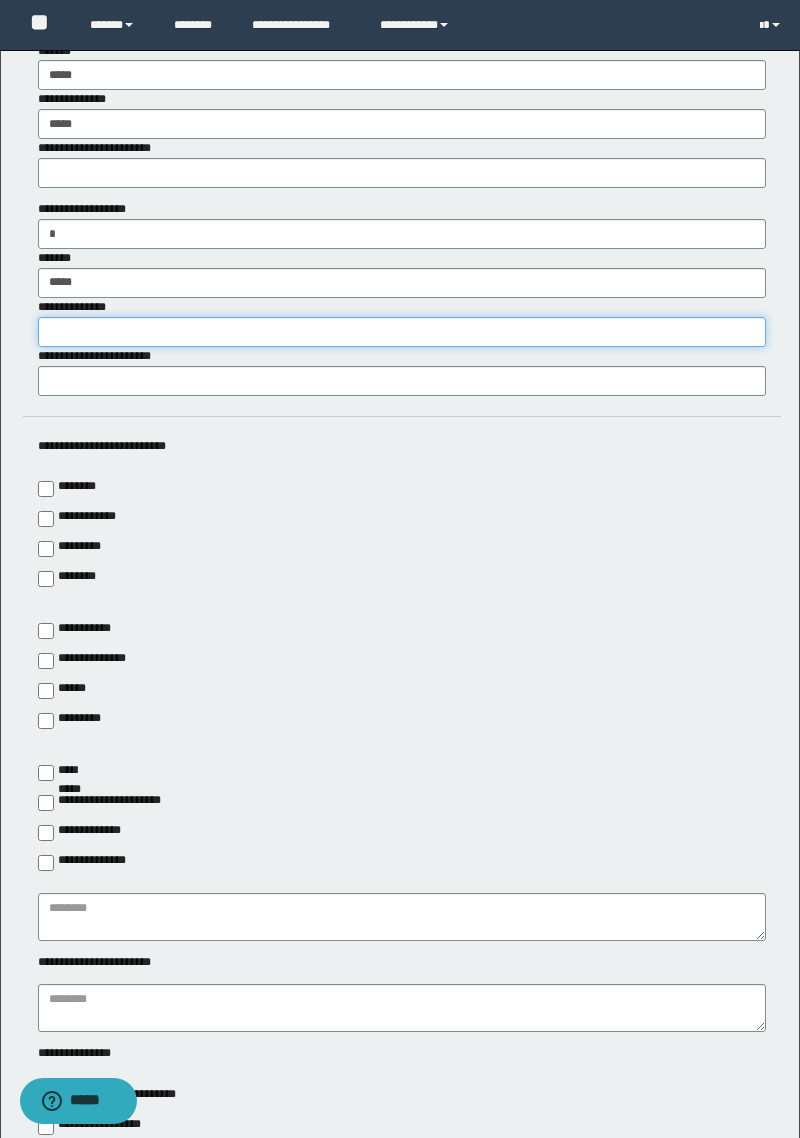 click on "**********" at bounding box center [402, 332] 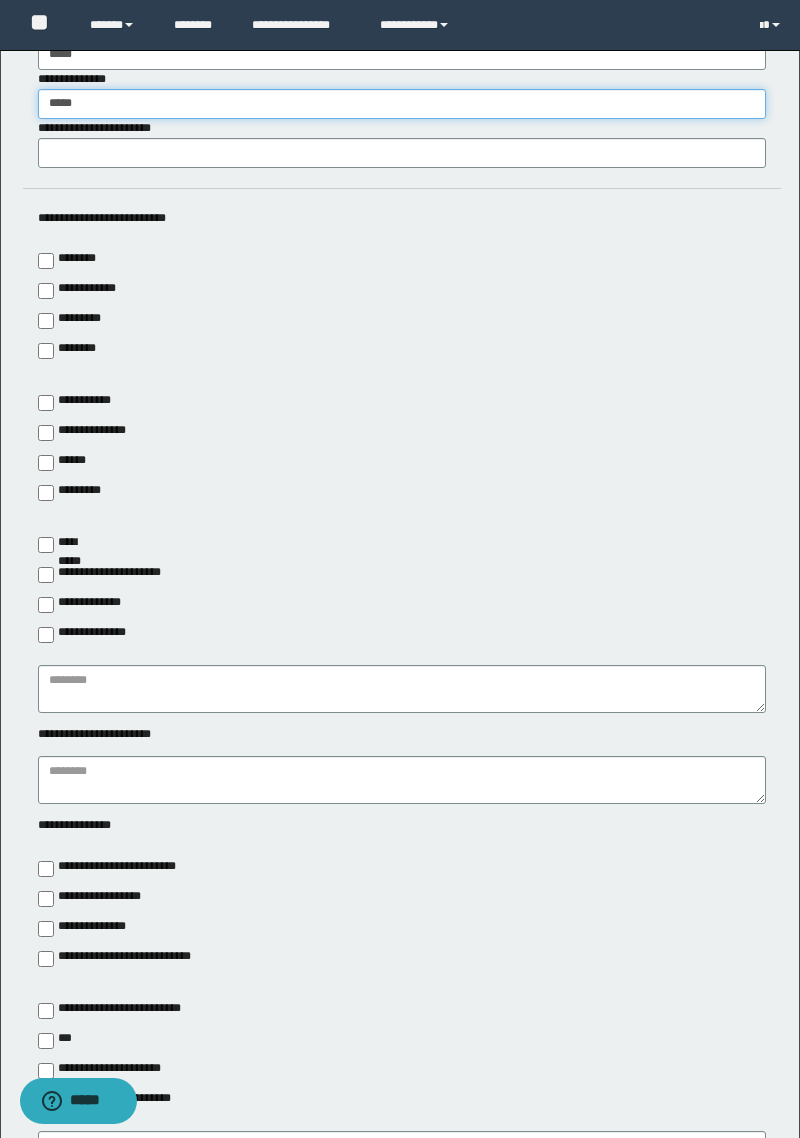 scroll, scrollTop: 4366, scrollLeft: 0, axis: vertical 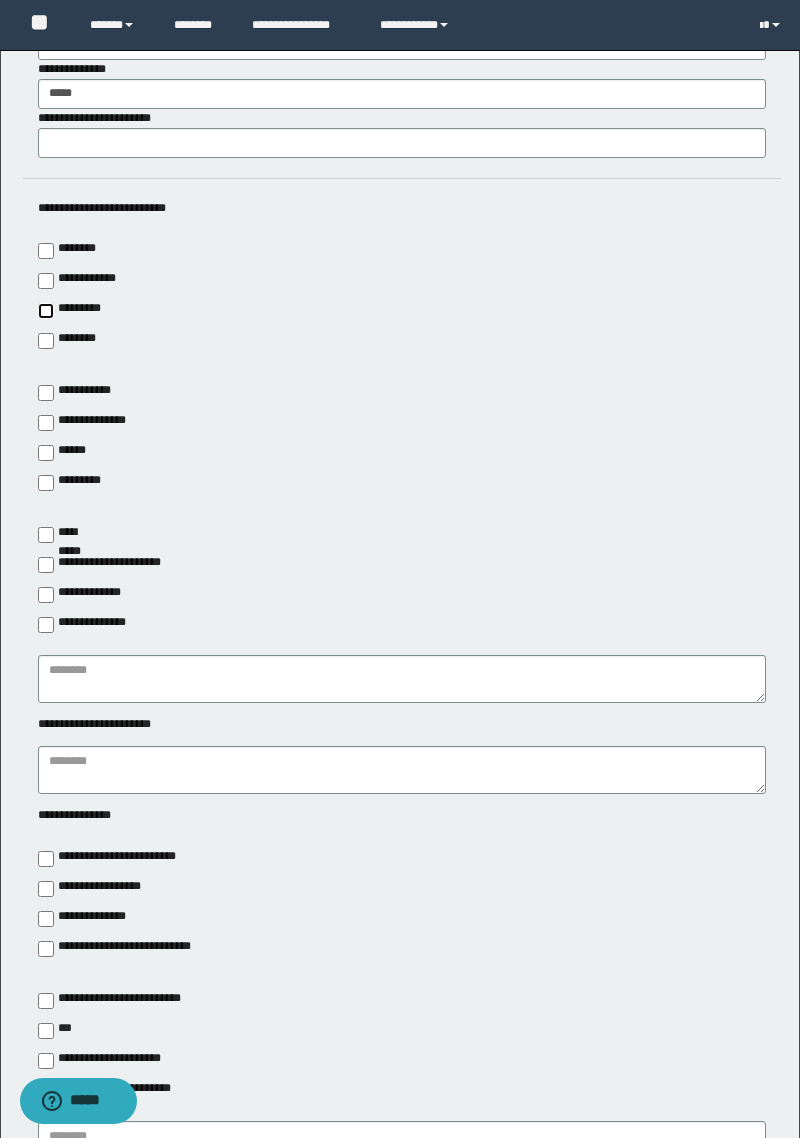 type on "*********" 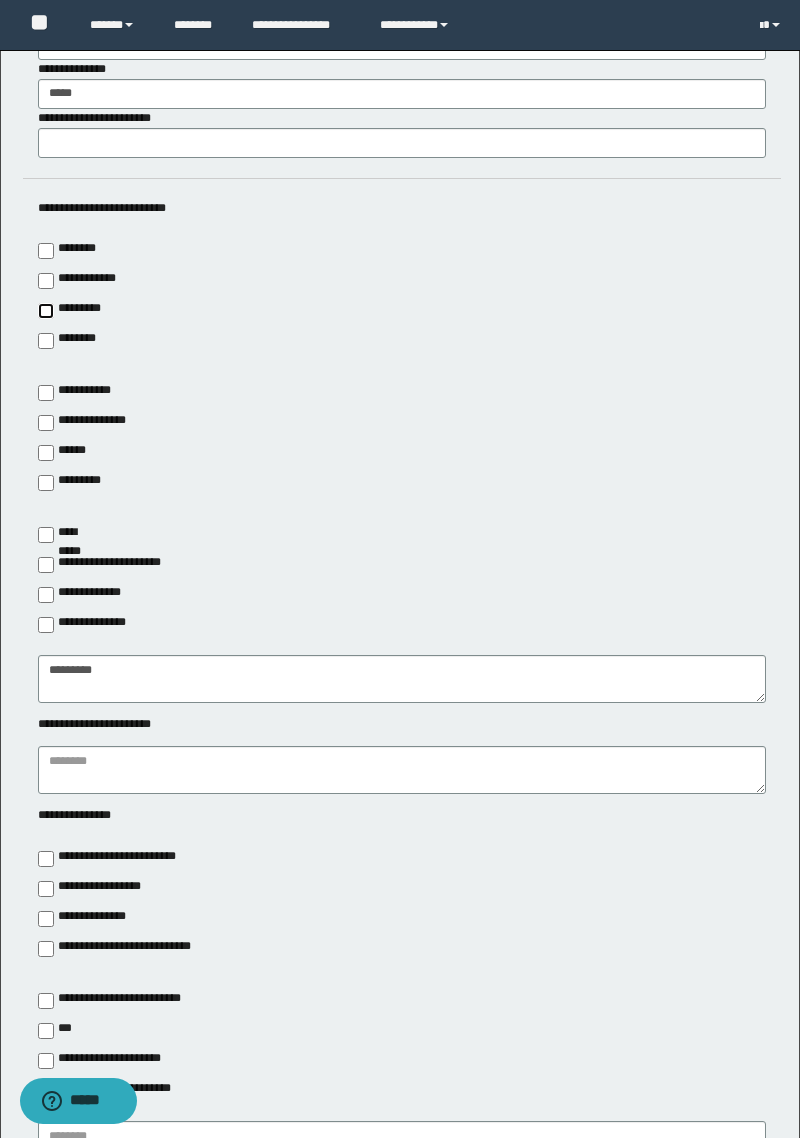 scroll, scrollTop: 4624, scrollLeft: 0, axis: vertical 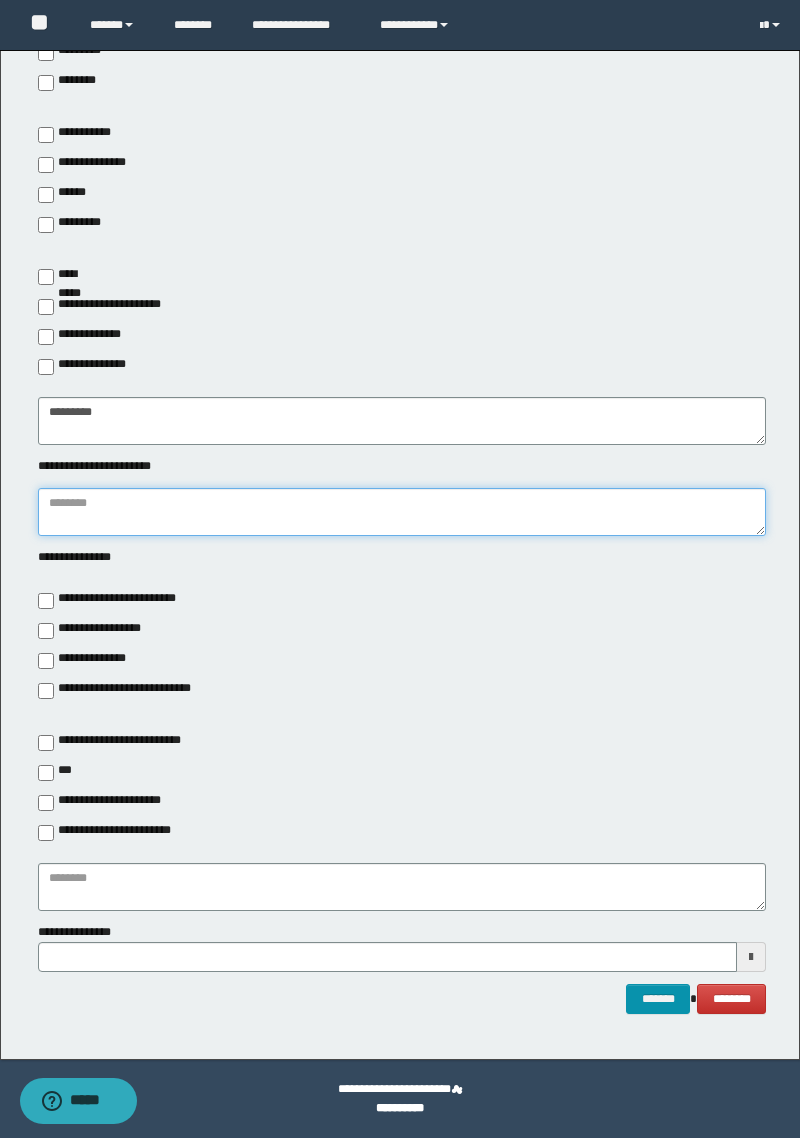 click at bounding box center [402, 512] 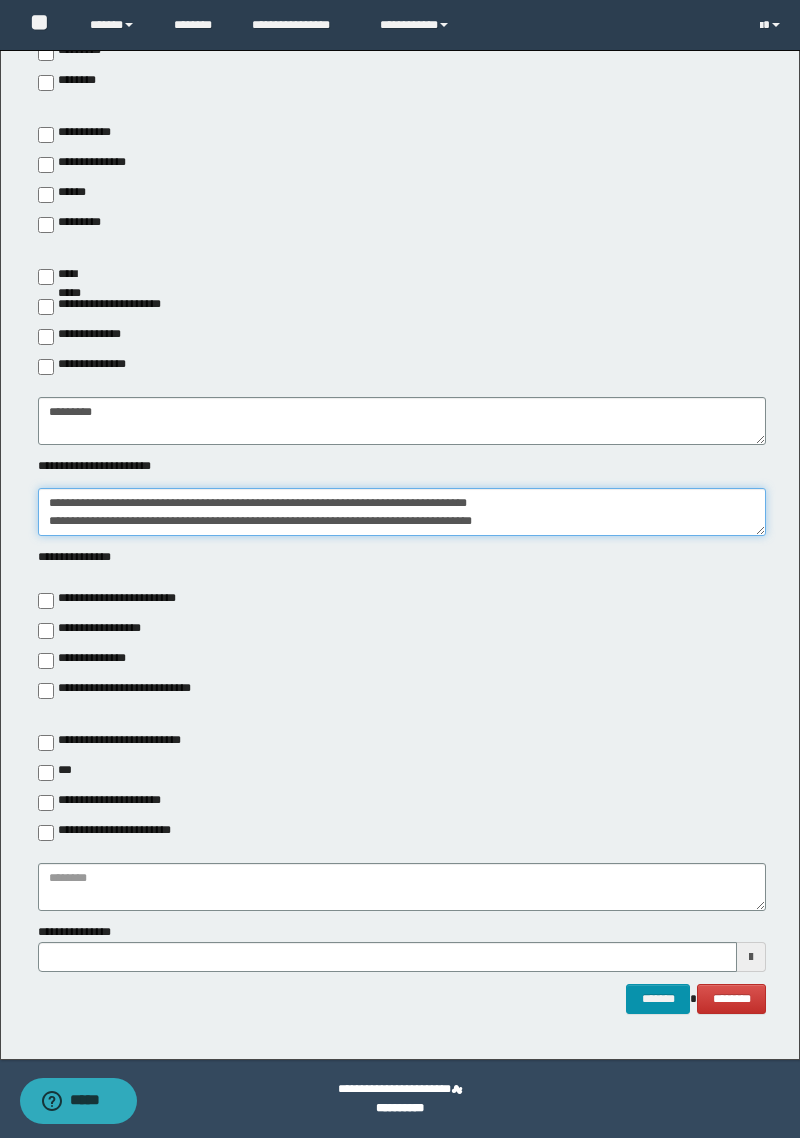 scroll, scrollTop: 47, scrollLeft: 0, axis: vertical 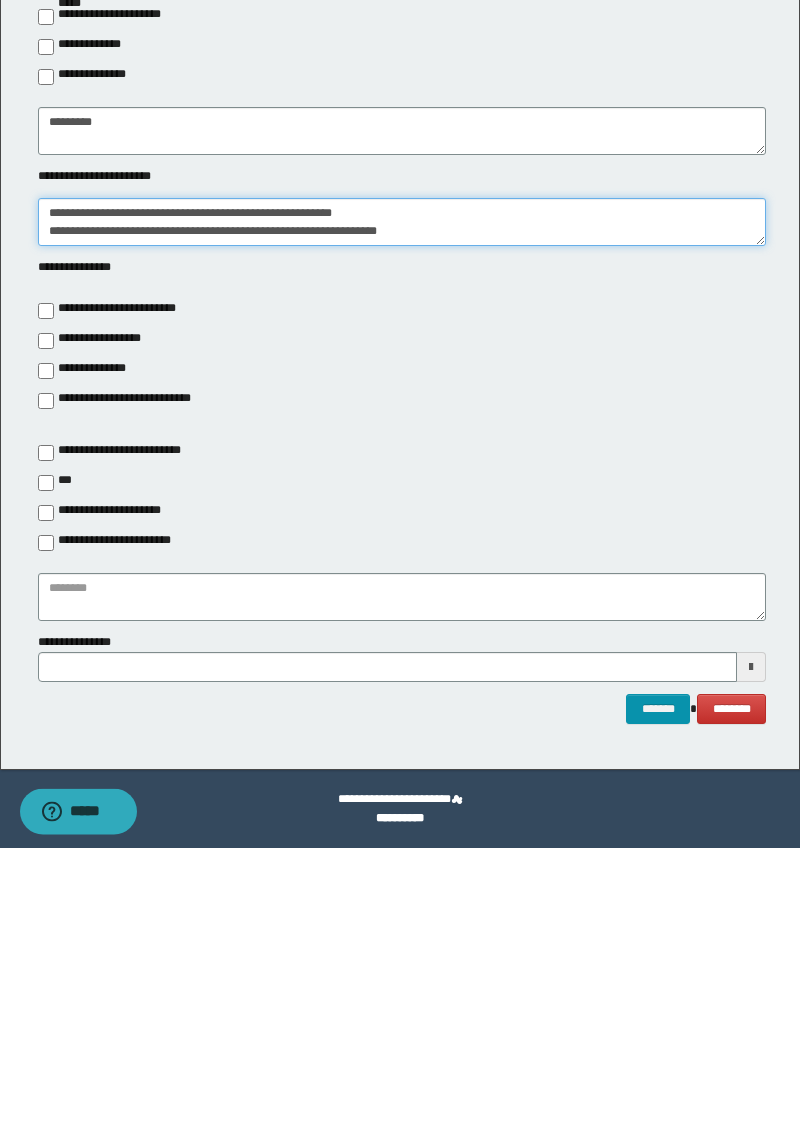 type on "**********" 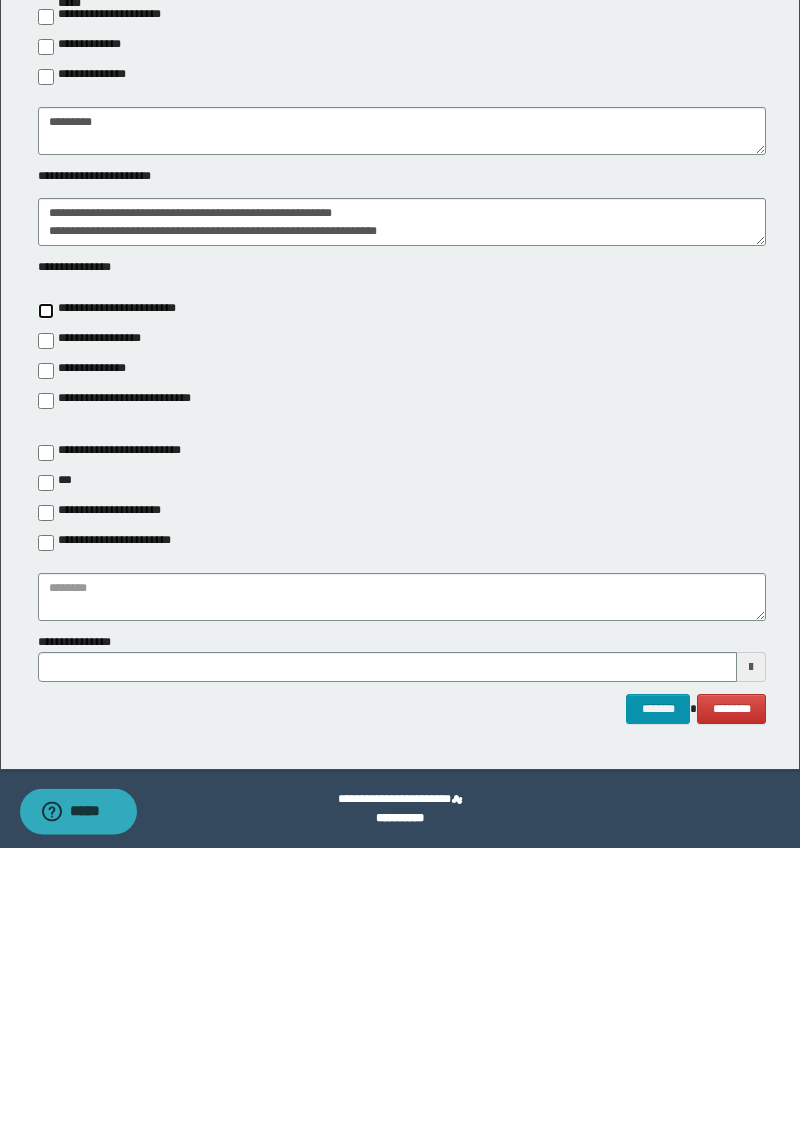 type on "**********" 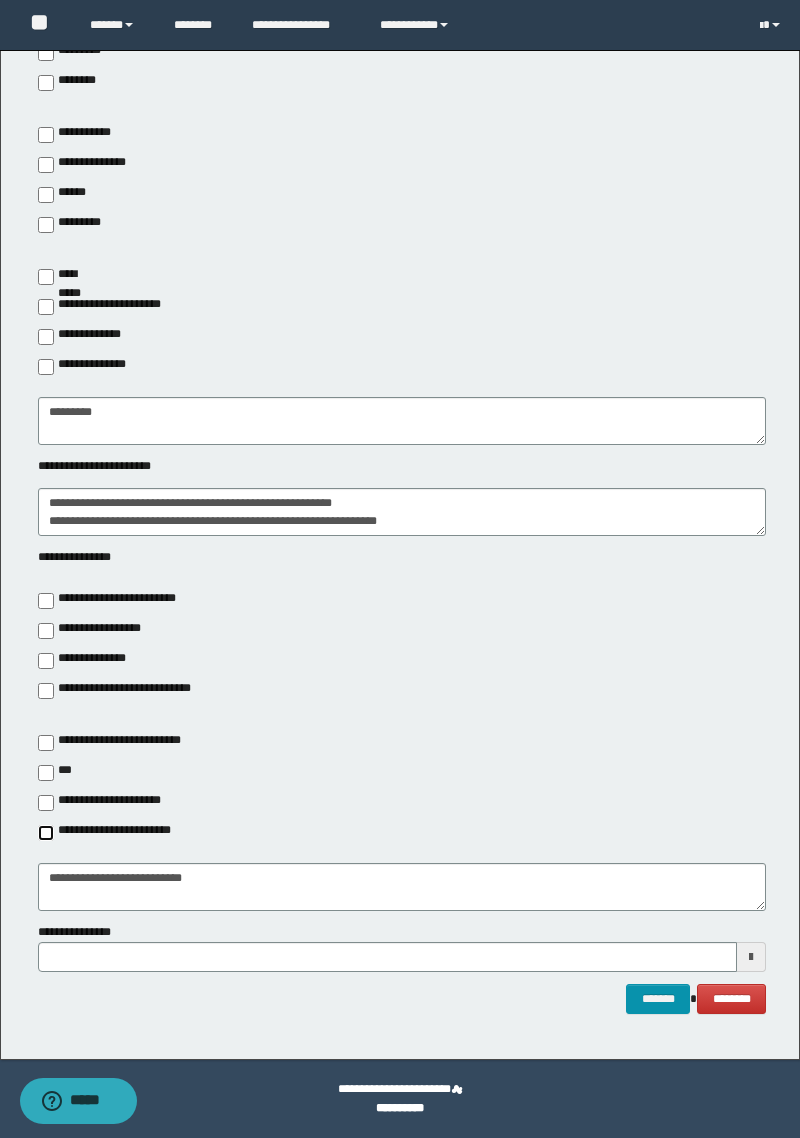 type on "**********" 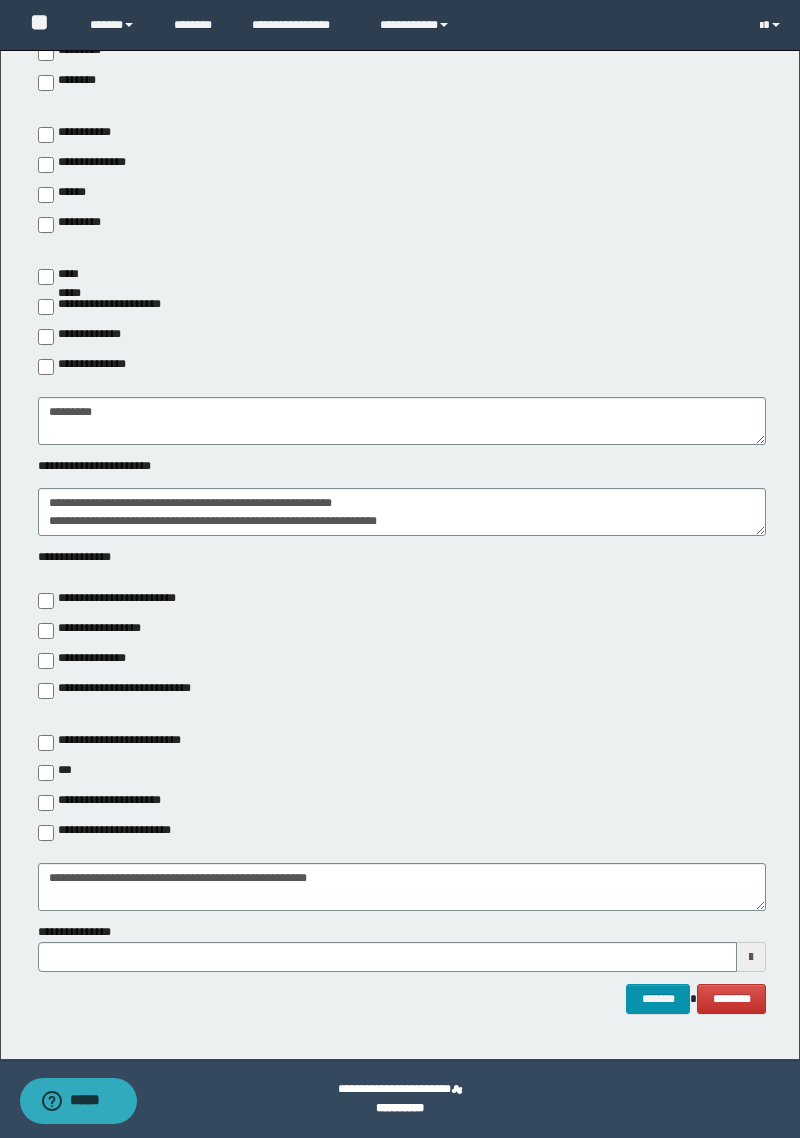 click at bounding box center (751, 957) 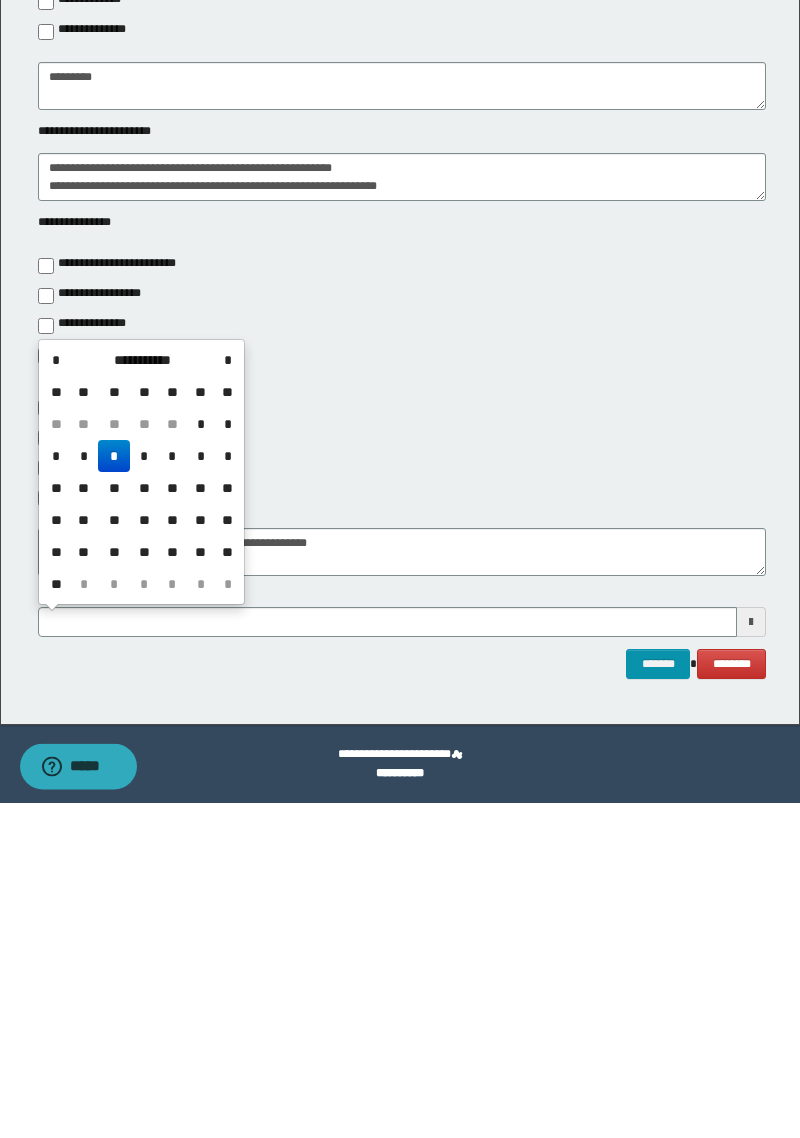 click on "**********" at bounding box center [142, 695] 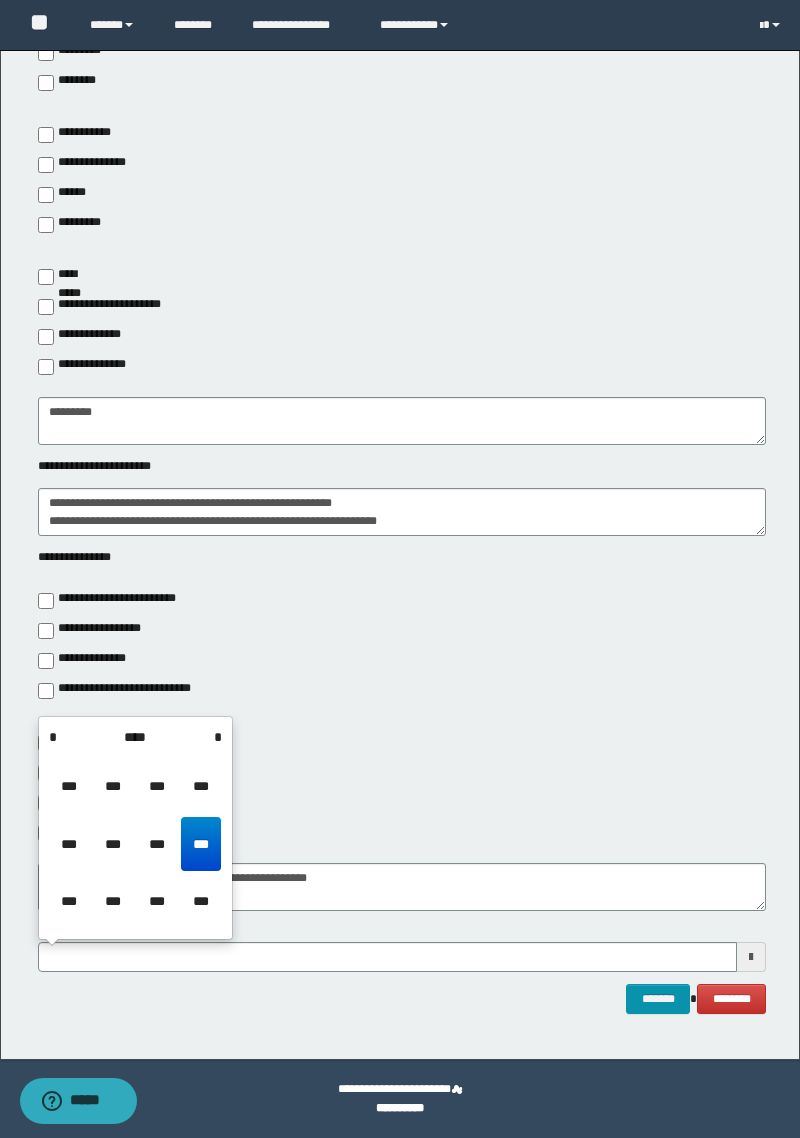 click on "****" at bounding box center (135, 737) 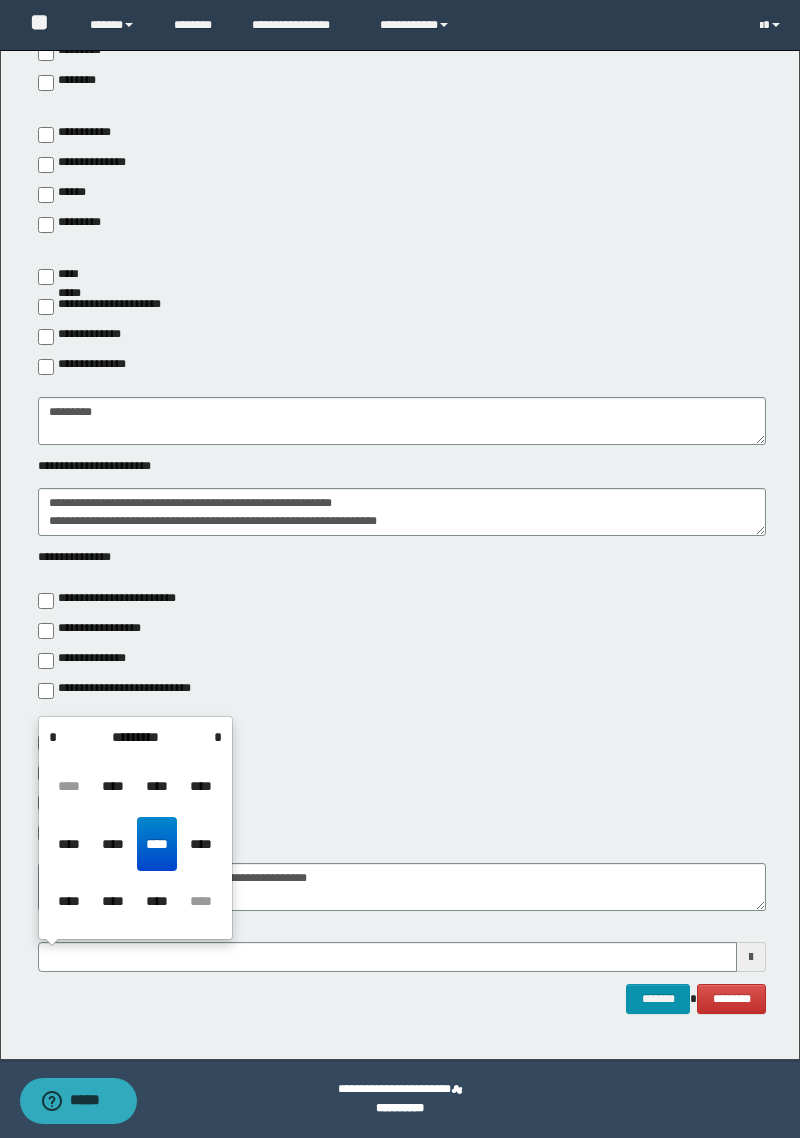 click on "****" at bounding box center [201, 844] 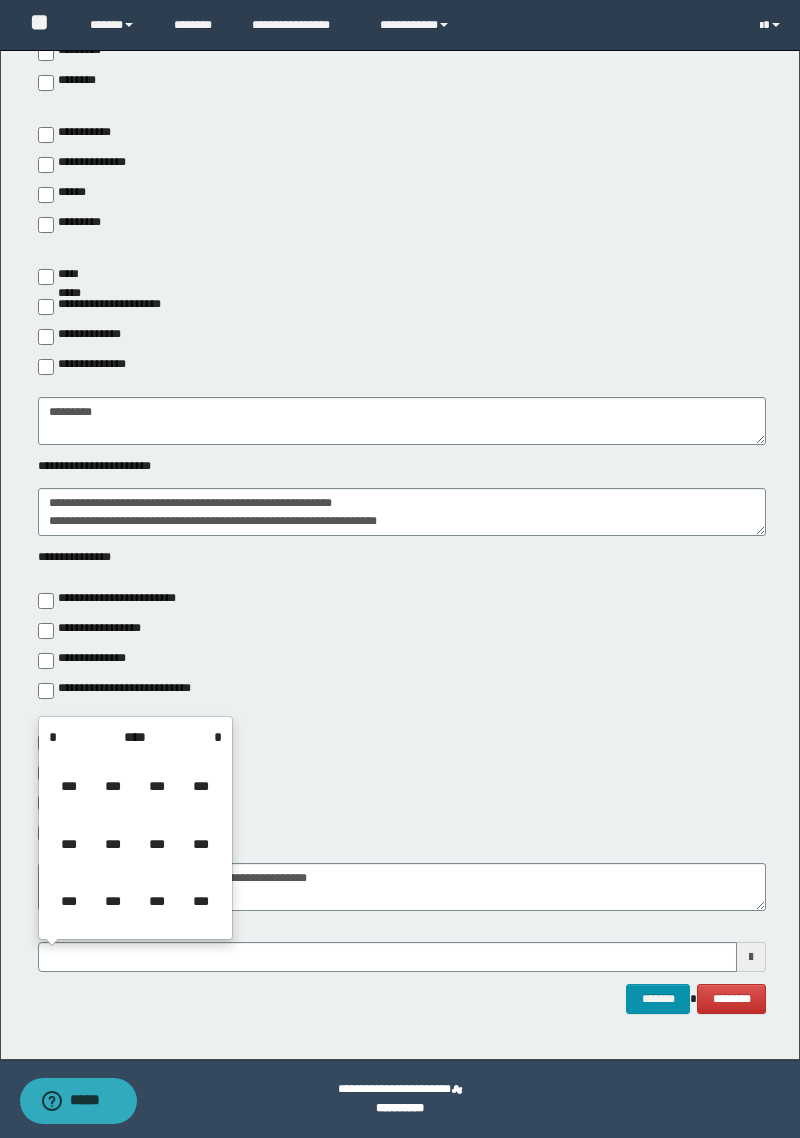 click on "***" at bounding box center [201, 844] 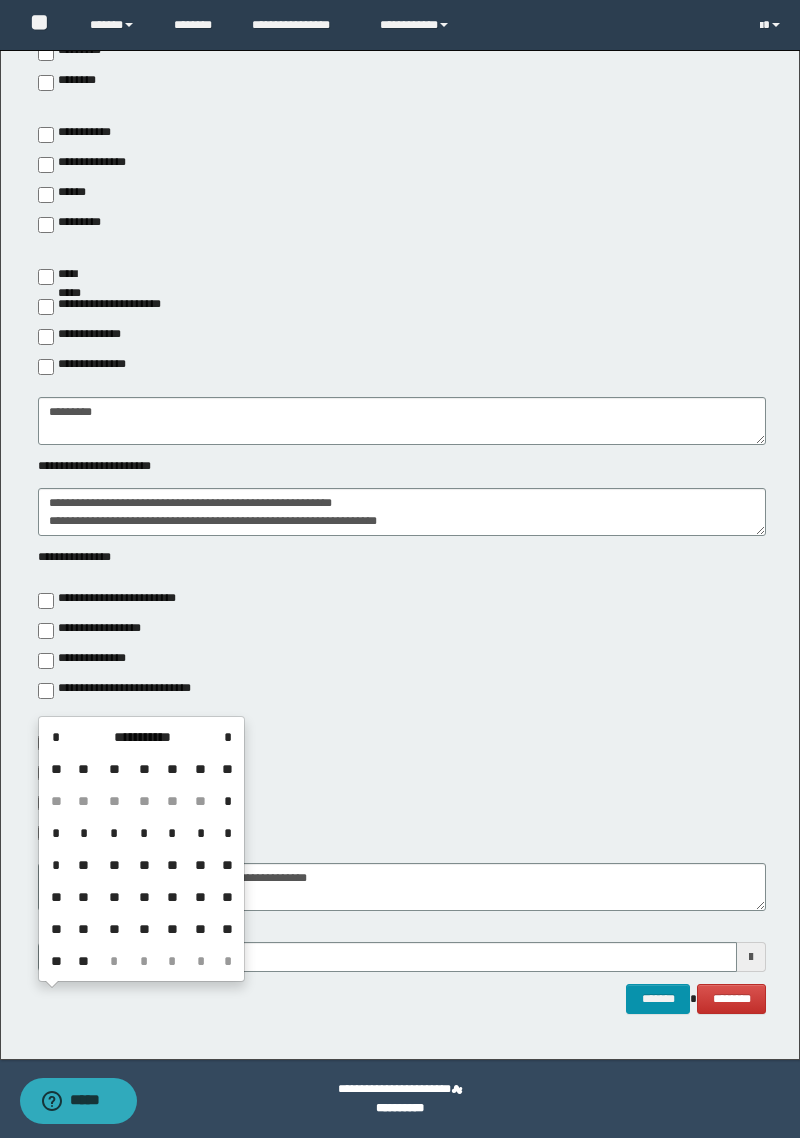 click on "*" at bounding box center (144, 833) 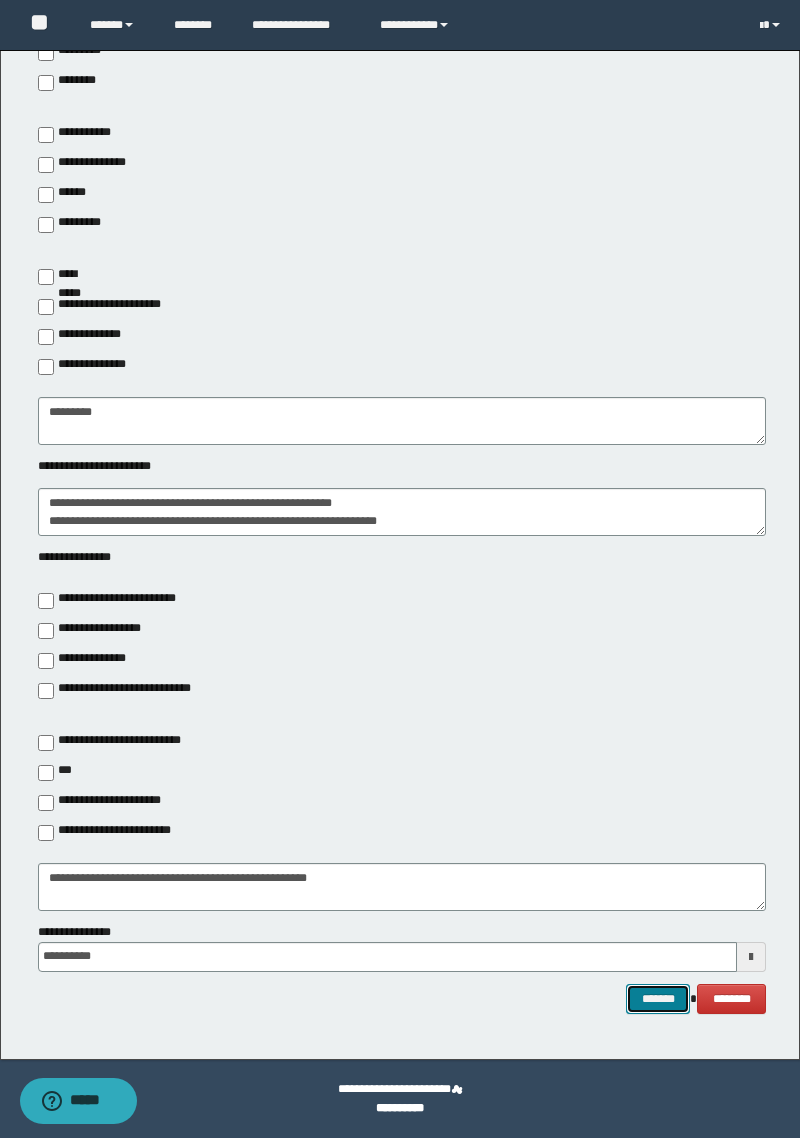 click on "*******" at bounding box center [658, 999] 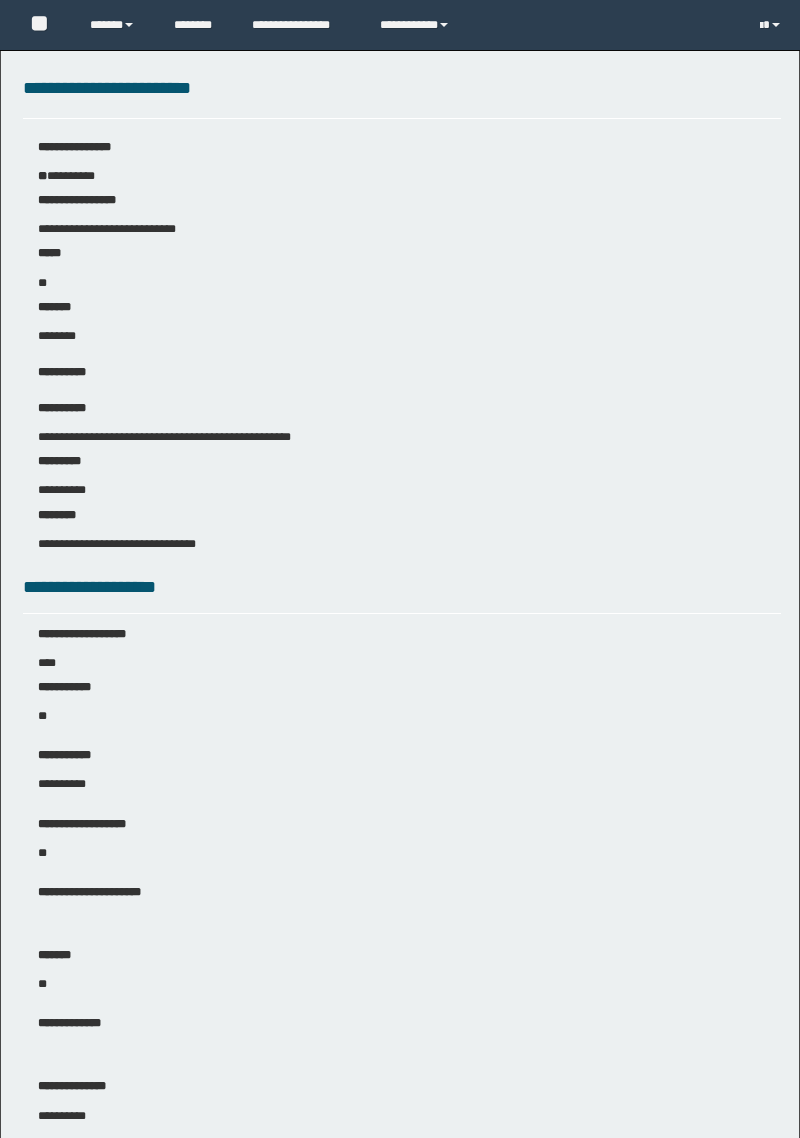 scroll, scrollTop: 0, scrollLeft: 0, axis: both 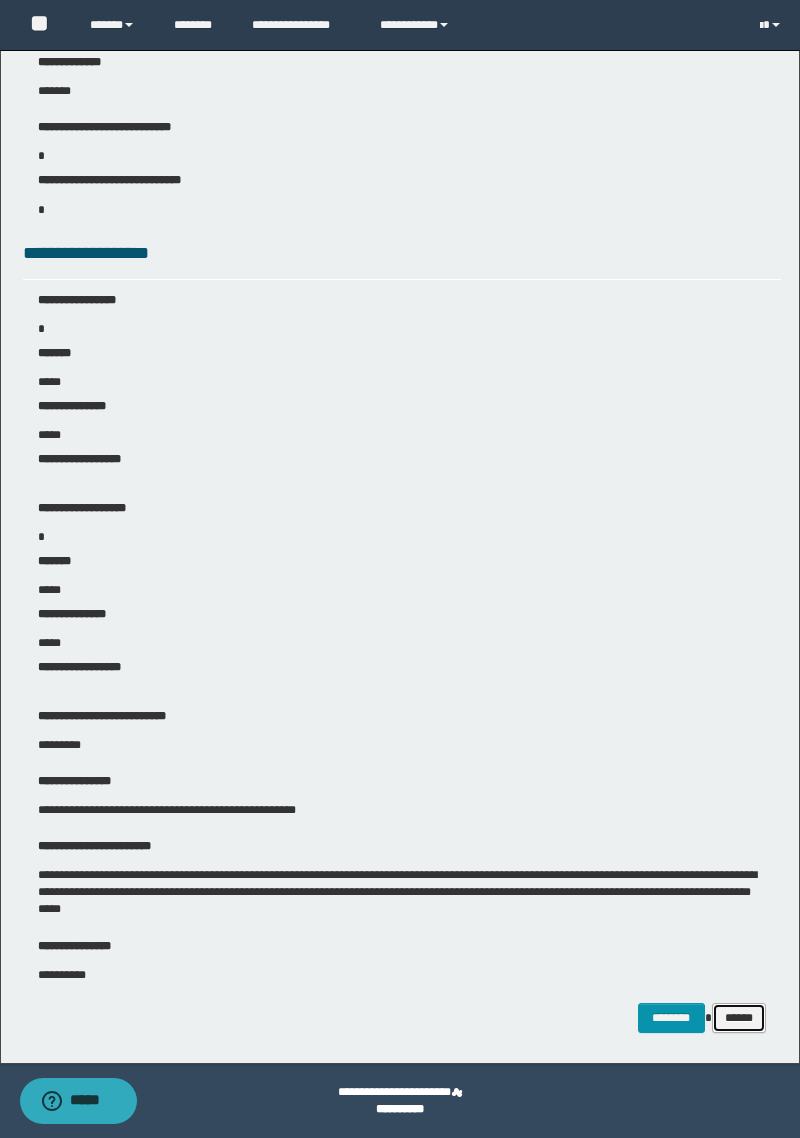 click on "******" at bounding box center [739, 1018] 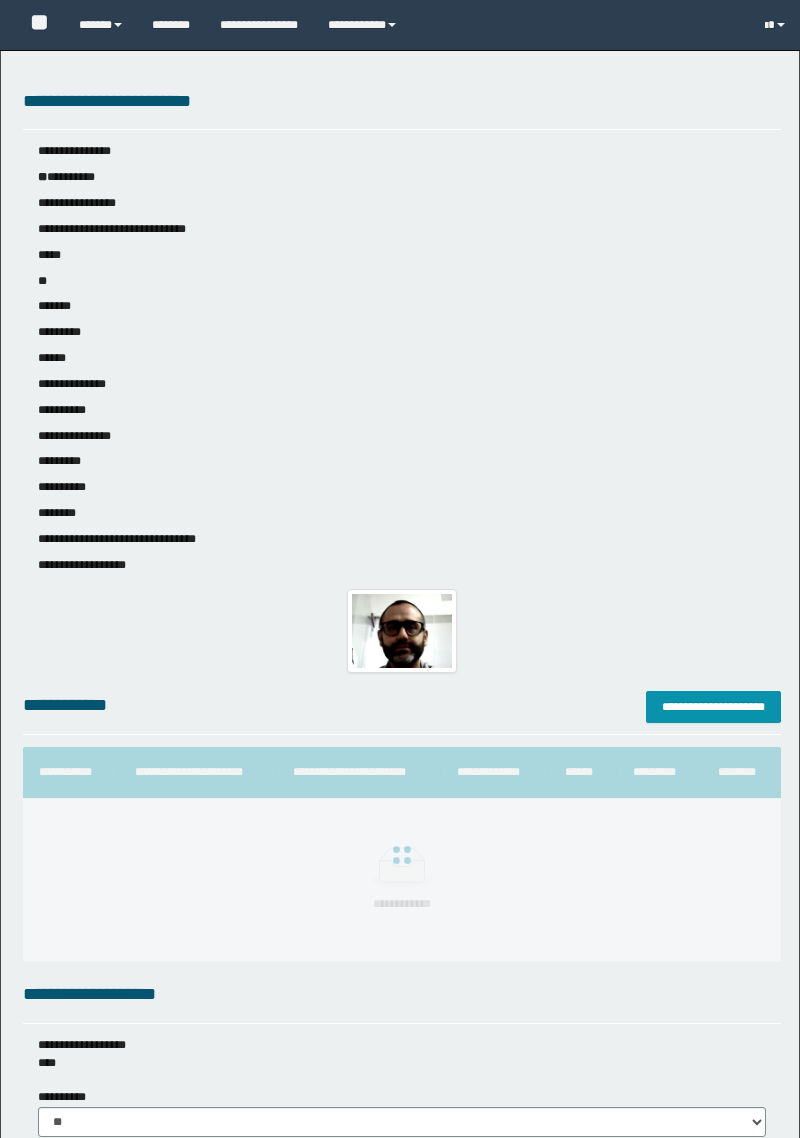 scroll, scrollTop: 0, scrollLeft: 0, axis: both 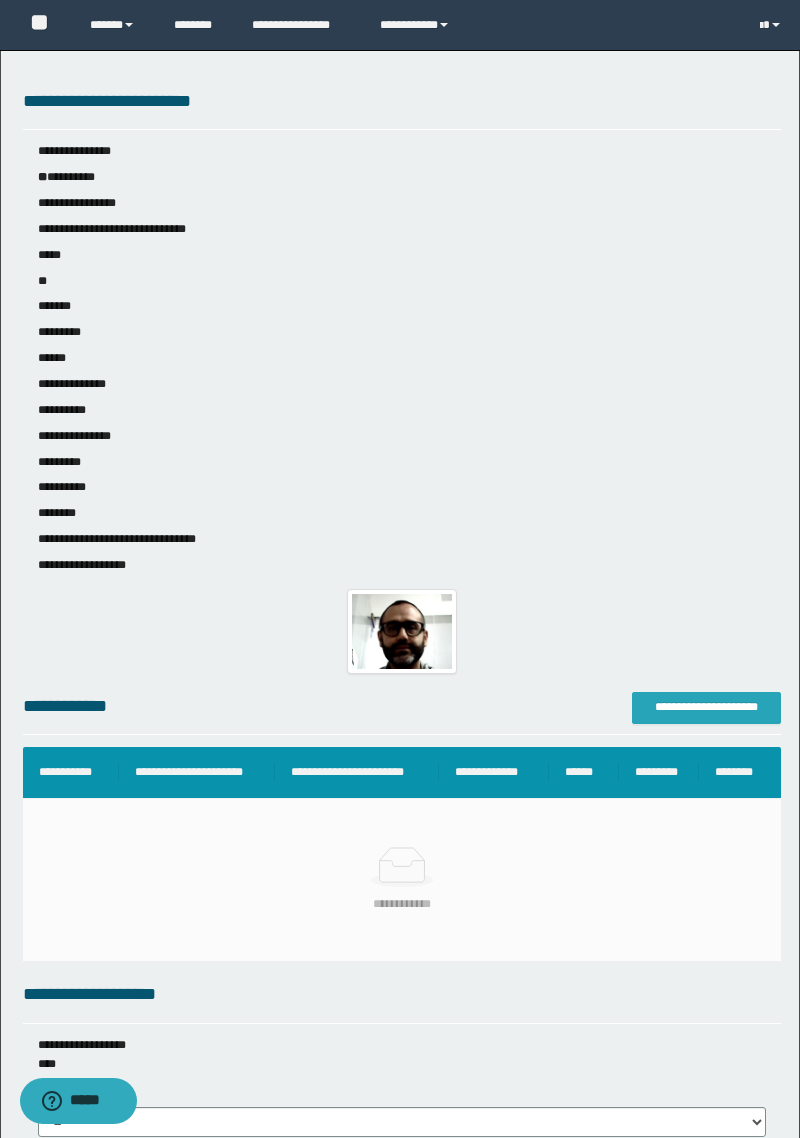 click on "**********" at bounding box center (706, 708) 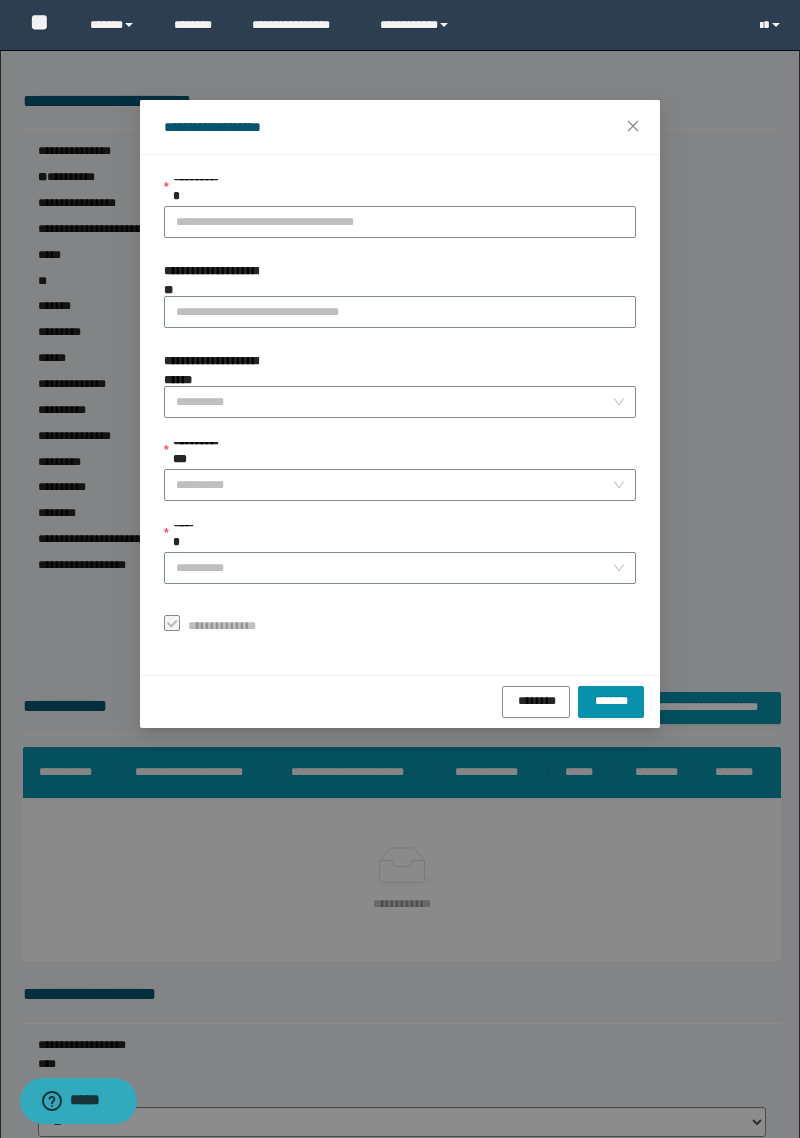 click on "**********" at bounding box center (400, 222) 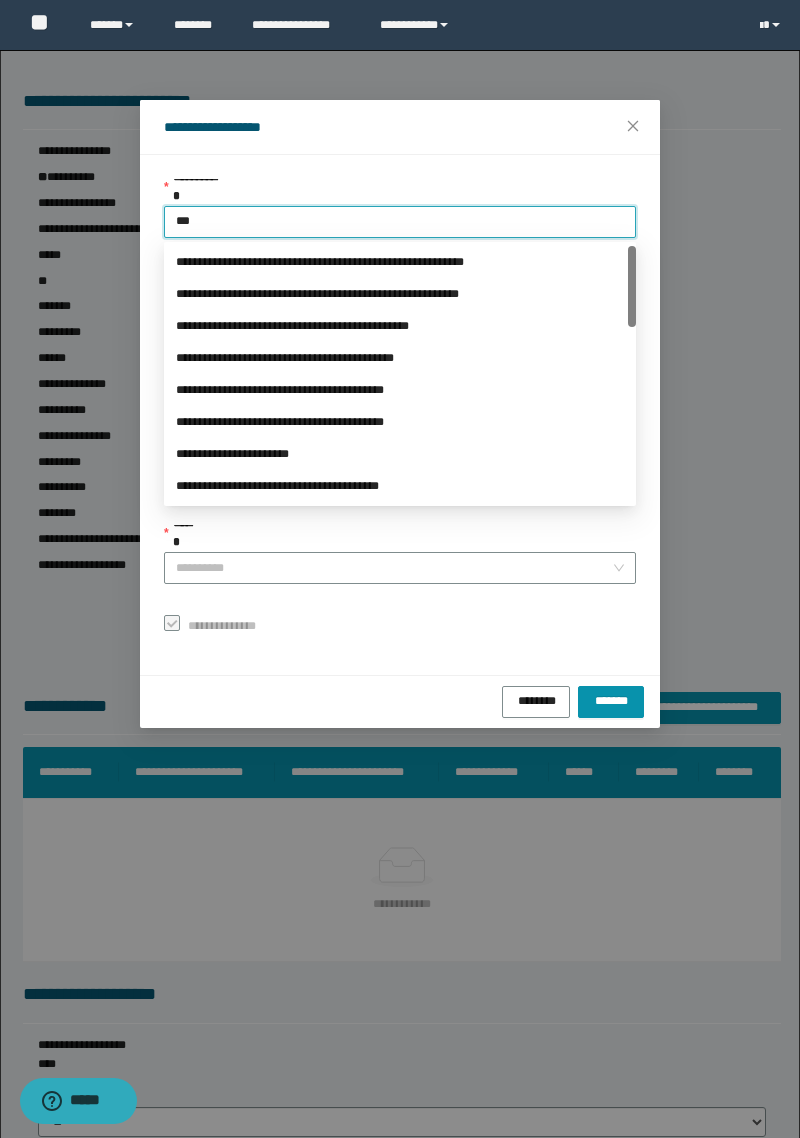 type on "****" 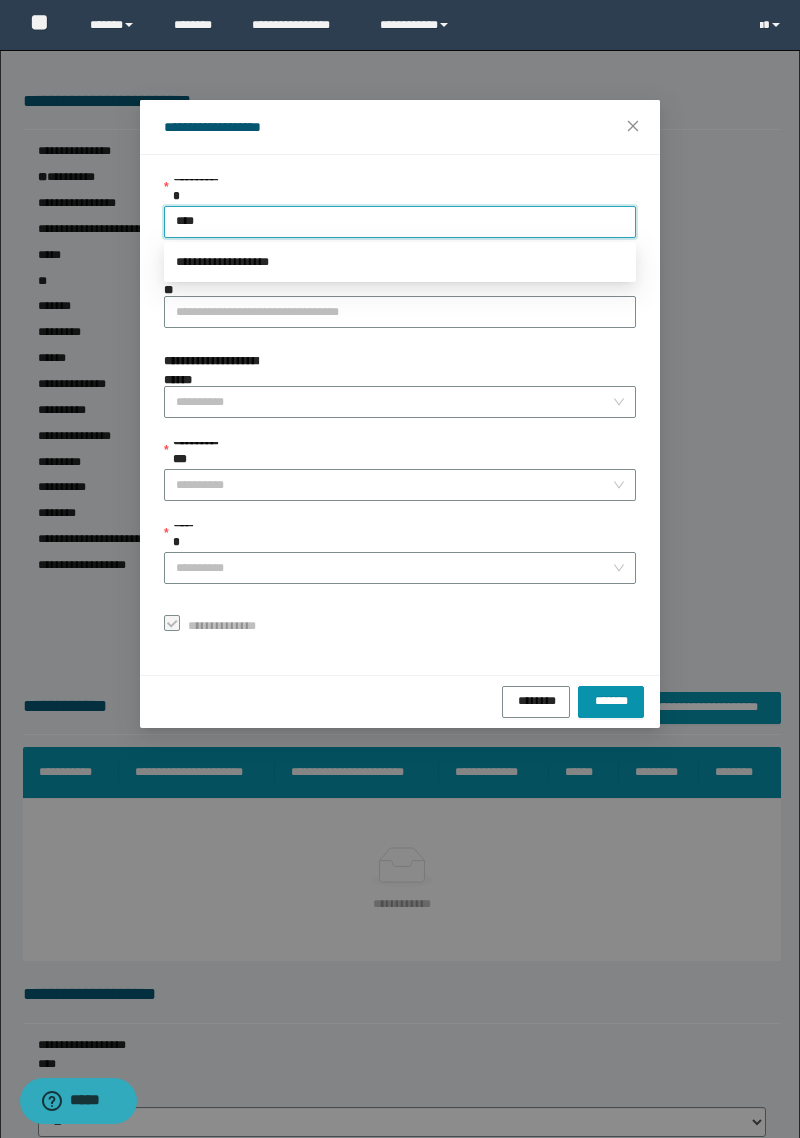 click on "**********" at bounding box center [400, 262] 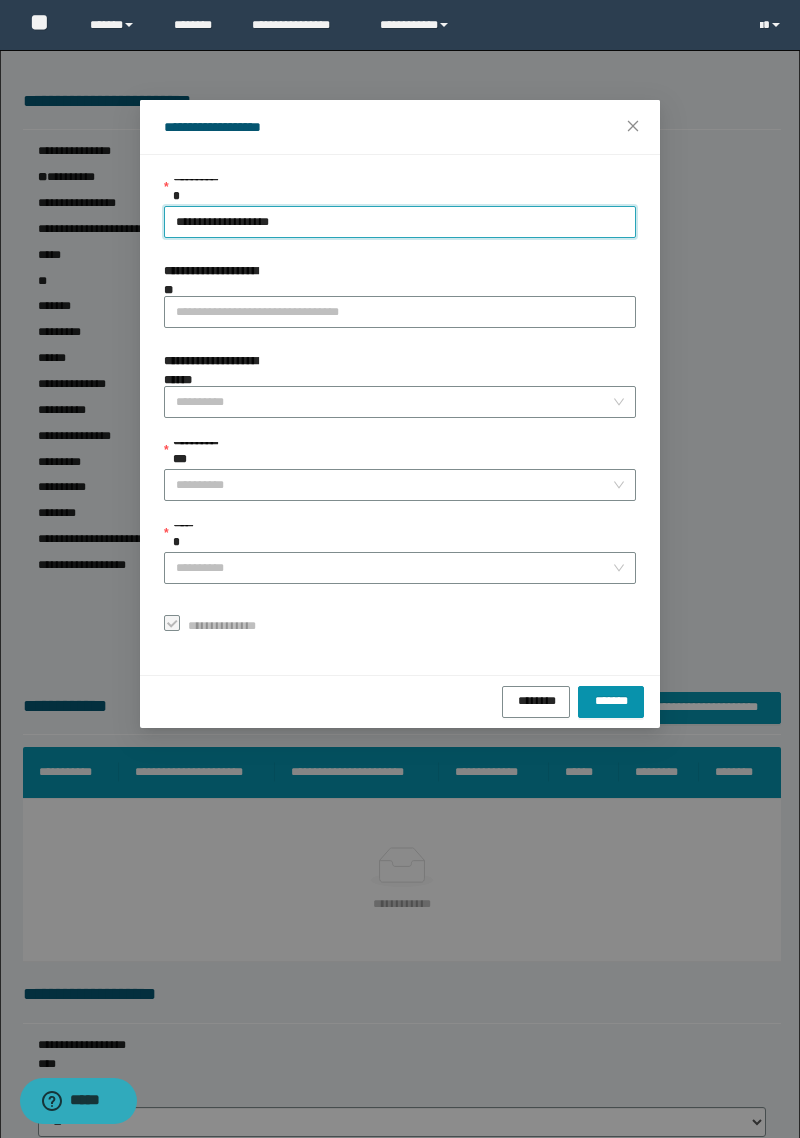 click on "**********" at bounding box center (394, 485) 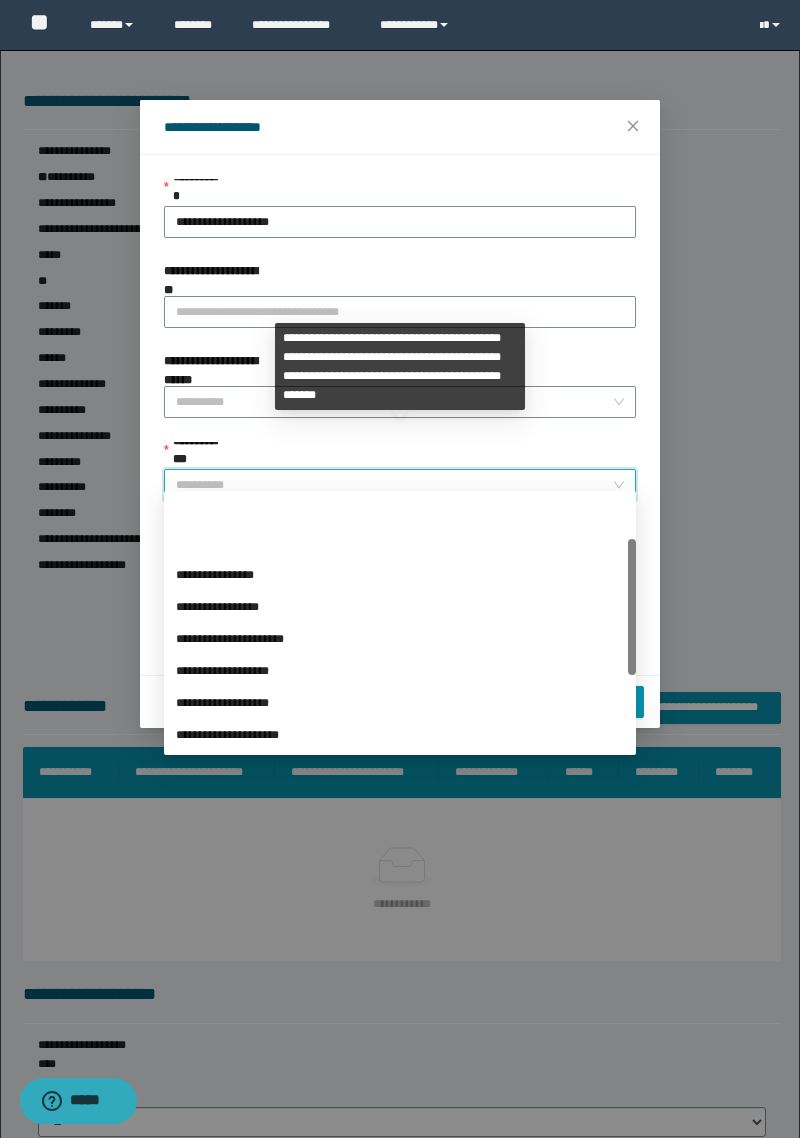 scroll, scrollTop: 224, scrollLeft: 0, axis: vertical 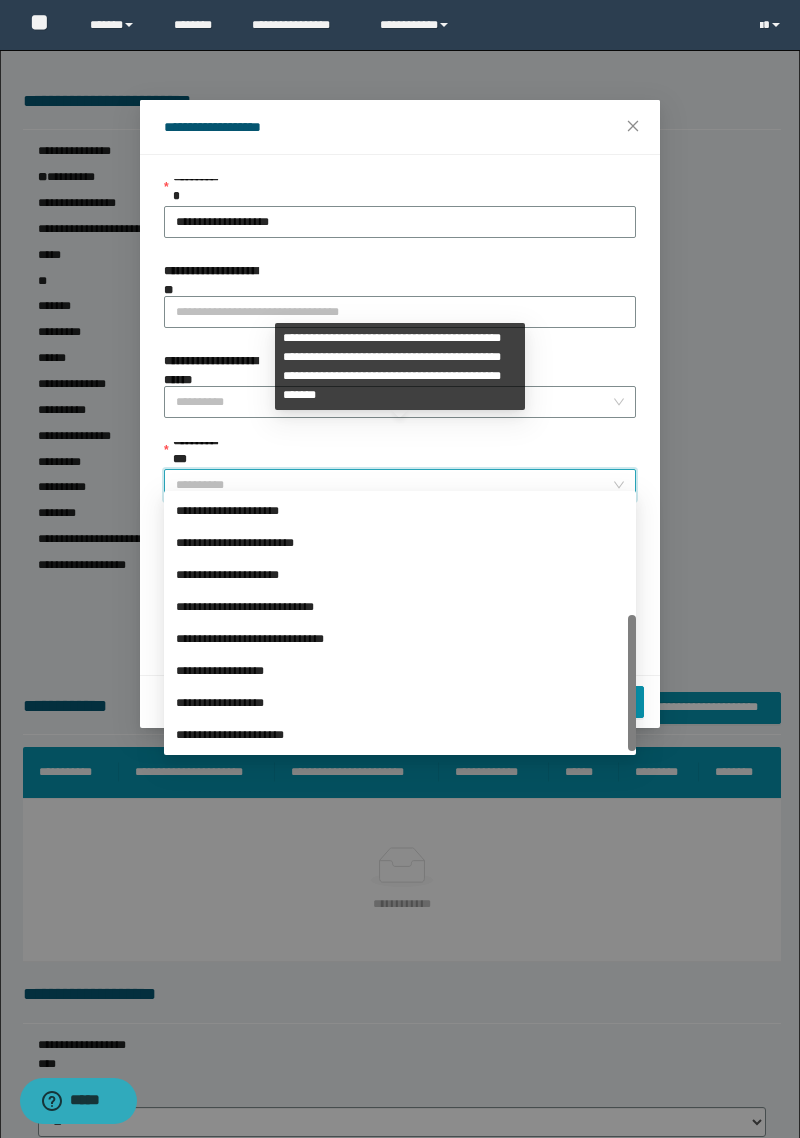 click on "**********" at bounding box center [400, 671] 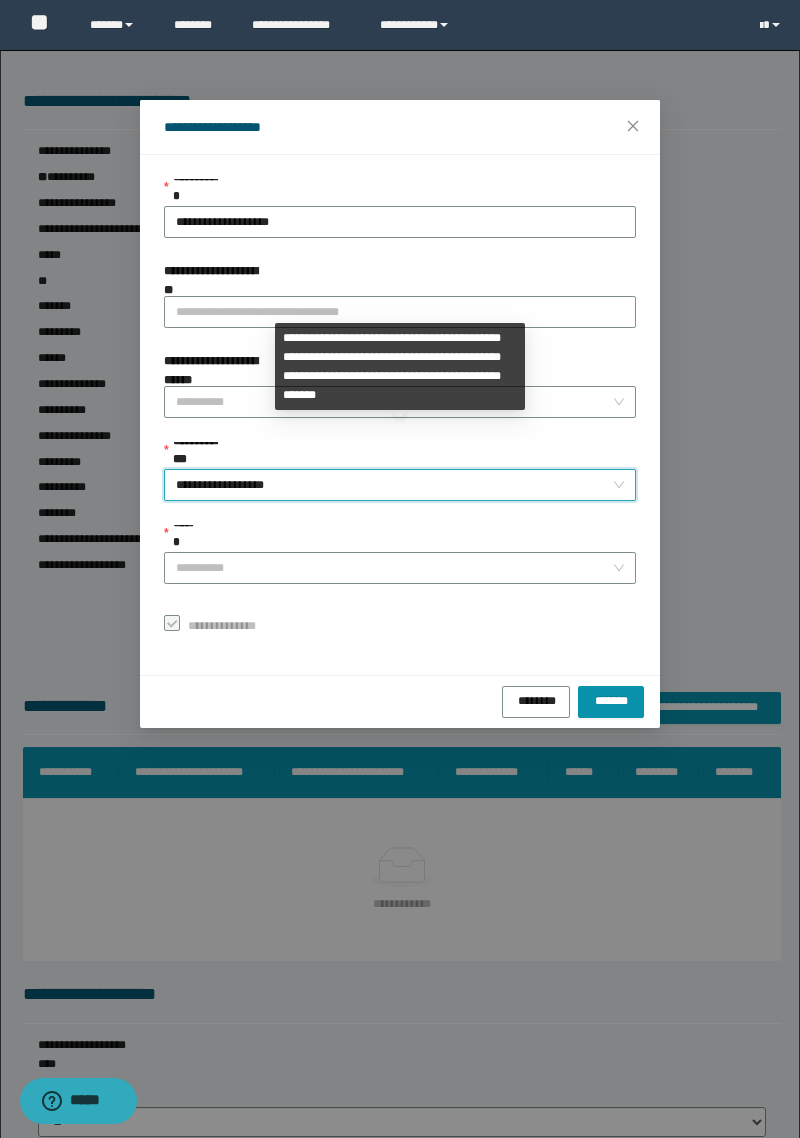 click on "******" at bounding box center (394, 568) 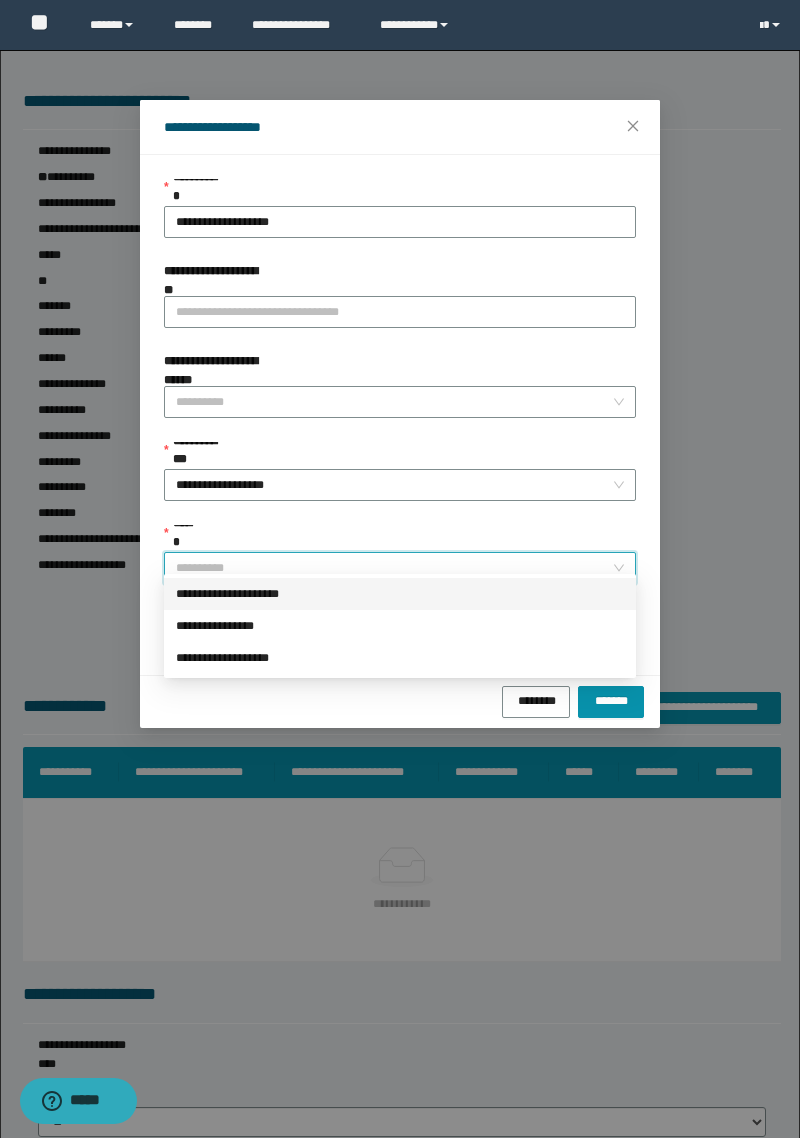 click on "**********" at bounding box center (400, 594) 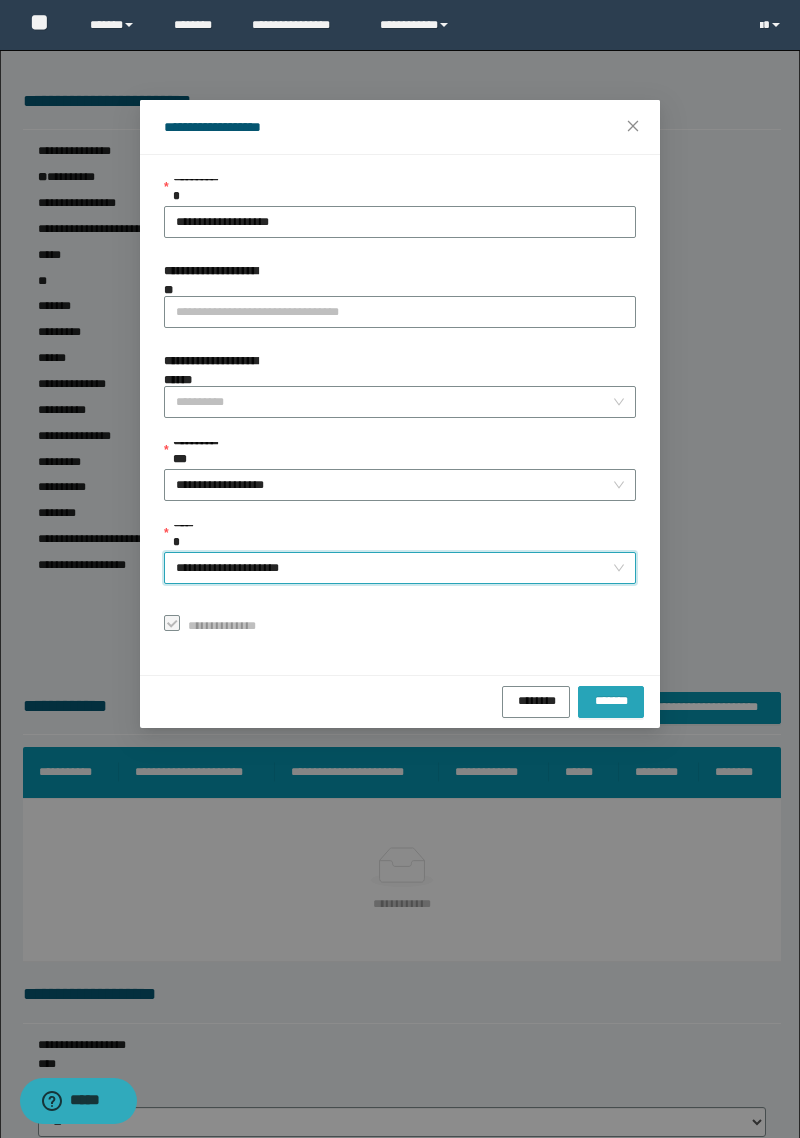 click on "*******" at bounding box center [611, 702] 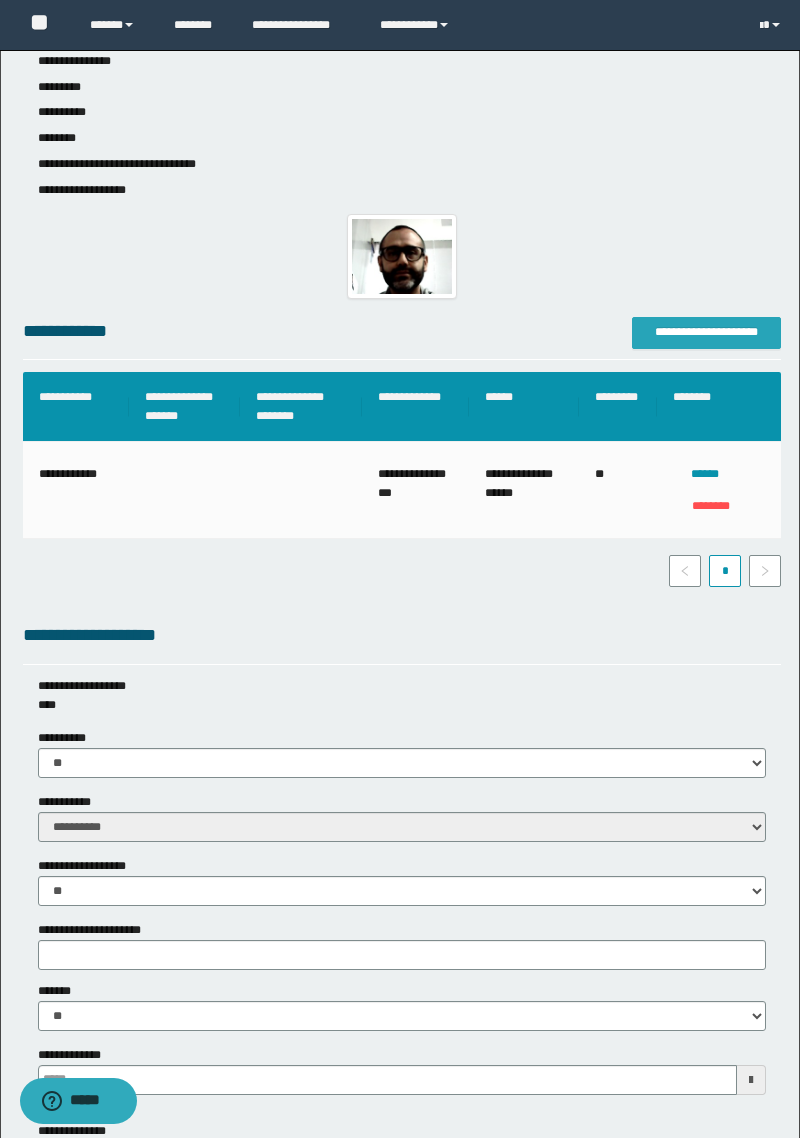 scroll, scrollTop: 364, scrollLeft: 0, axis: vertical 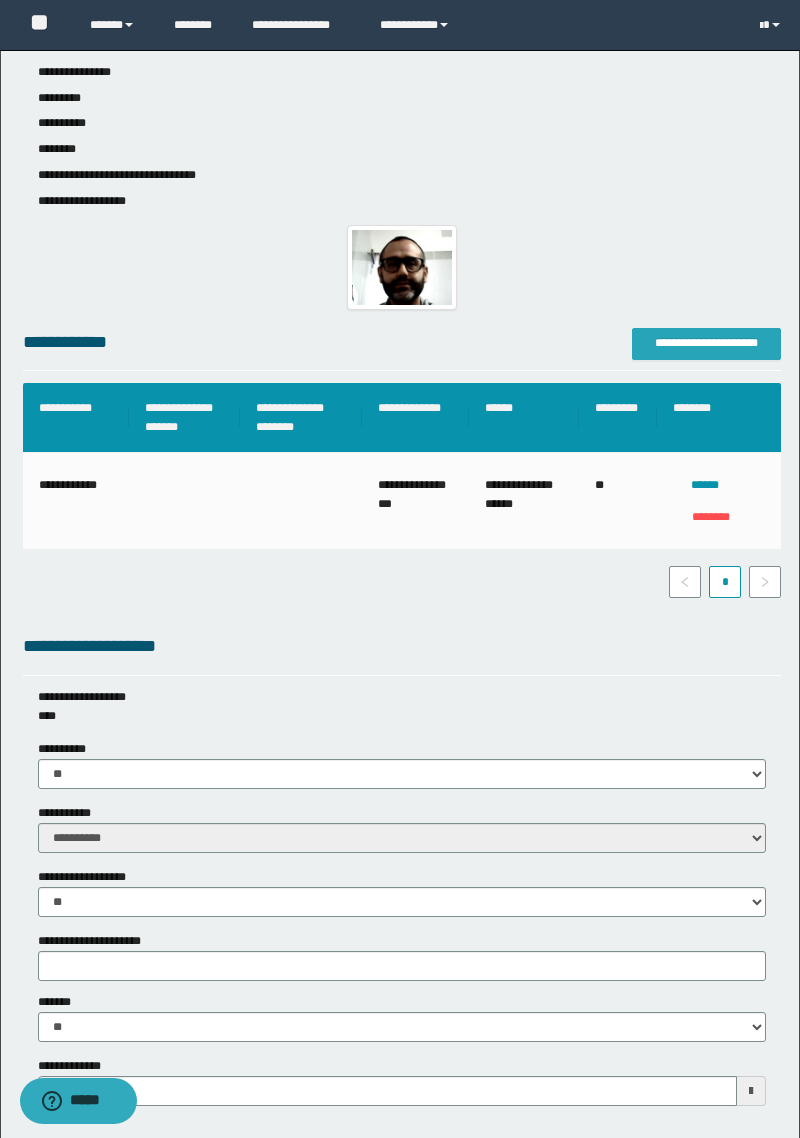 click on "**********" at bounding box center [706, 343] 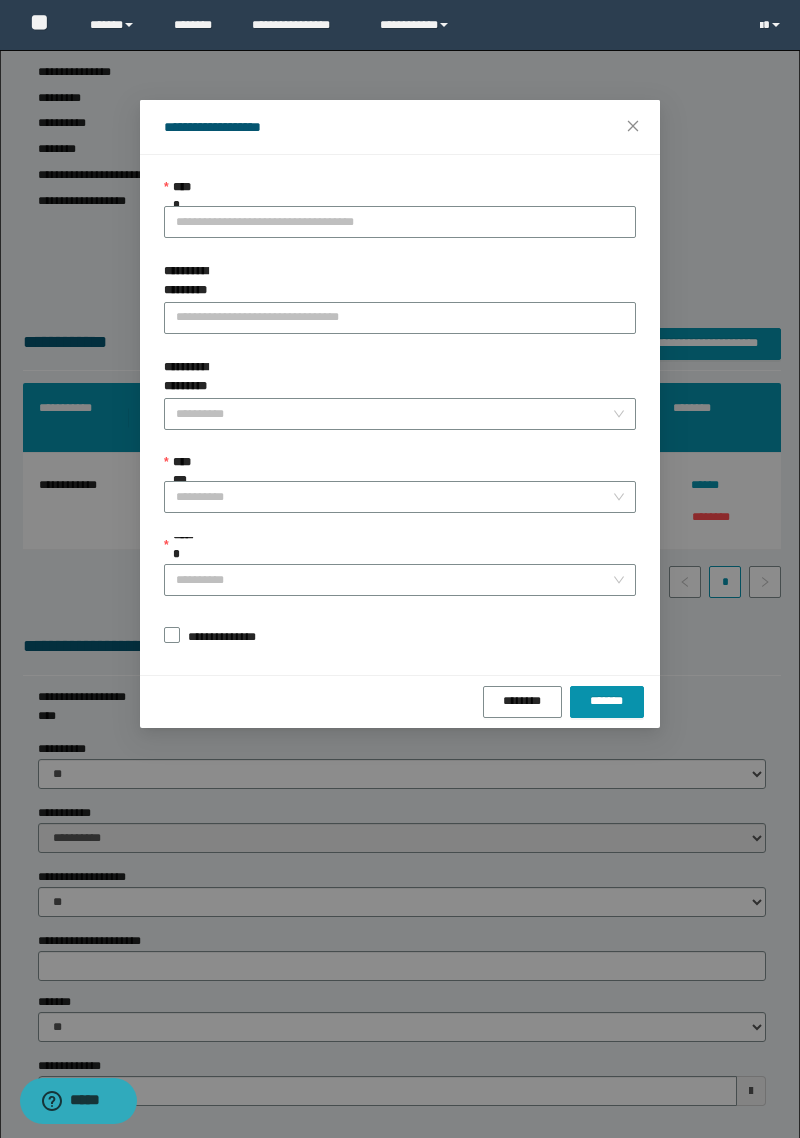 click on "**********" at bounding box center [400, 222] 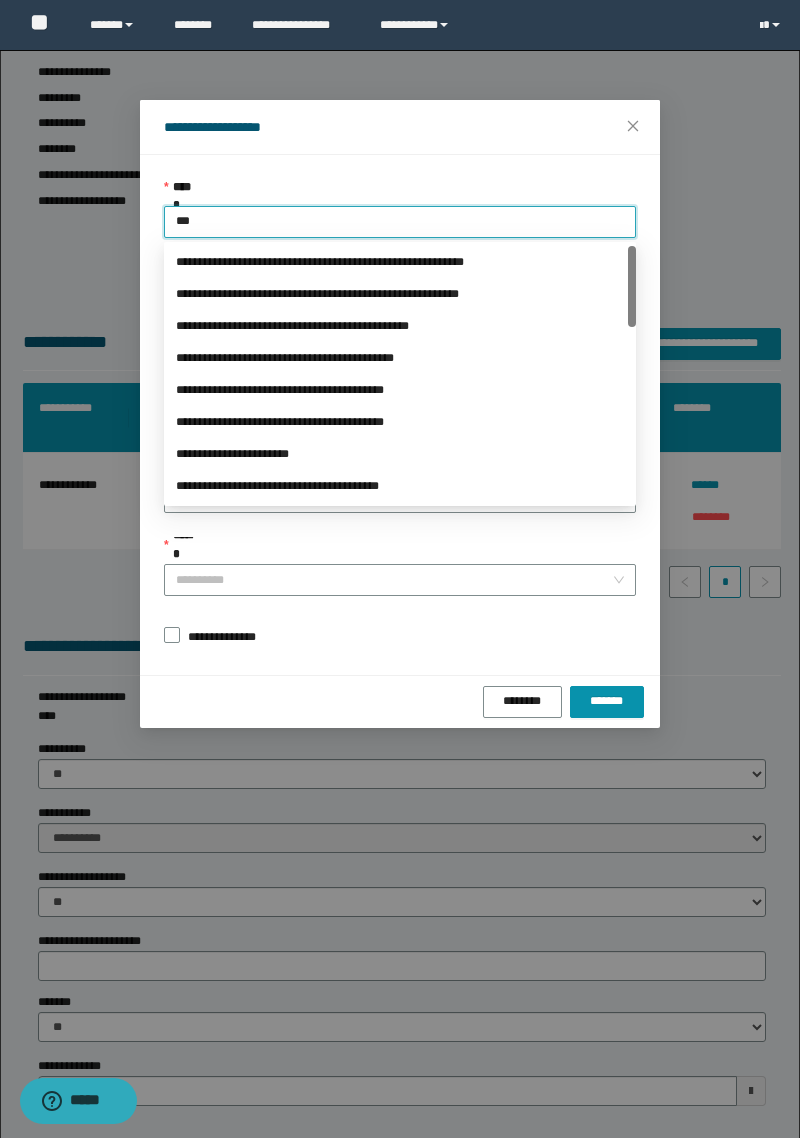 type on "****" 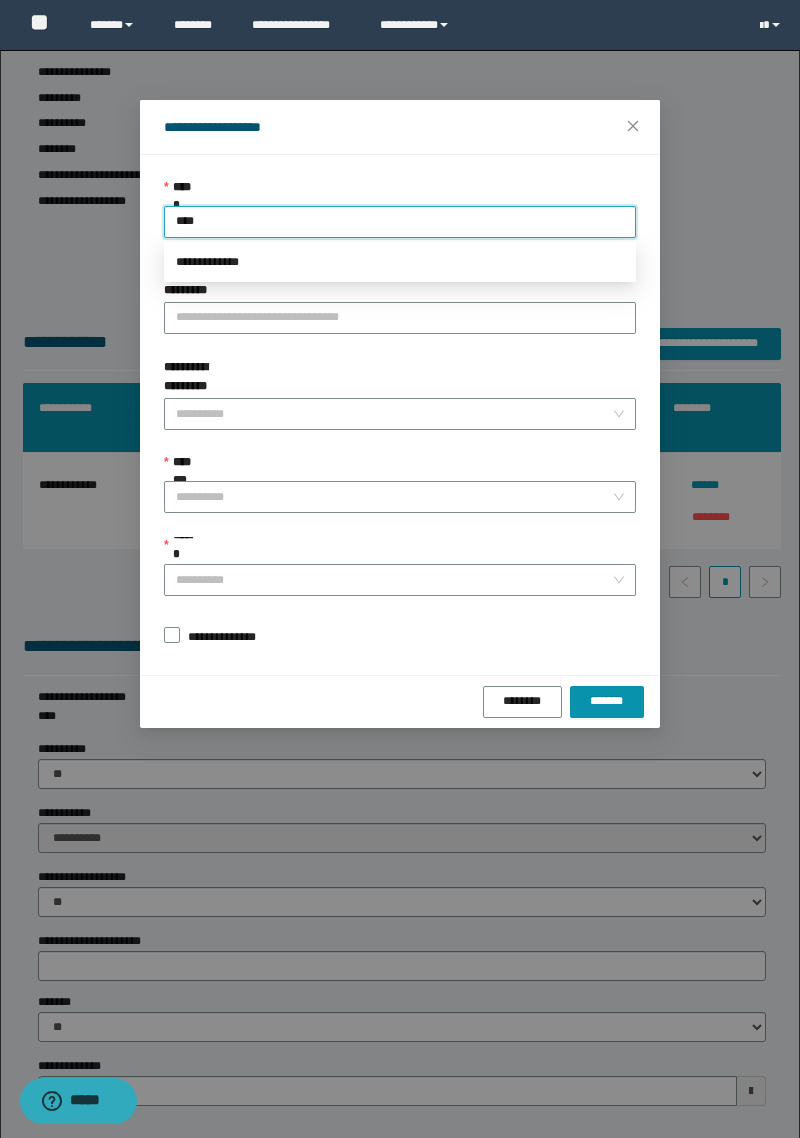 click on "**********" at bounding box center (400, 262) 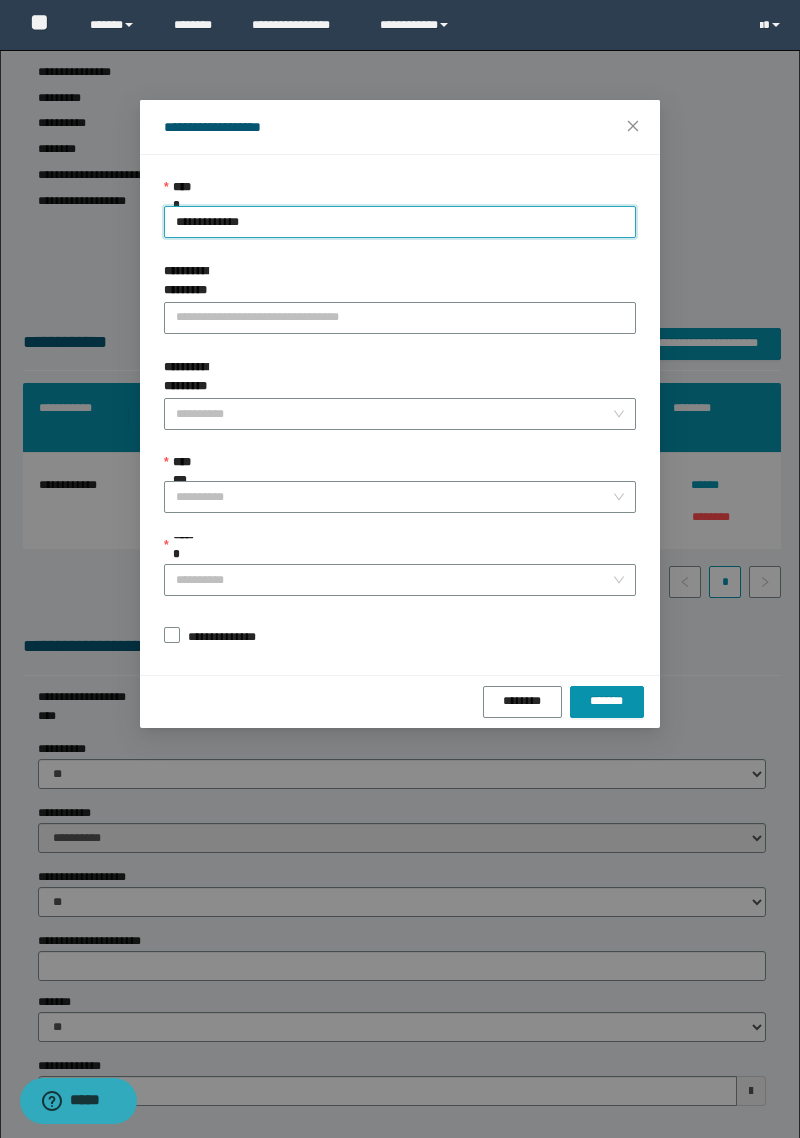 click on "**********" at bounding box center [394, 497] 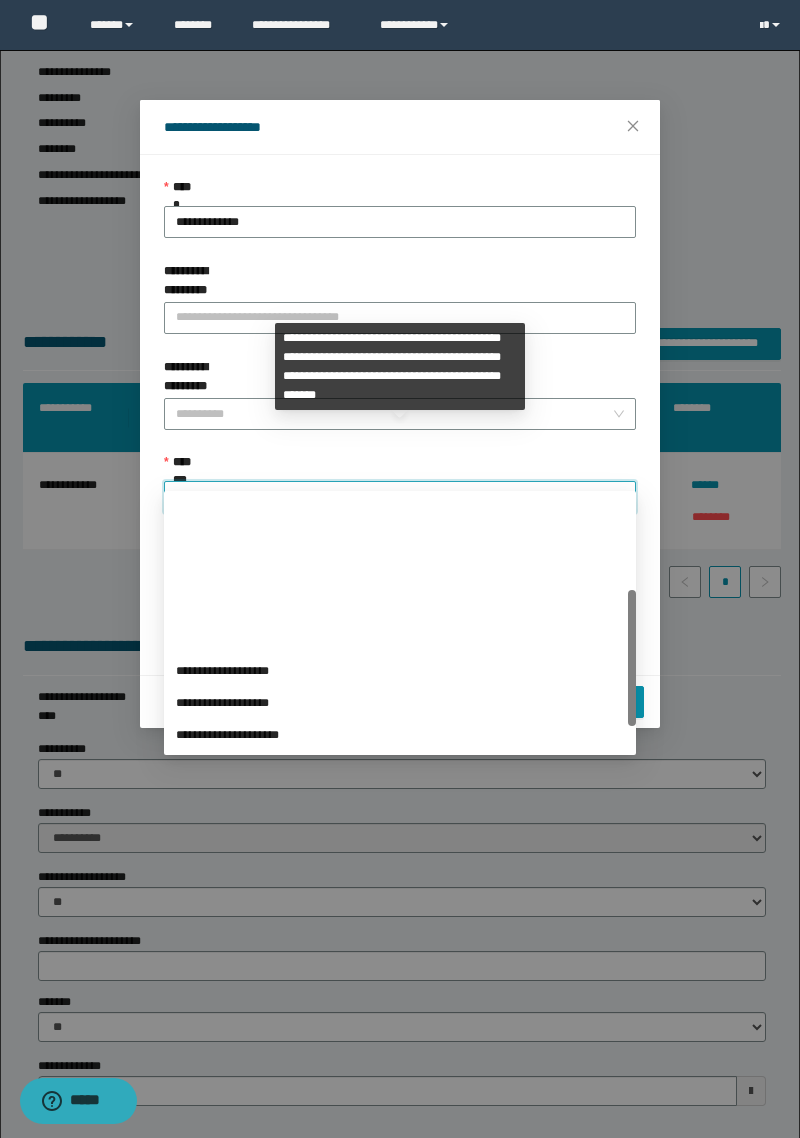 scroll, scrollTop: 224, scrollLeft: 0, axis: vertical 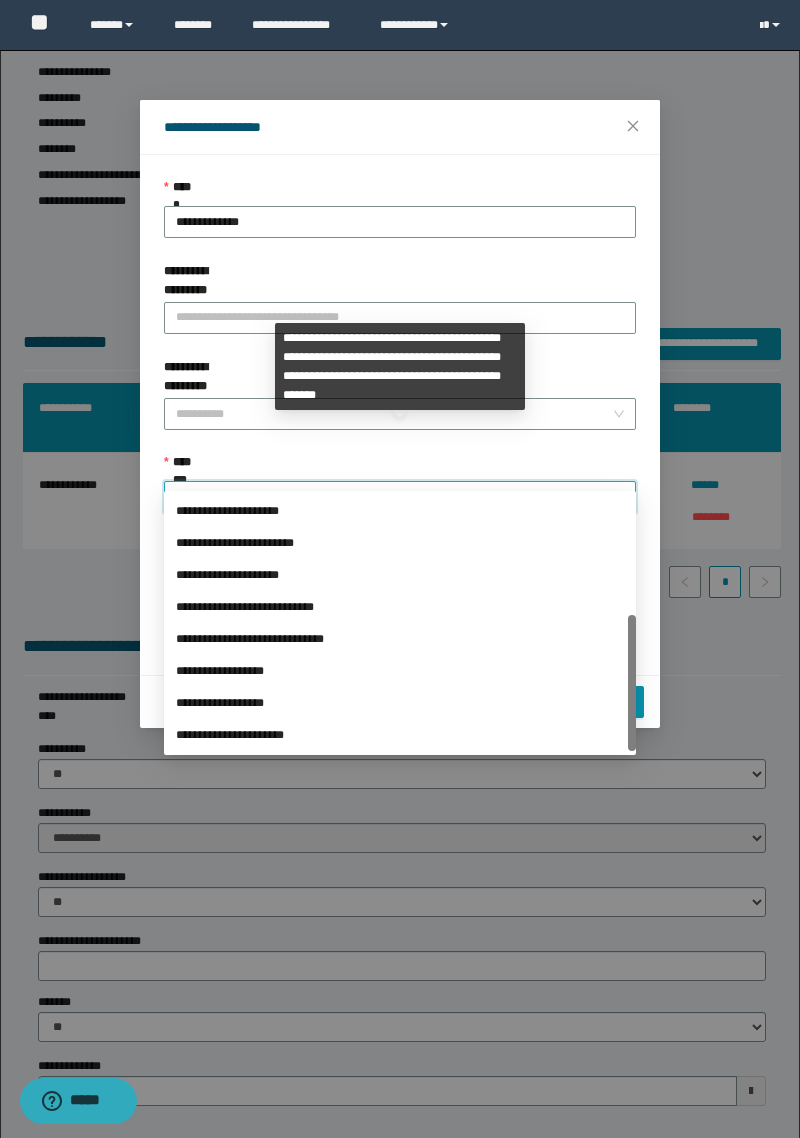click on "**********" at bounding box center [400, 671] 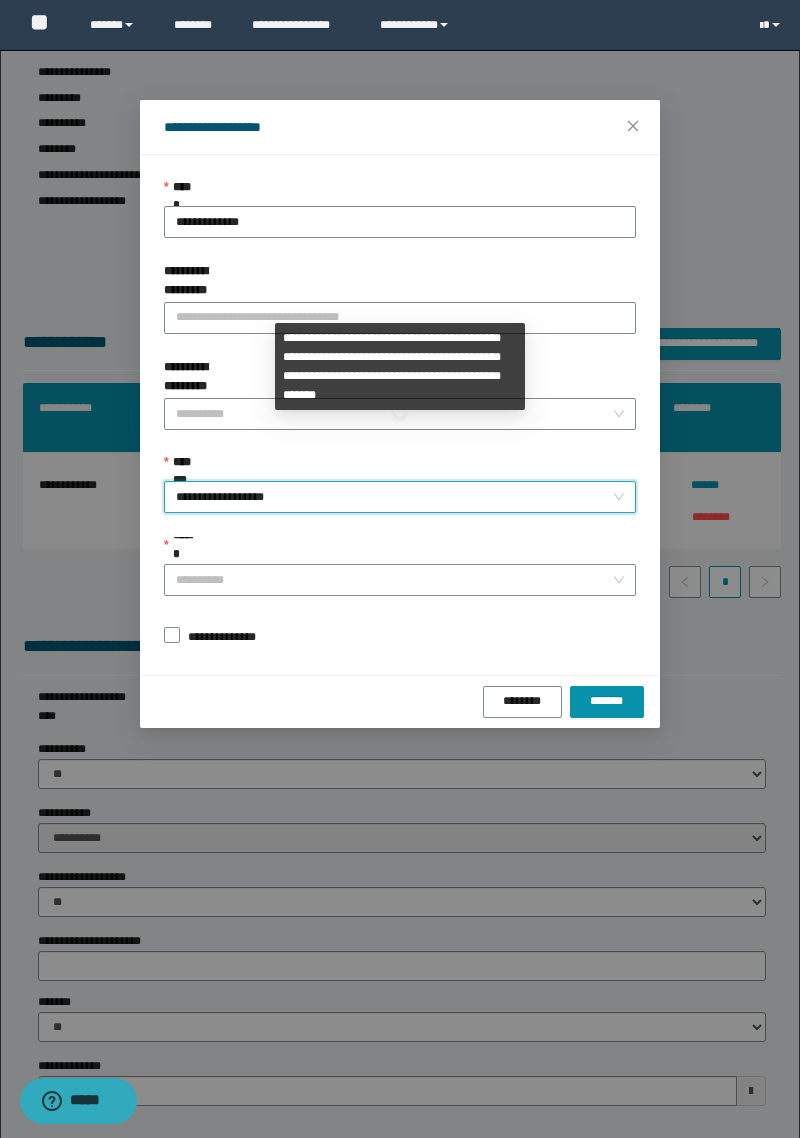 click on "******" at bounding box center (173, 545) 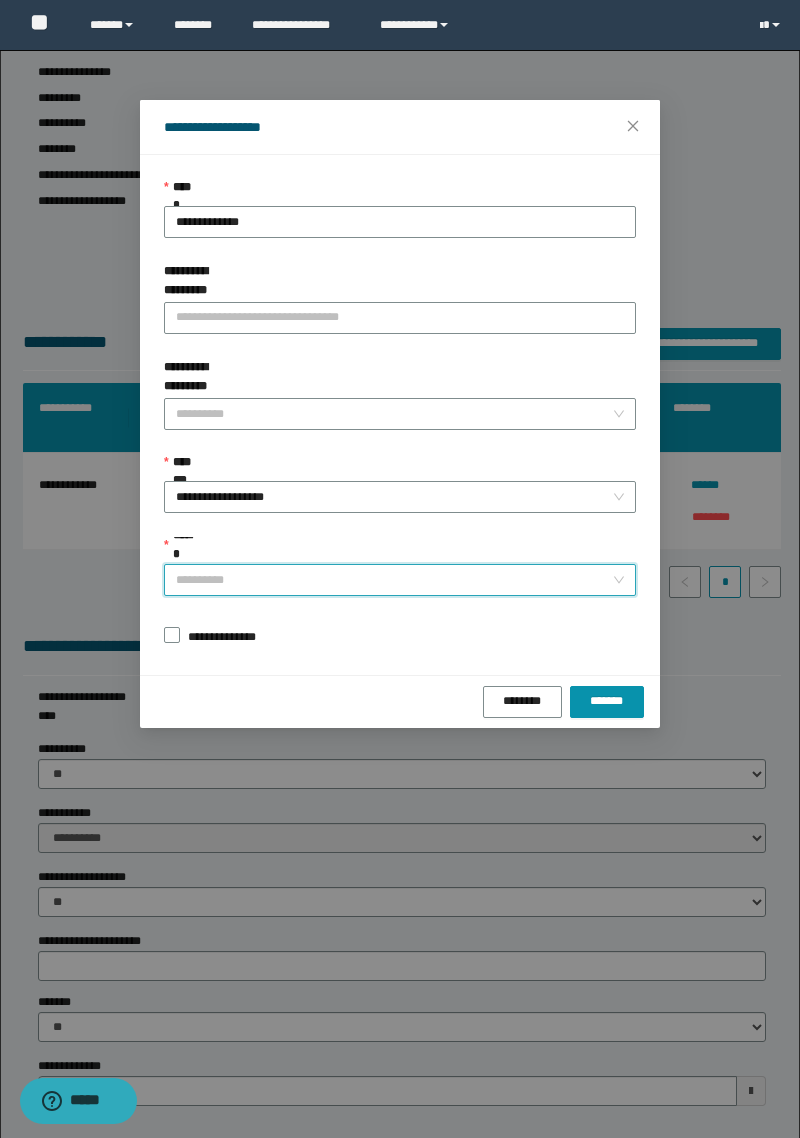 click on "******" at bounding box center (394, 580) 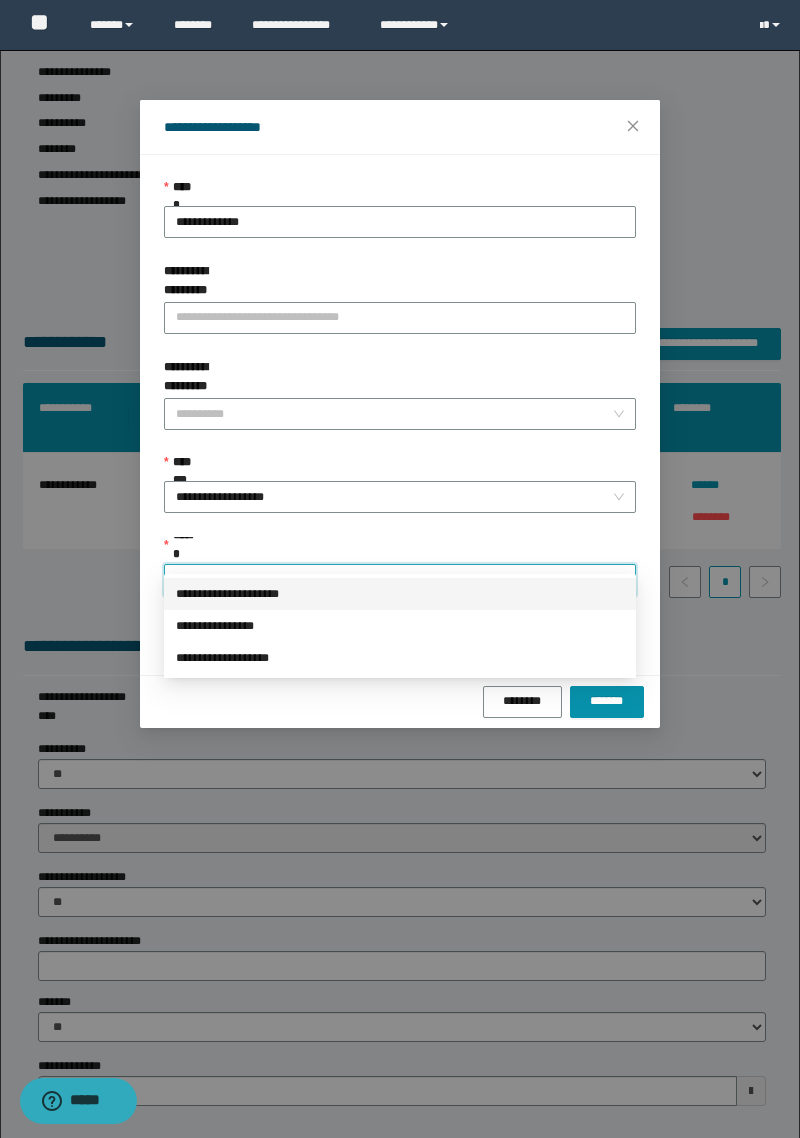 click on "**********" at bounding box center (400, 594) 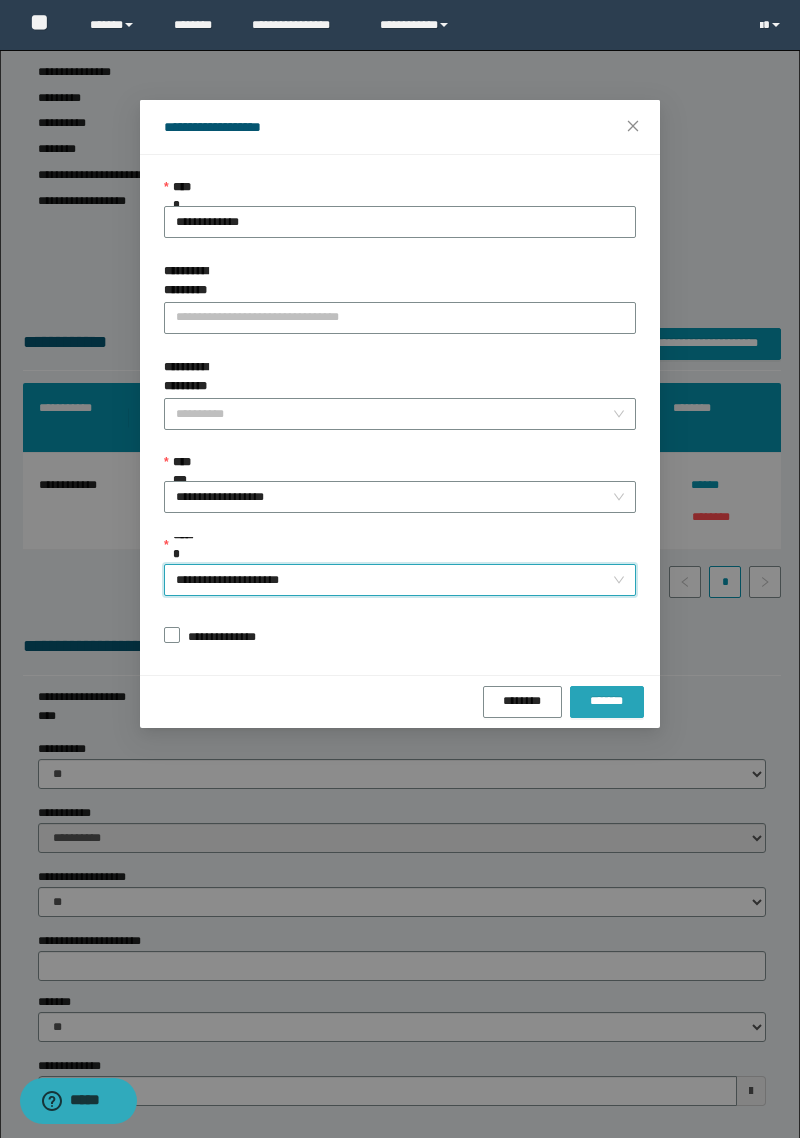 click on "*******" at bounding box center (607, 702) 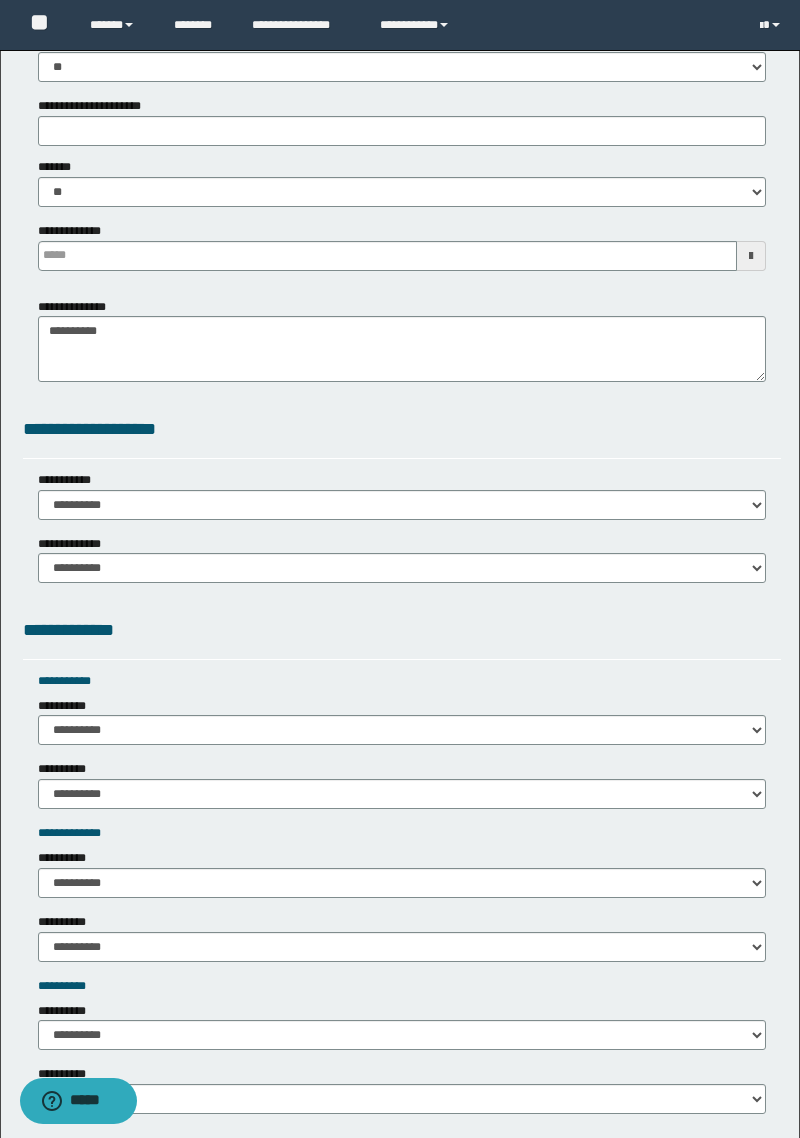 scroll, scrollTop: 1298, scrollLeft: 0, axis: vertical 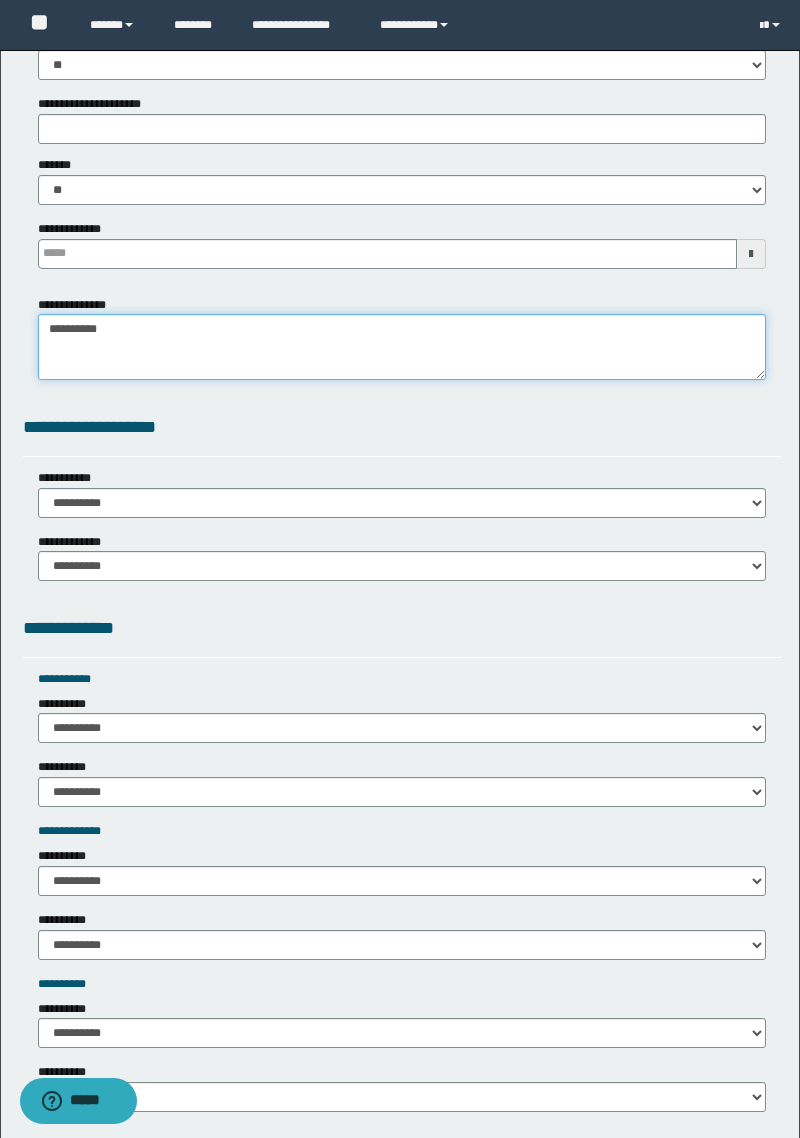 click on "**********" at bounding box center [402, 347] 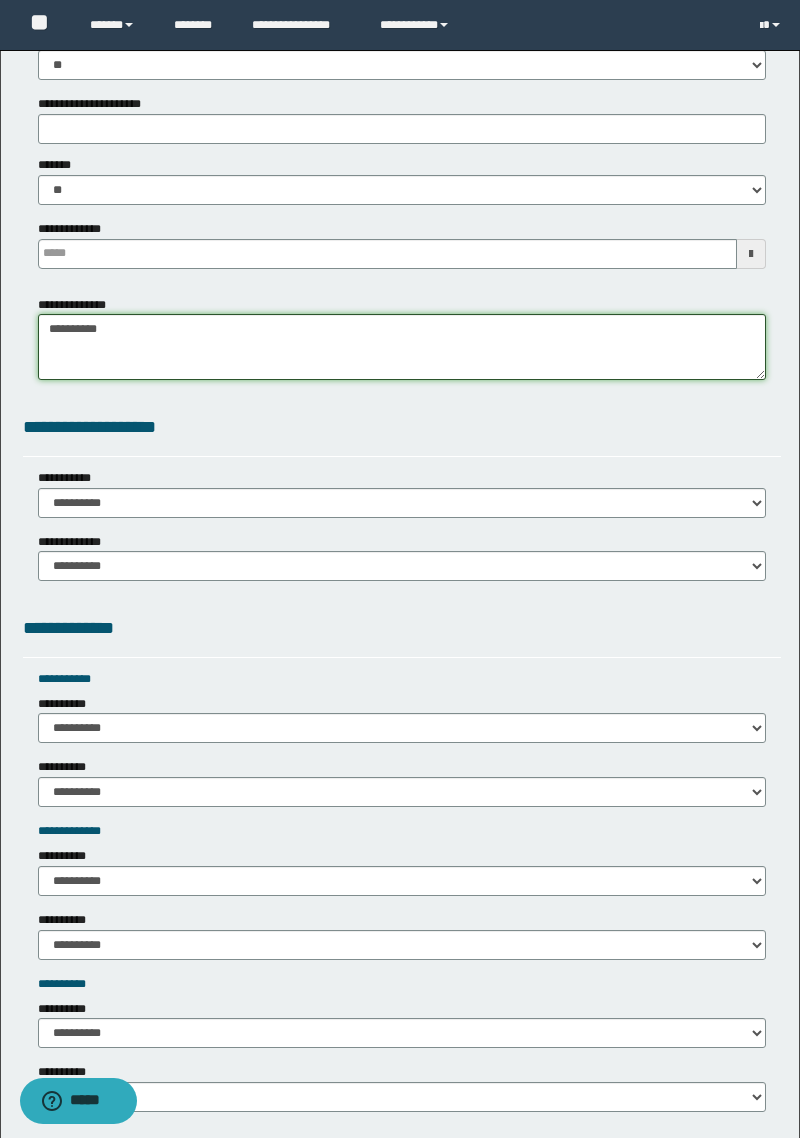 click on "**********" at bounding box center (402, 347) 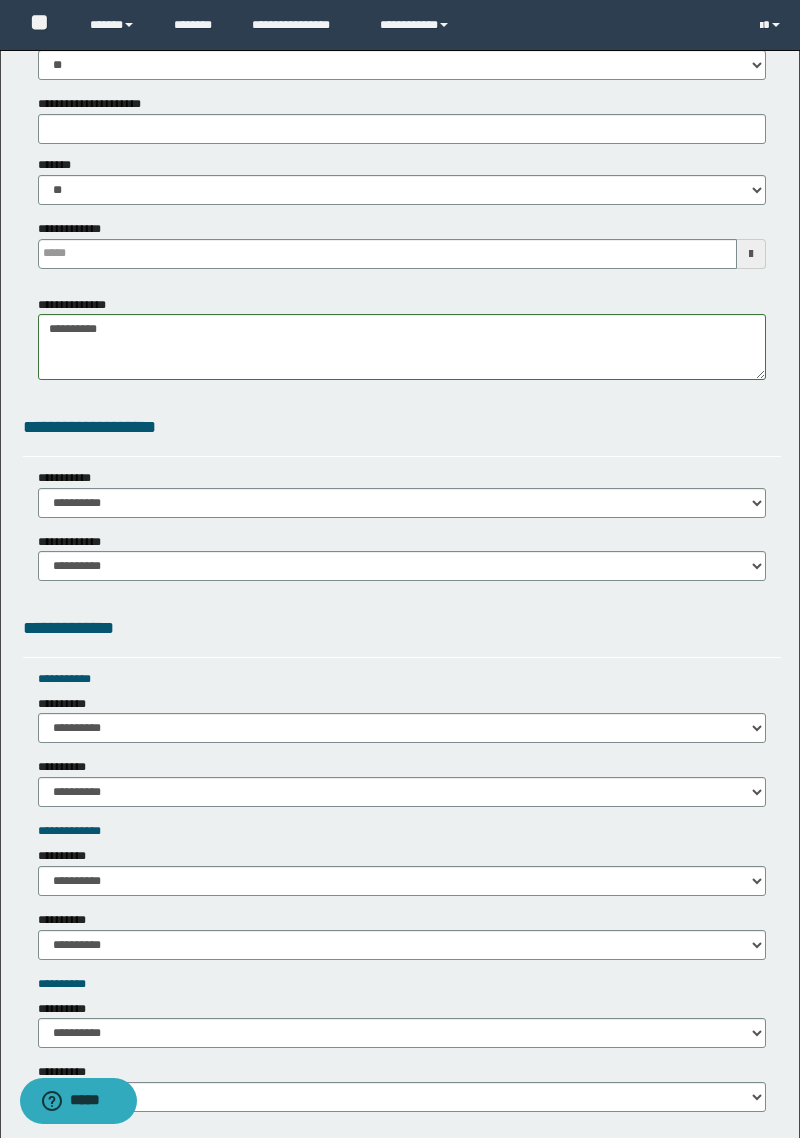 click on "**********" at bounding box center [78, 305] 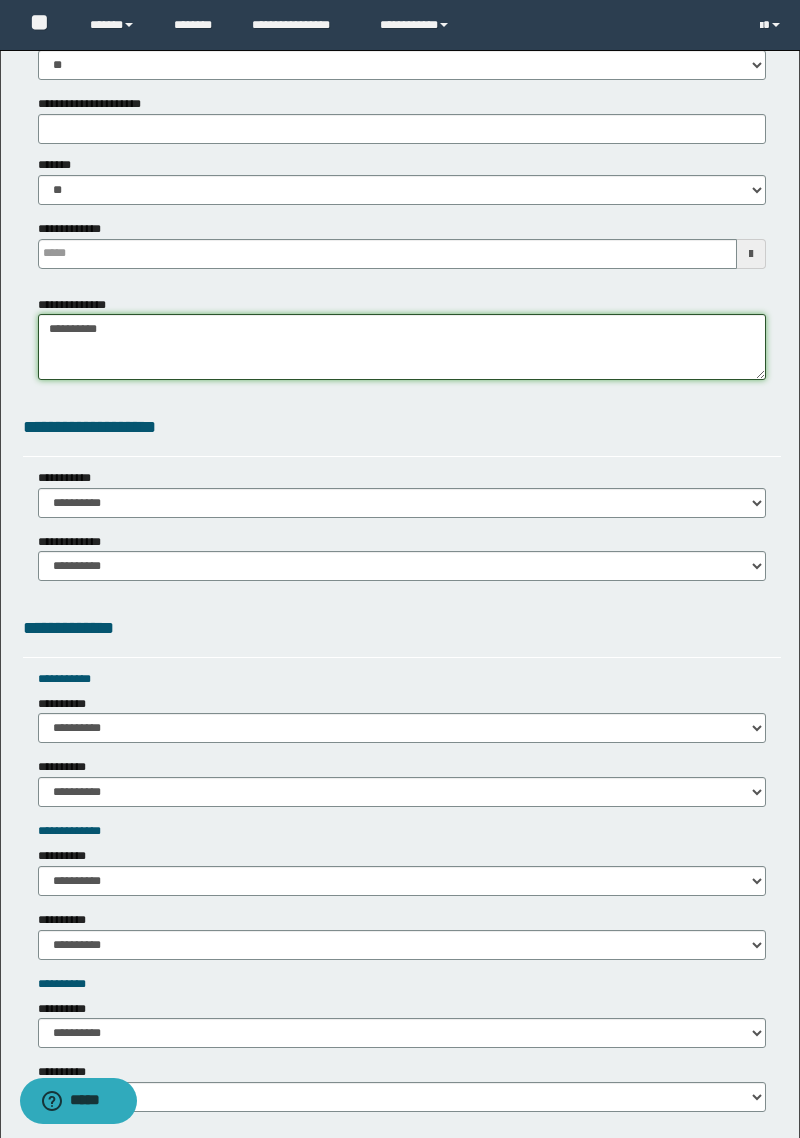 click on "**********" at bounding box center (402, 347) 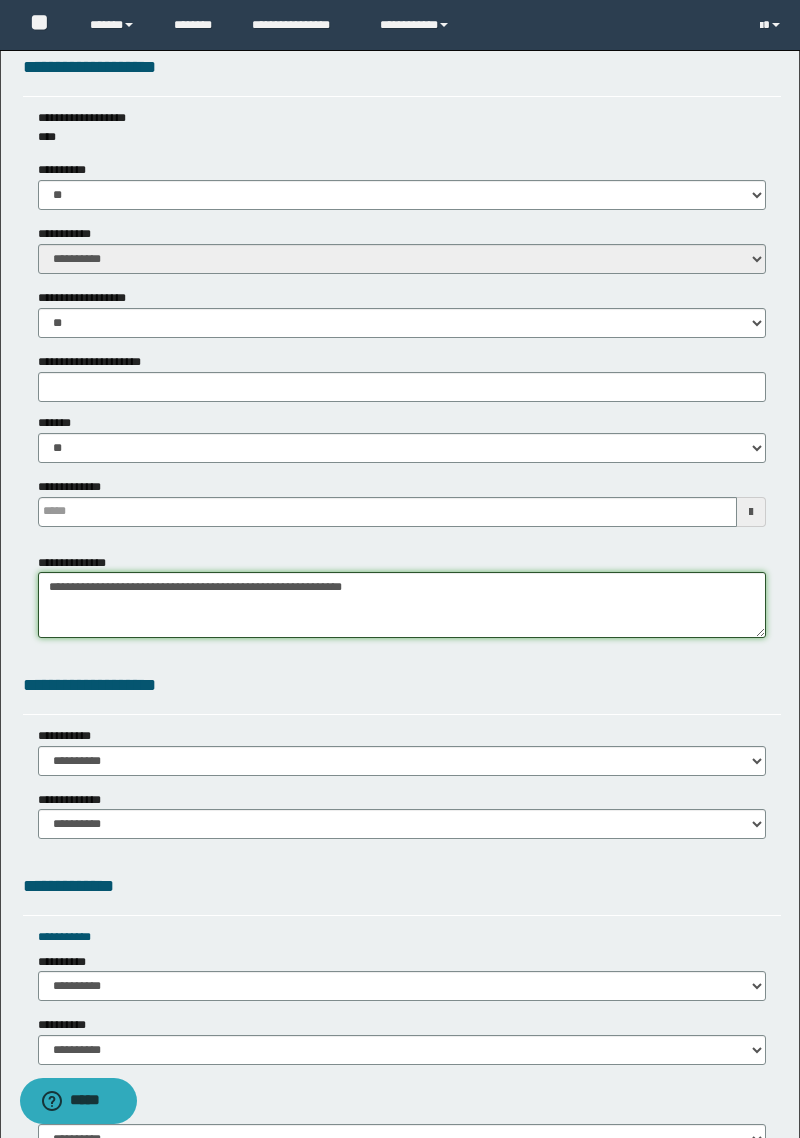scroll, scrollTop: 1037, scrollLeft: 0, axis: vertical 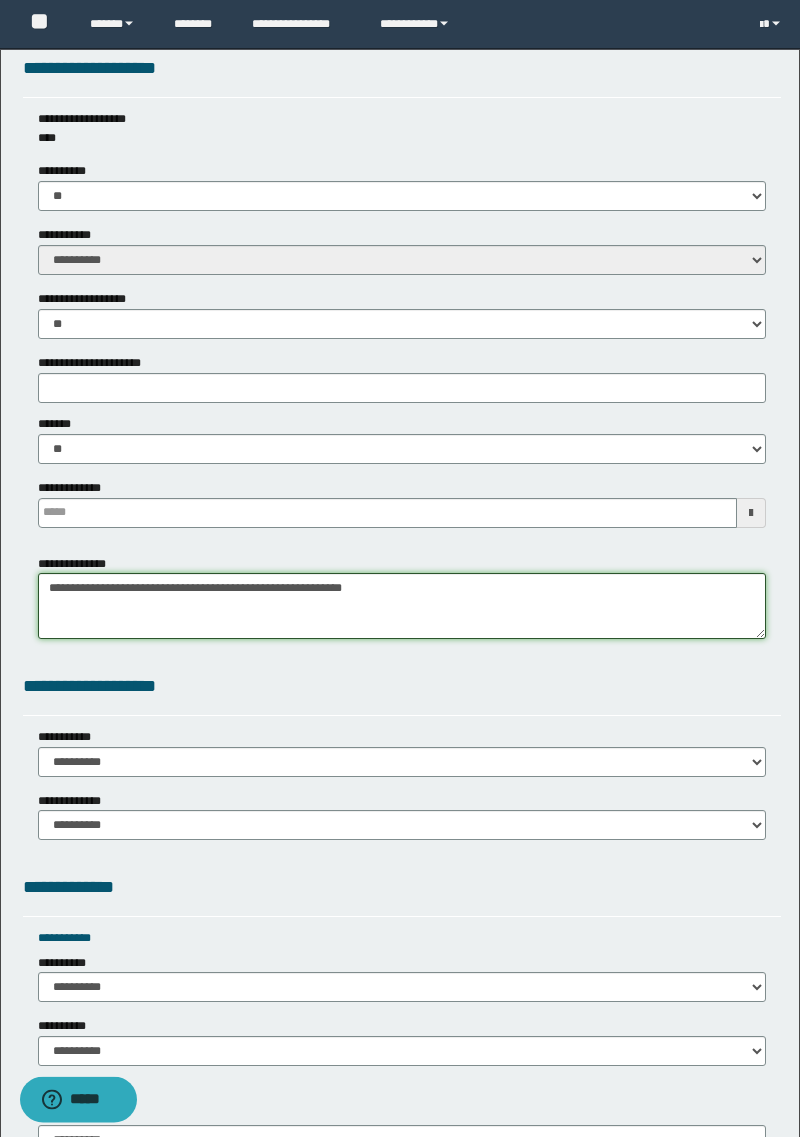 type on "**********" 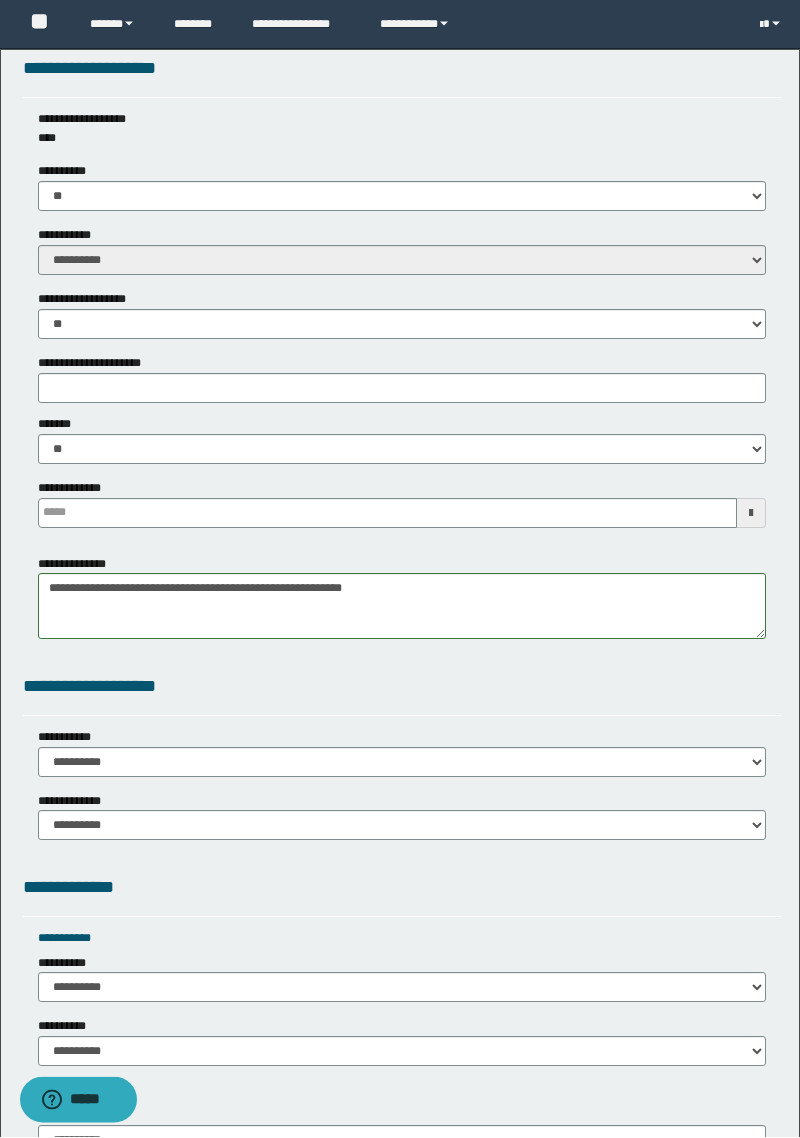 click on "**********" at bounding box center [65, 173] 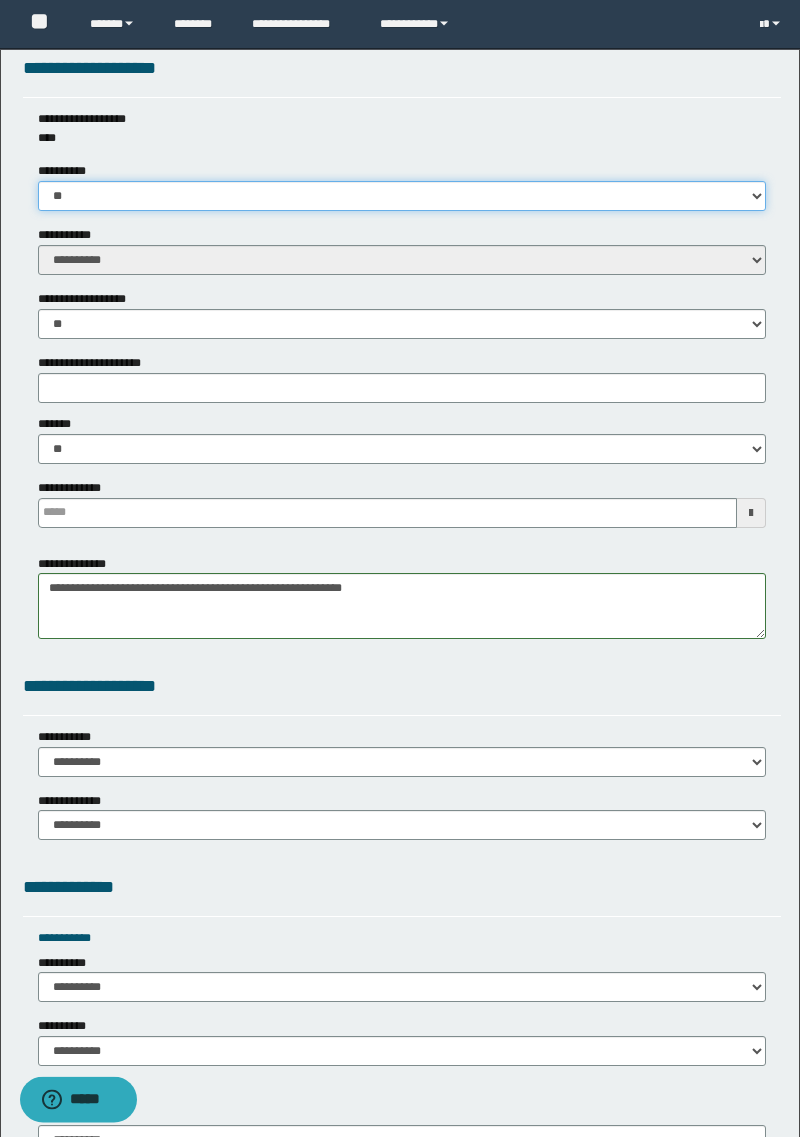 click on "**
**" at bounding box center [402, 198] 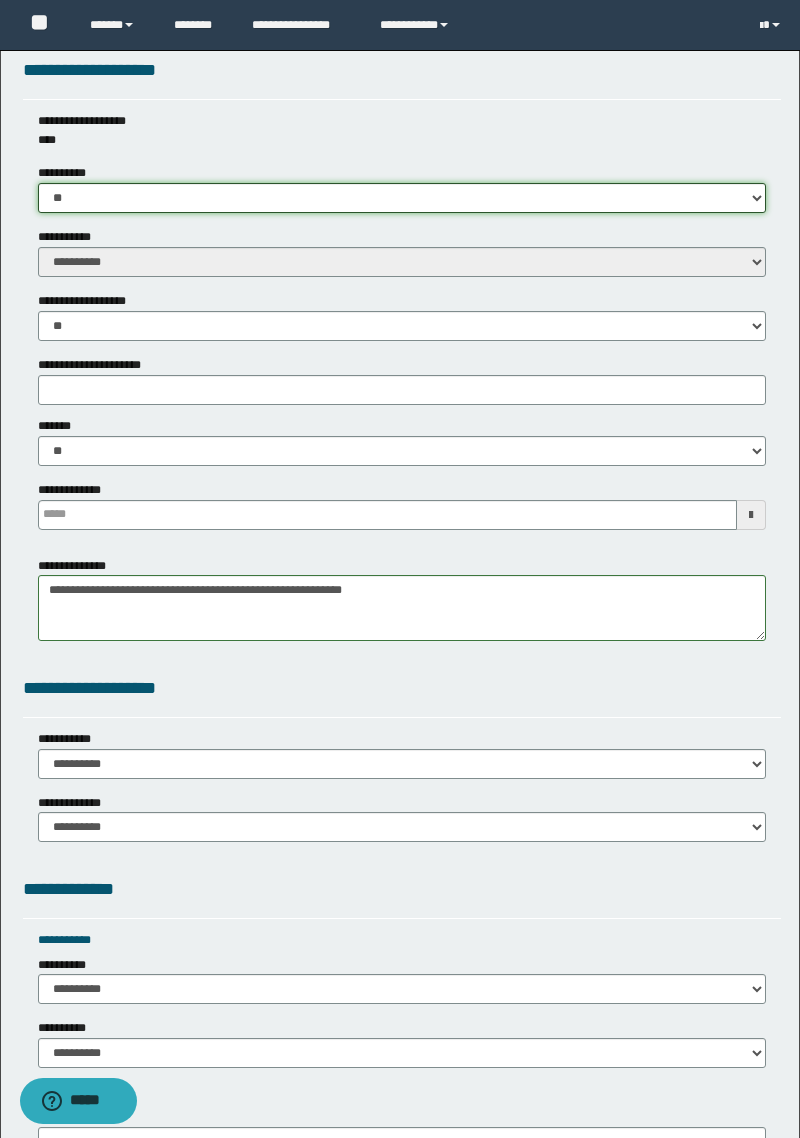 click on "**
**" at bounding box center (402, 198) 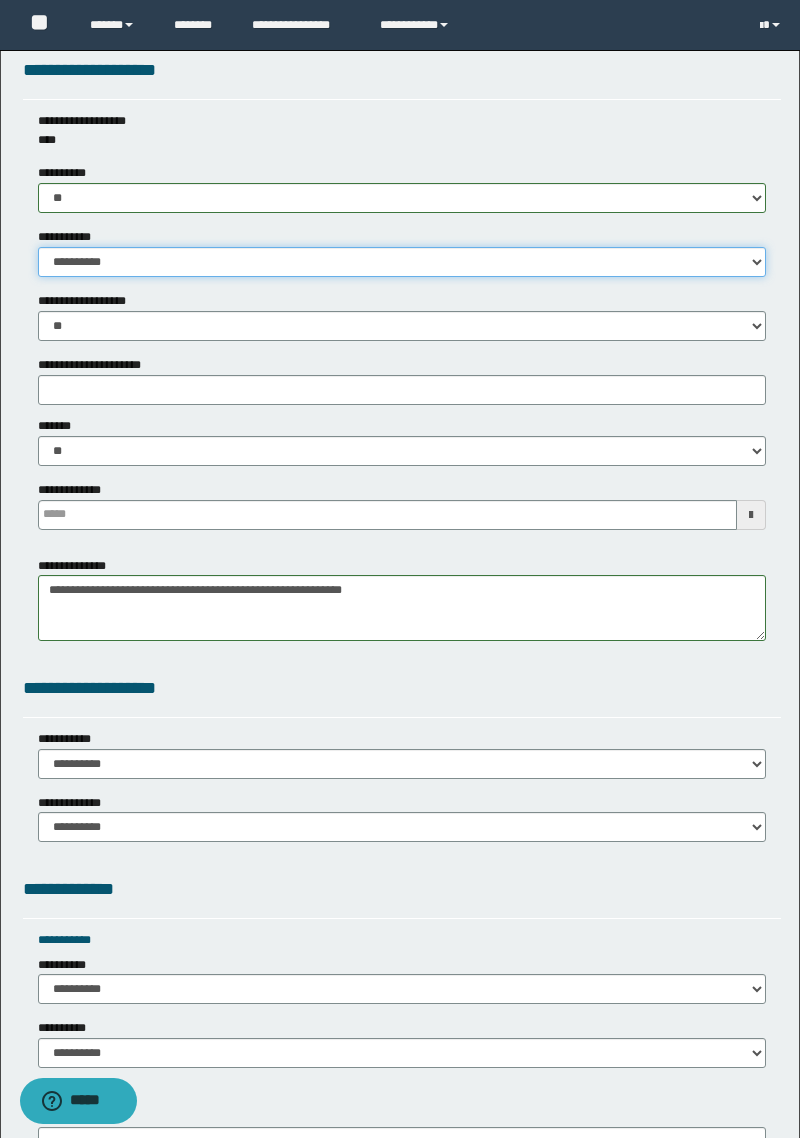 click on "**********" at bounding box center (402, 262) 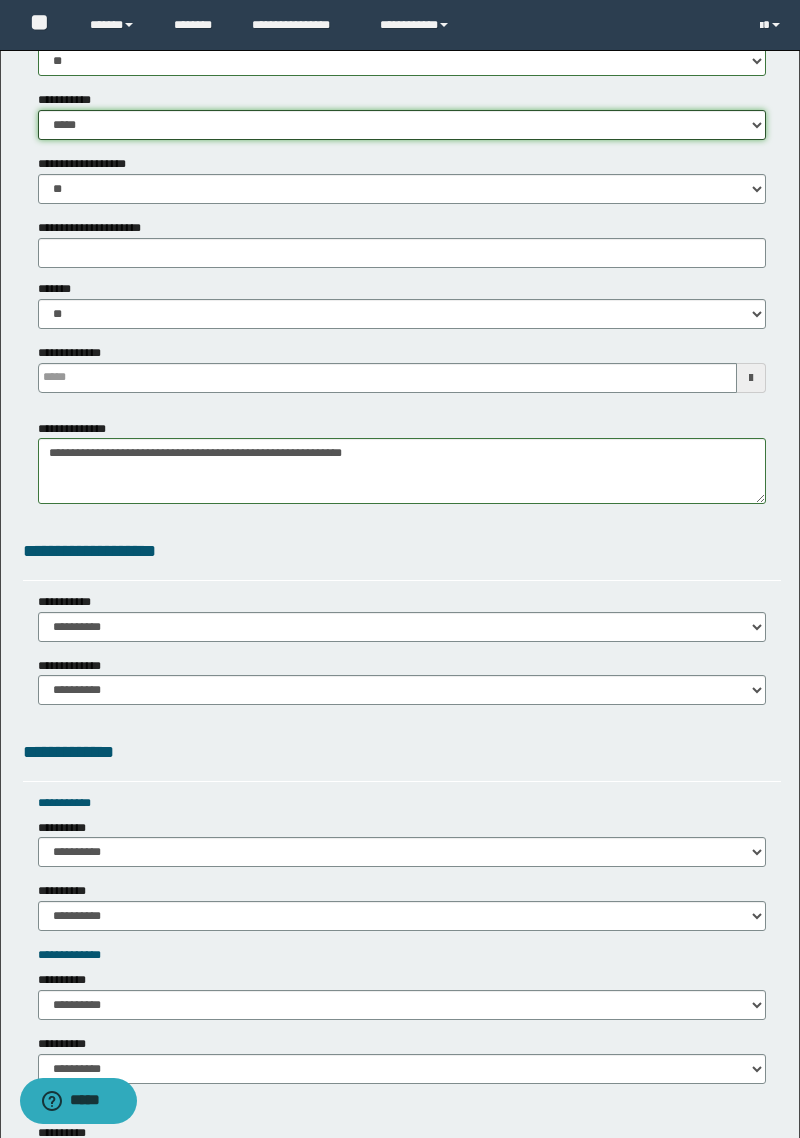 scroll, scrollTop: 1187, scrollLeft: 0, axis: vertical 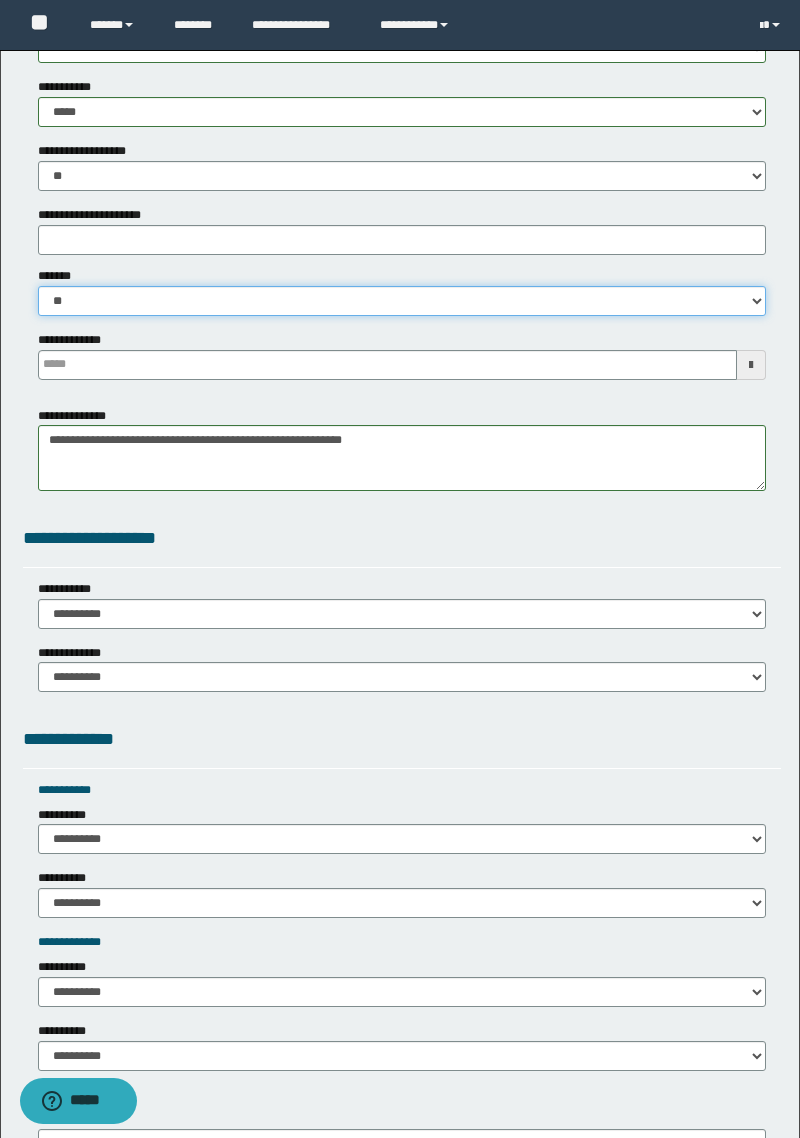 click on "**
**" at bounding box center (402, 301) 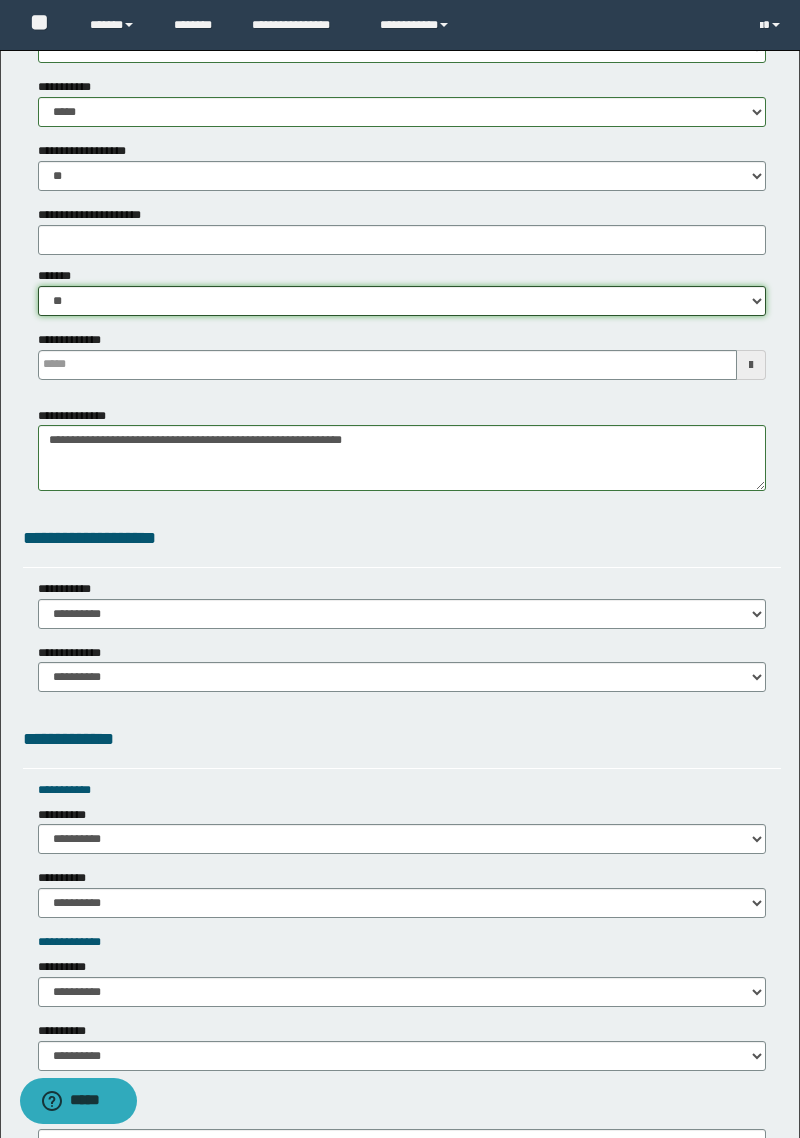 select on "****" 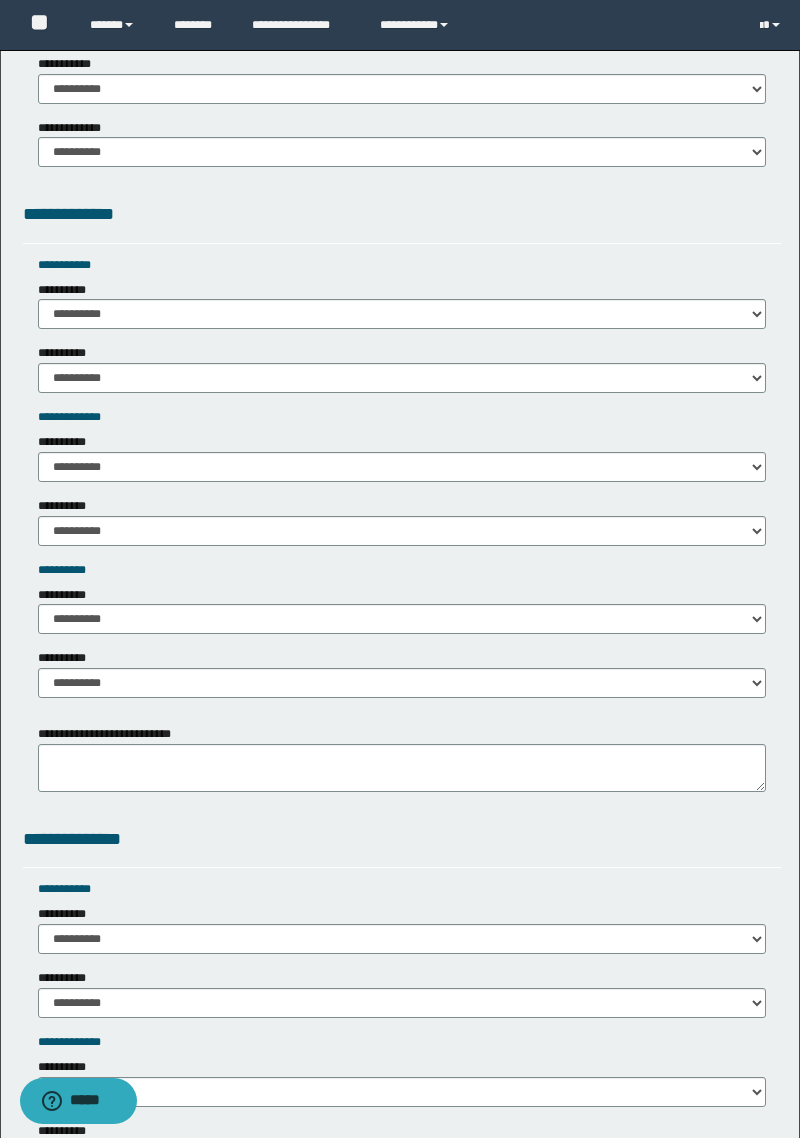 scroll, scrollTop: 1719, scrollLeft: 0, axis: vertical 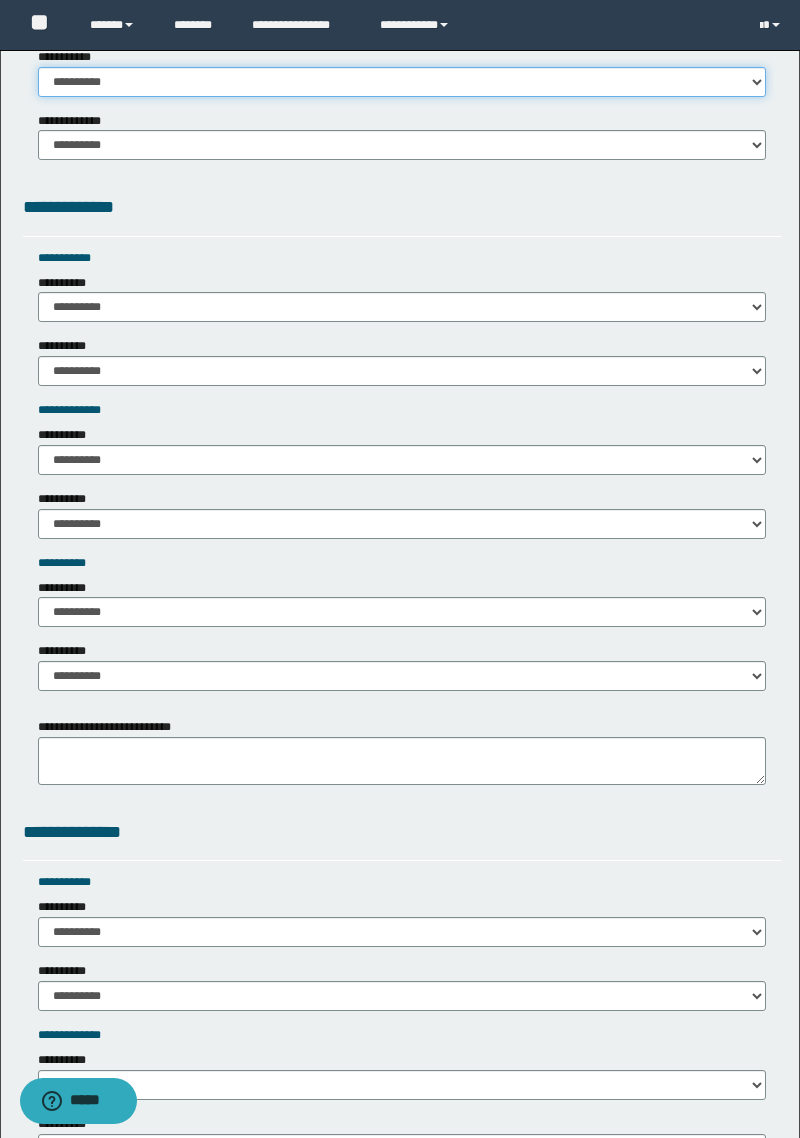 click on "**********" at bounding box center [402, 82] 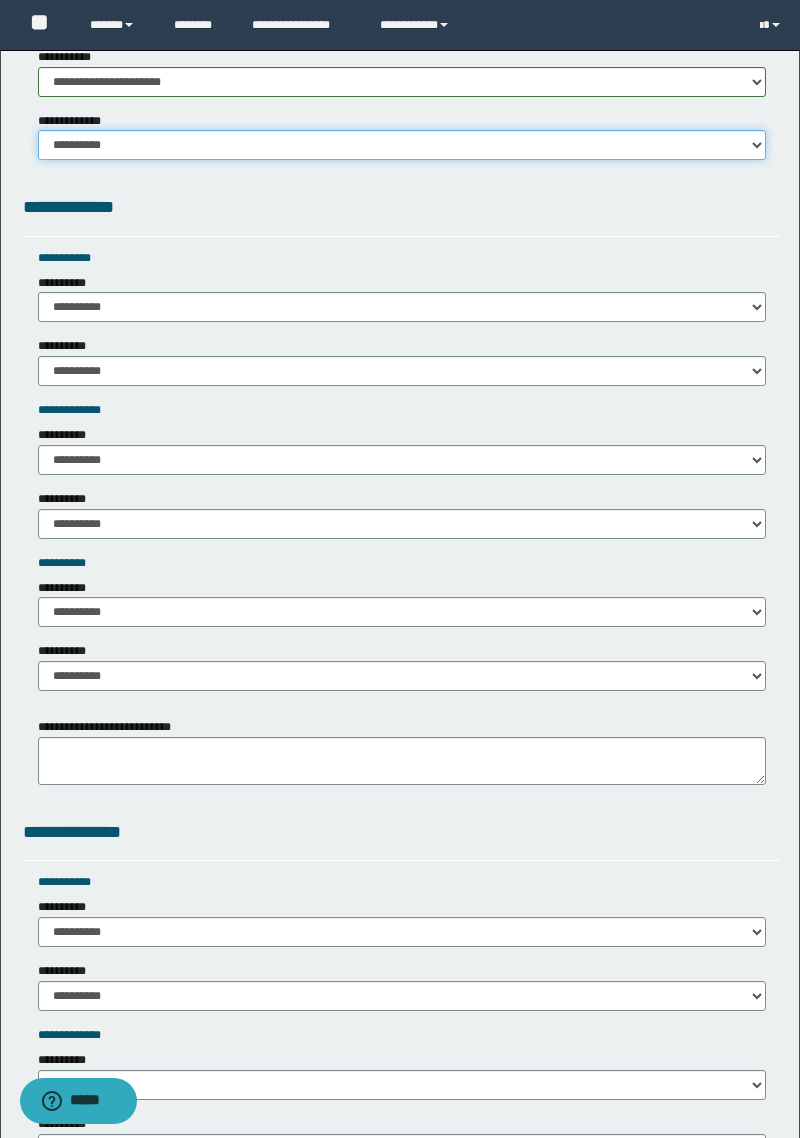 click on "**********" at bounding box center (402, 145) 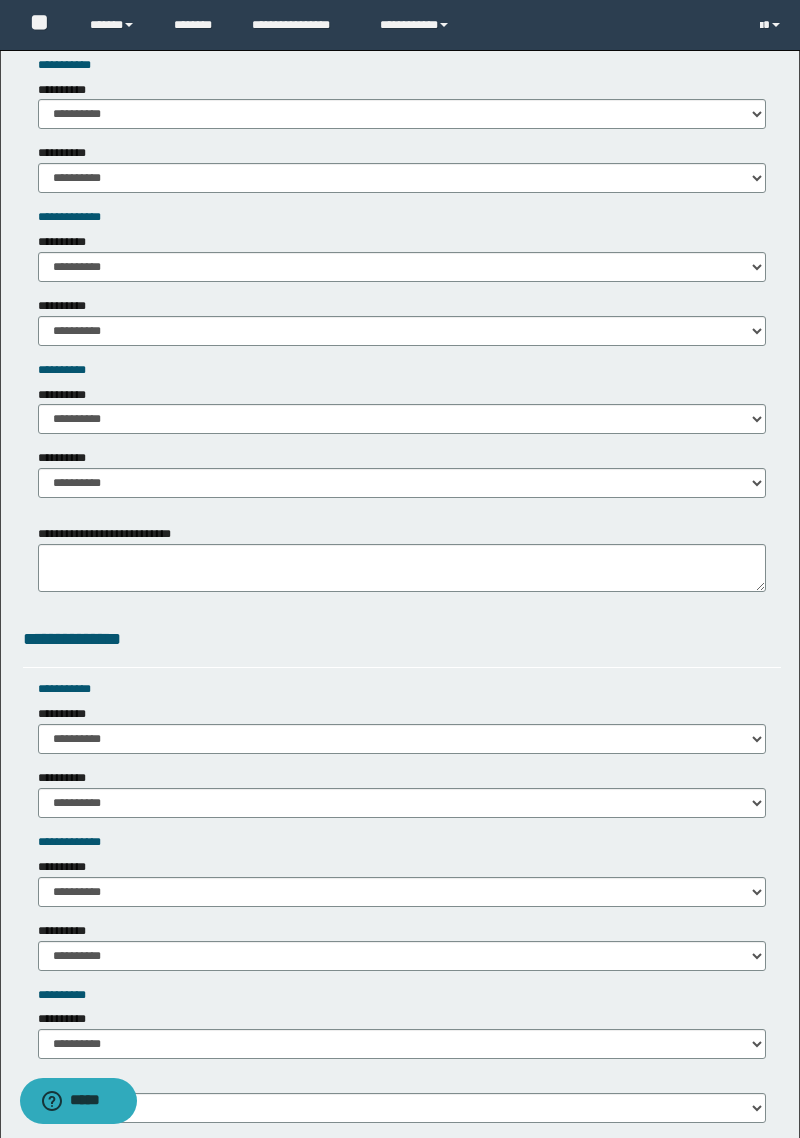 scroll, scrollTop: 1913, scrollLeft: 0, axis: vertical 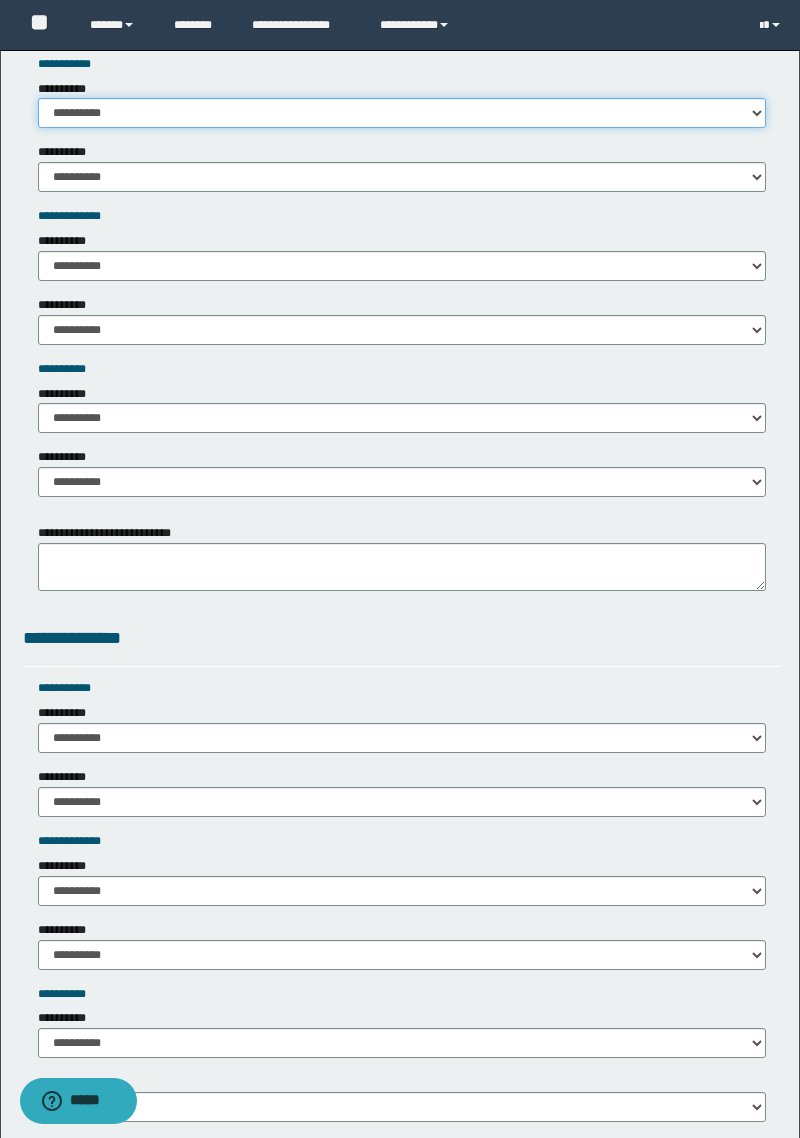 click on "**********" at bounding box center [402, 113] 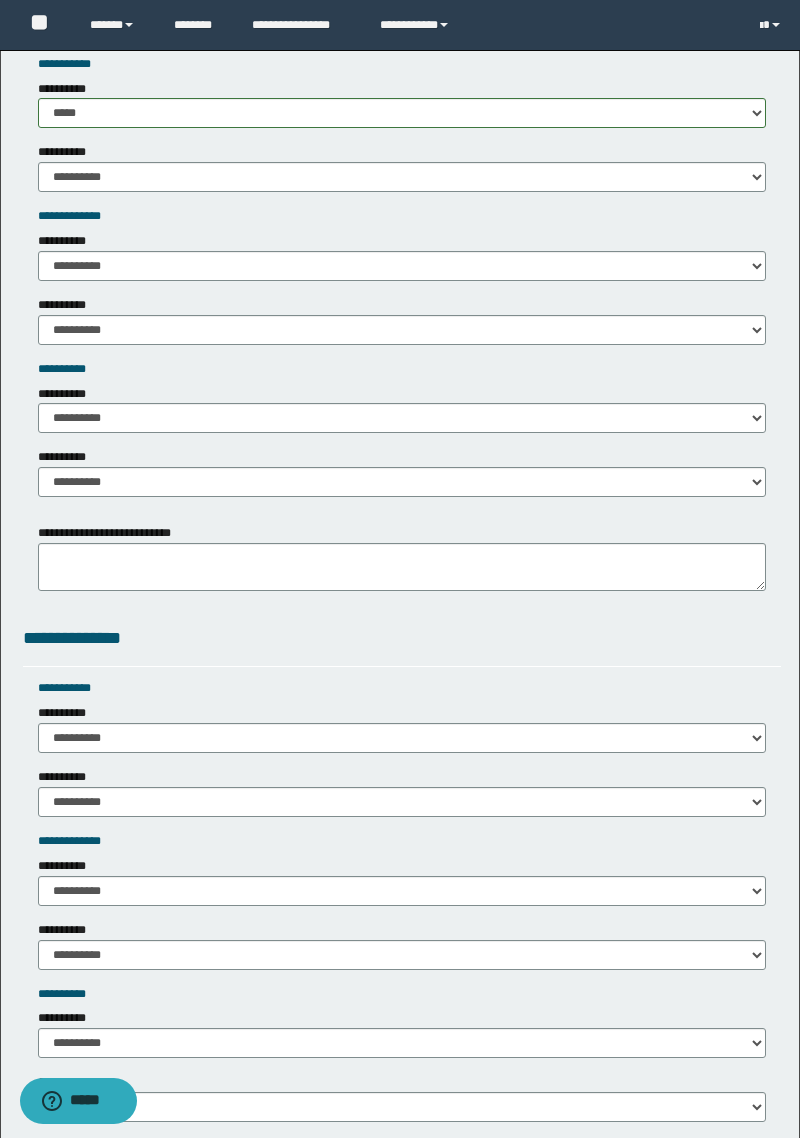 click on "**********" at bounding box center (402, 216) 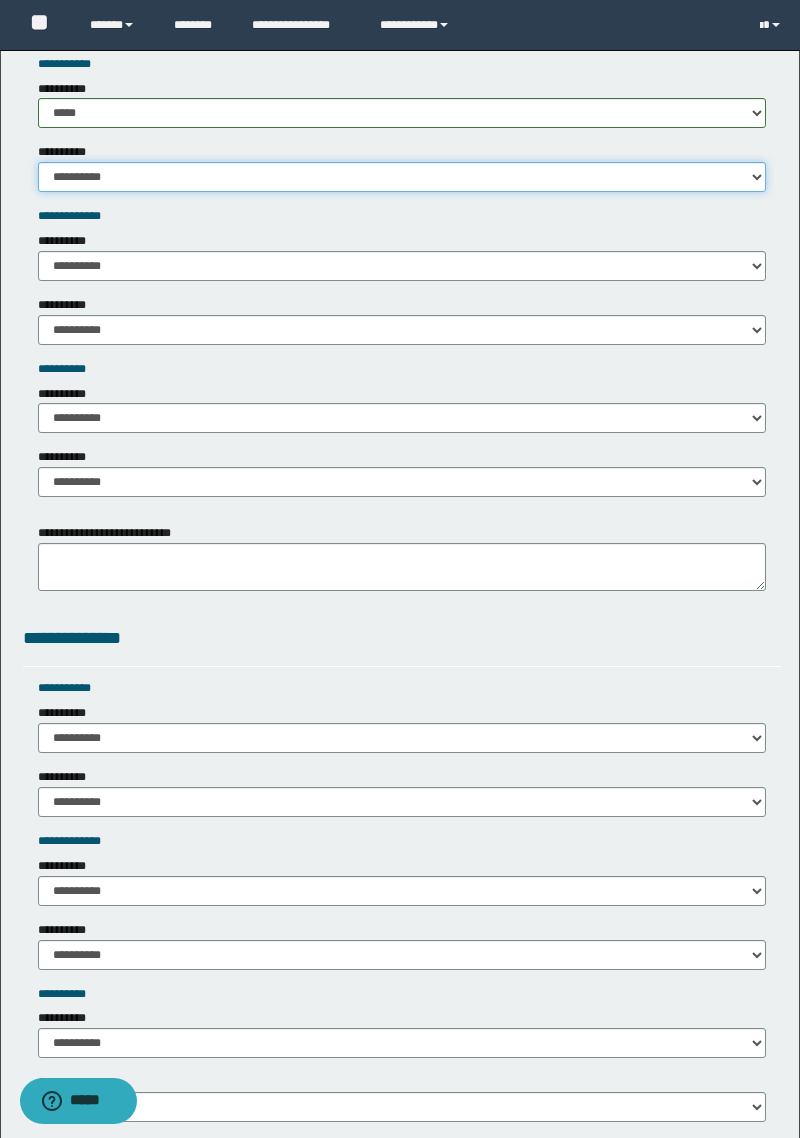 click on "**********" at bounding box center [402, 177] 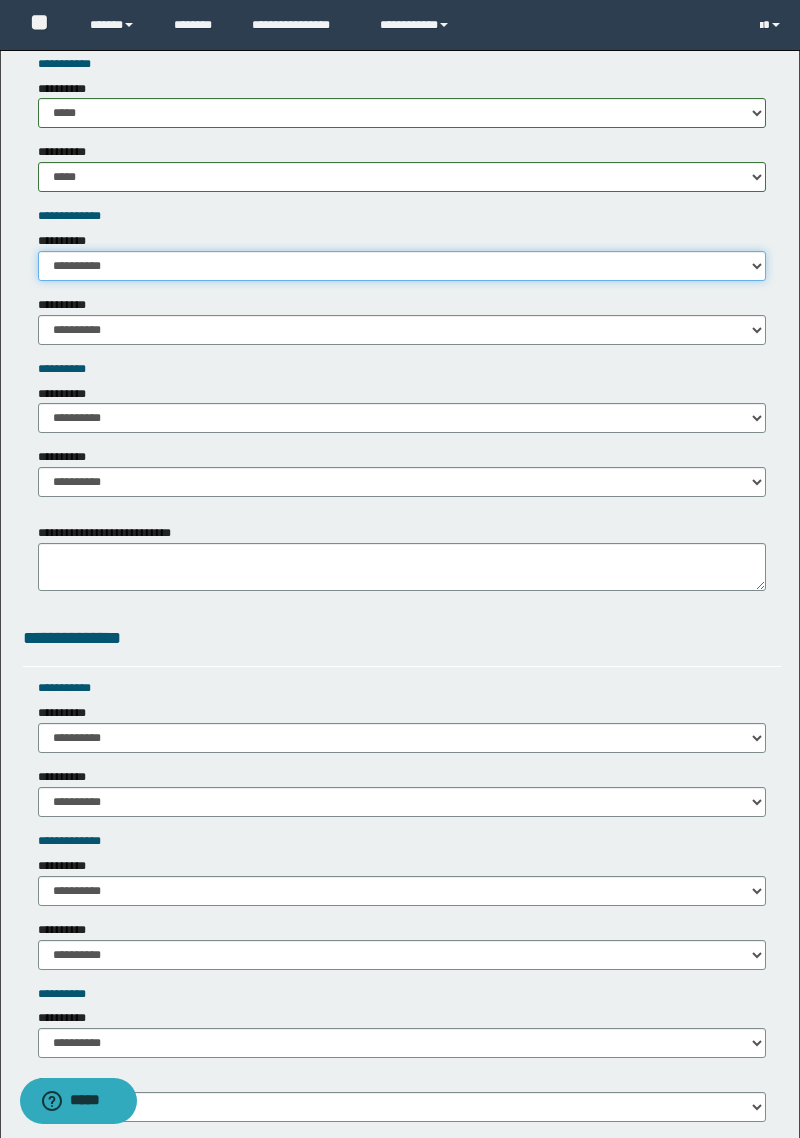 click on "**********" at bounding box center [402, 266] 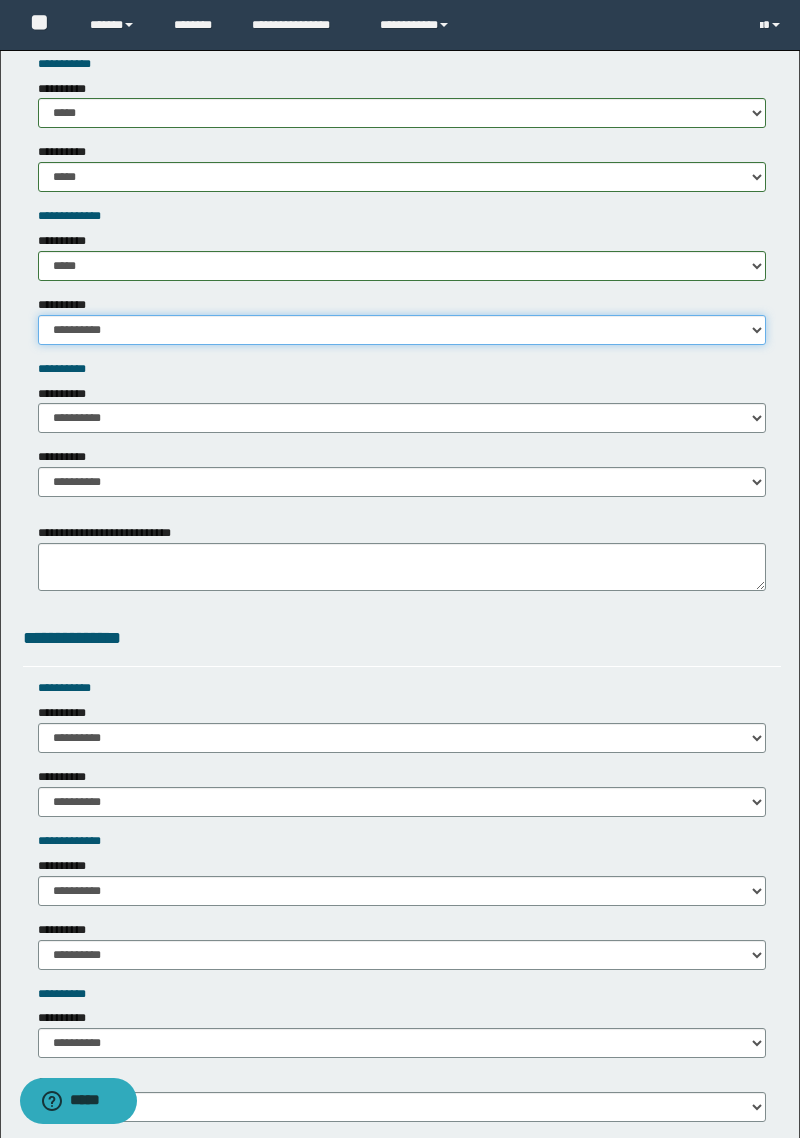 click on "**********" at bounding box center [402, 330] 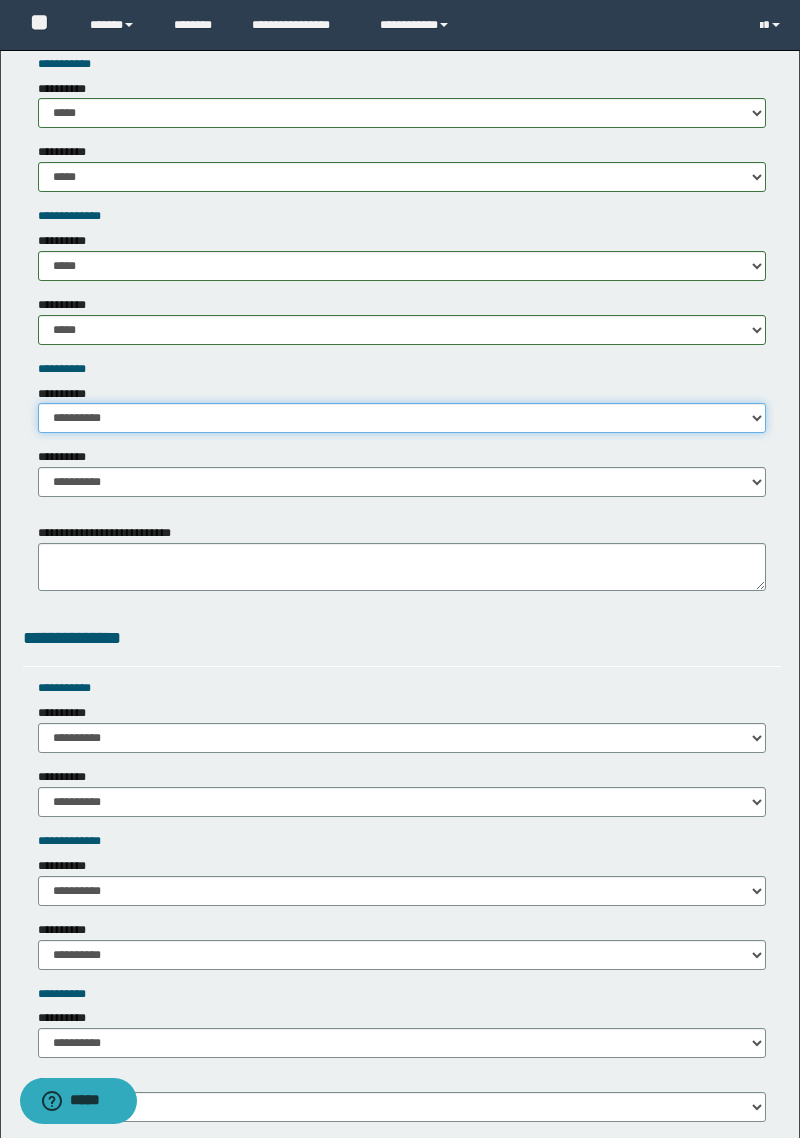 click on "**********" at bounding box center [402, 418] 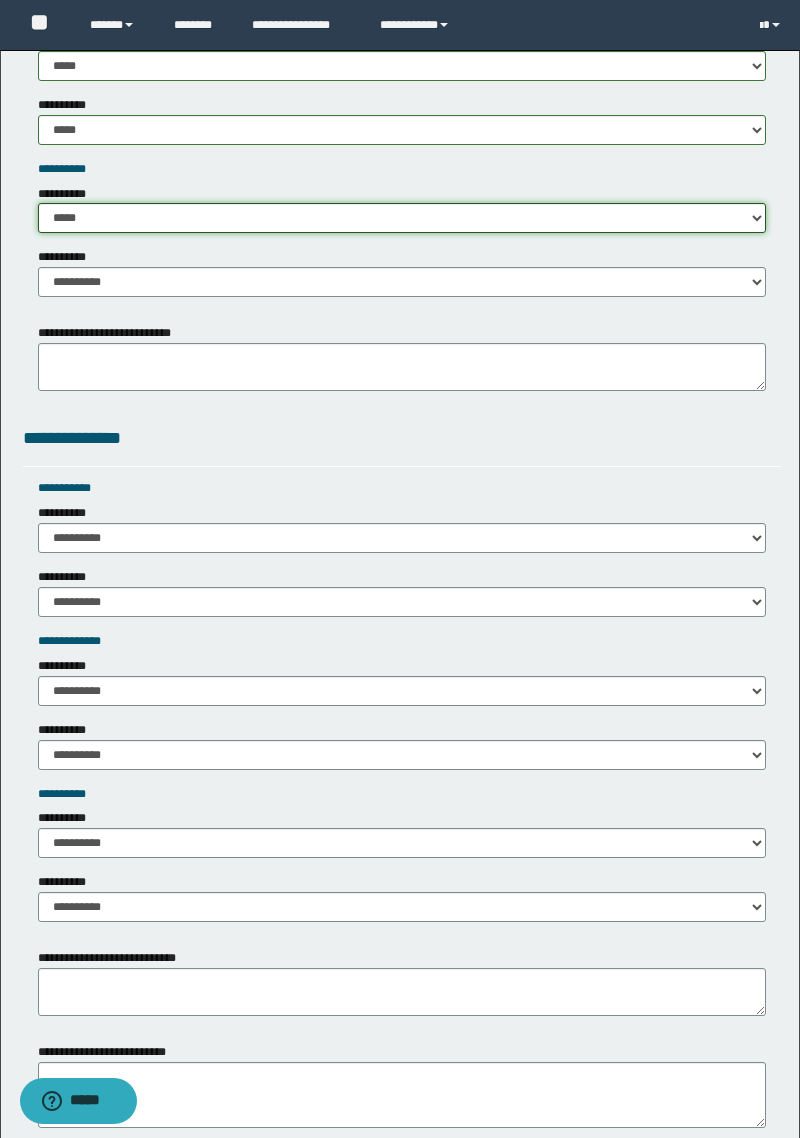 scroll, scrollTop: 2114, scrollLeft: 0, axis: vertical 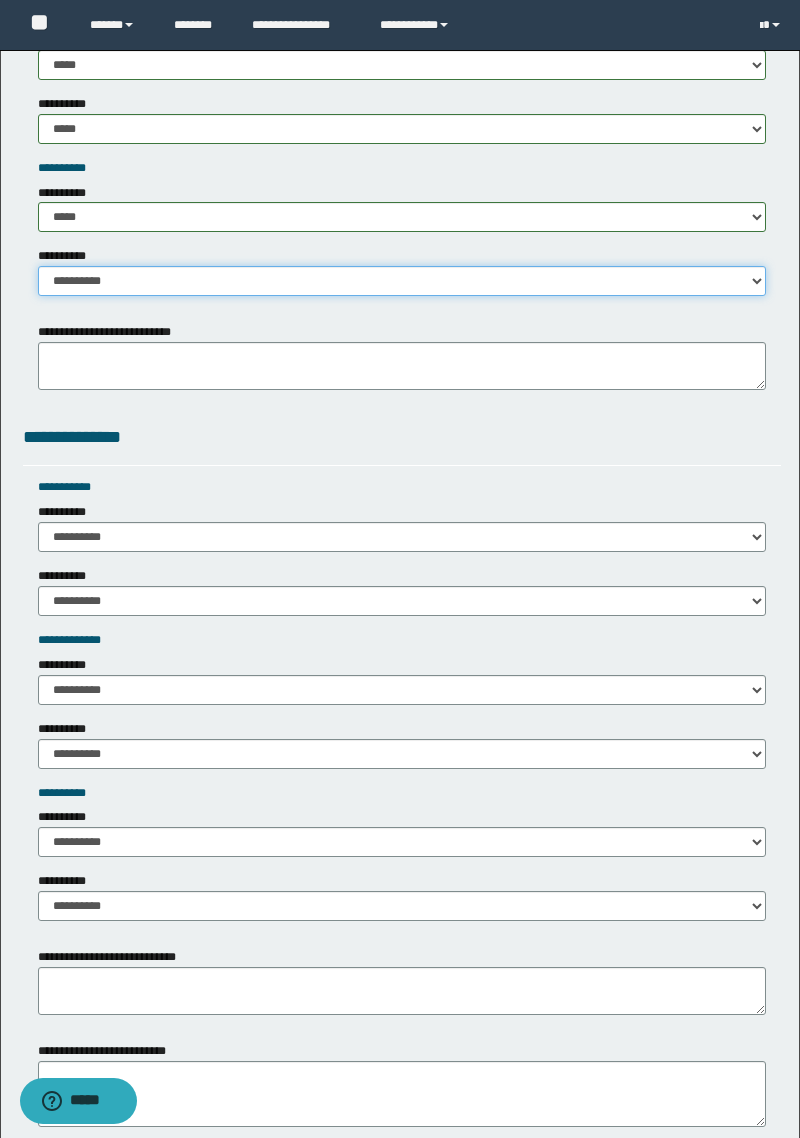 click on "**********" at bounding box center [402, 281] 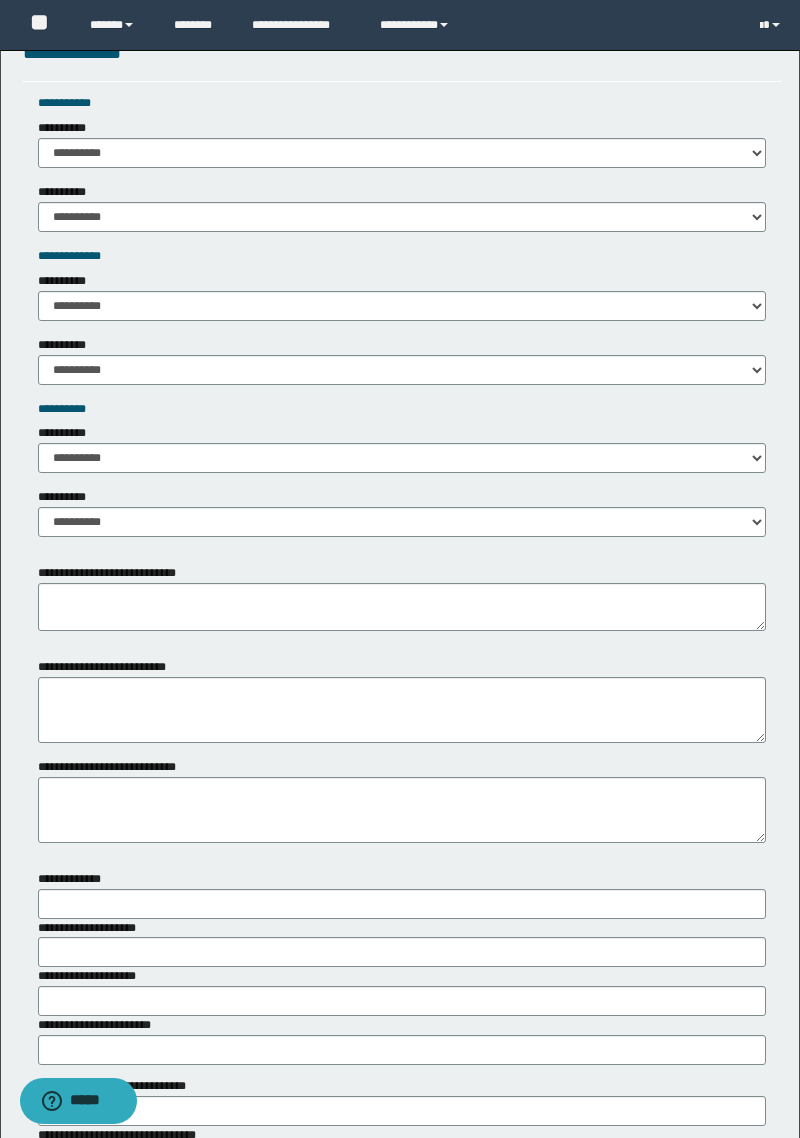 scroll, scrollTop: 2494, scrollLeft: 0, axis: vertical 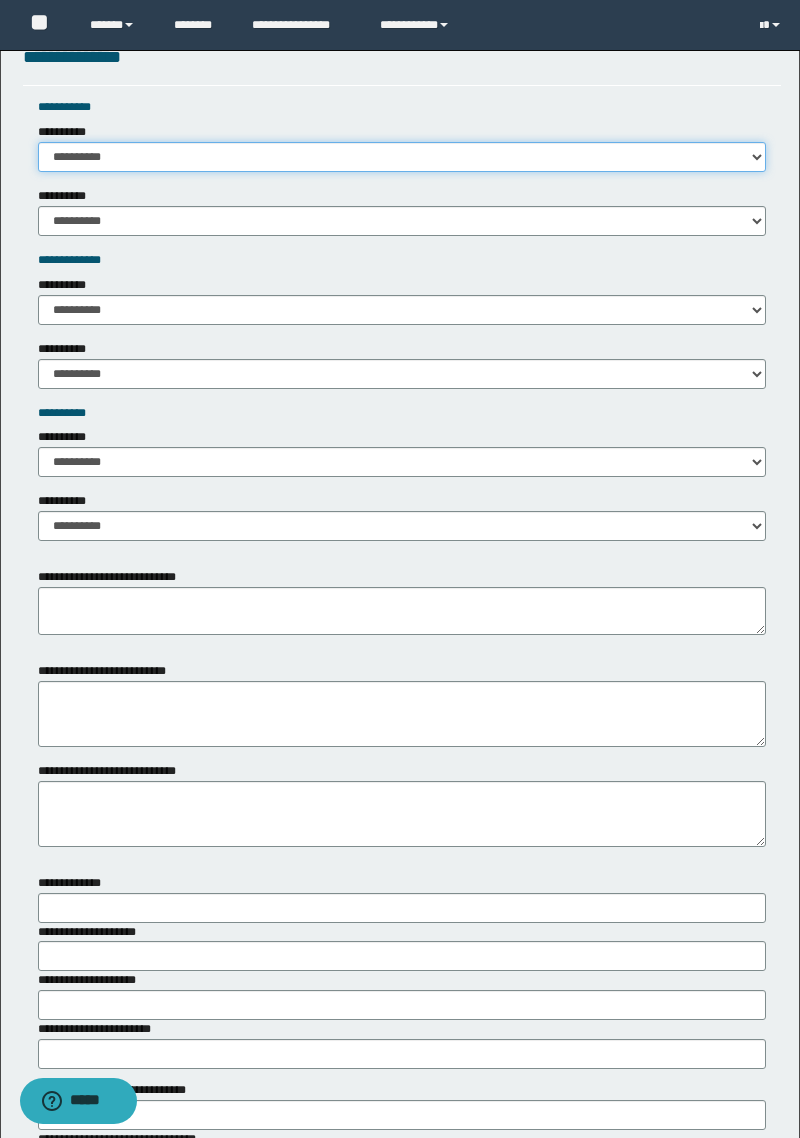 click on "**********" at bounding box center [402, 157] 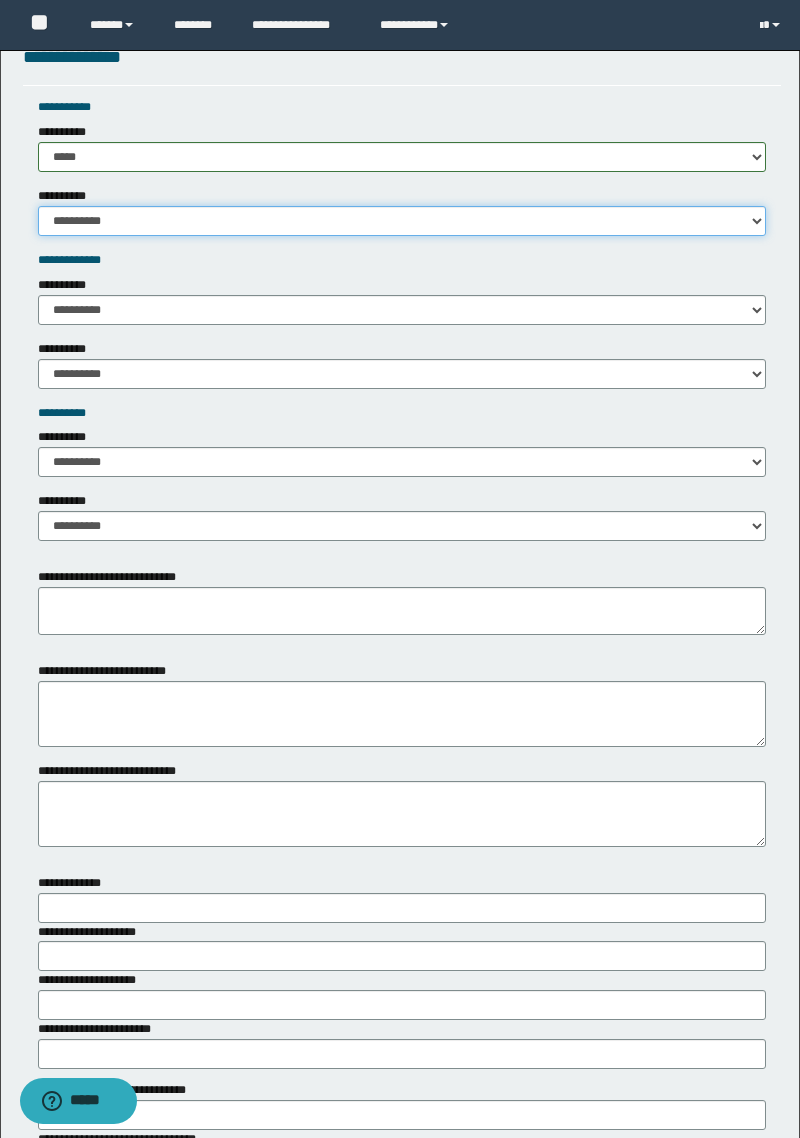 click on "**********" at bounding box center (402, 221) 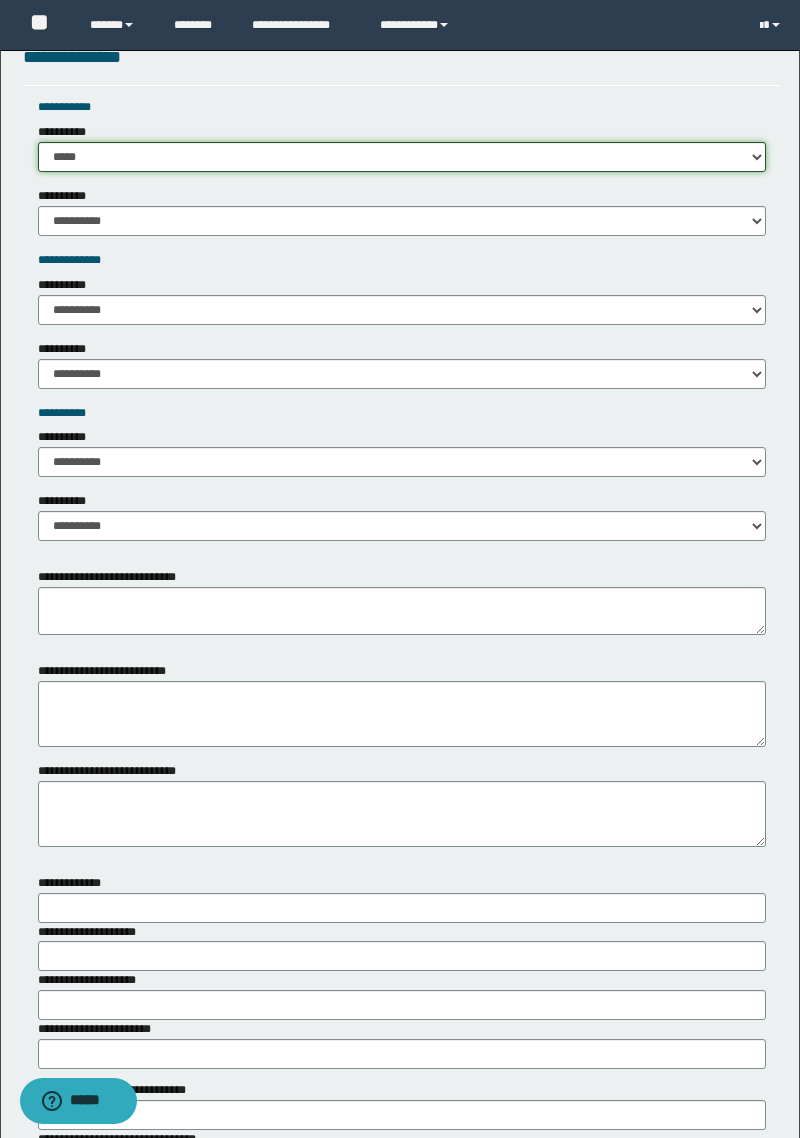 click on "**********" at bounding box center (402, 157) 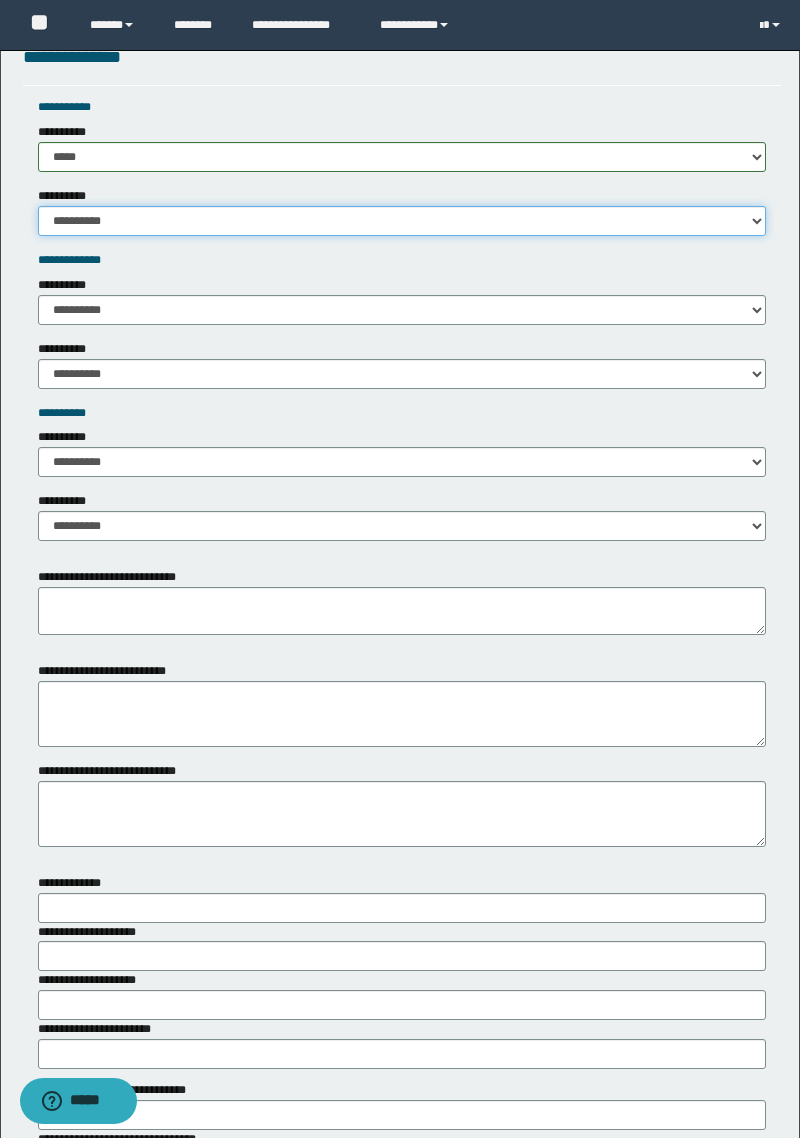 click on "**********" at bounding box center (402, 221) 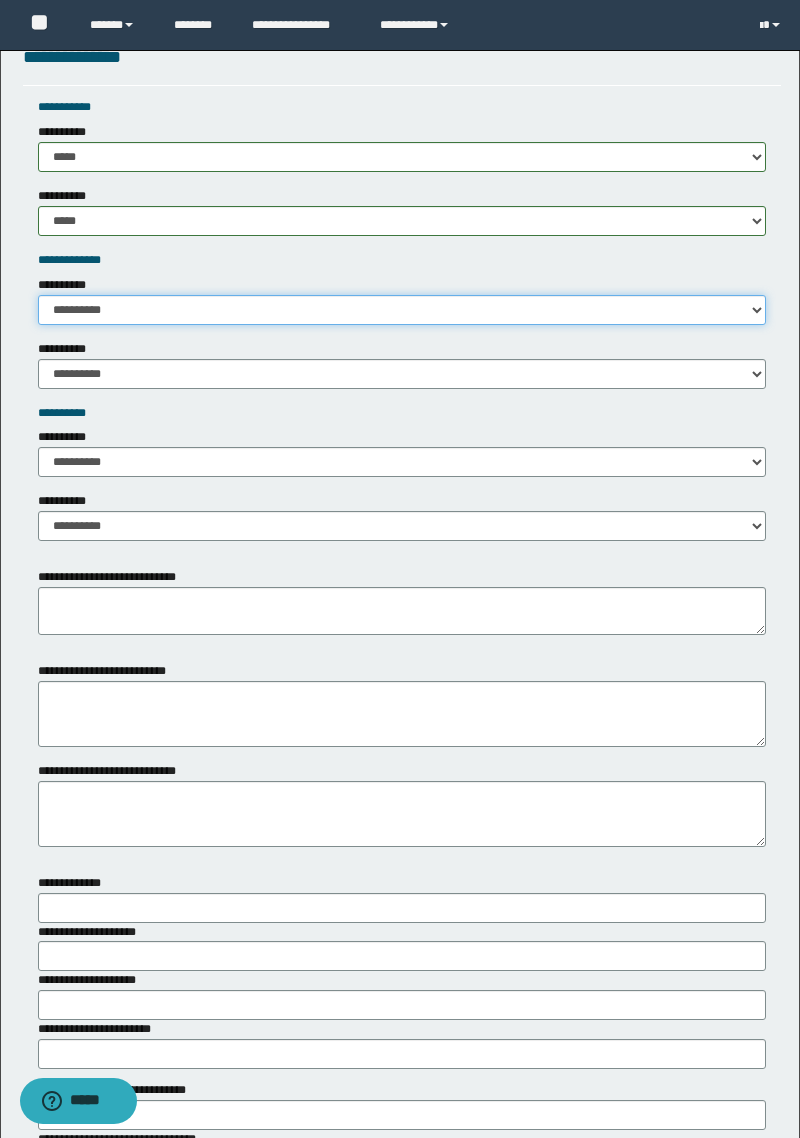 click on "**********" at bounding box center [402, 310] 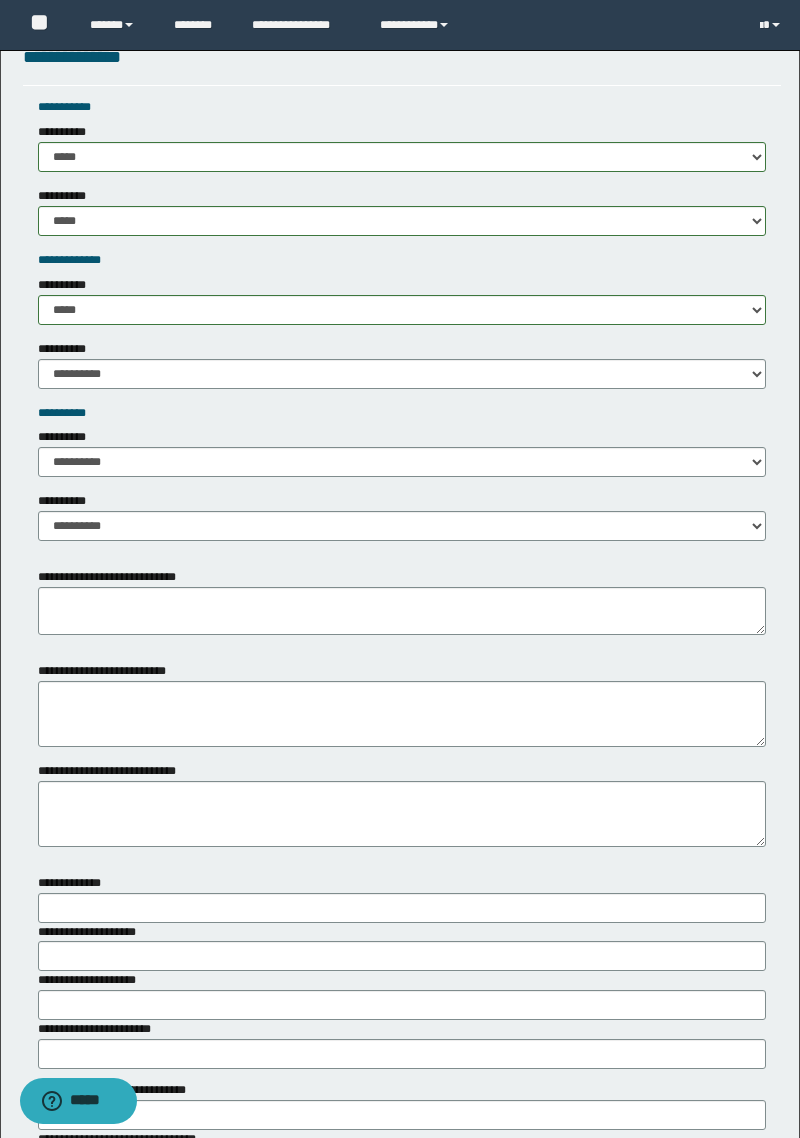 click on "**********" at bounding box center [66, 349] 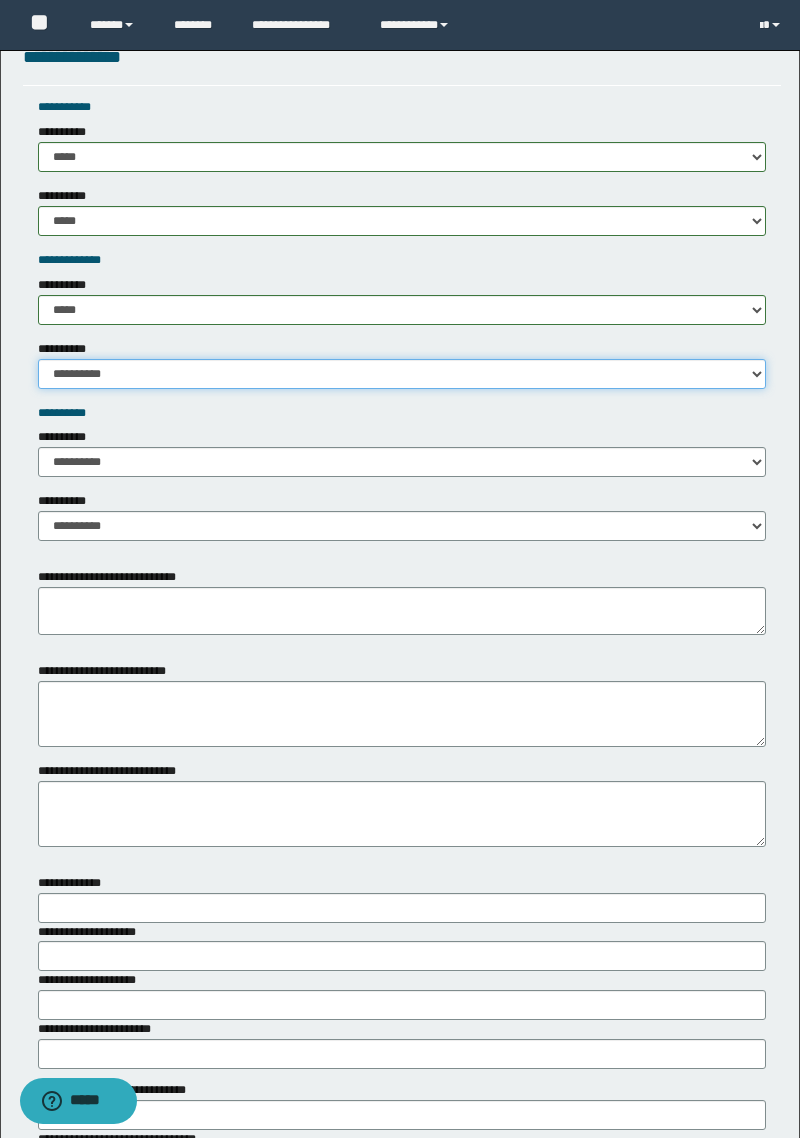 click on "**********" at bounding box center [402, 374] 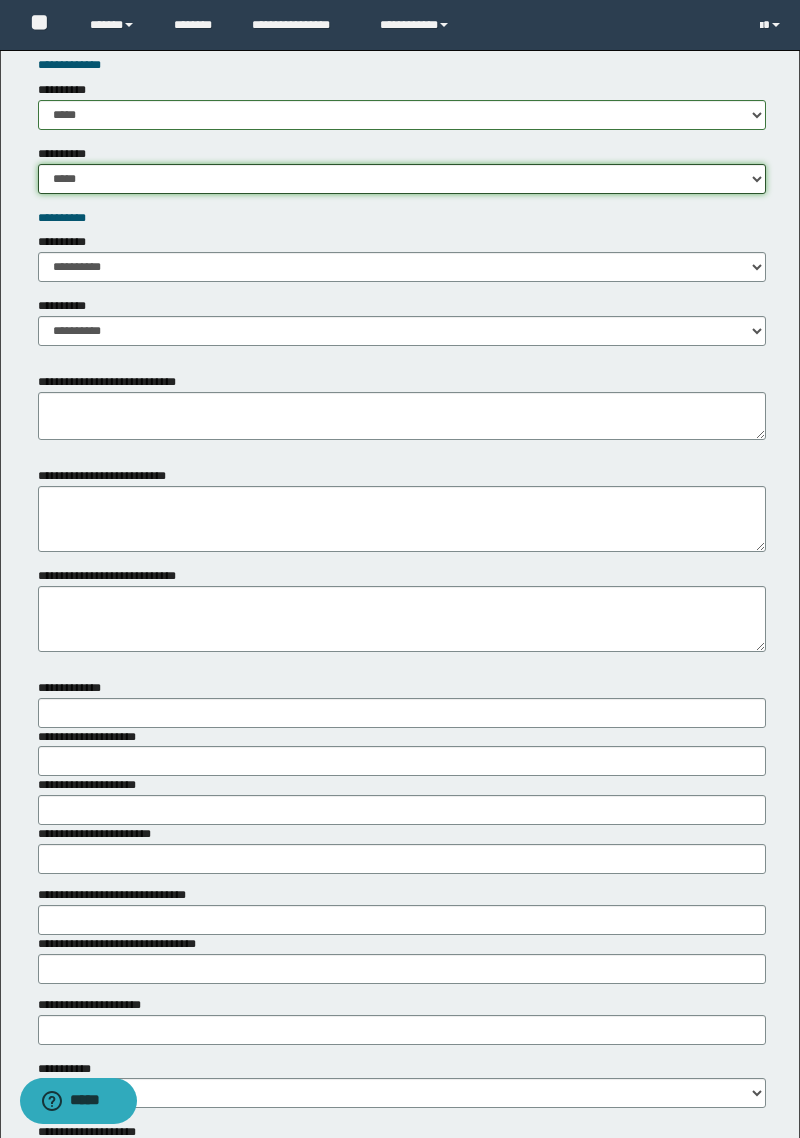 scroll, scrollTop: 2690, scrollLeft: 0, axis: vertical 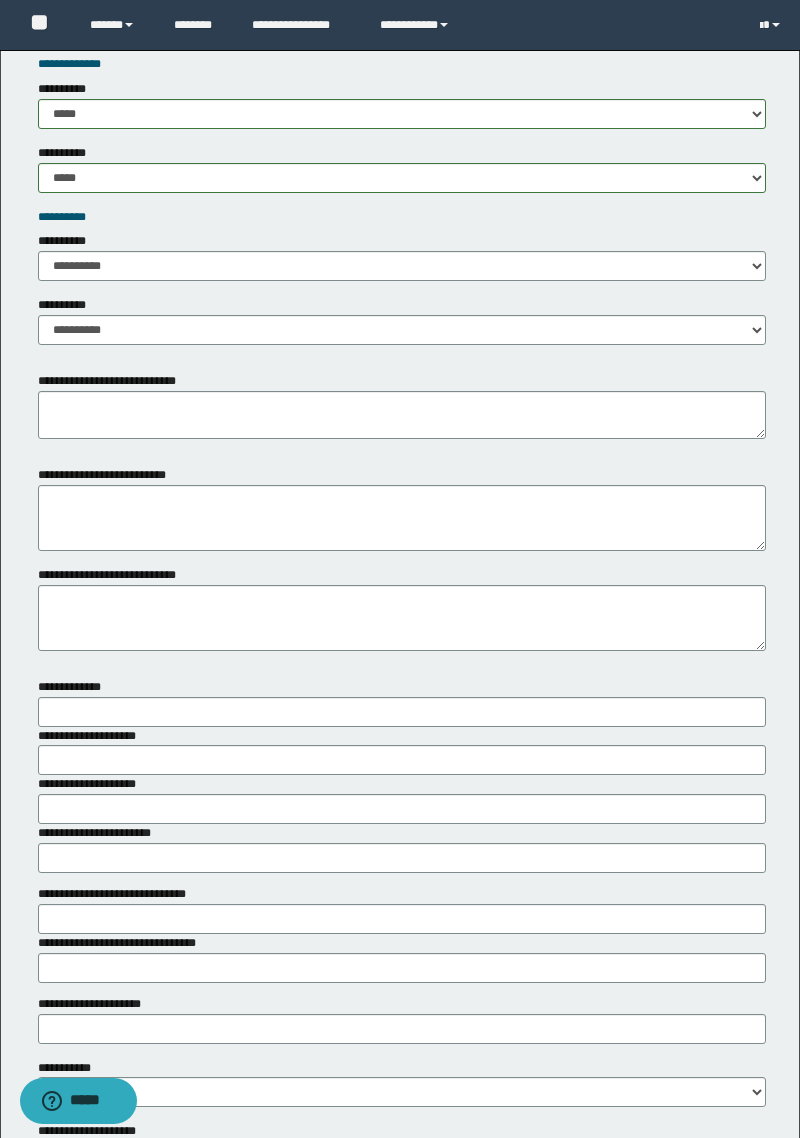 click on "**********" at bounding box center [63, 241] 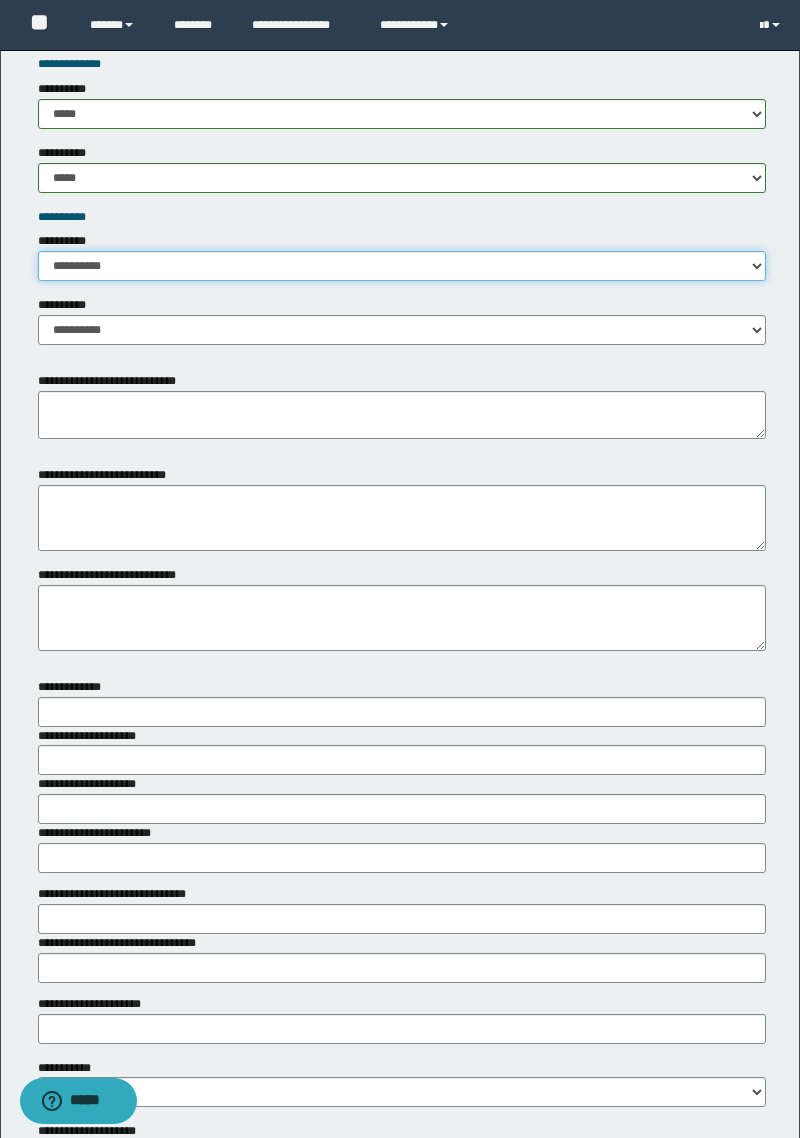 click on "**********" at bounding box center (402, 266) 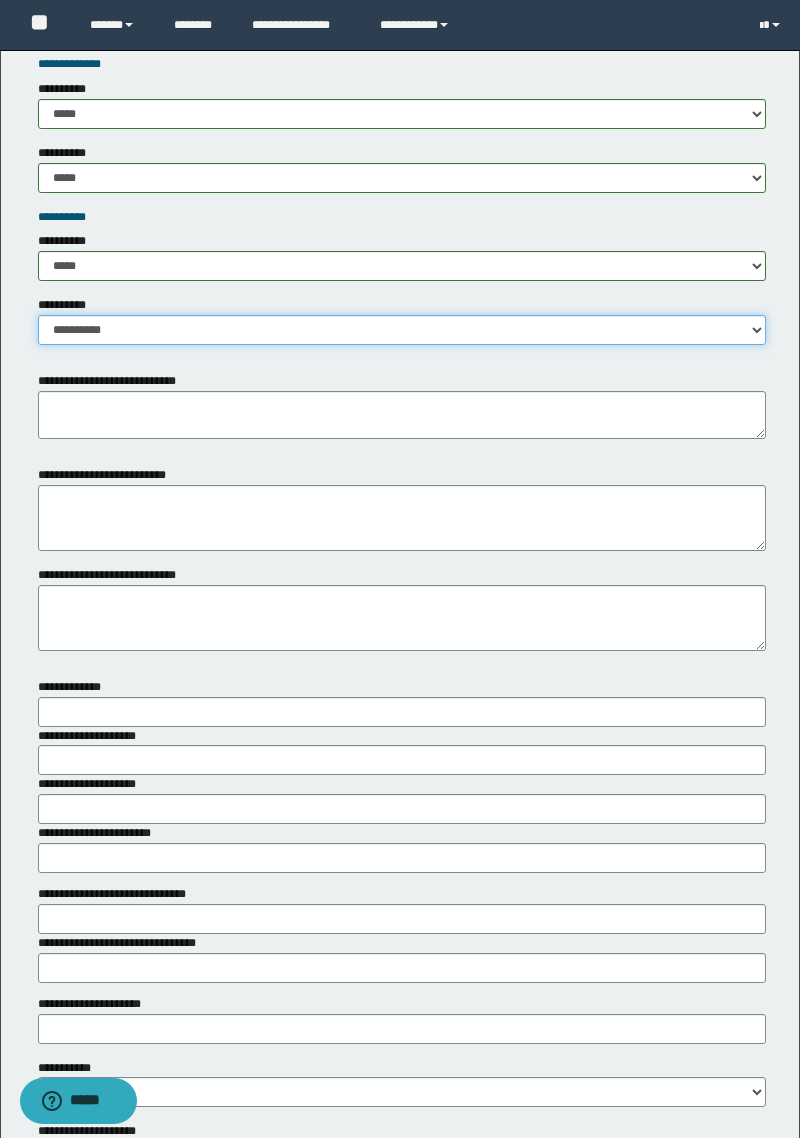 click on "**********" at bounding box center (402, 330) 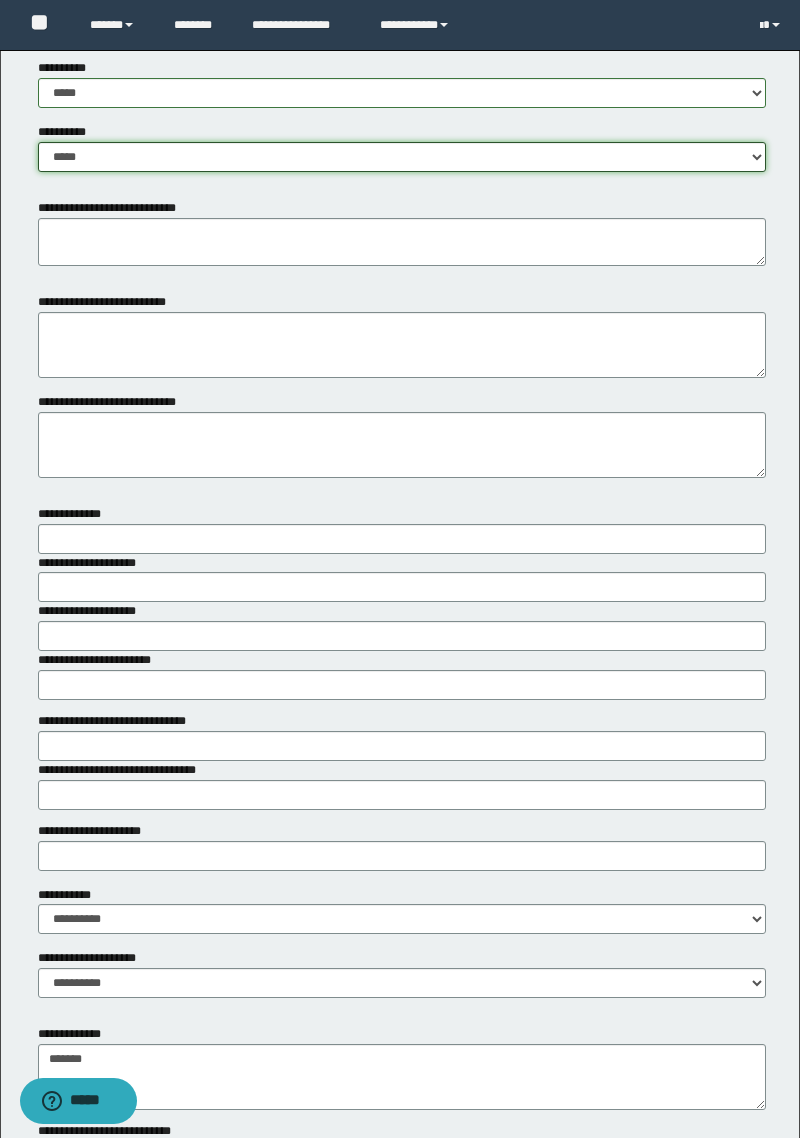 scroll, scrollTop: 2884, scrollLeft: 0, axis: vertical 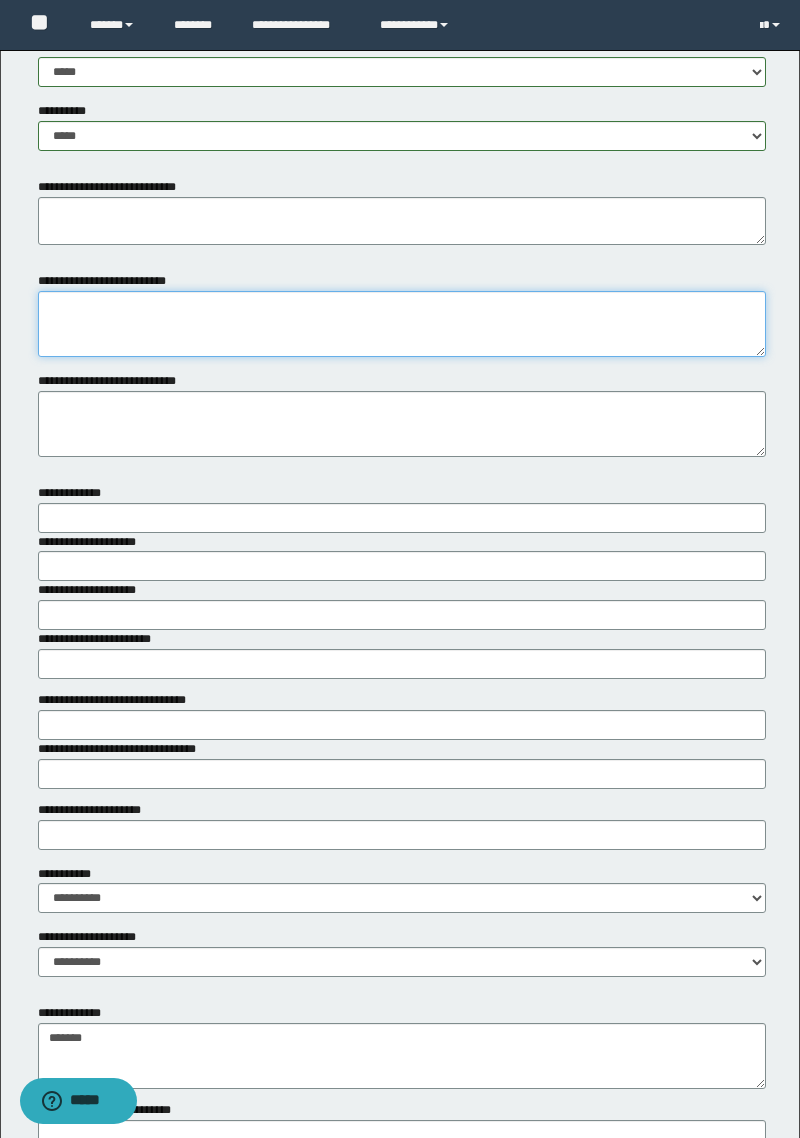 click on "**********" at bounding box center (402, 324) 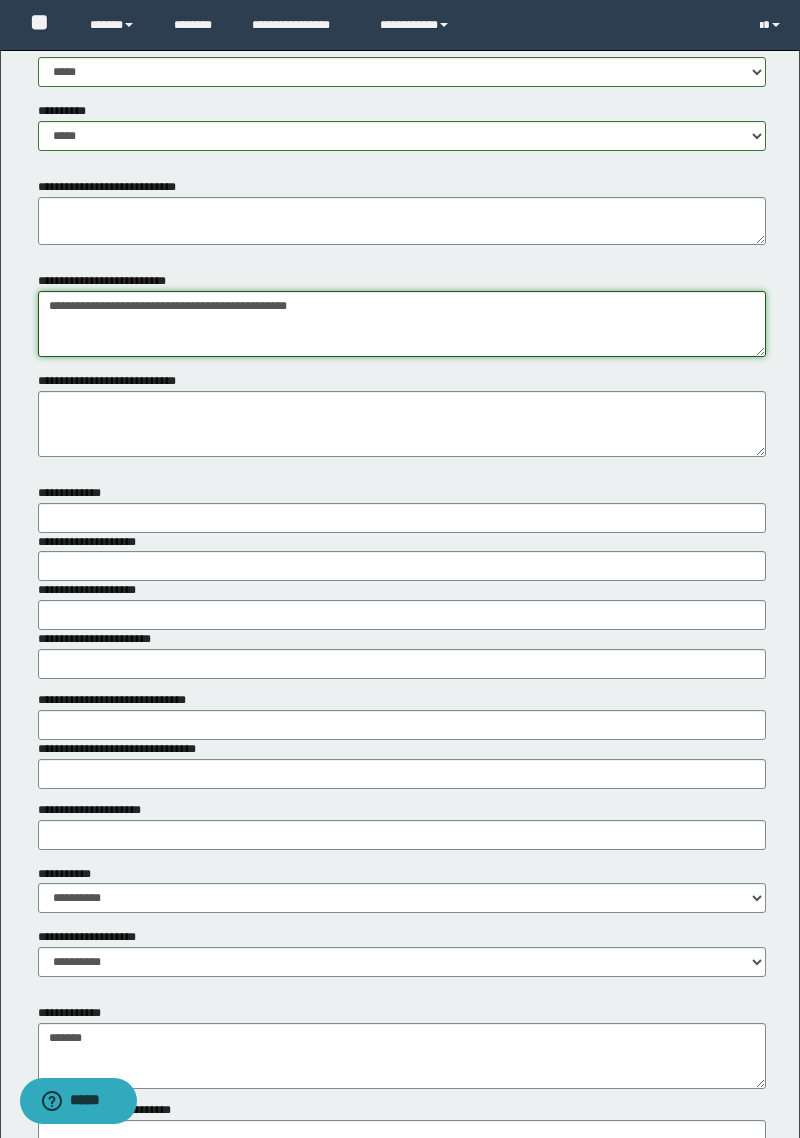 type on "**********" 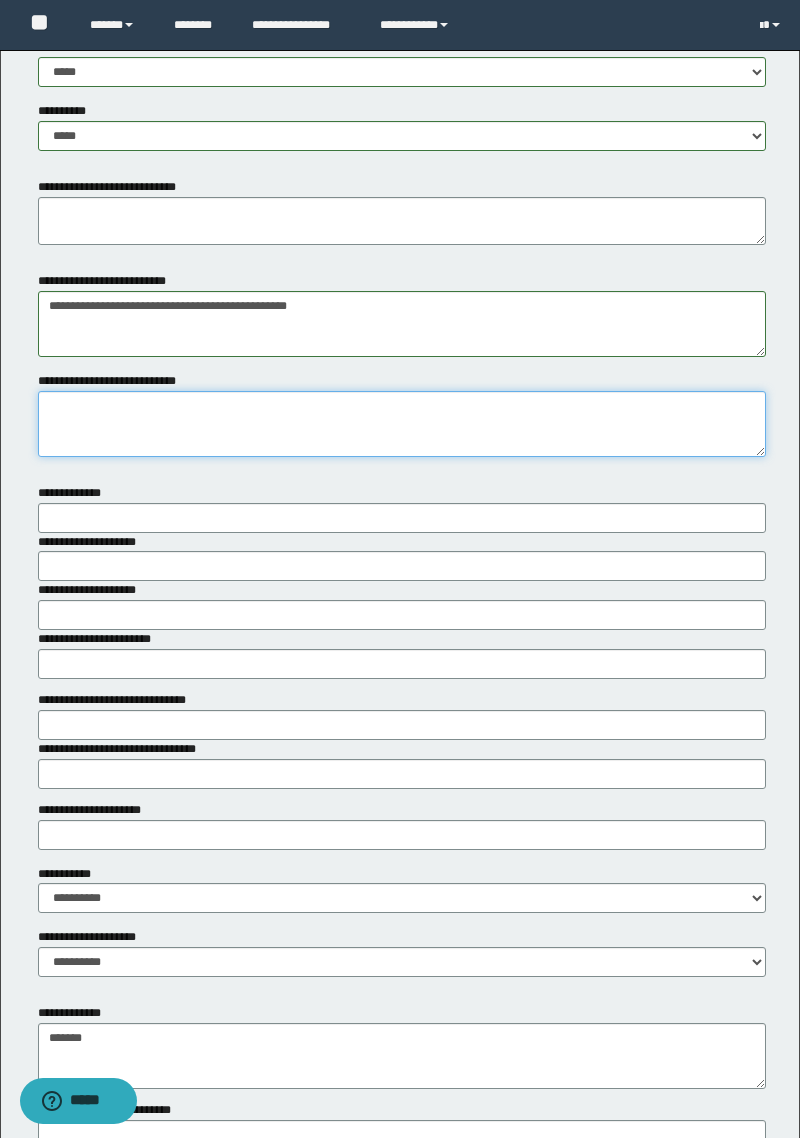 click on "**********" at bounding box center [402, 424] 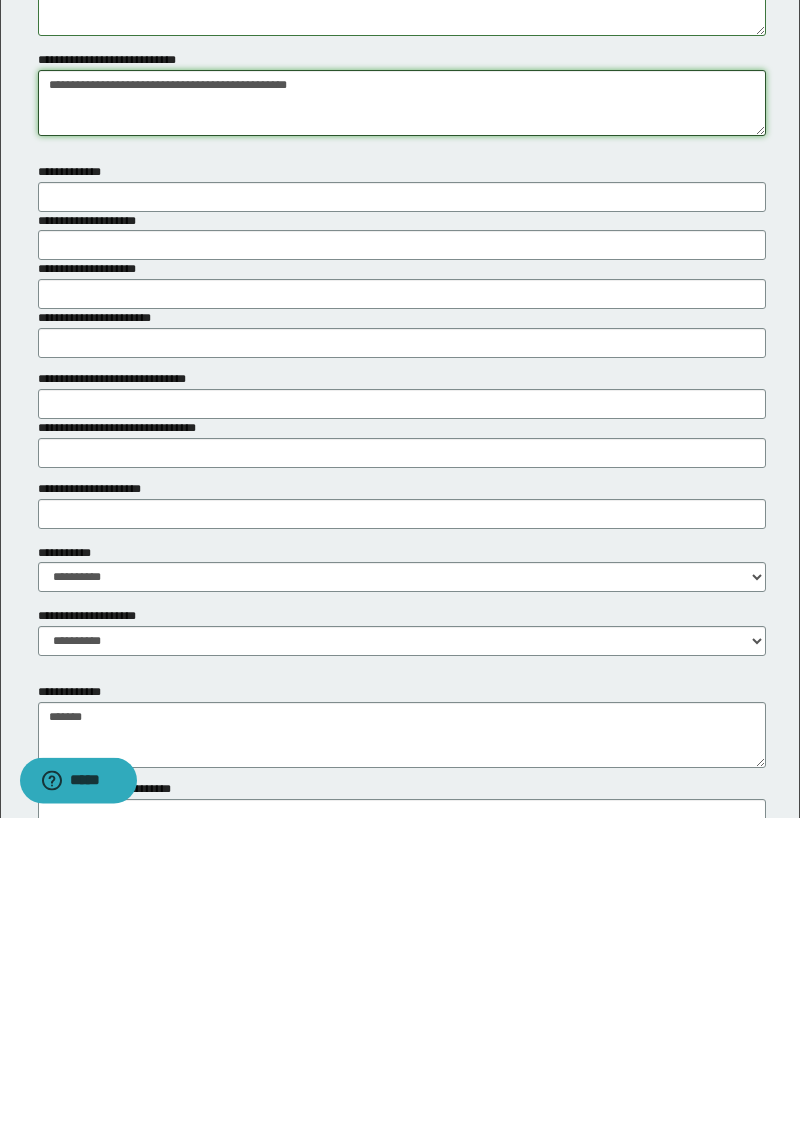 type on "**********" 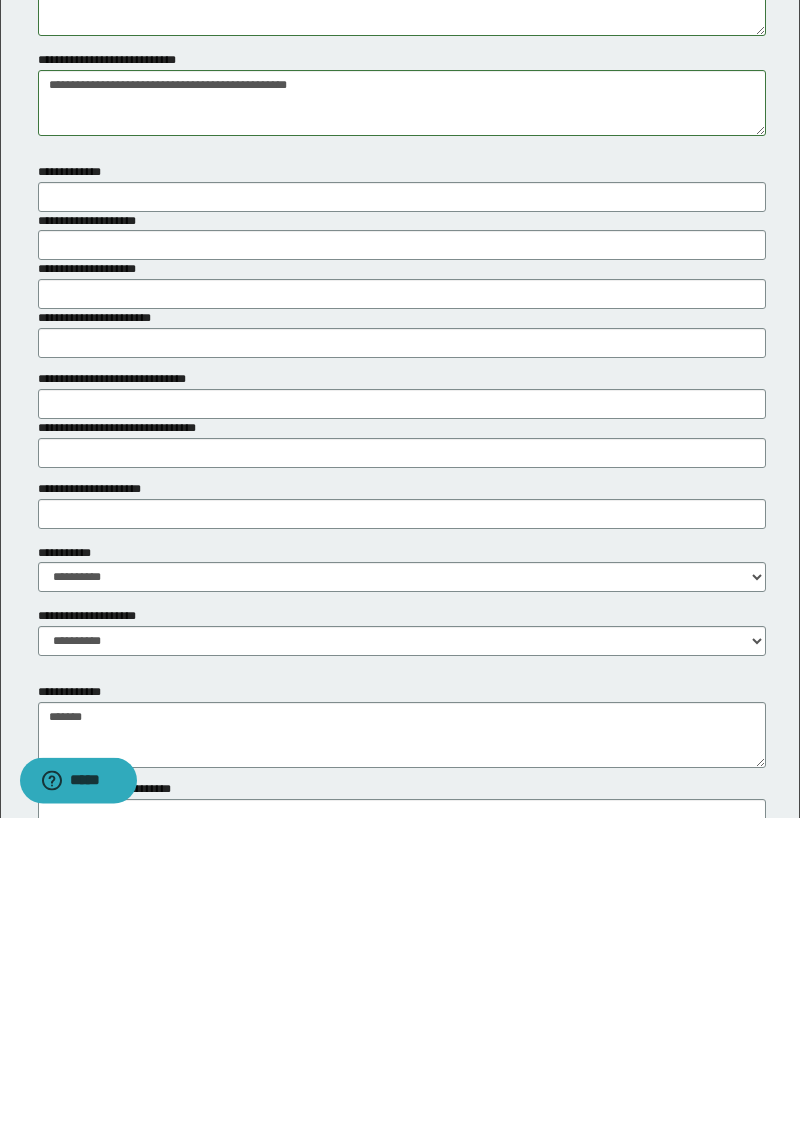 click on "**********" at bounding box center [75, 493] 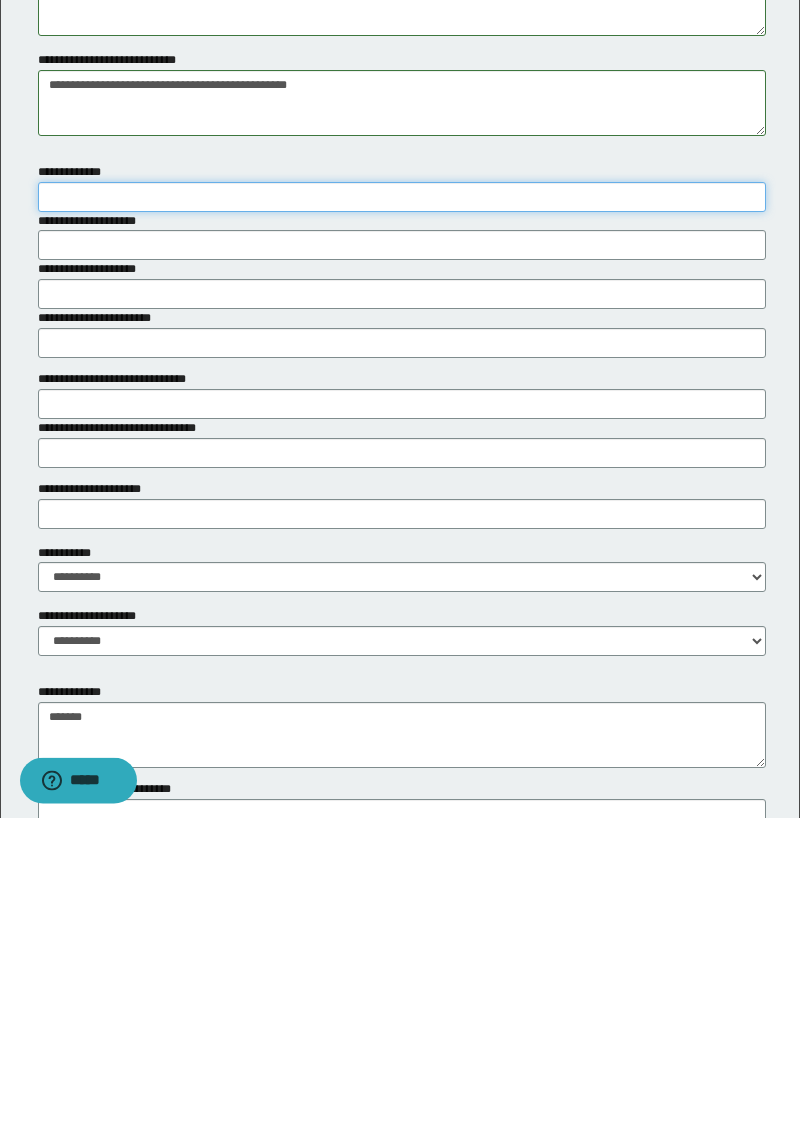 click on "**********" at bounding box center [402, 518] 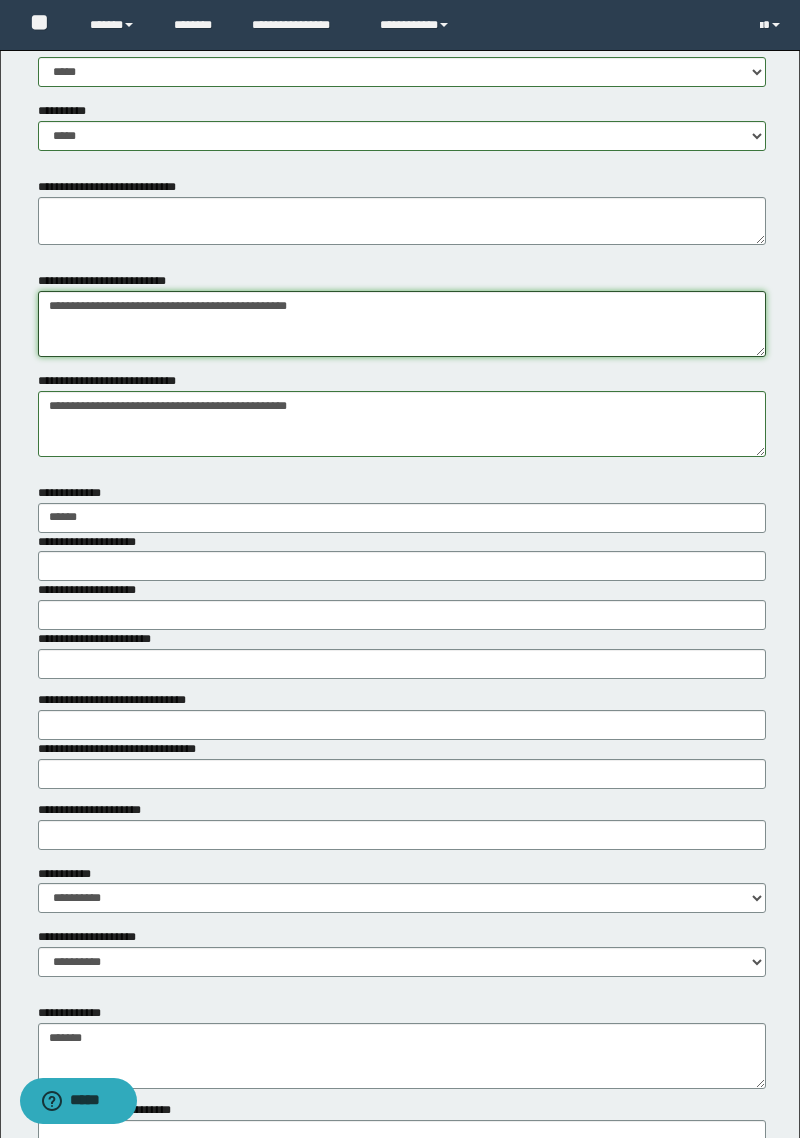 click on "**********" at bounding box center [402, 324] 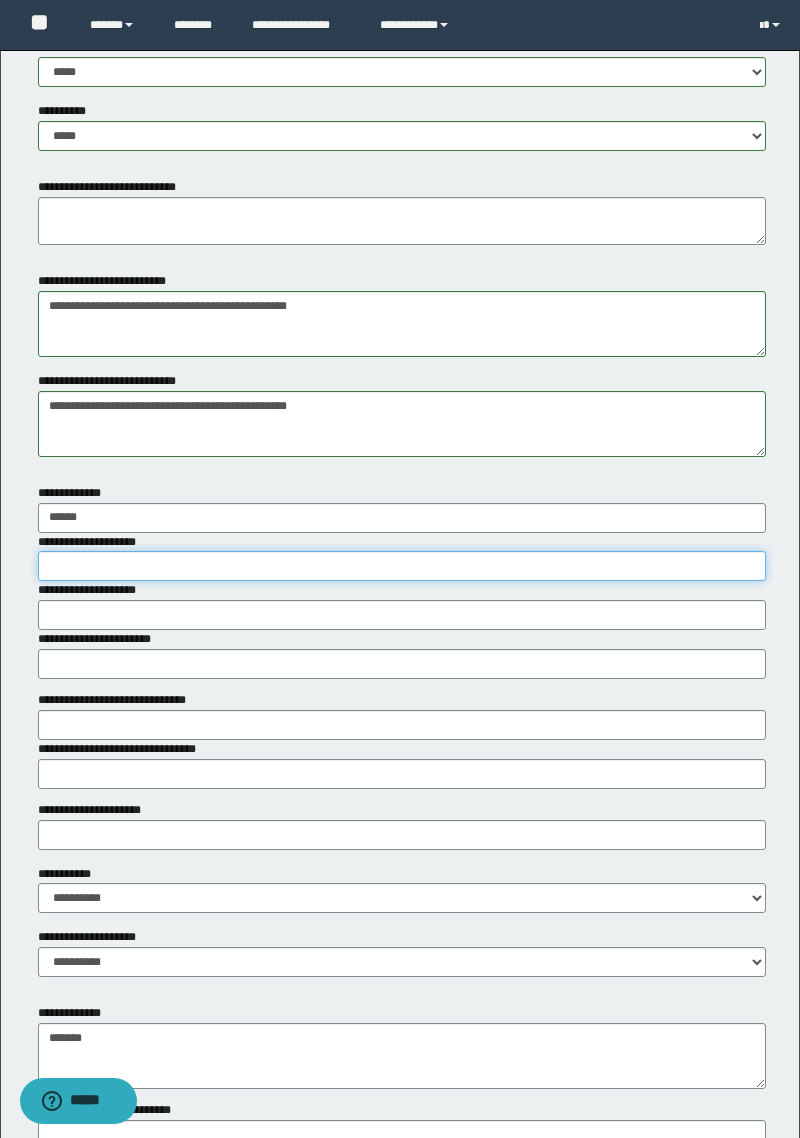 click on "**********" at bounding box center (402, 566) 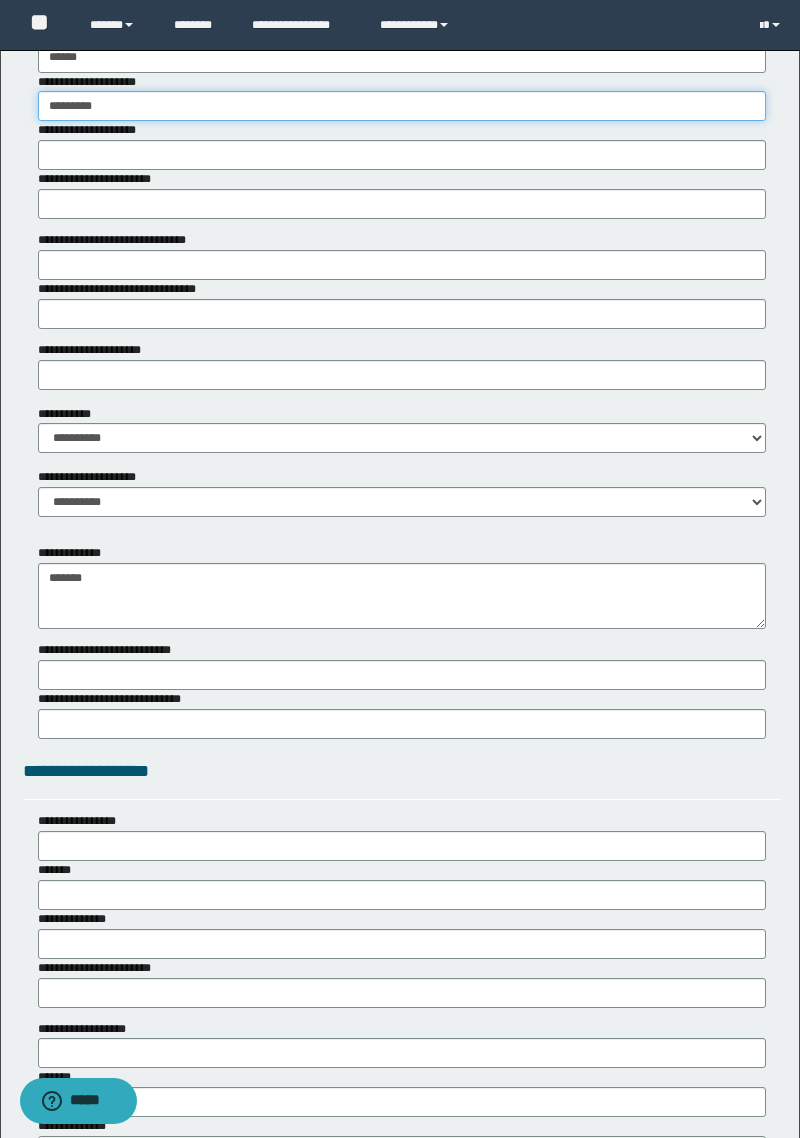 scroll, scrollTop: 3346, scrollLeft: 0, axis: vertical 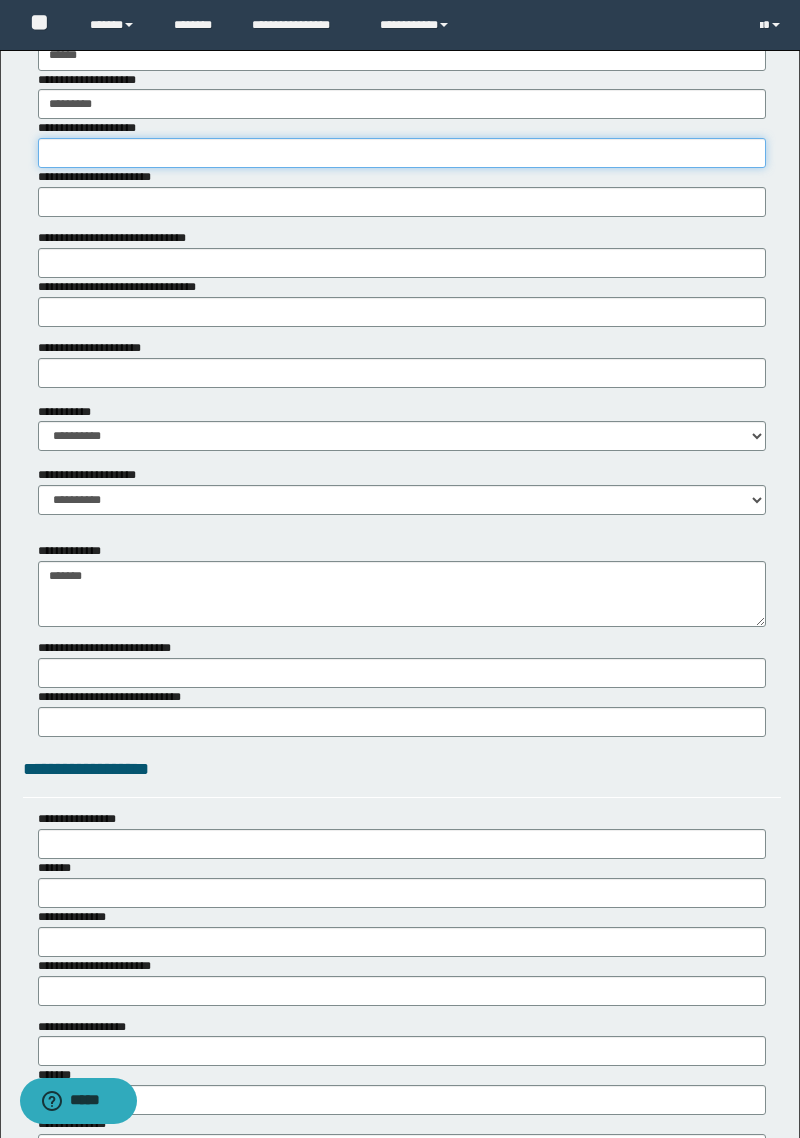 click on "**********" at bounding box center [402, 153] 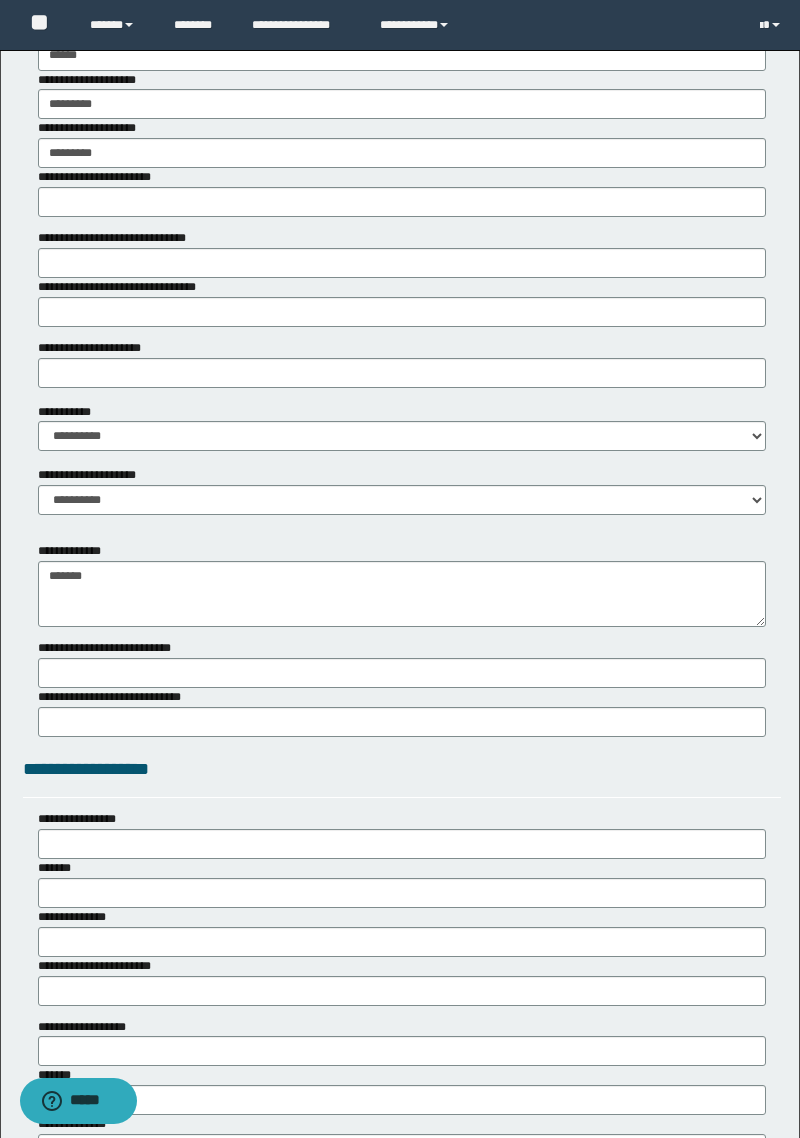 click on "**********" at bounding box center (96, 177) 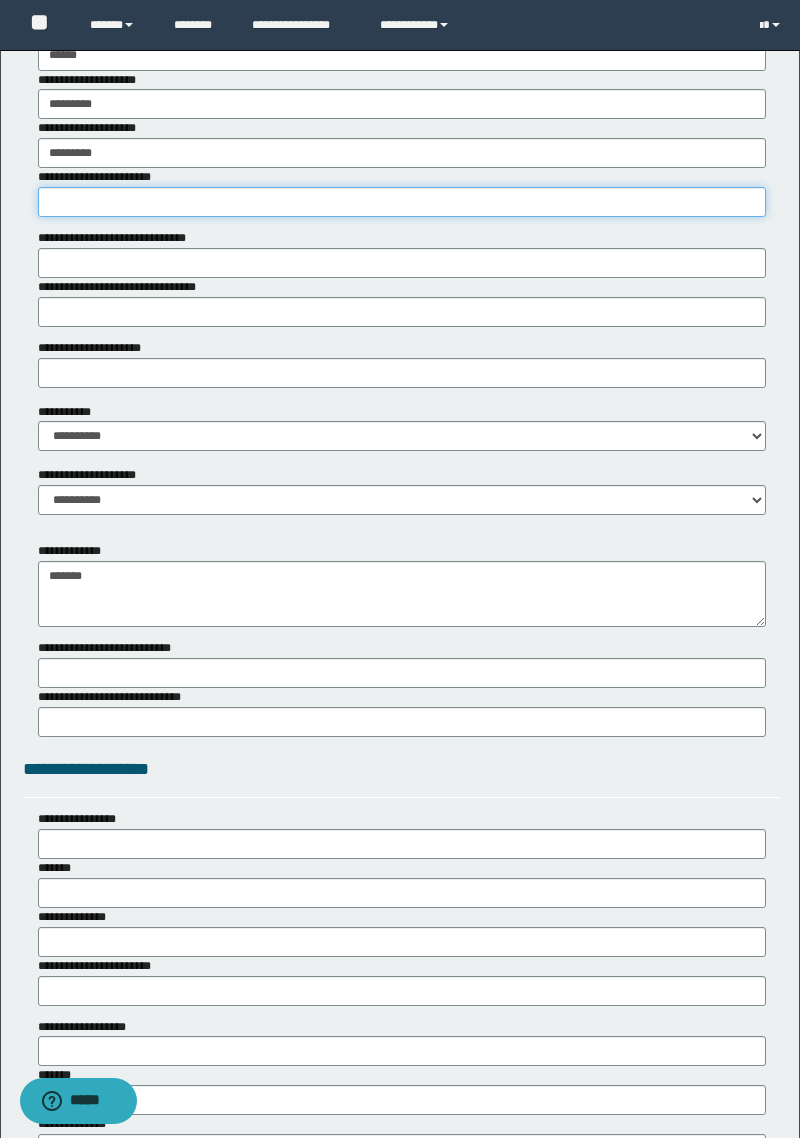 click on "**********" at bounding box center (402, 202) 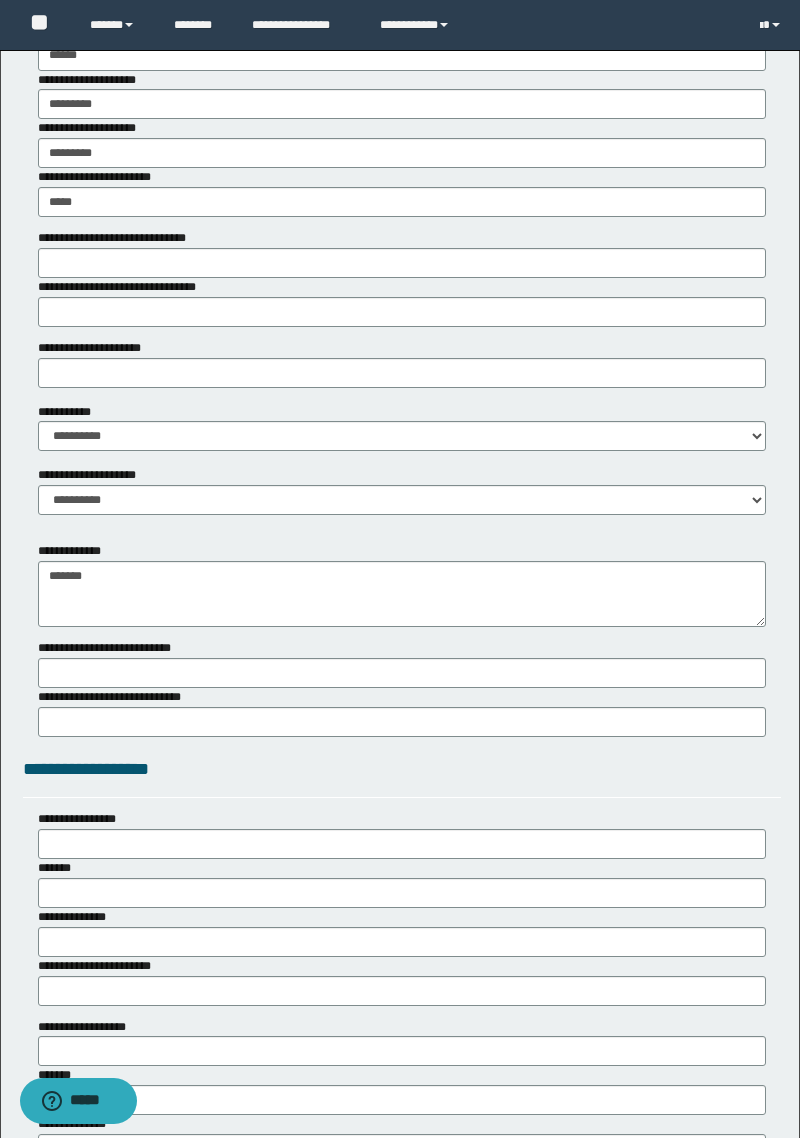 click on "**********" at bounding box center [124, 287] 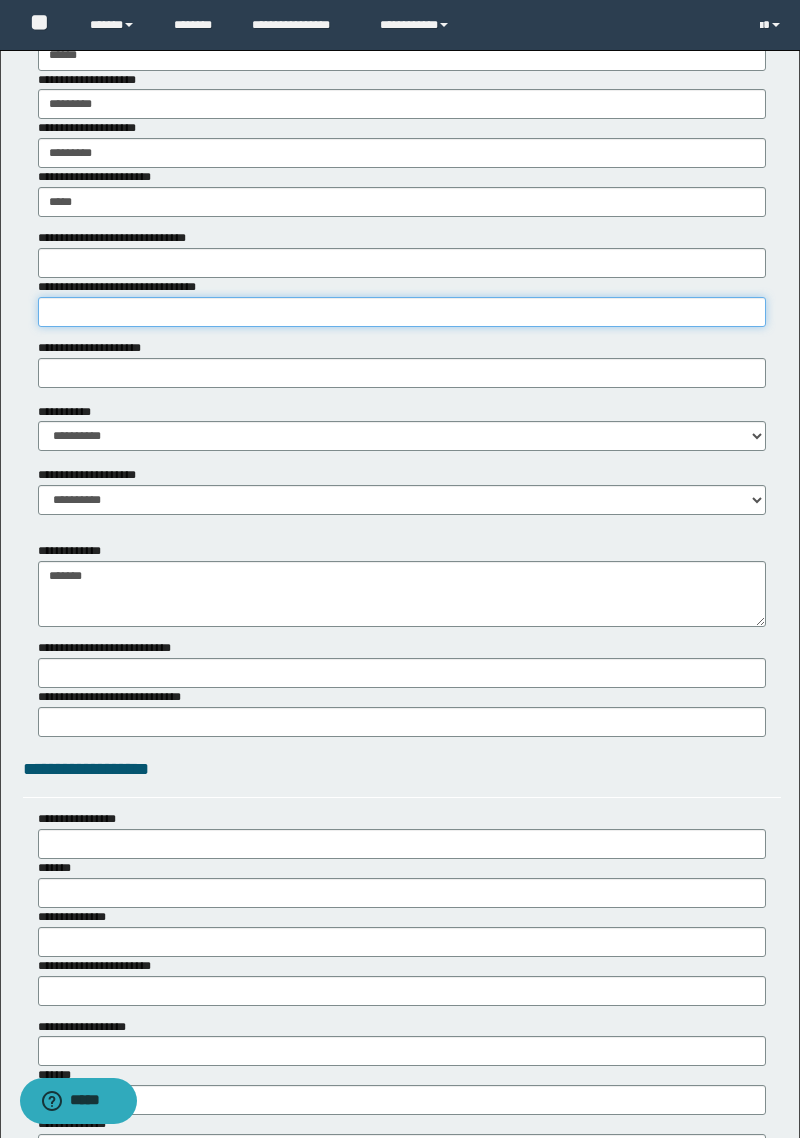 click on "**********" at bounding box center [402, 312] 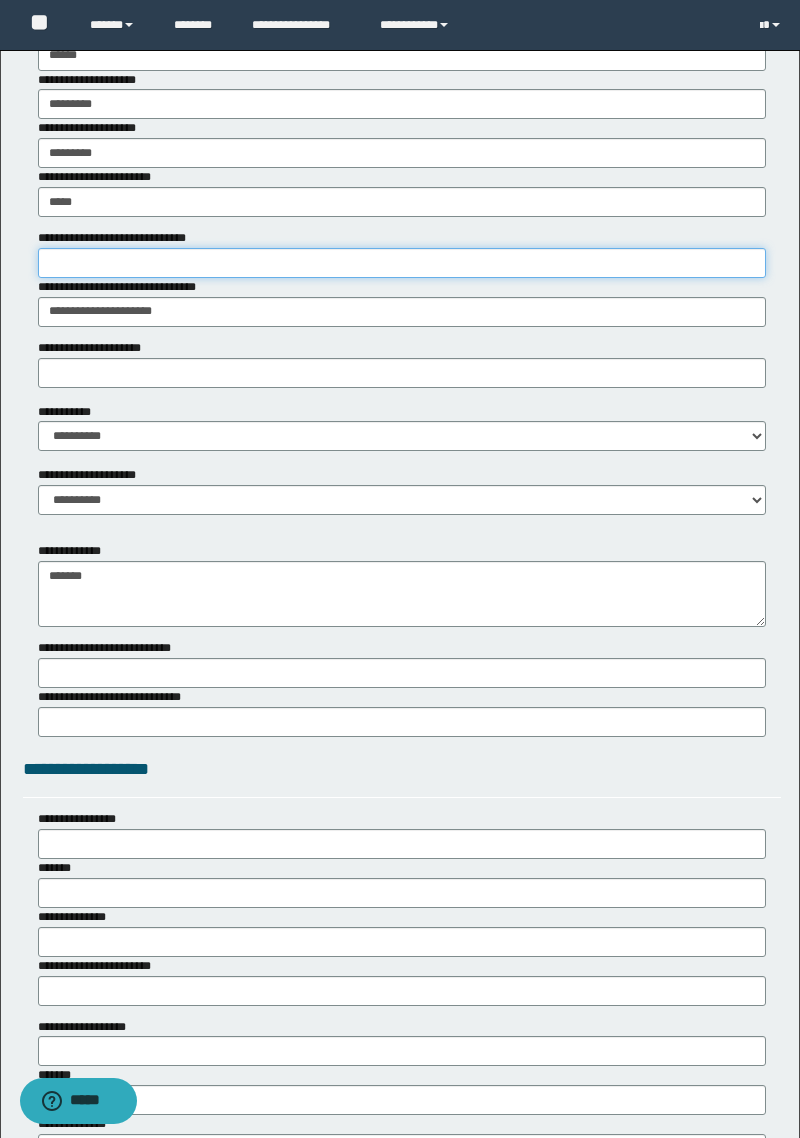 click on "**********" at bounding box center (402, 263) 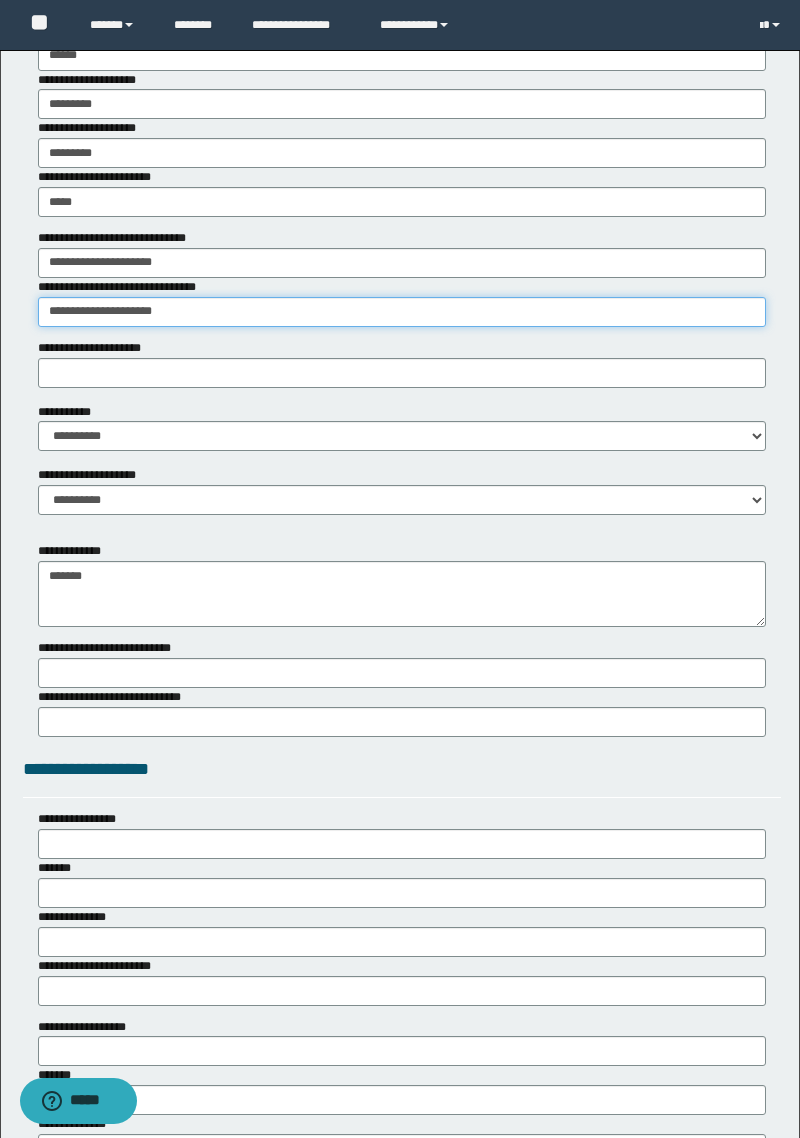 click on "**********" at bounding box center [402, 312] 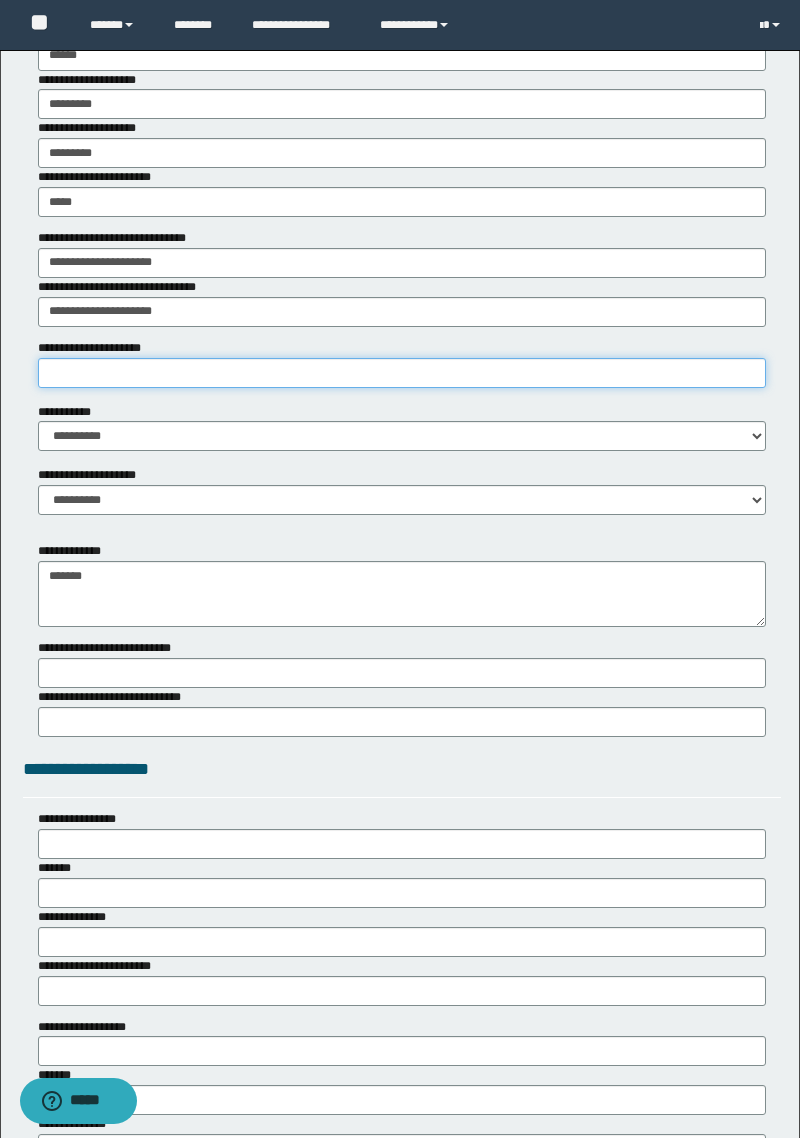 click on "**********" at bounding box center [402, 373] 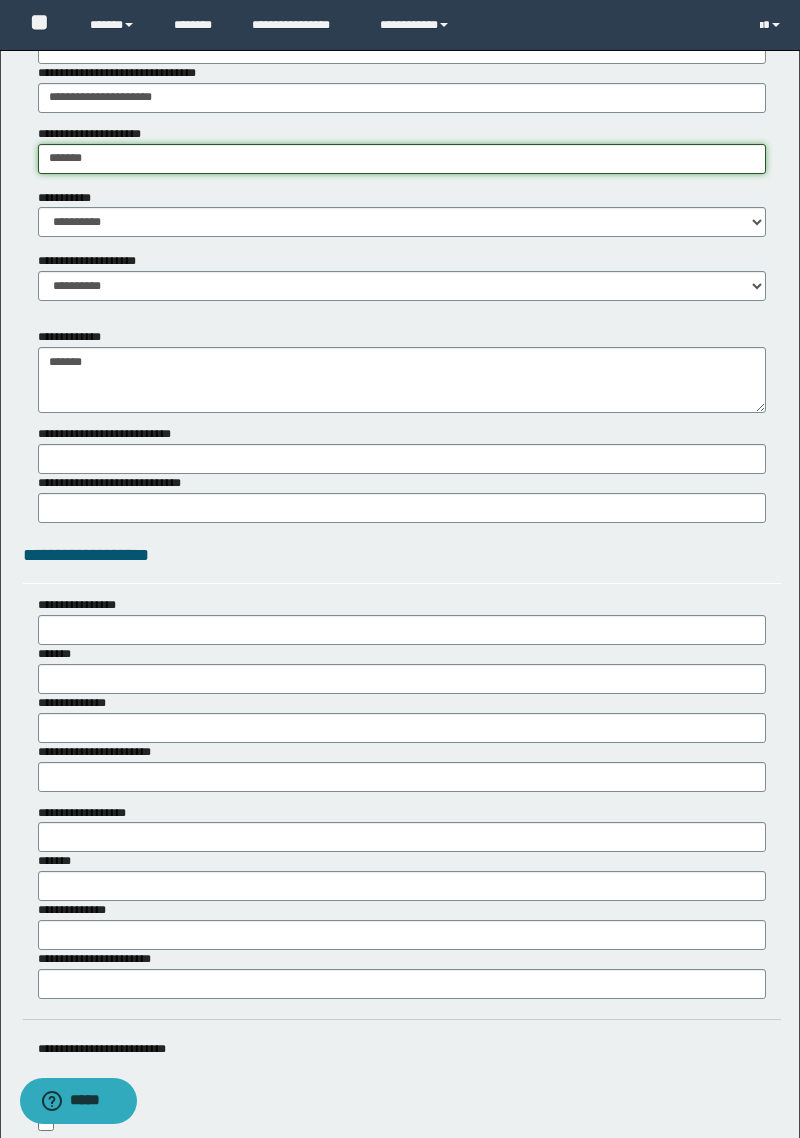 scroll, scrollTop: 3567, scrollLeft: 0, axis: vertical 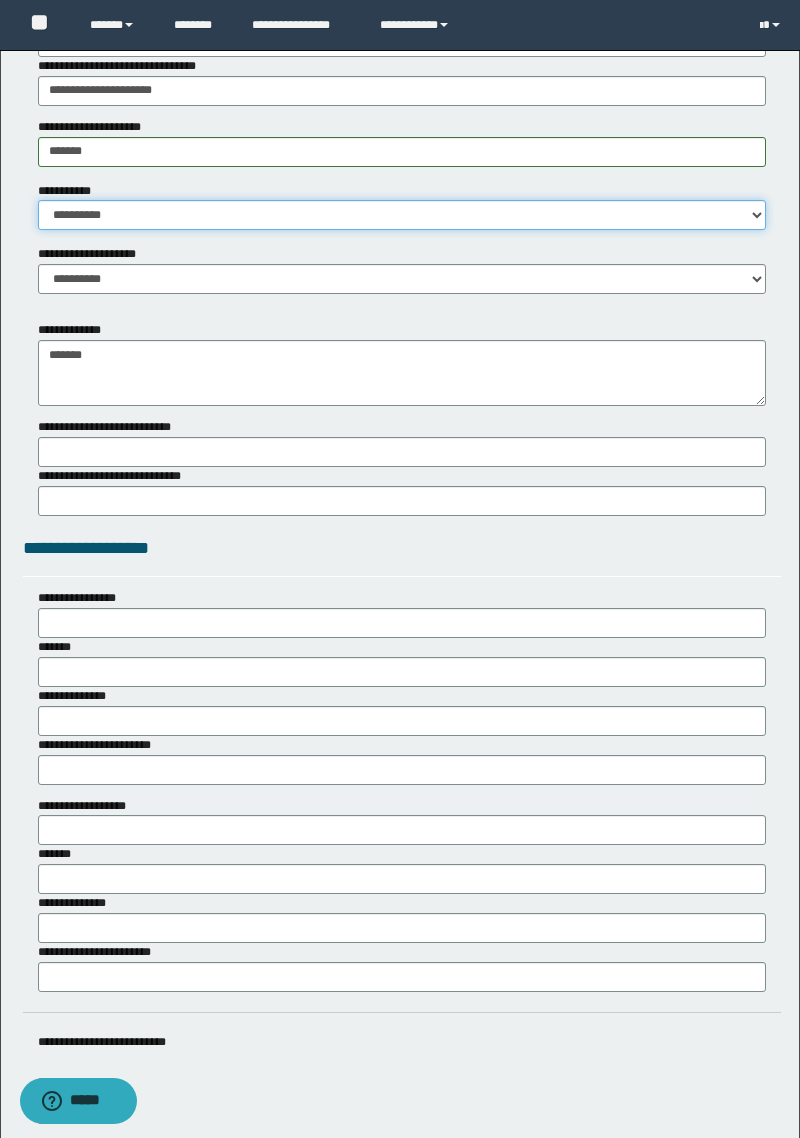 click on "**********" at bounding box center (402, 215) 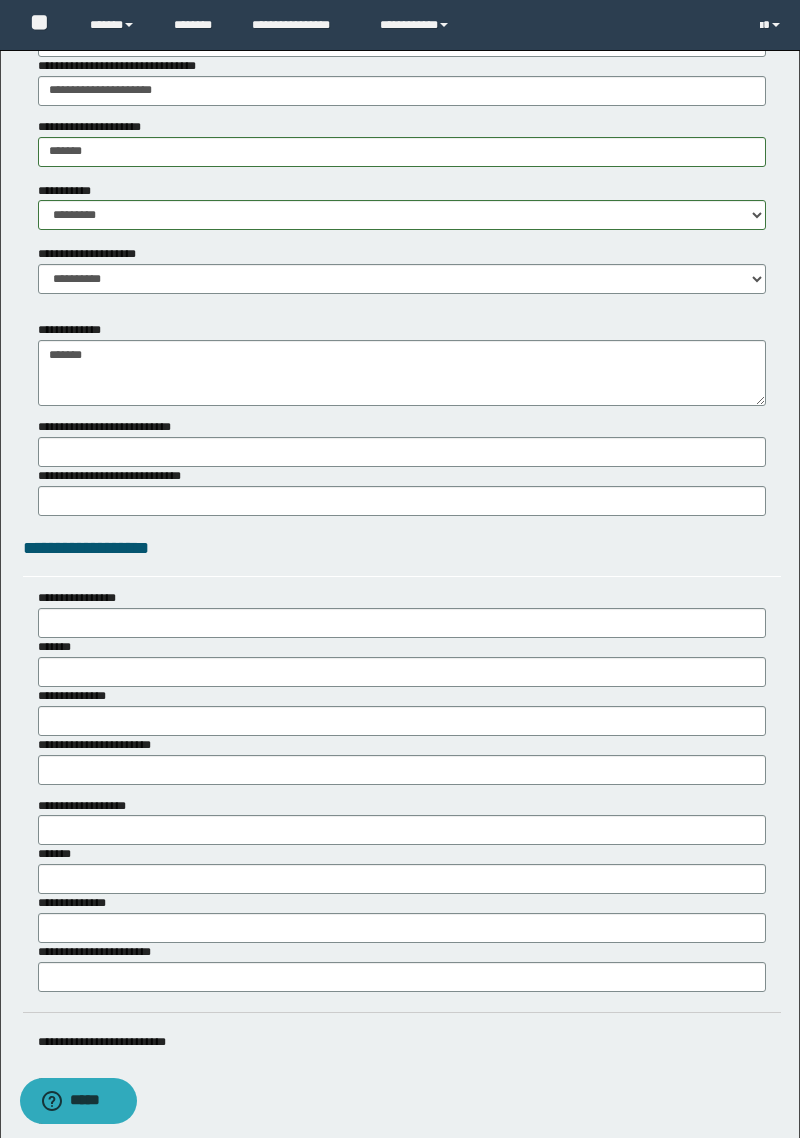 click on "**********" at bounding box center [113, 427] 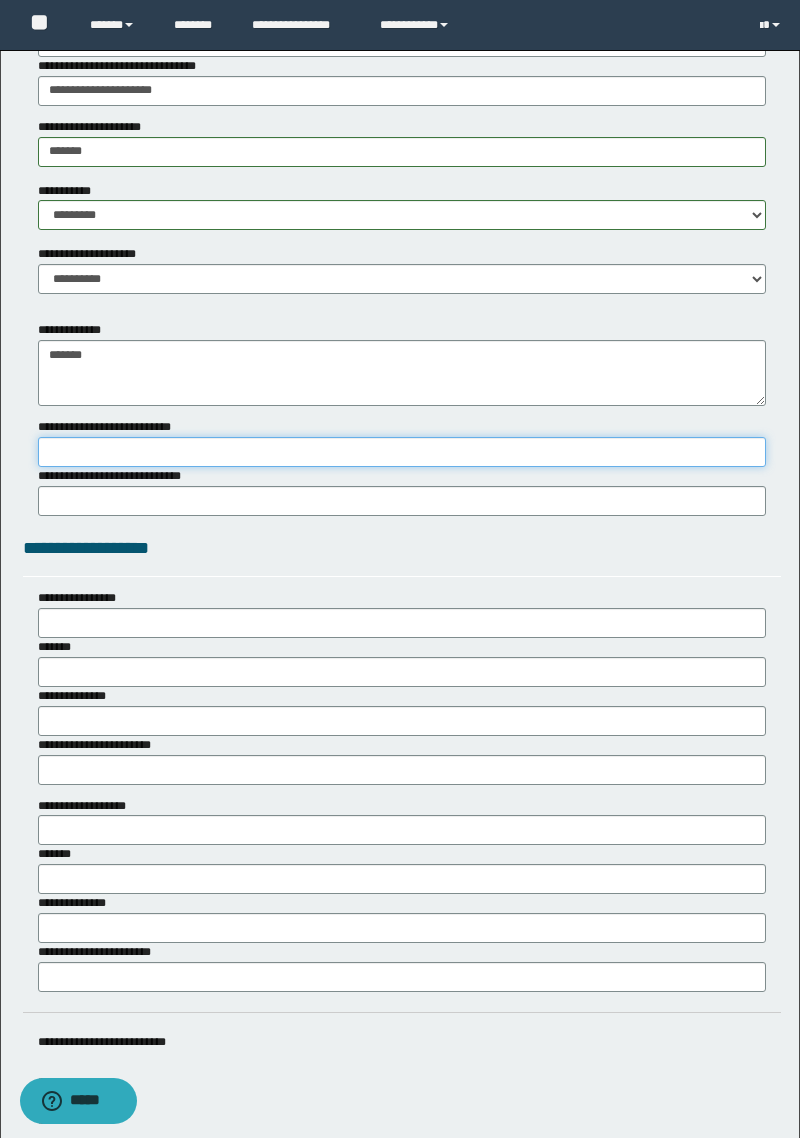 click on "**********" at bounding box center [402, 452] 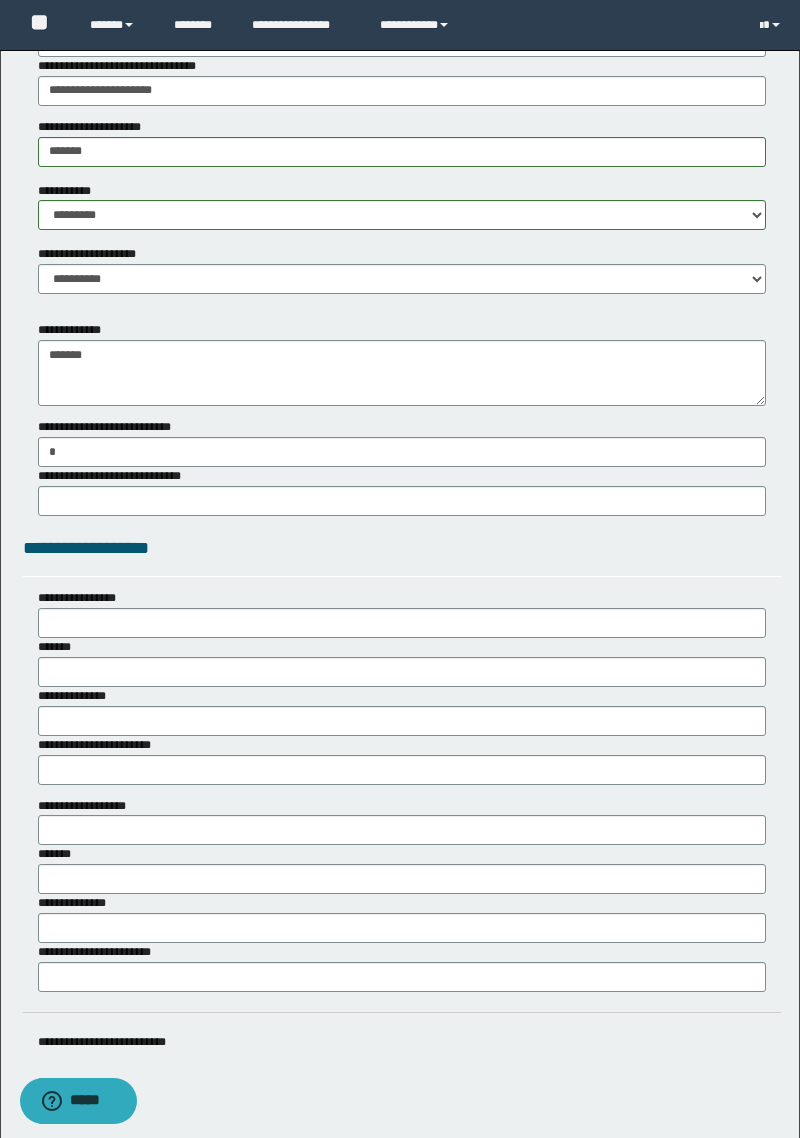 click on "**********" at bounding box center (113, 476) 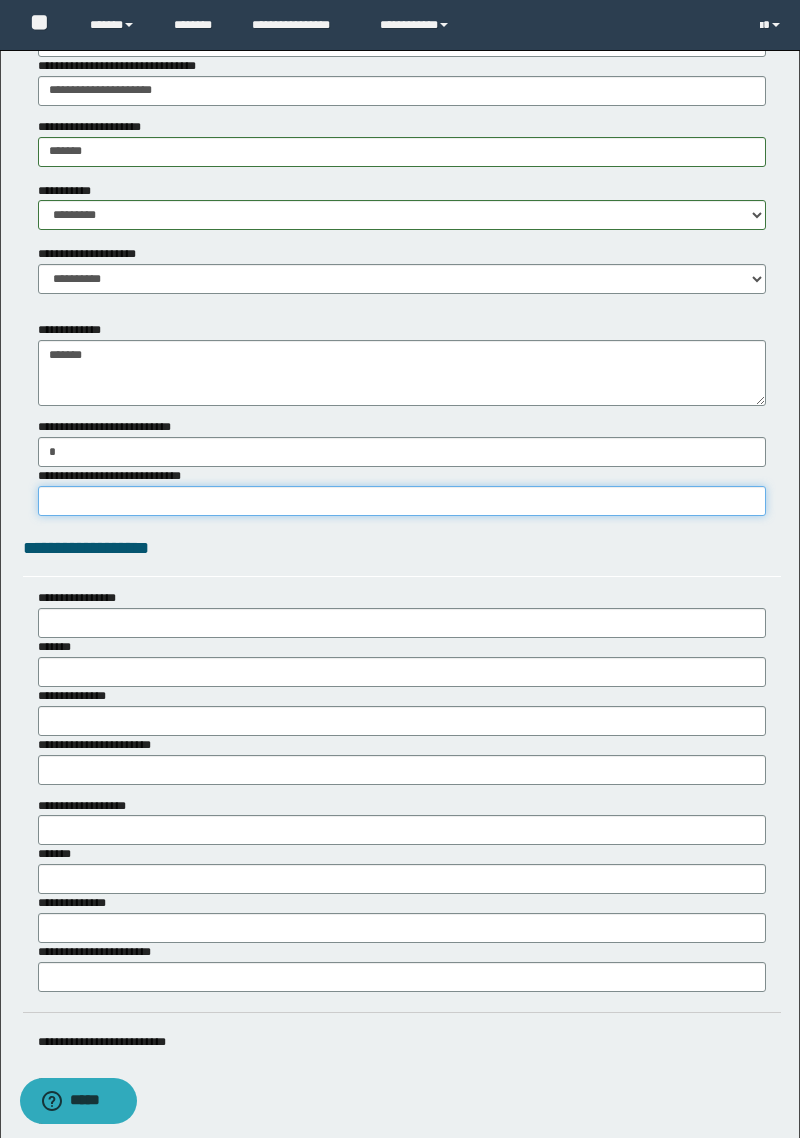 click on "**********" at bounding box center [402, 501] 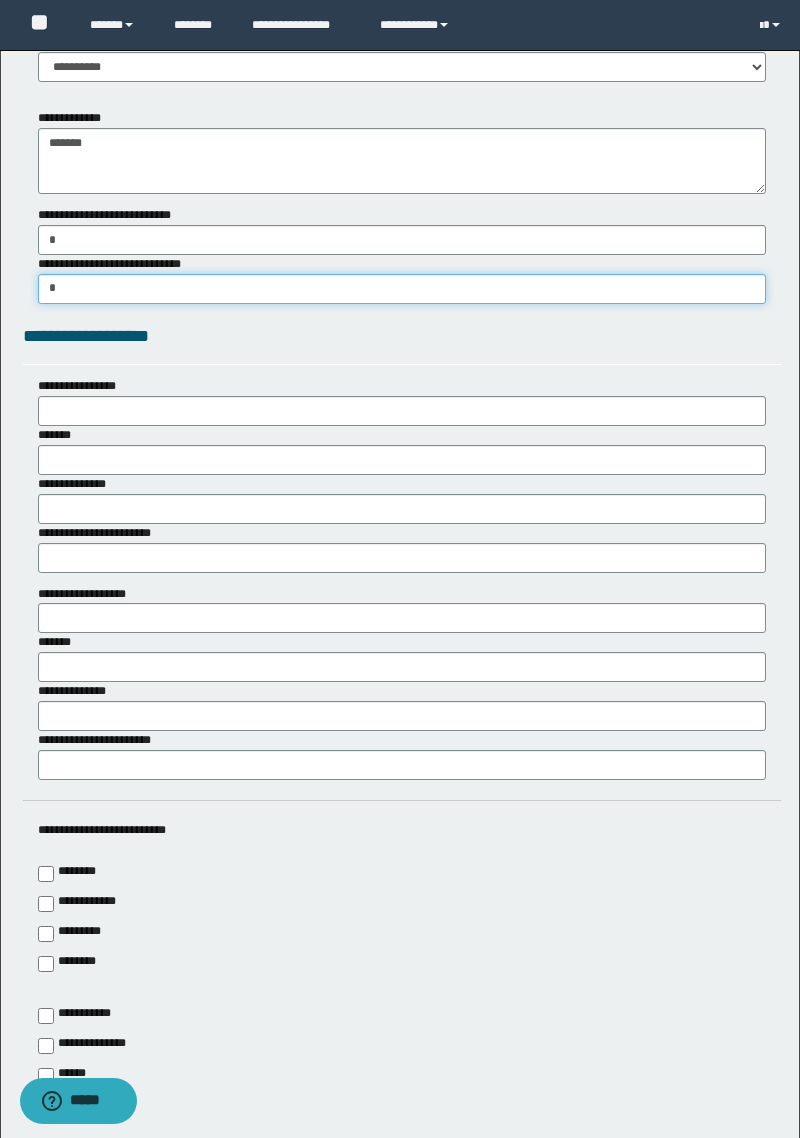 scroll, scrollTop: 3831, scrollLeft: 0, axis: vertical 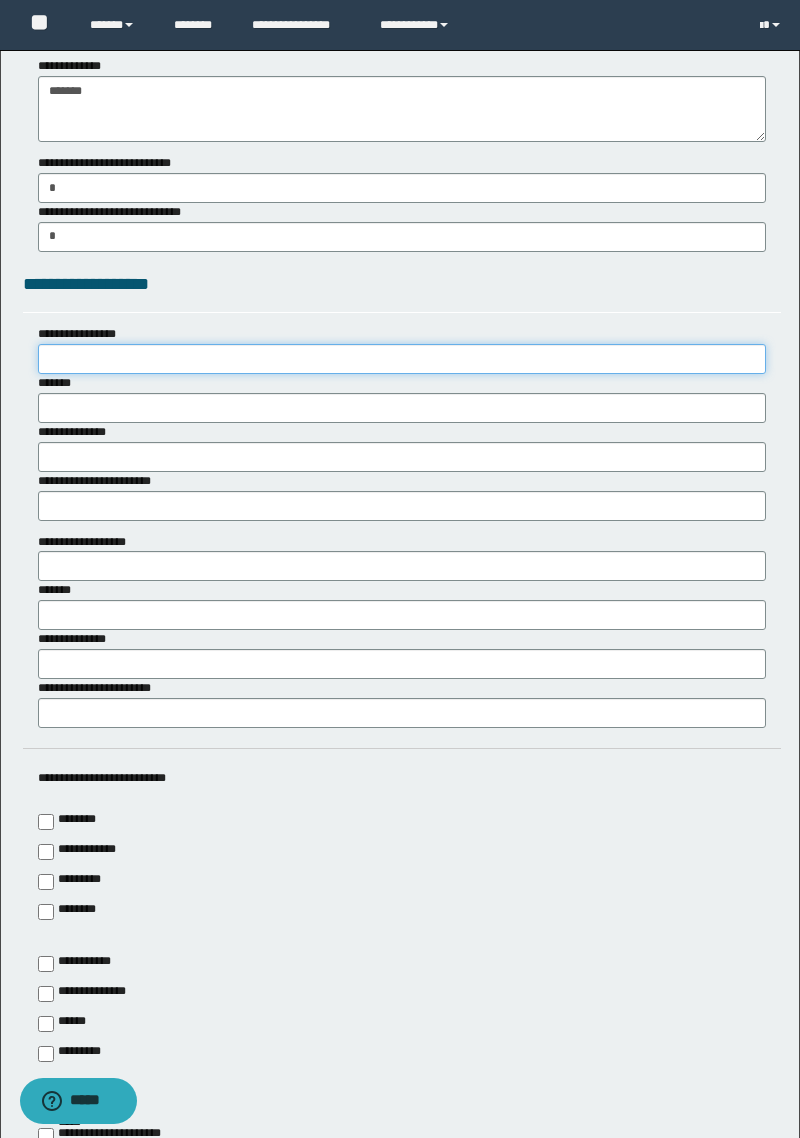 click on "**********" at bounding box center (402, 359) 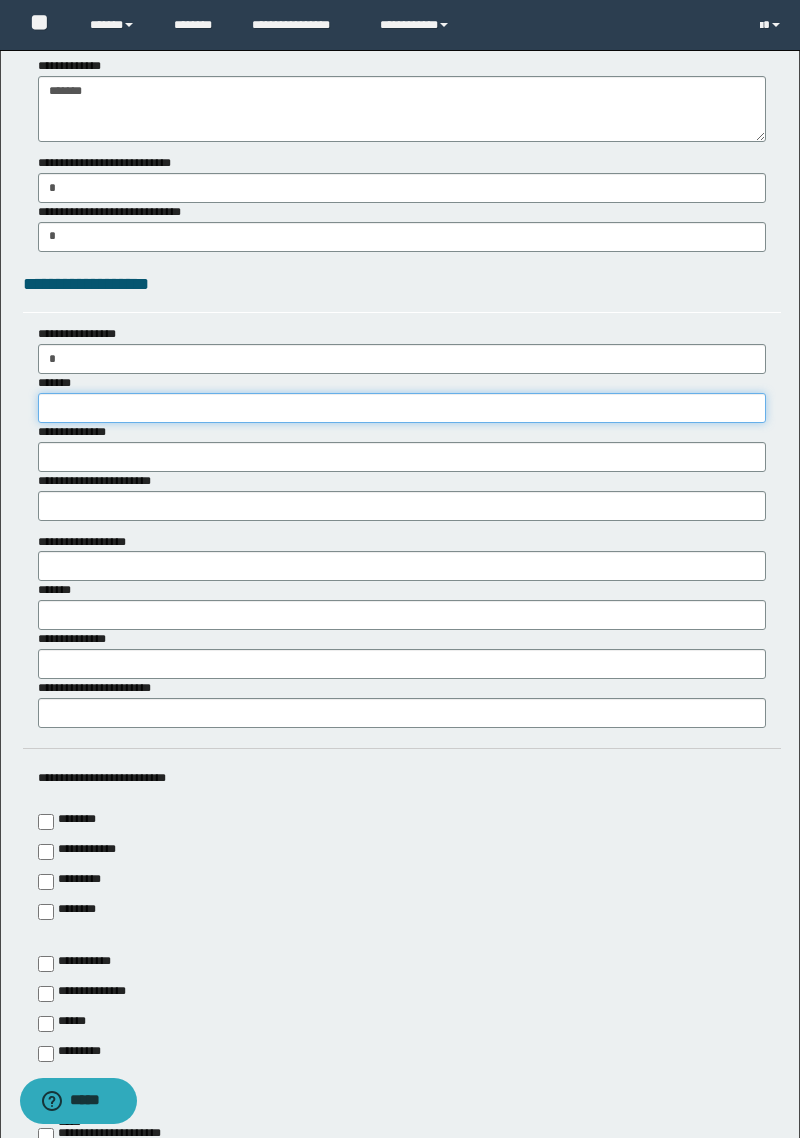 click on "*******" at bounding box center (402, 408) 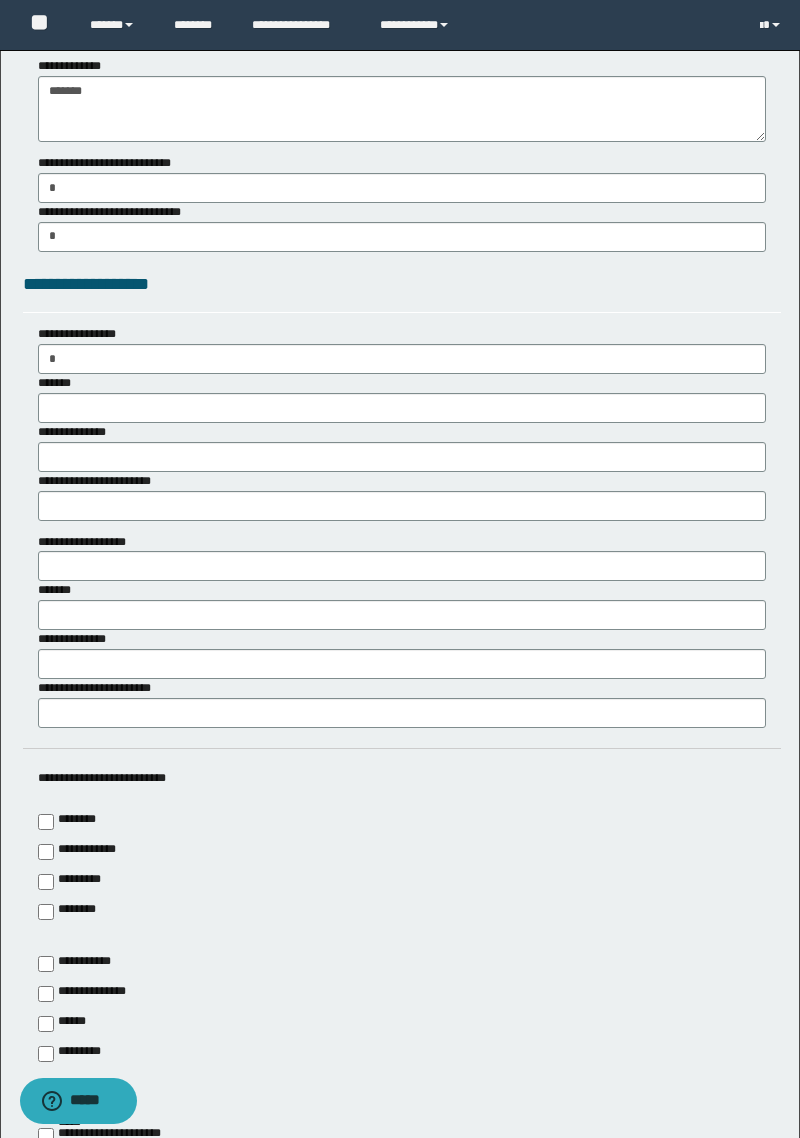 click on "**********" at bounding box center (83, 334) 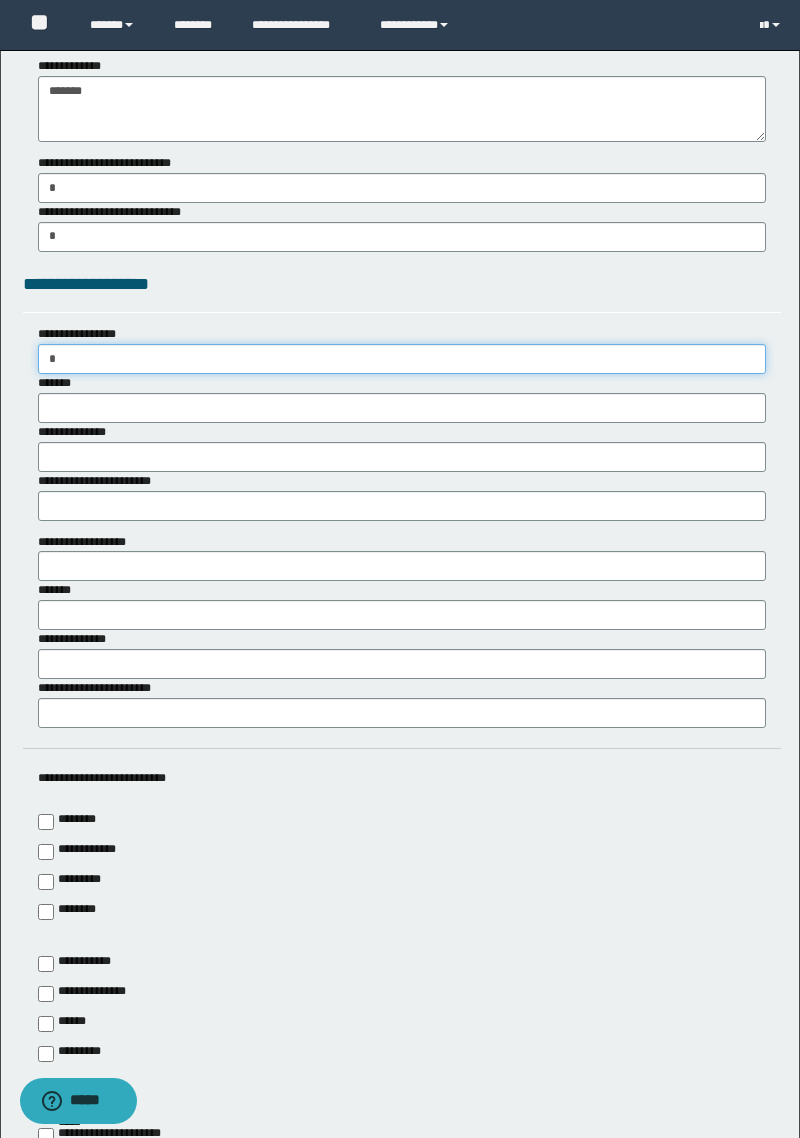 click on "*" at bounding box center [402, 359] 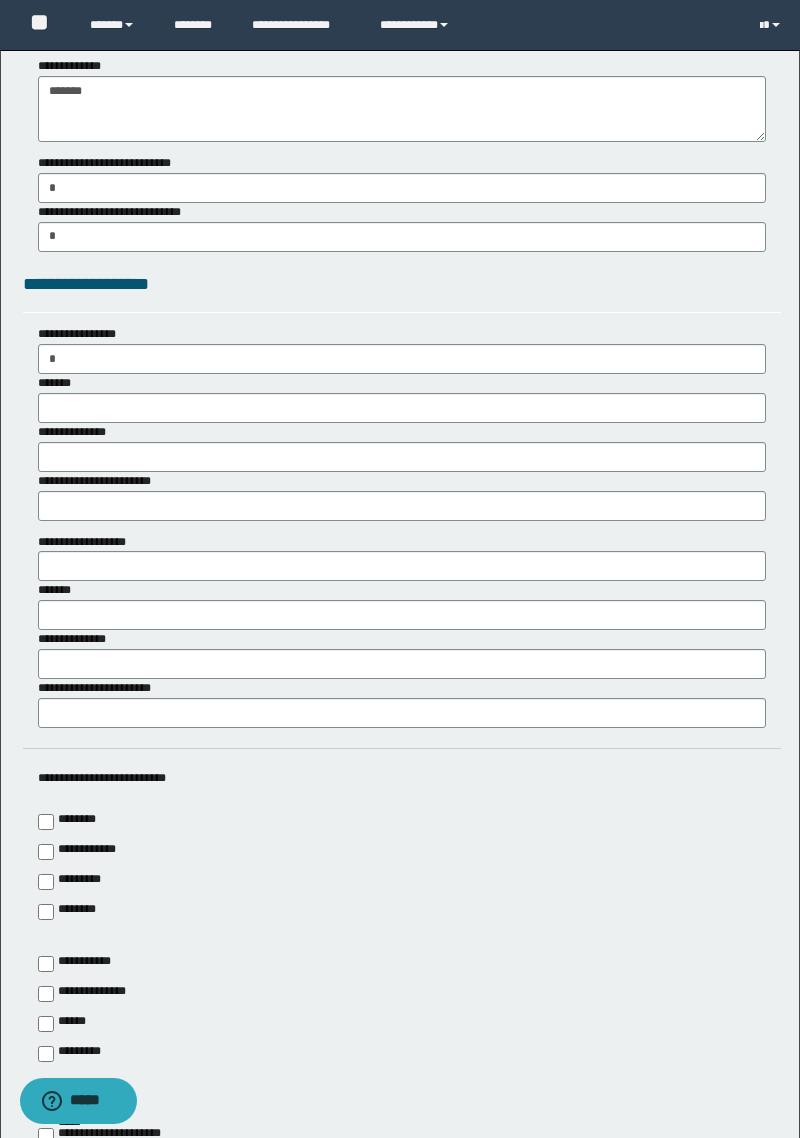 click on "**********" at bounding box center [113, 212] 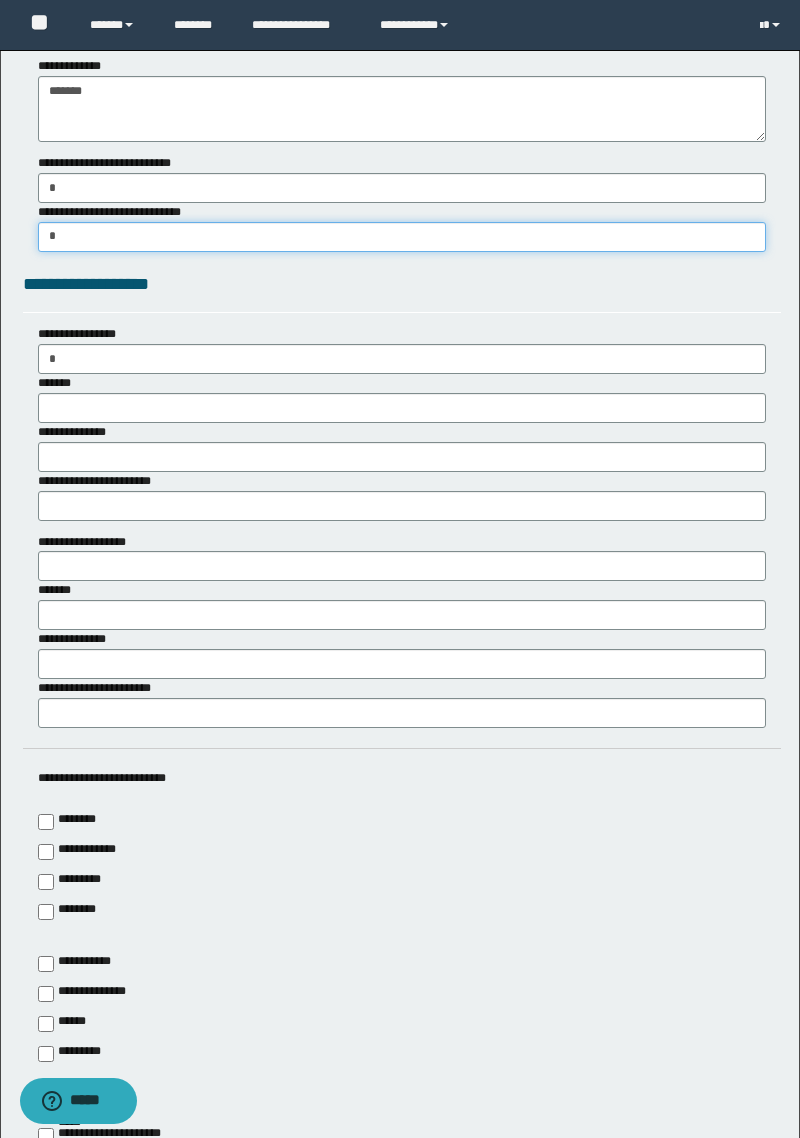 click on "*" at bounding box center (402, 237) 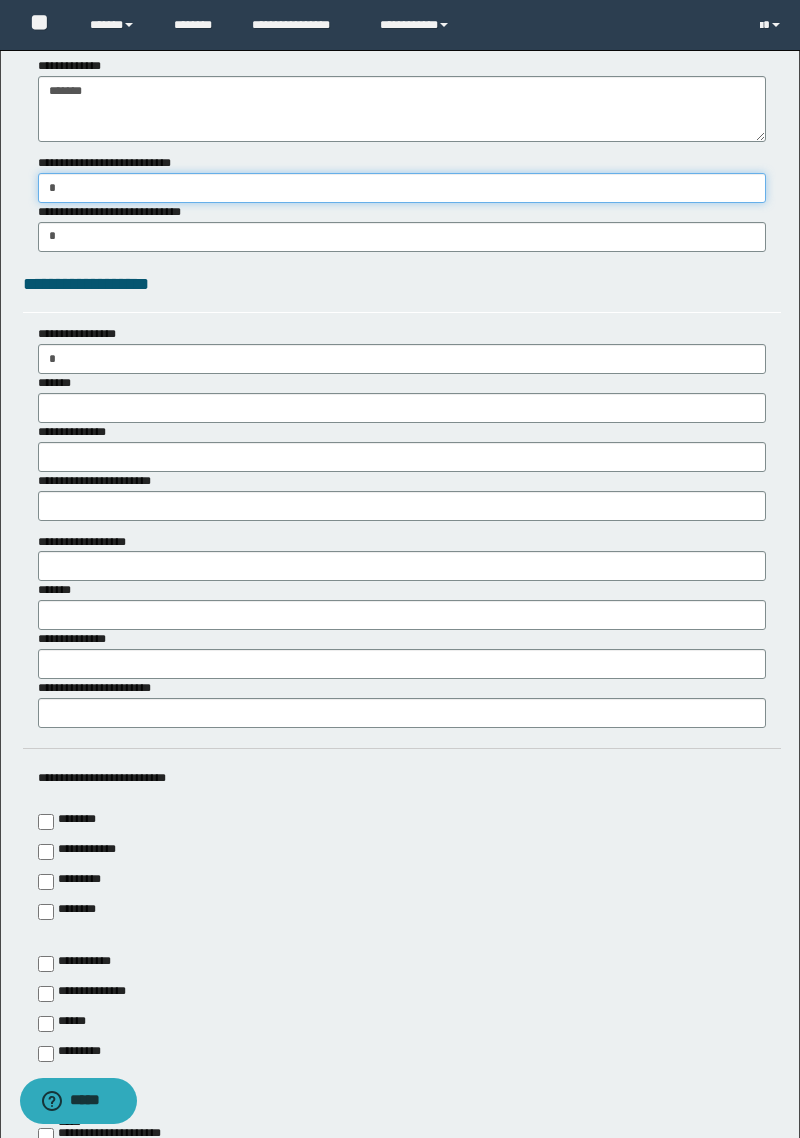 click on "*" at bounding box center [402, 188] 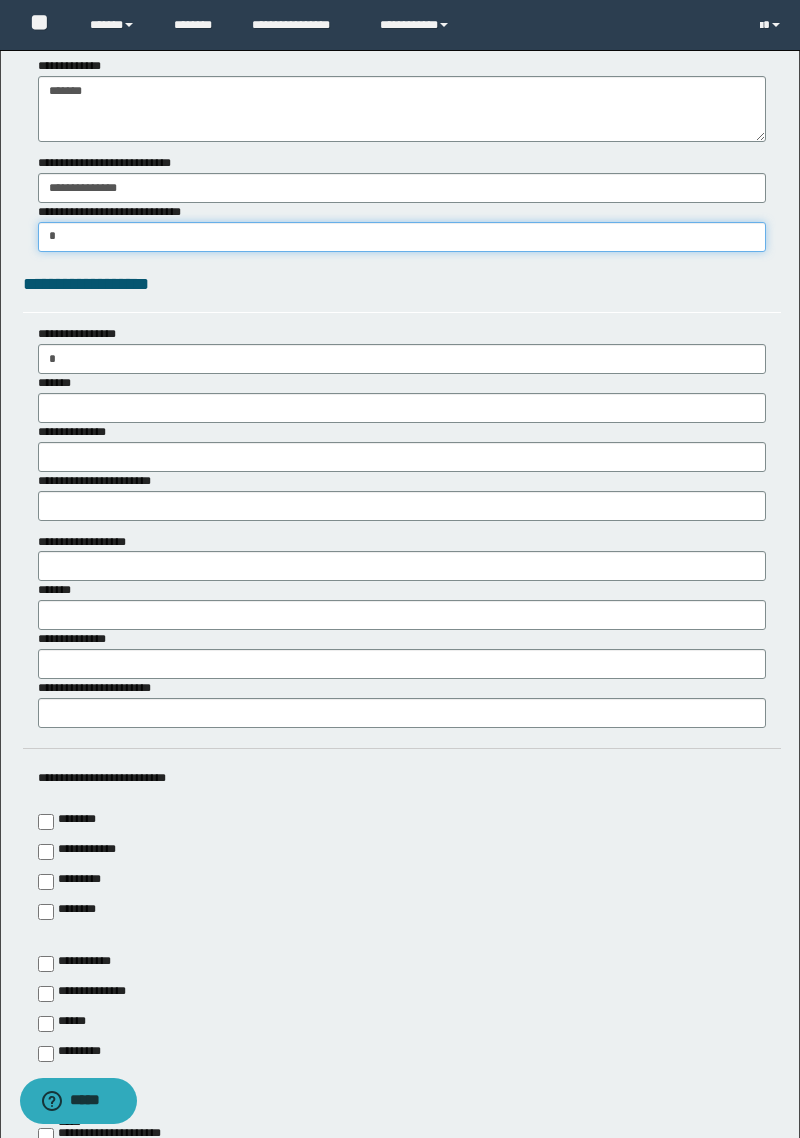 click on "*" at bounding box center (402, 237) 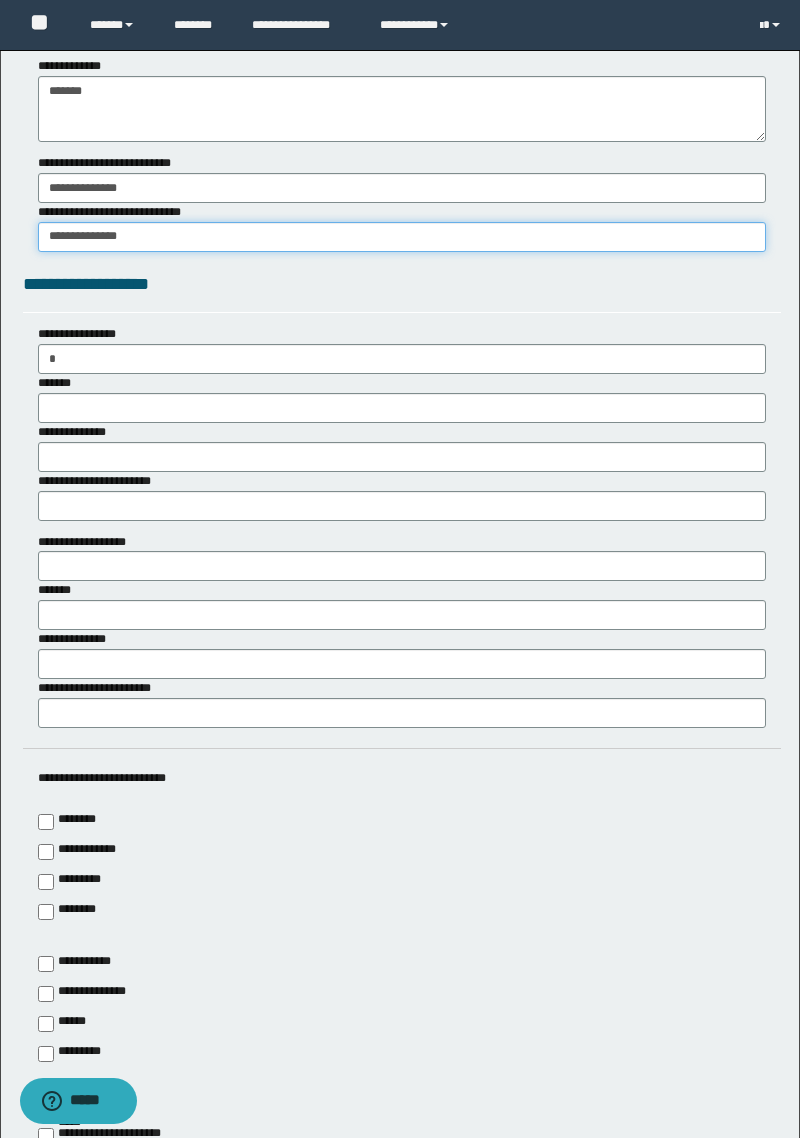 click on "**********" at bounding box center [402, 237] 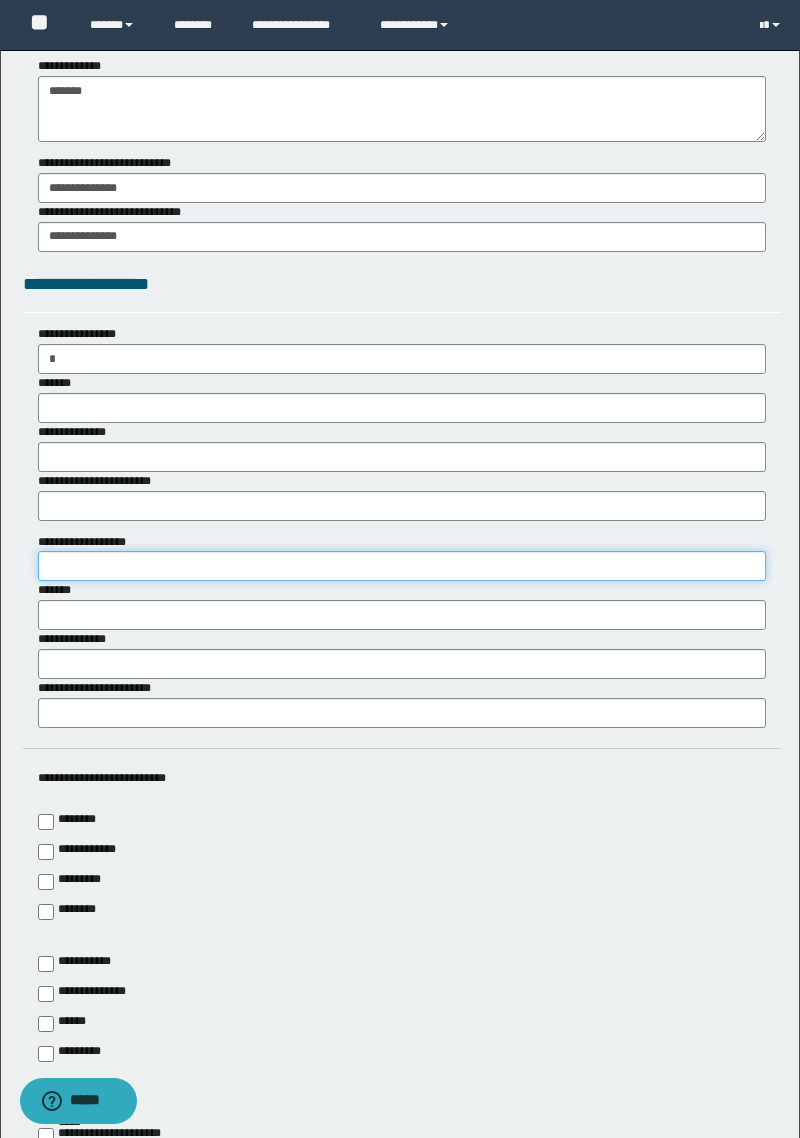 click on "**********" at bounding box center [402, 566] 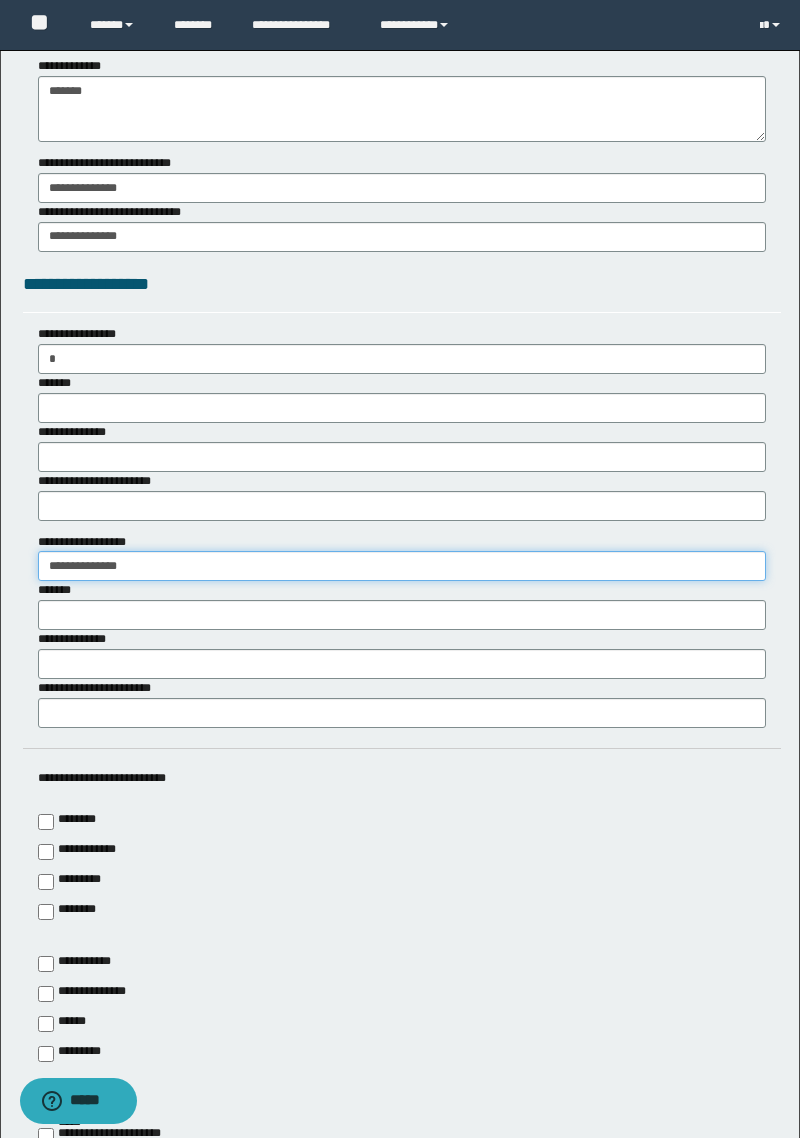 type on "**********" 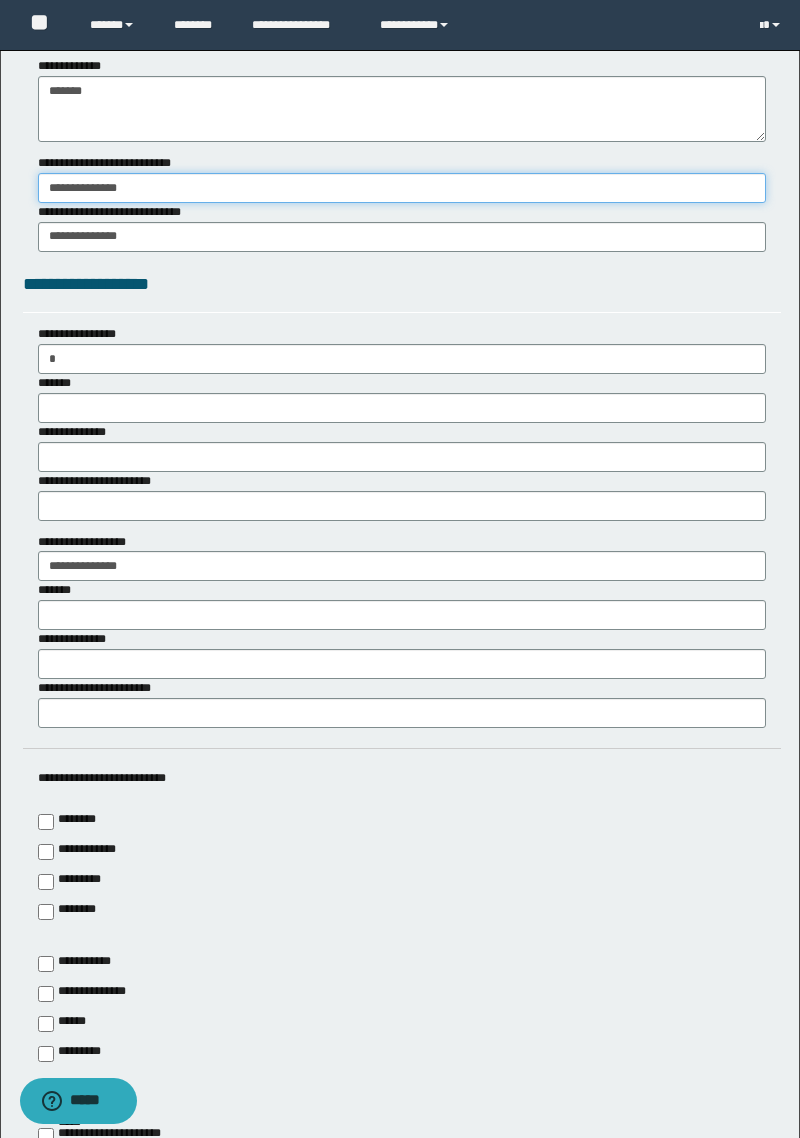 click on "**********" at bounding box center (402, 188) 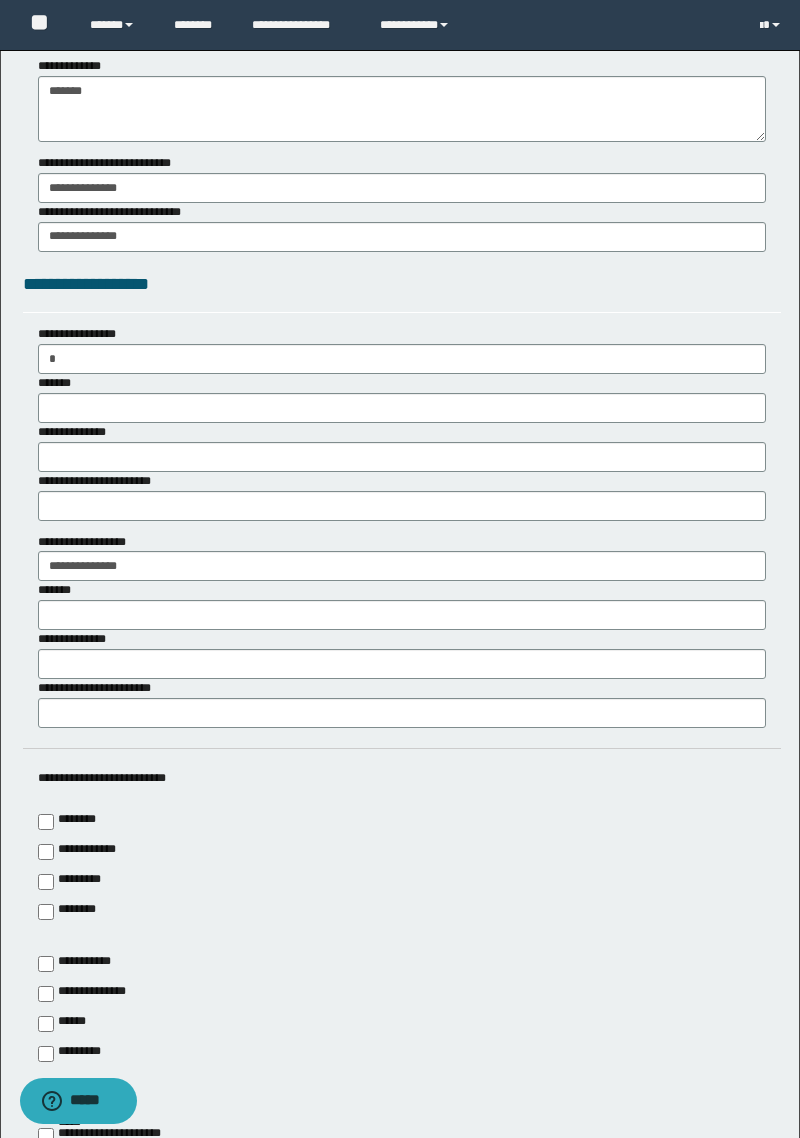 click on "**********" at bounding box center [113, 163] 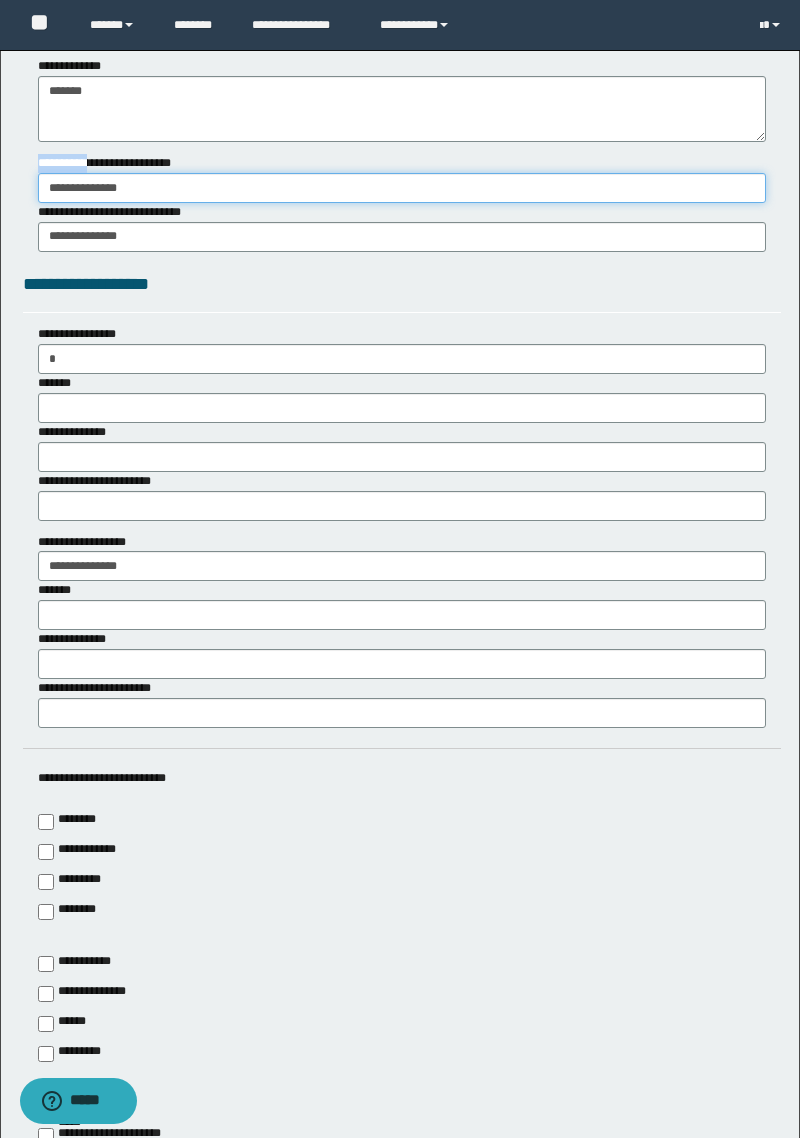 click on "**********" at bounding box center [402, 188] 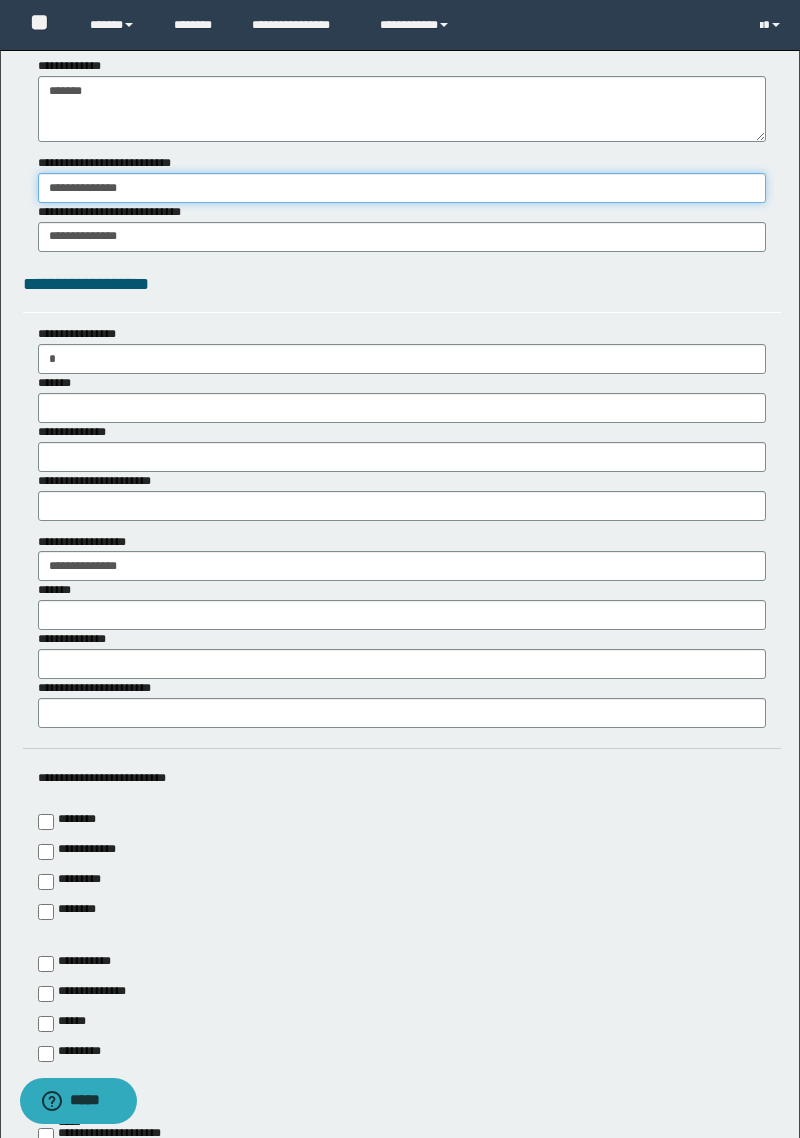 click on "**********" at bounding box center [402, 188] 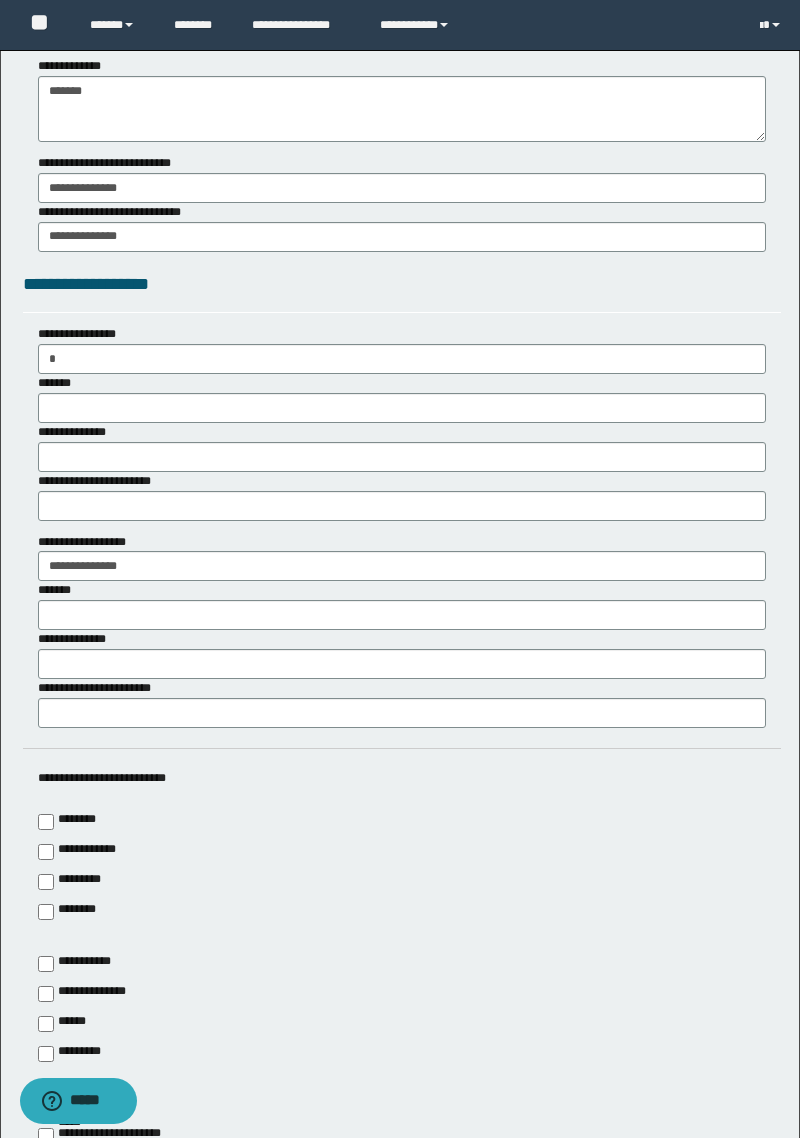 click on "**********" at bounding box center (83, 334) 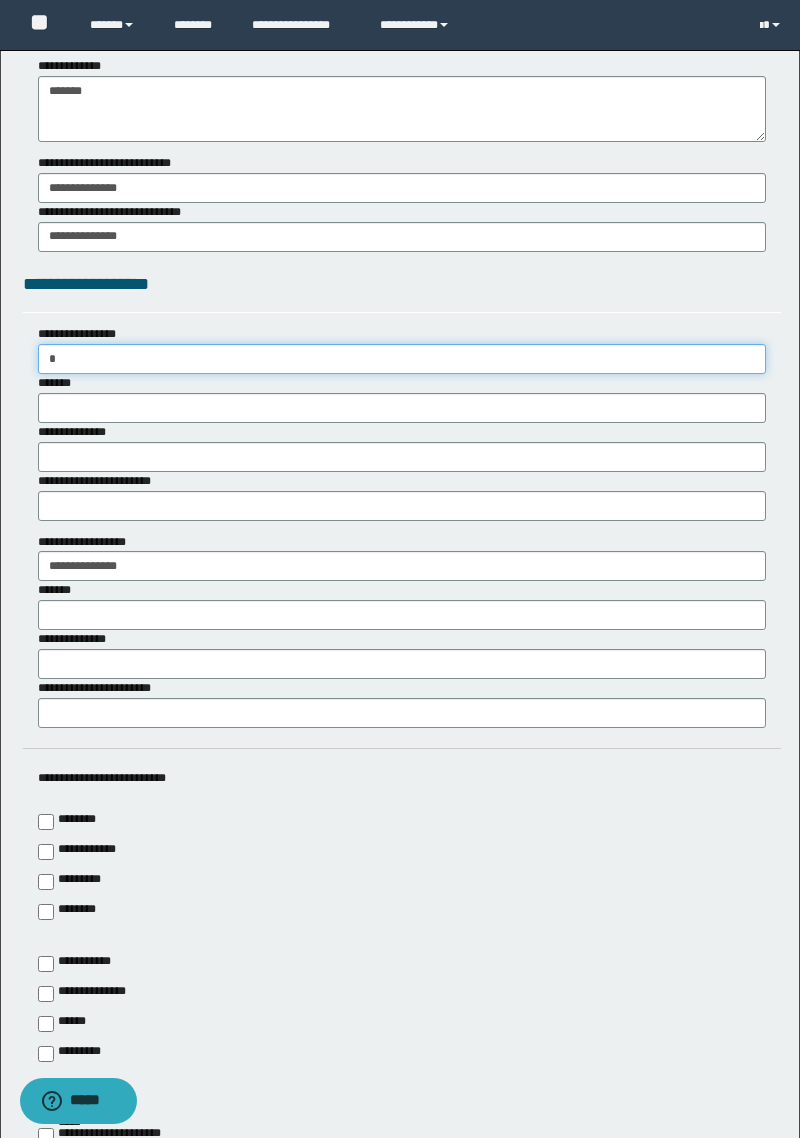 click on "*" at bounding box center (402, 359) 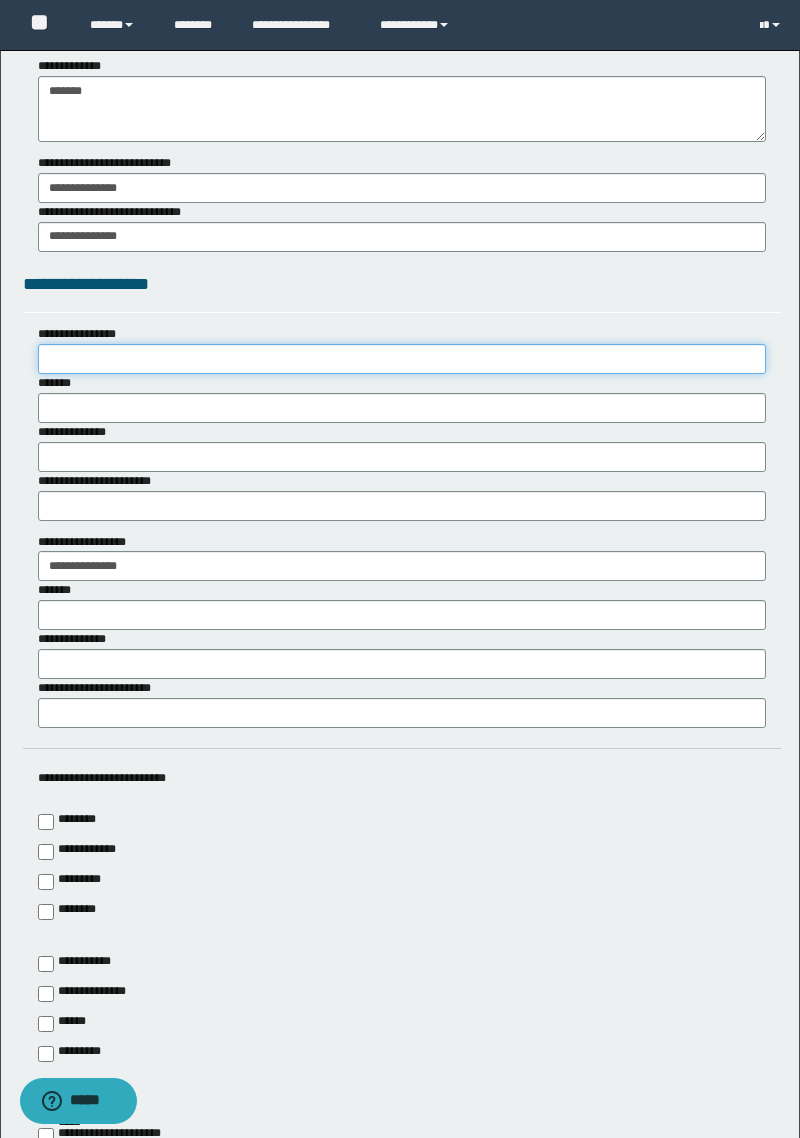 paste on "**********" 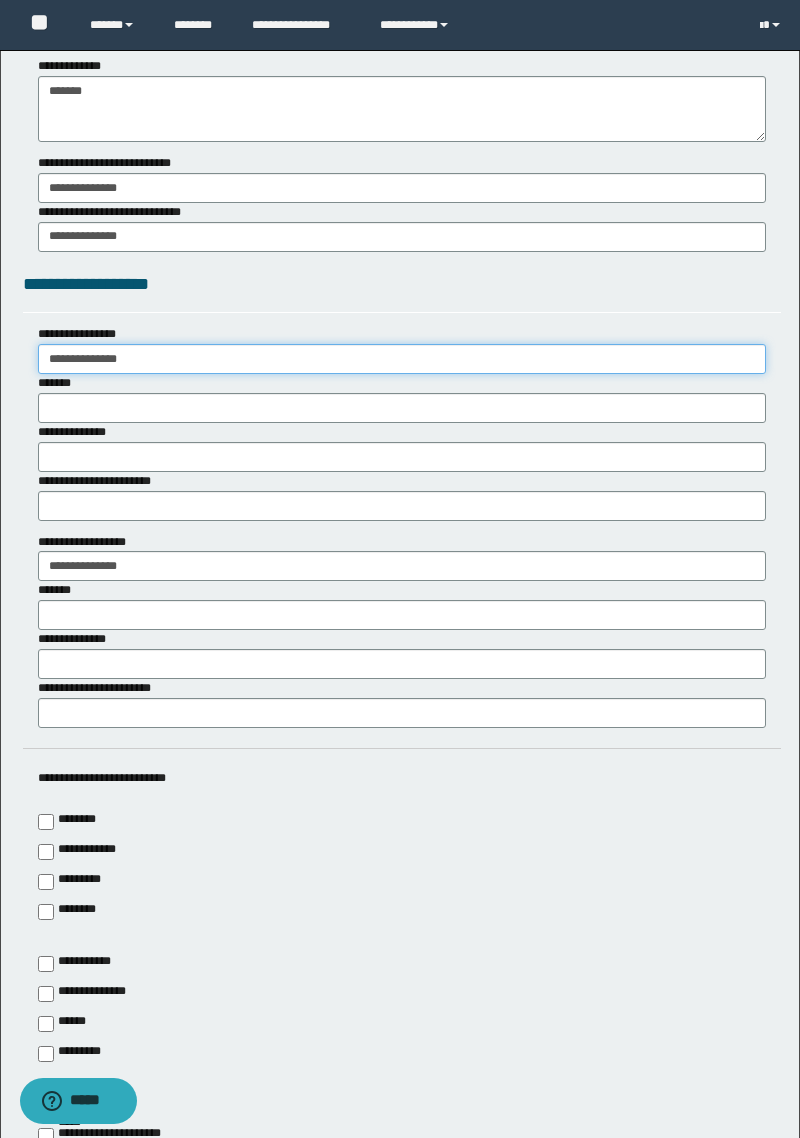 type on "**********" 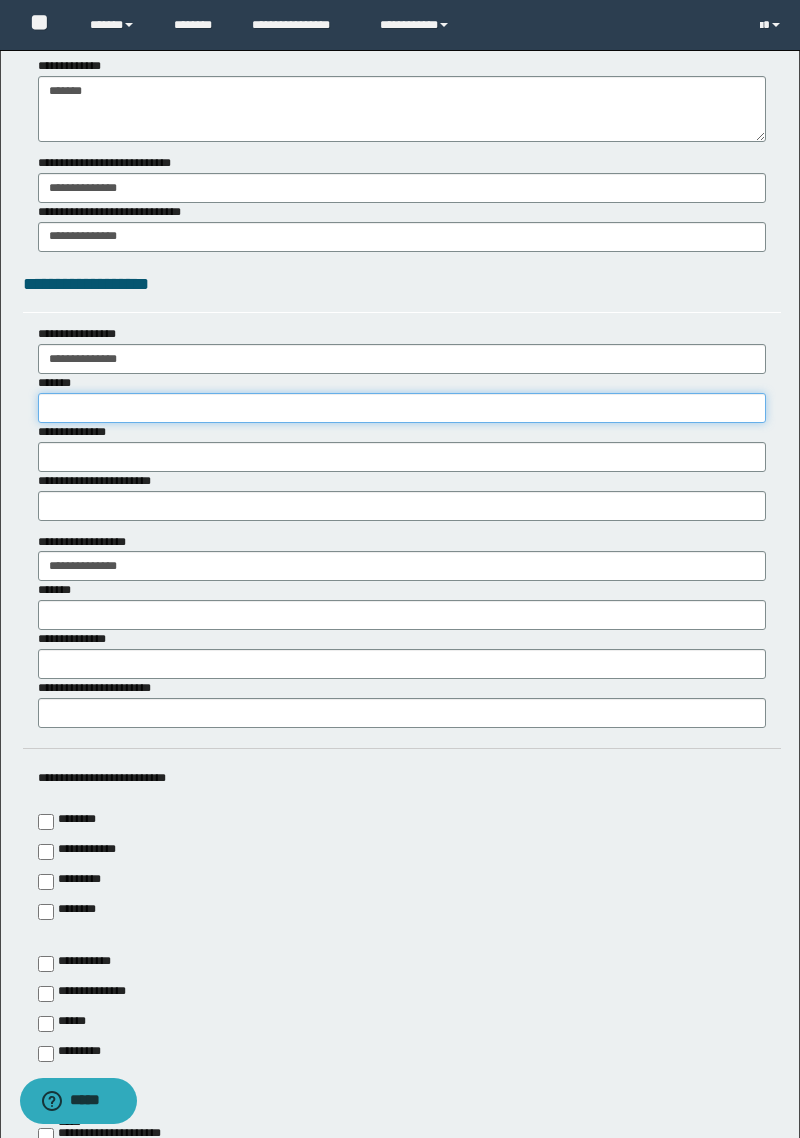 click on "*******" at bounding box center (402, 408) 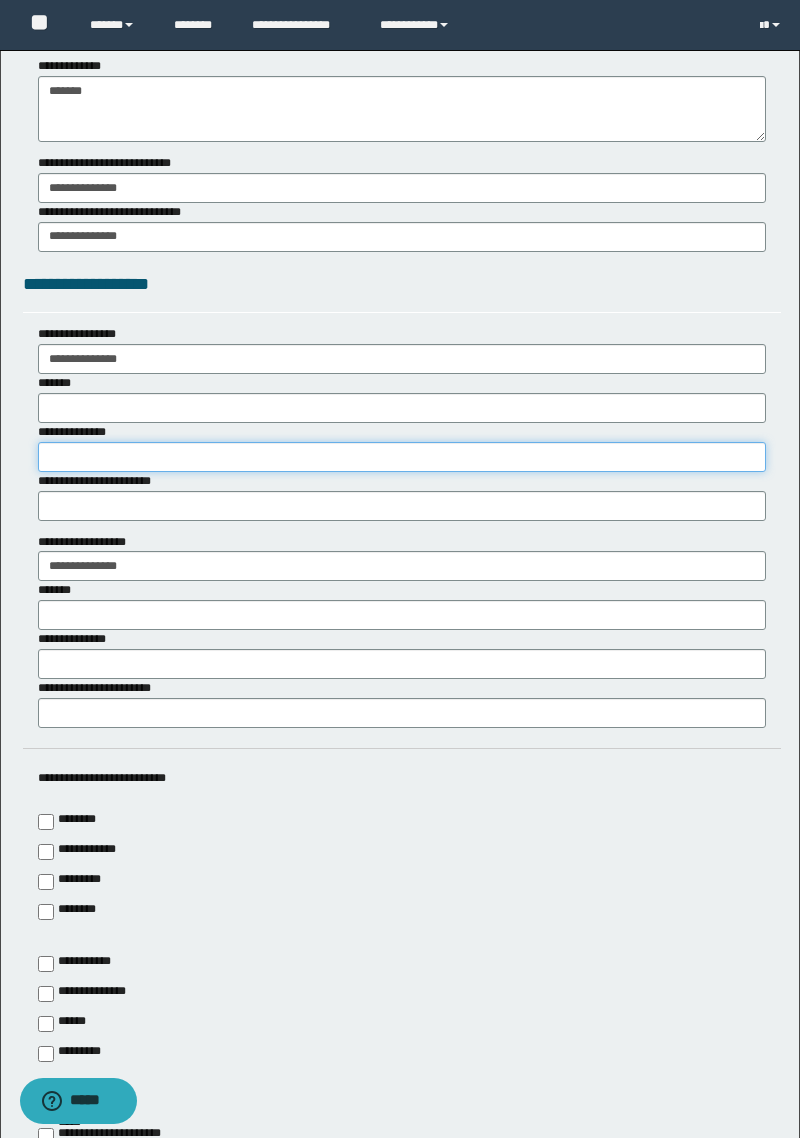 click on "**********" at bounding box center [402, 457] 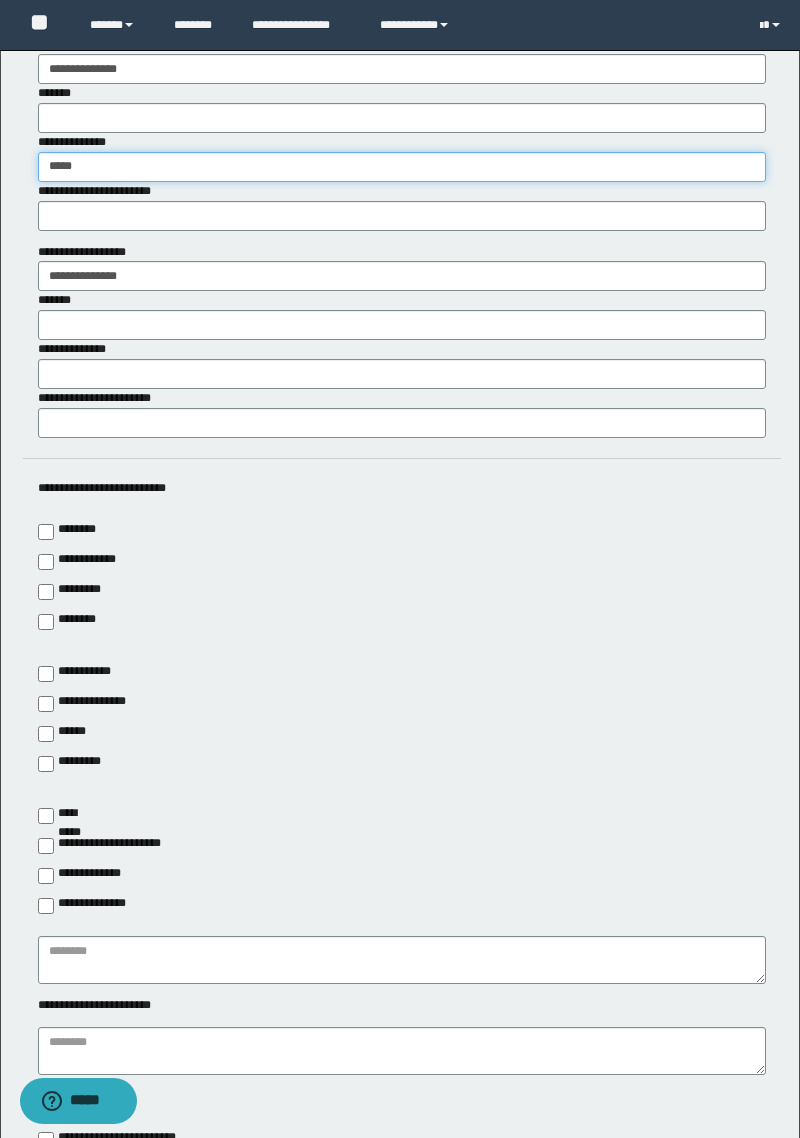 scroll, scrollTop: 4125, scrollLeft: 0, axis: vertical 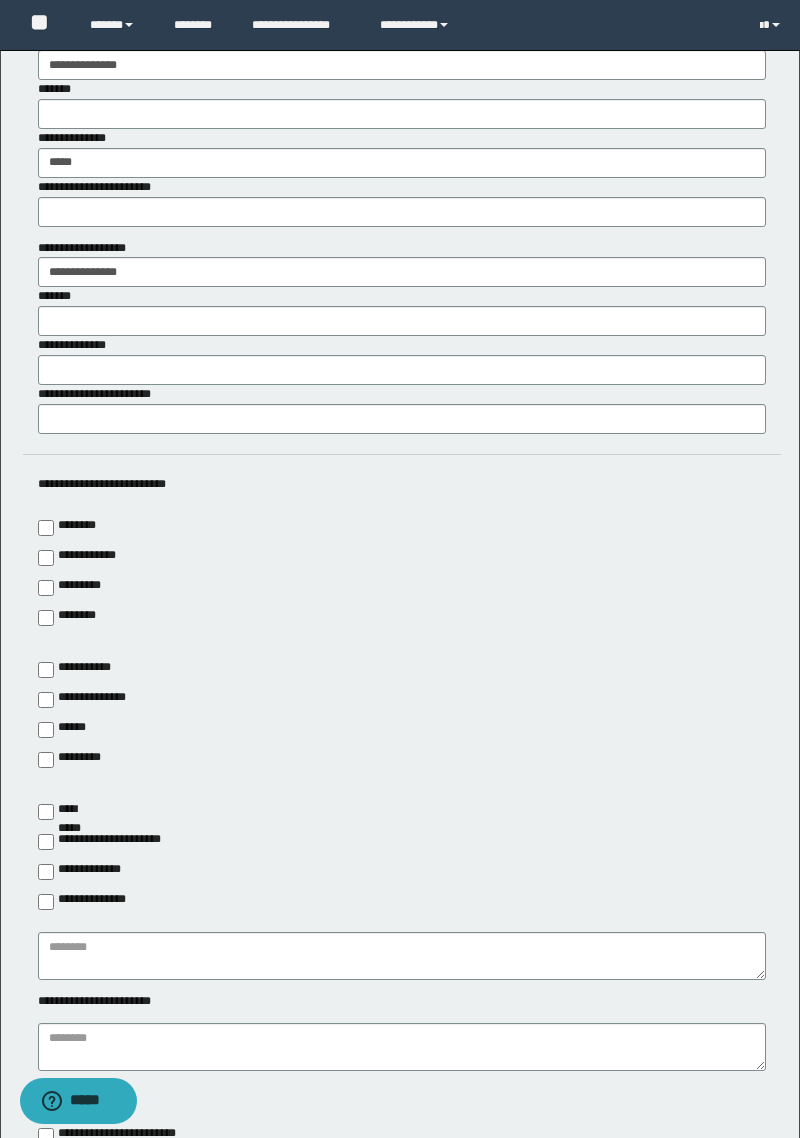 click on "**********" at bounding box center (78, 345) 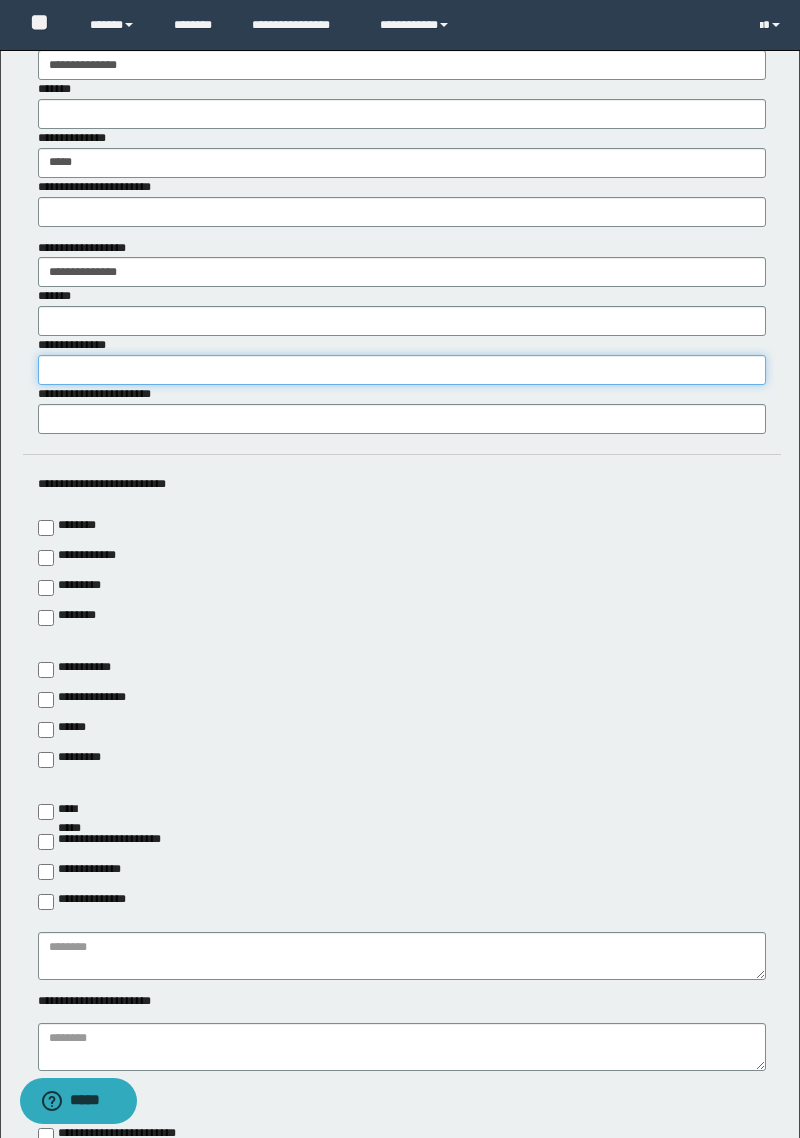 click on "**********" at bounding box center [402, 370] 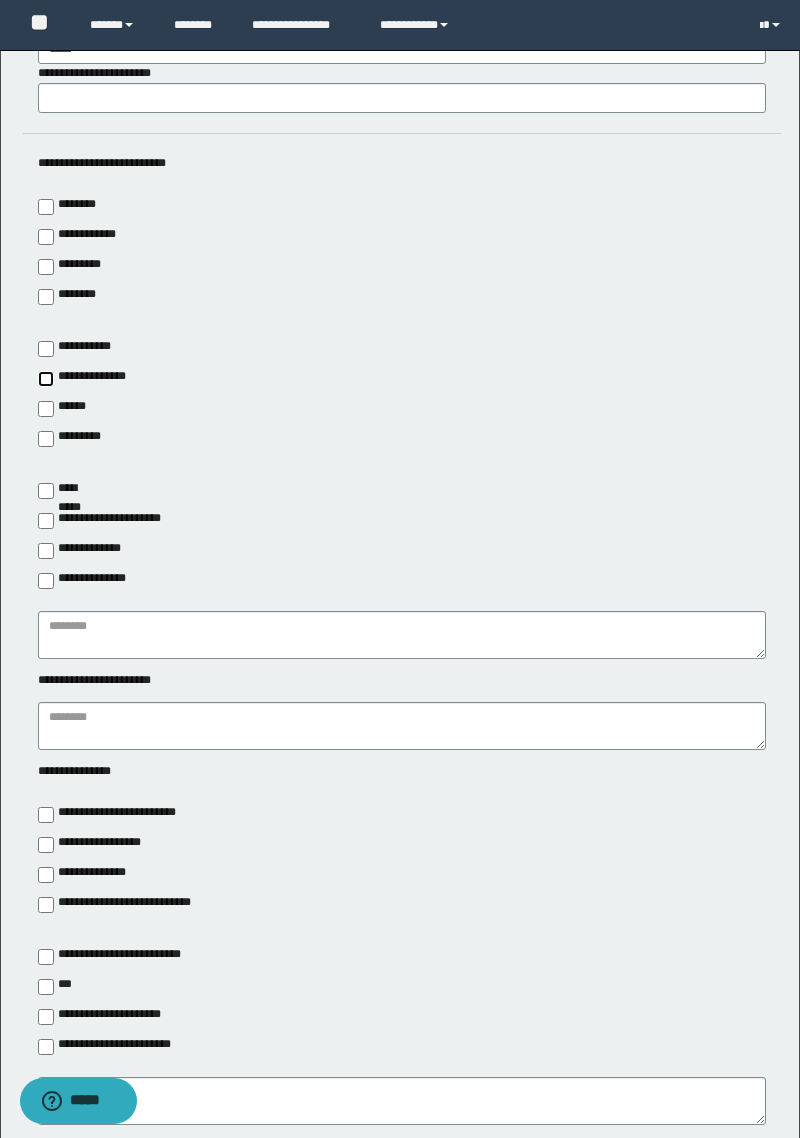 type on "**********" 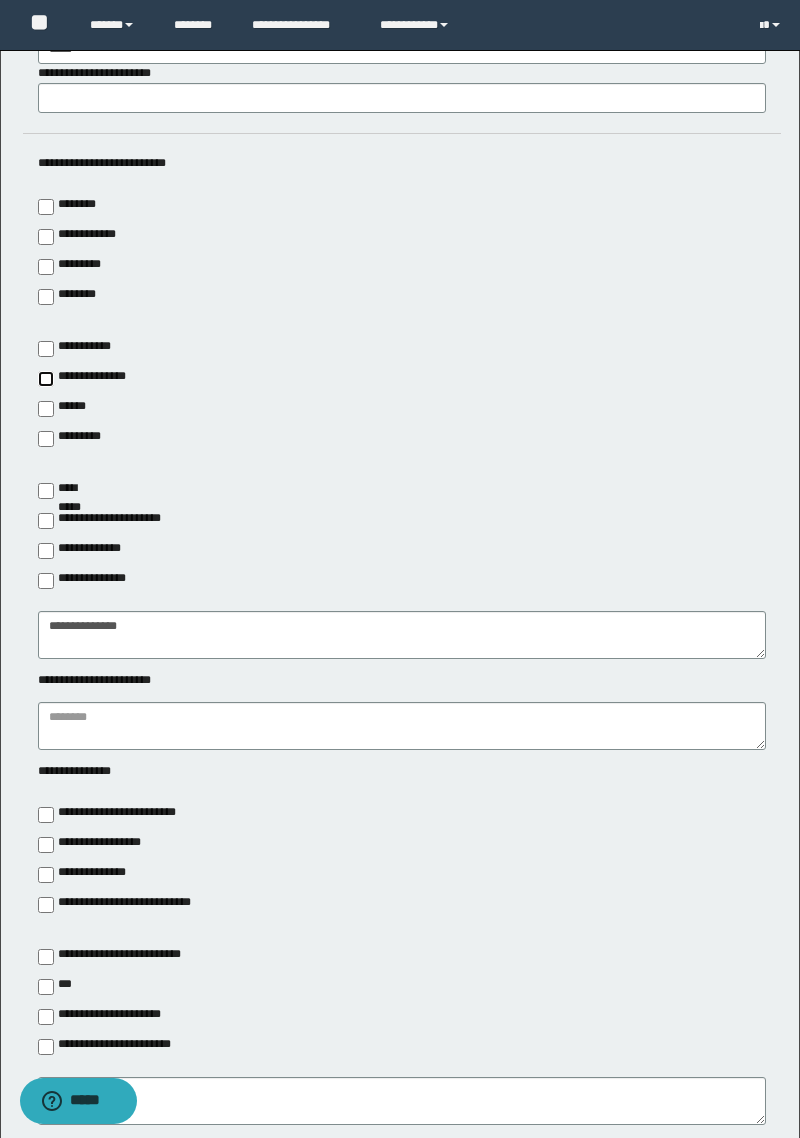 scroll, scrollTop: 4659, scrollLeft: 0, axis: vertical 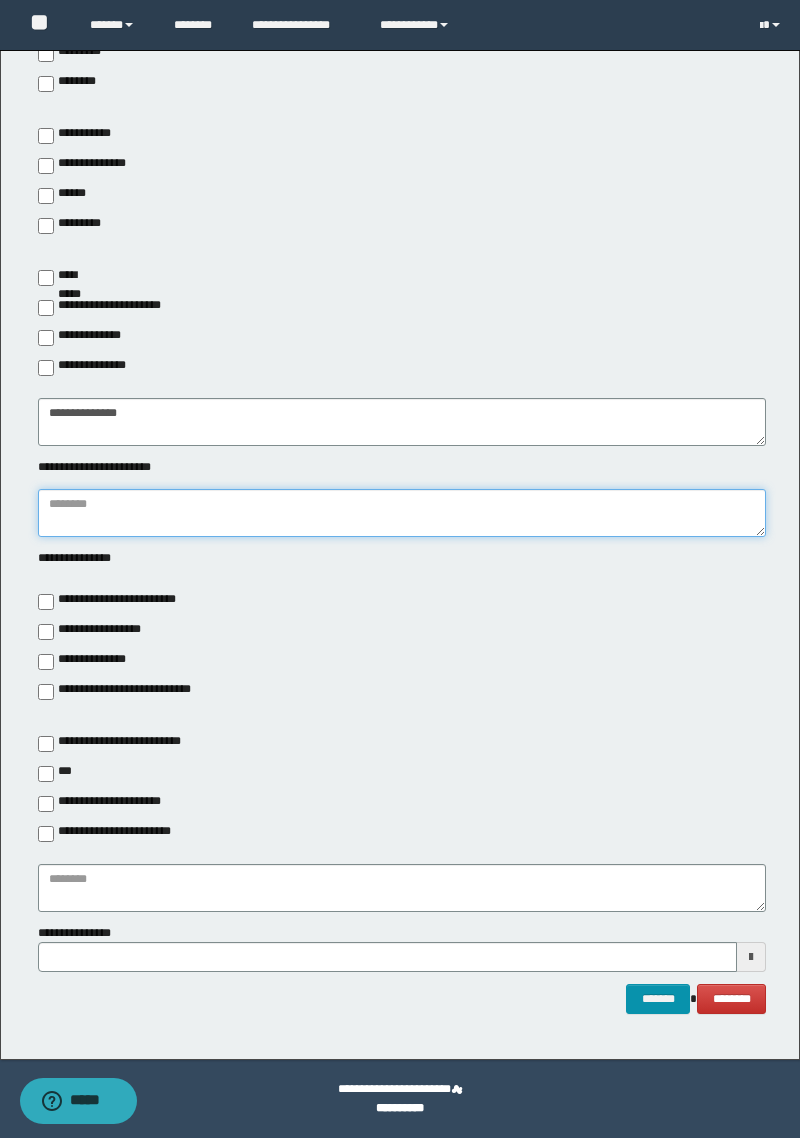 click at bounding box center (402, 513) 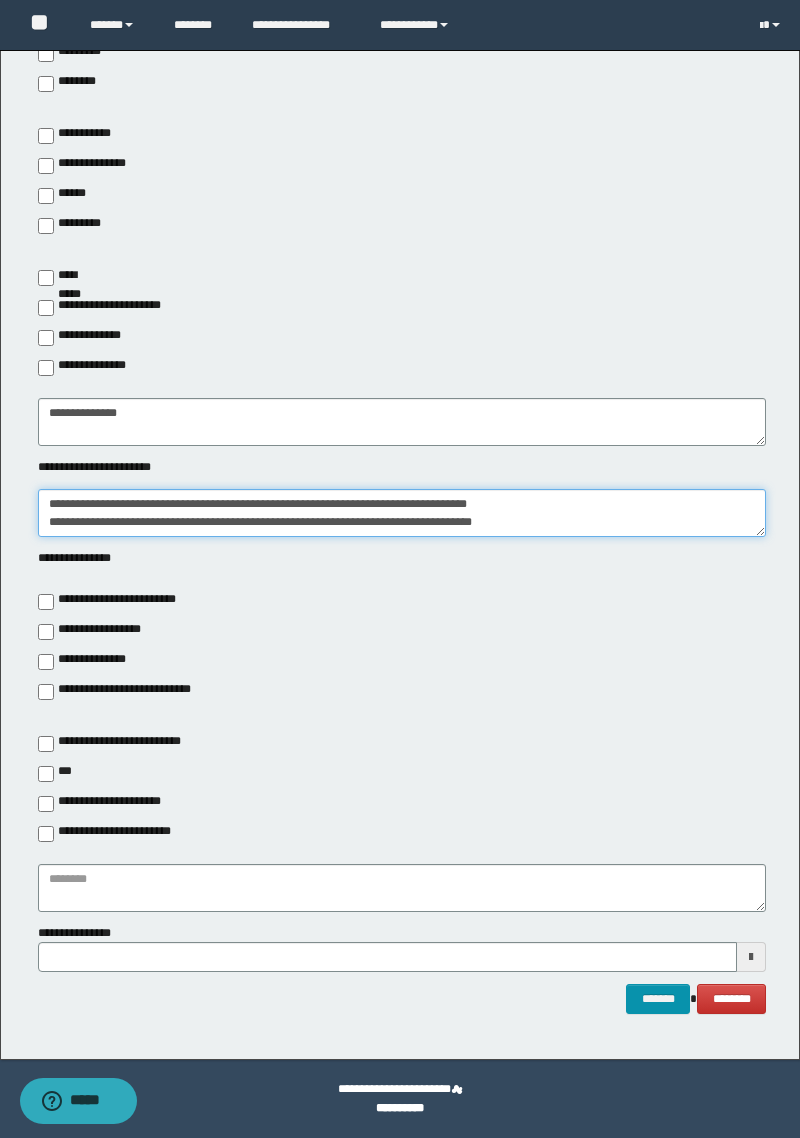 scroll, scrollTop: 47, scrollLeft: 0, axis: vertical 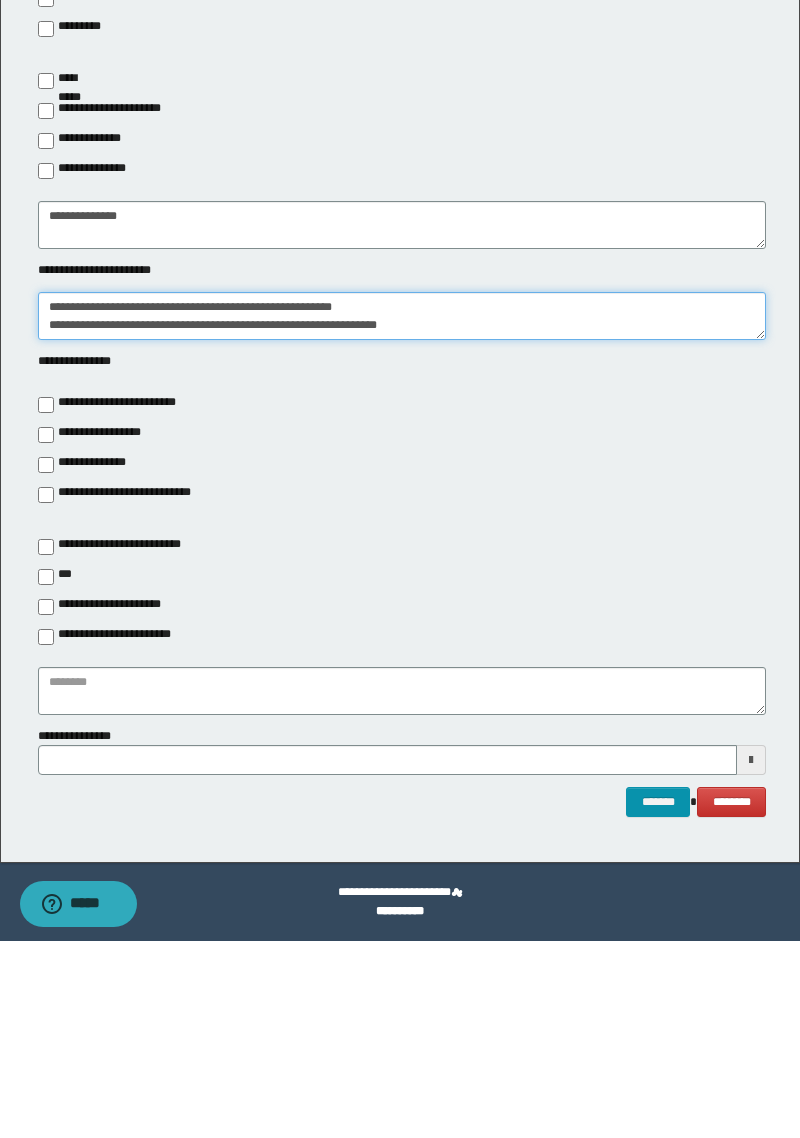 type on "**********" 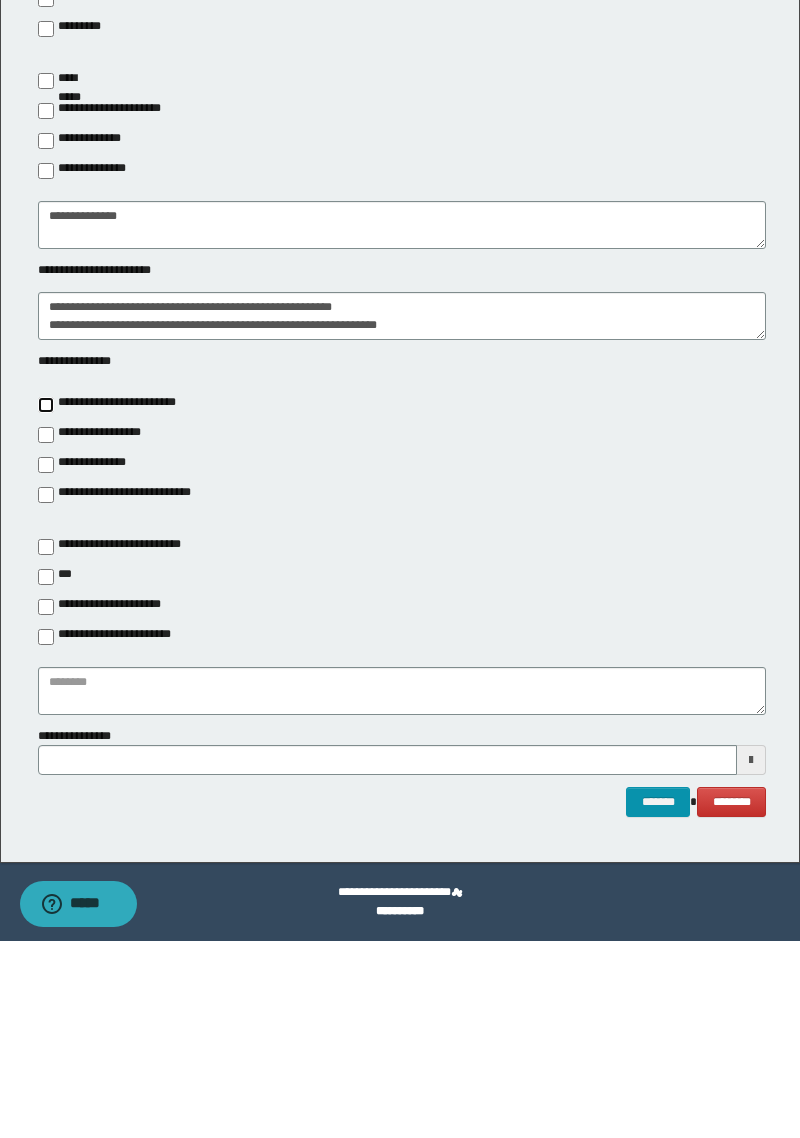 type on "**********" 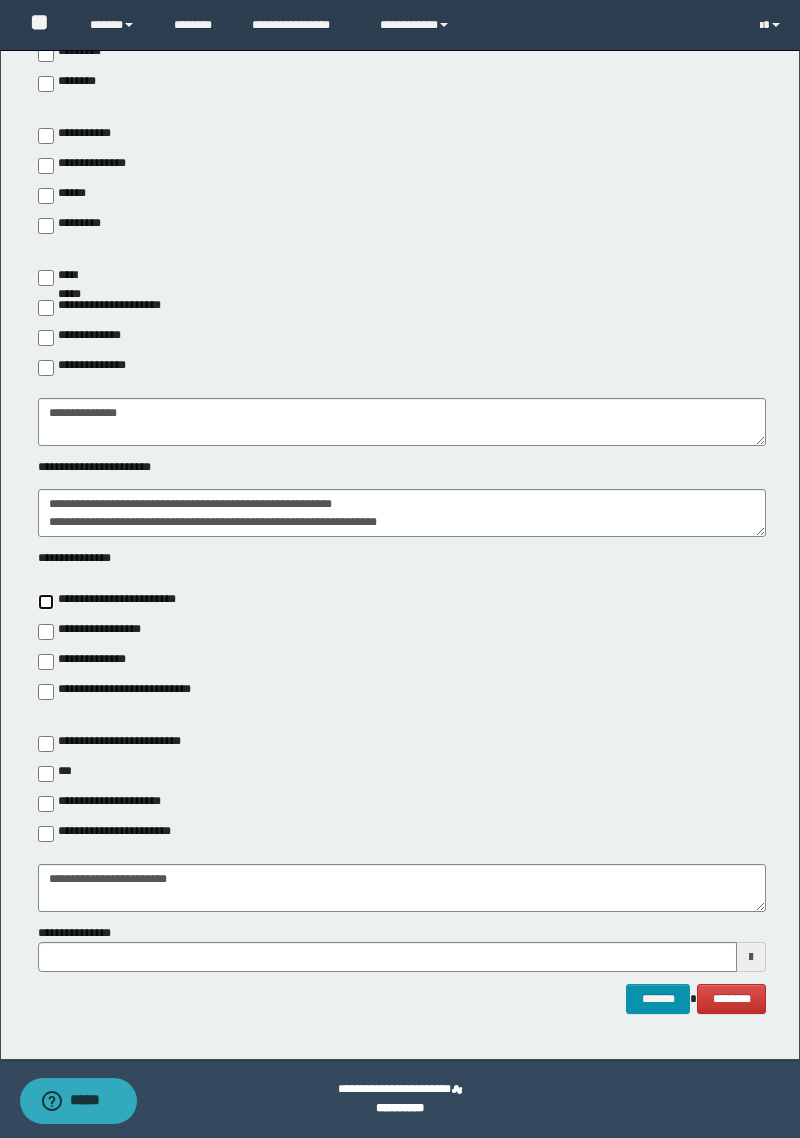 scroll, scrollTop: 54, scrollLeft: 0, axis: vertical 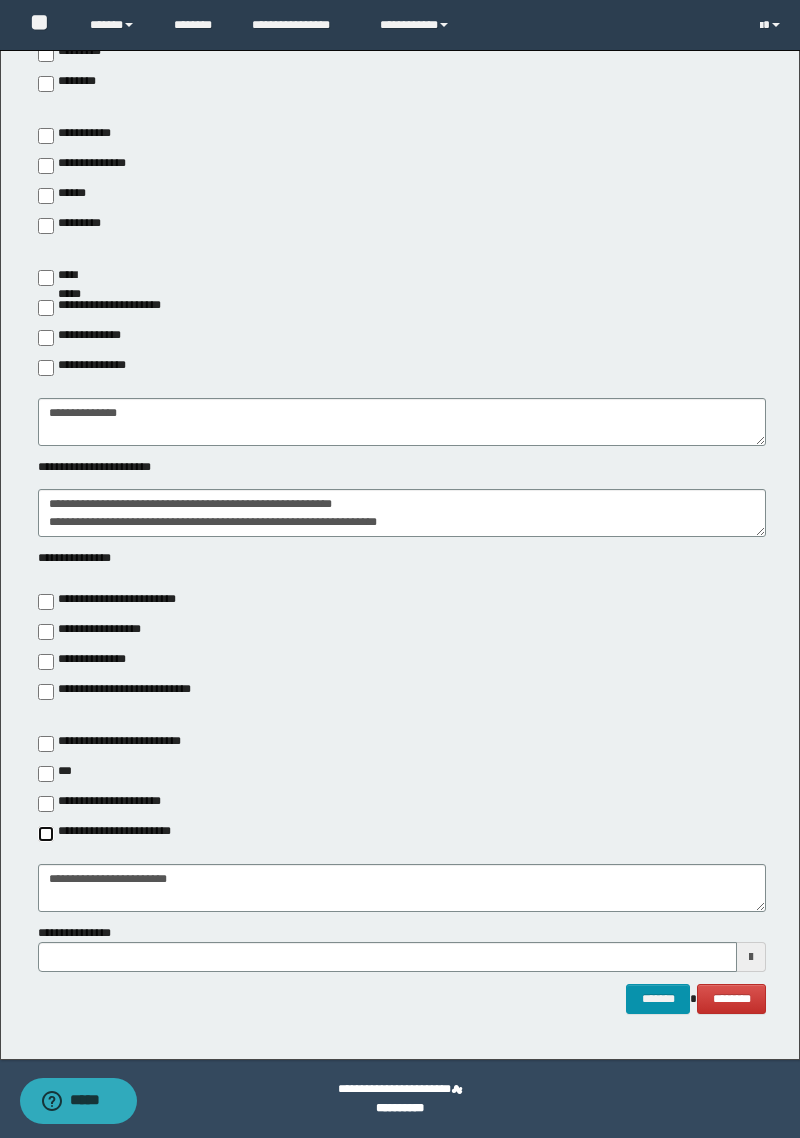 type on "**********" 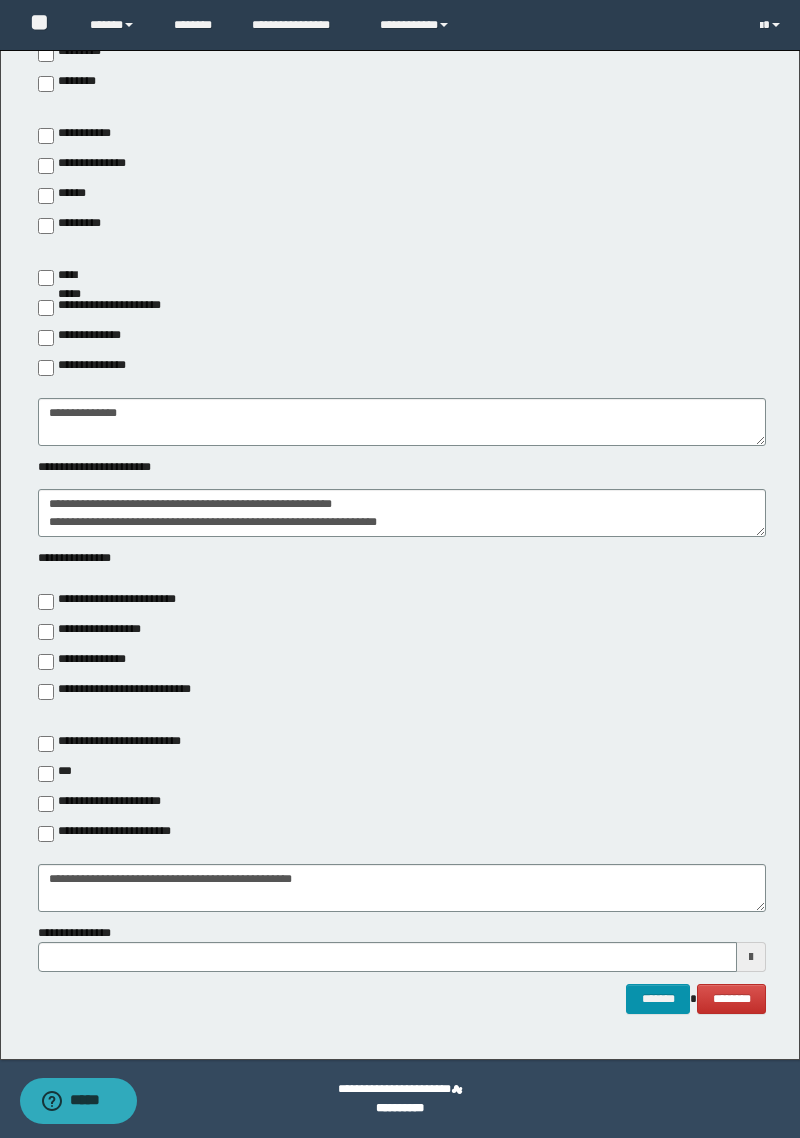 click at bounding box center [751, 957] 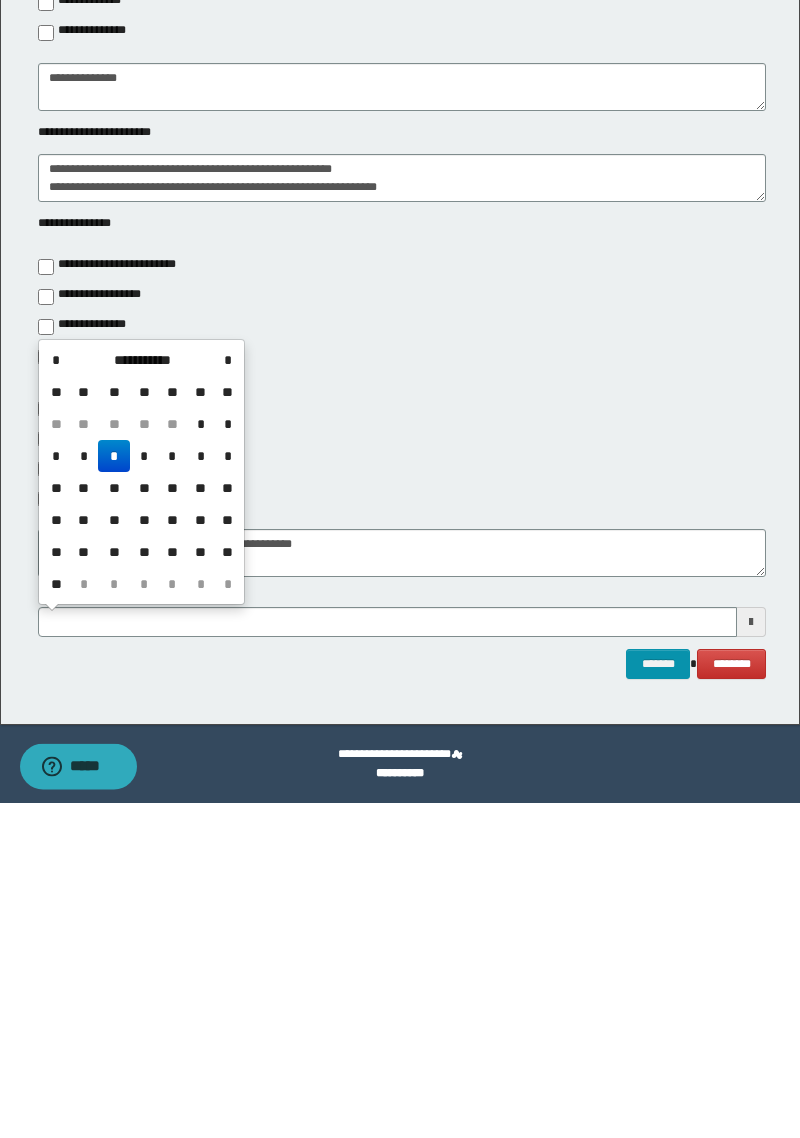 click on "**********" at bounding box center (142, 695) 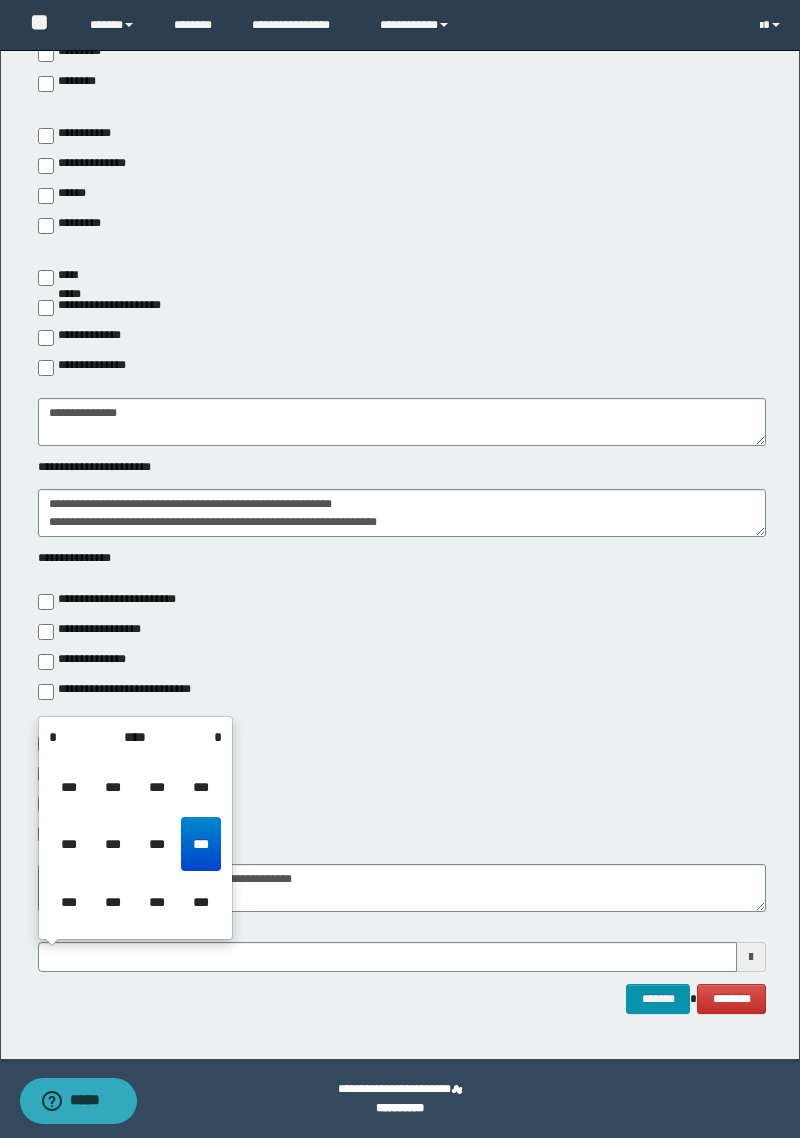 click on "****" at bounding box center (135, 737) 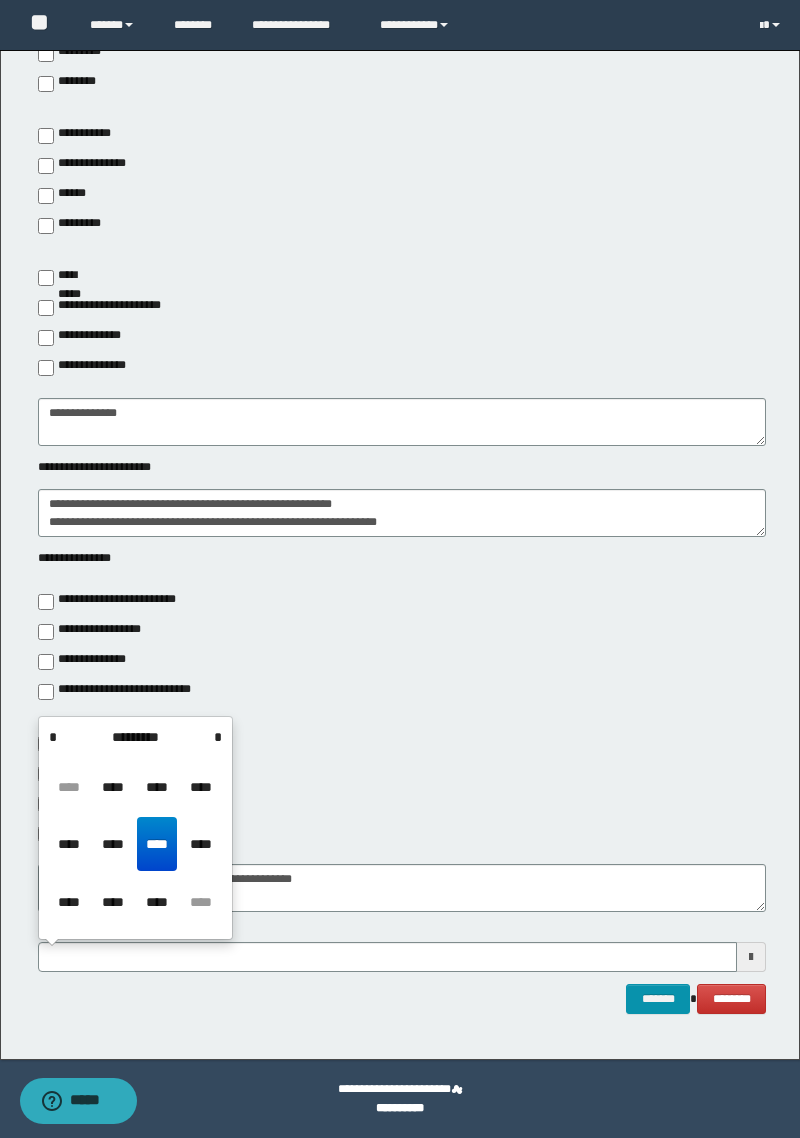 click on "****" at bounding box center (201, 844) 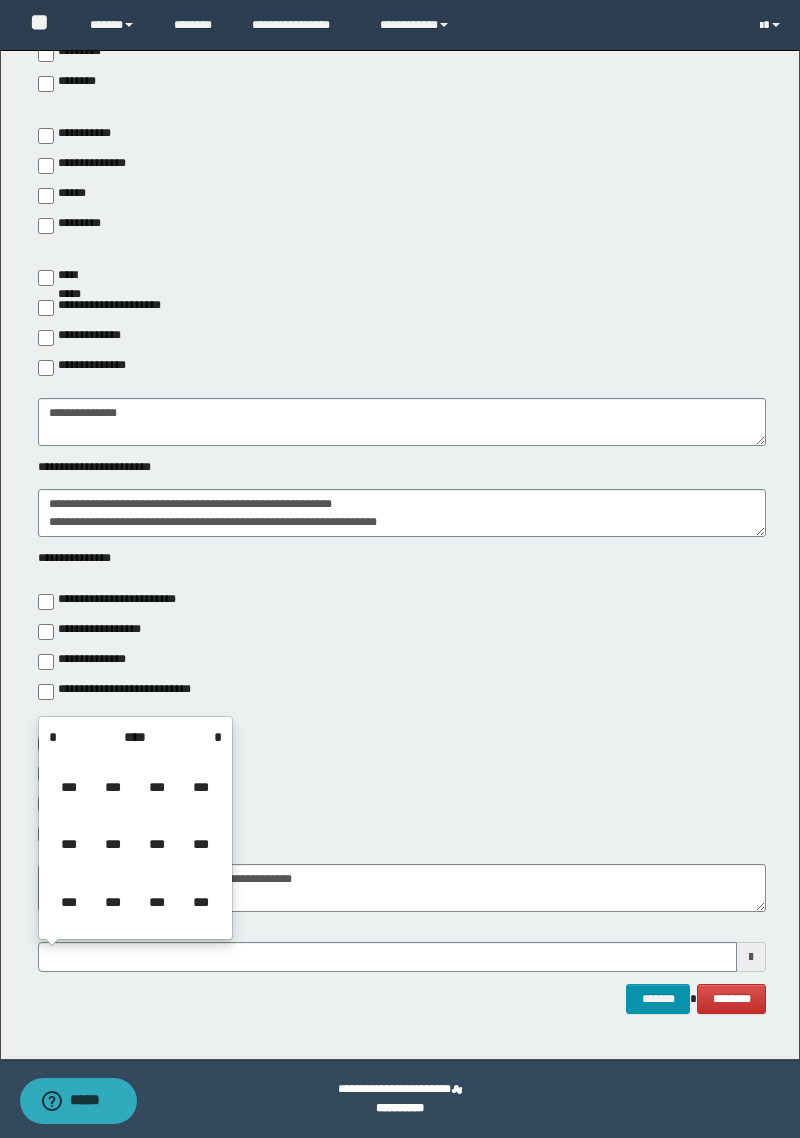 click on "***" at bounding box center [201, 844] 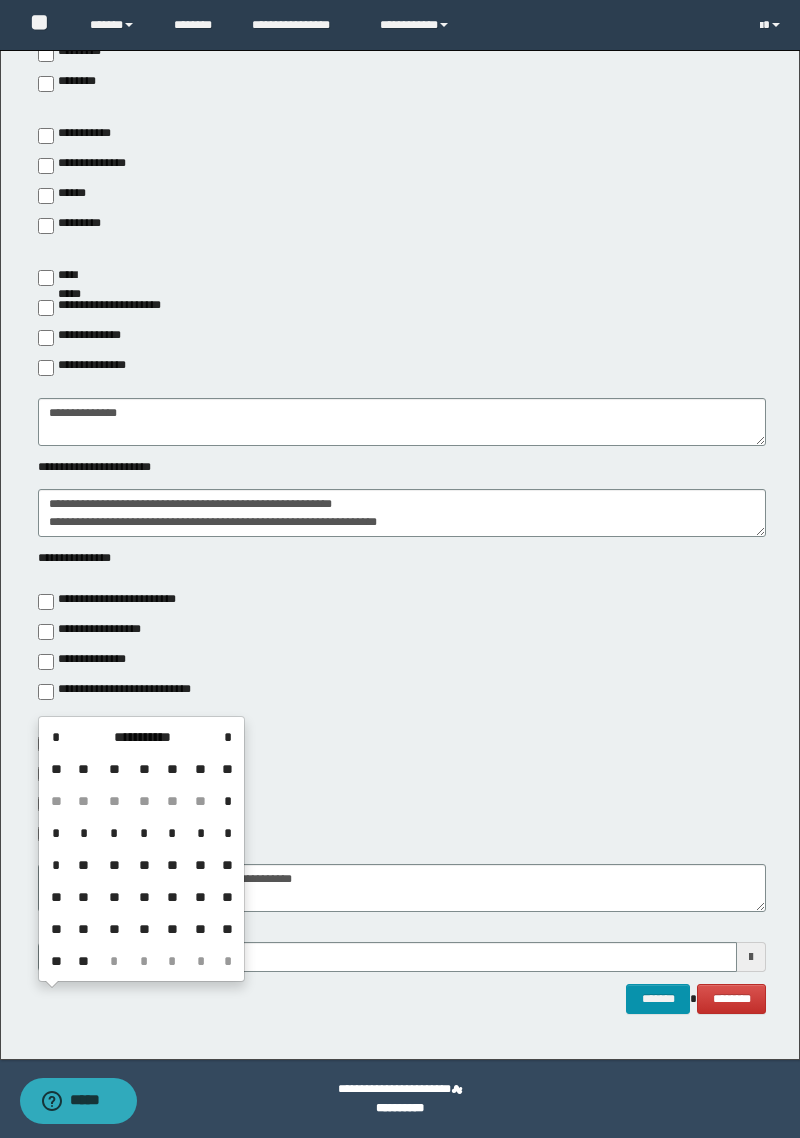 click on "*" at bounding box center (114, 833) 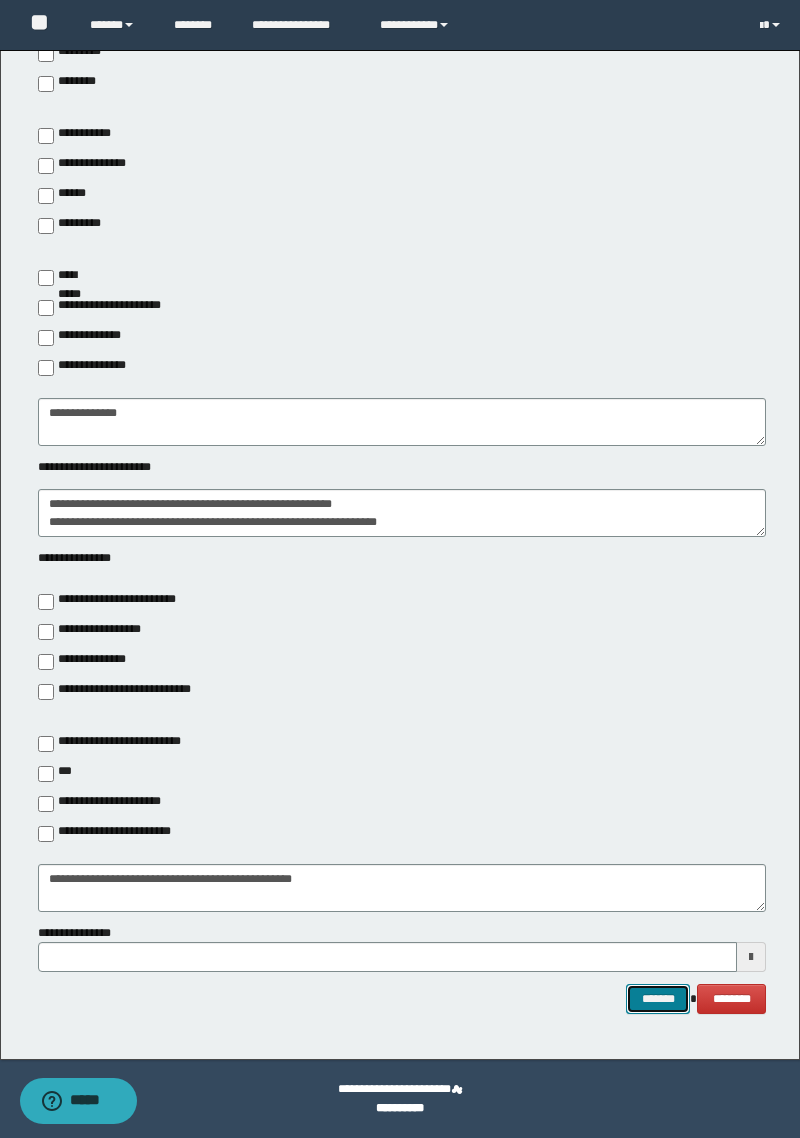 click on "*******" at bounding box center [658, 999] 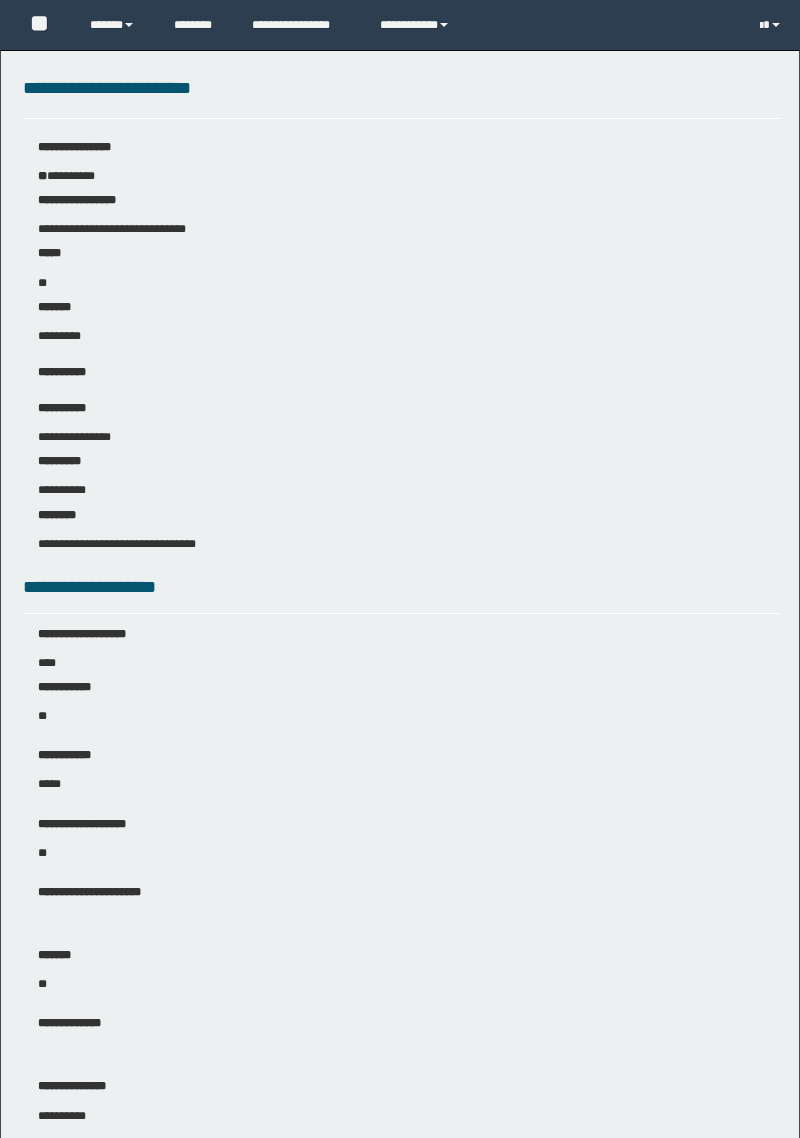scroll, scrollTop: 0, scrollLeft: 0, axis: both 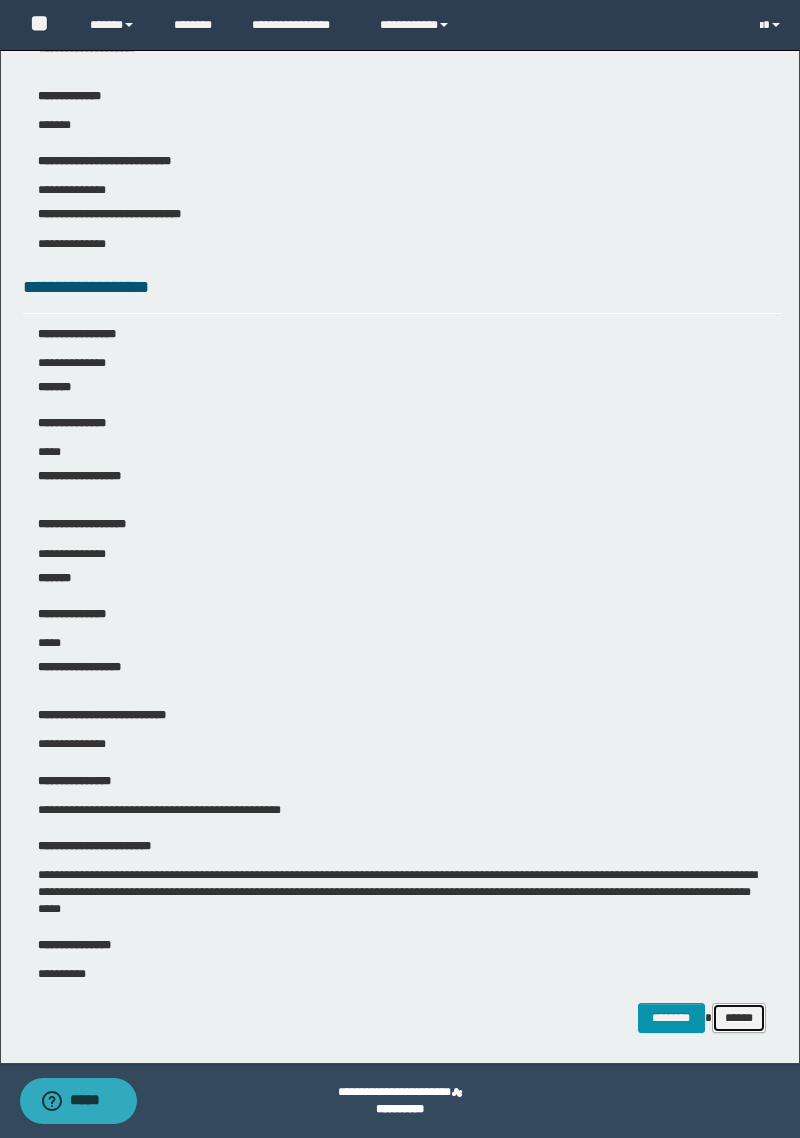 click on "******" at bounding box center (739, 1018) 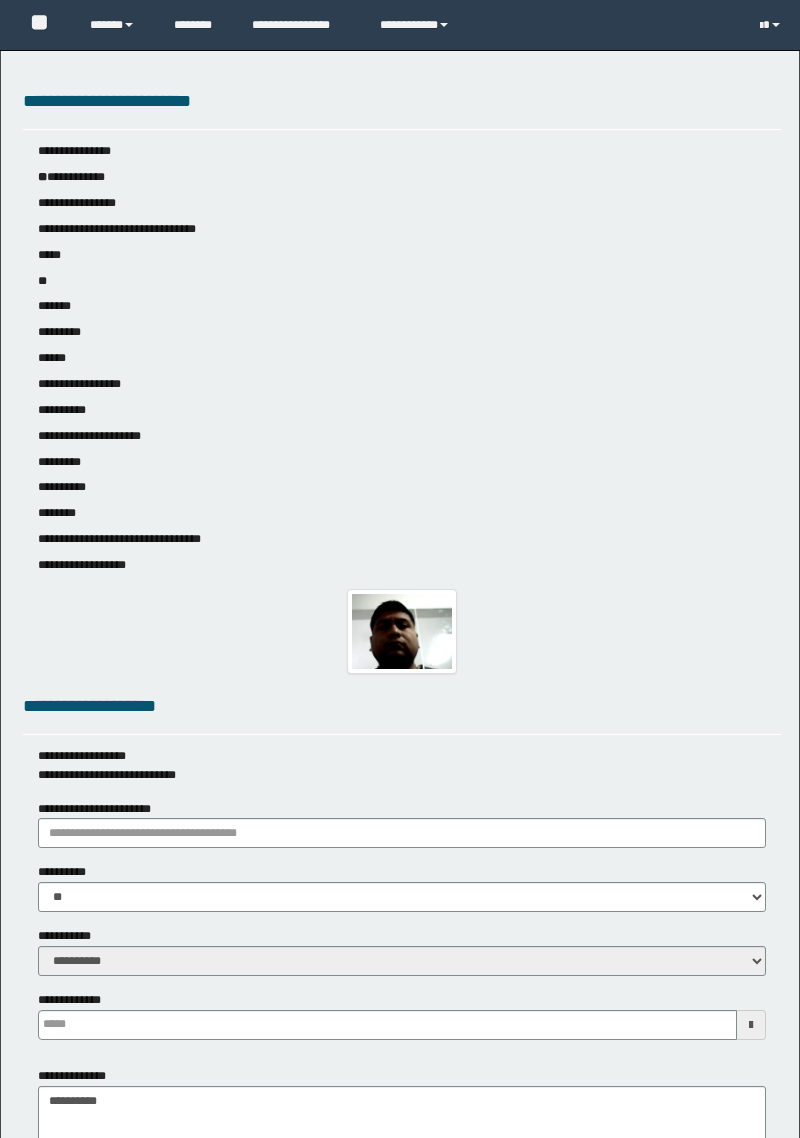 scroll, scrollTop: 0, scrollLeft: 0, axis: both 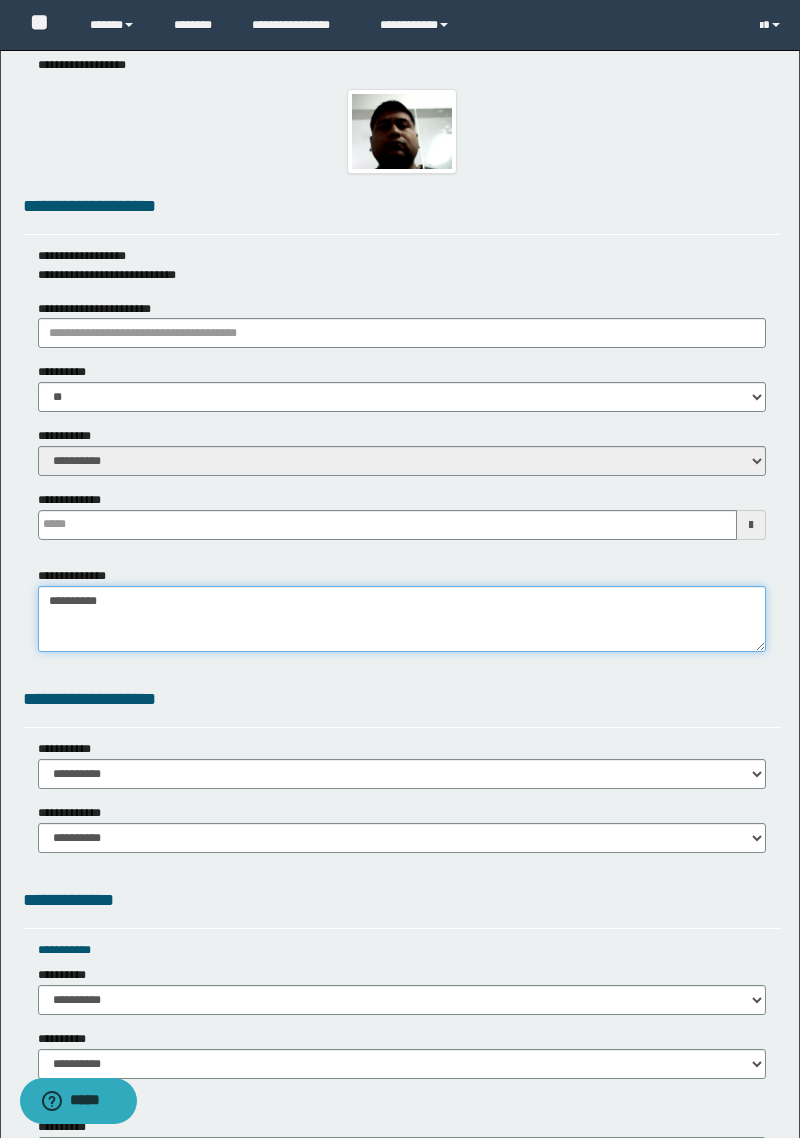 click on "**********" at bounding box center (402, 619) 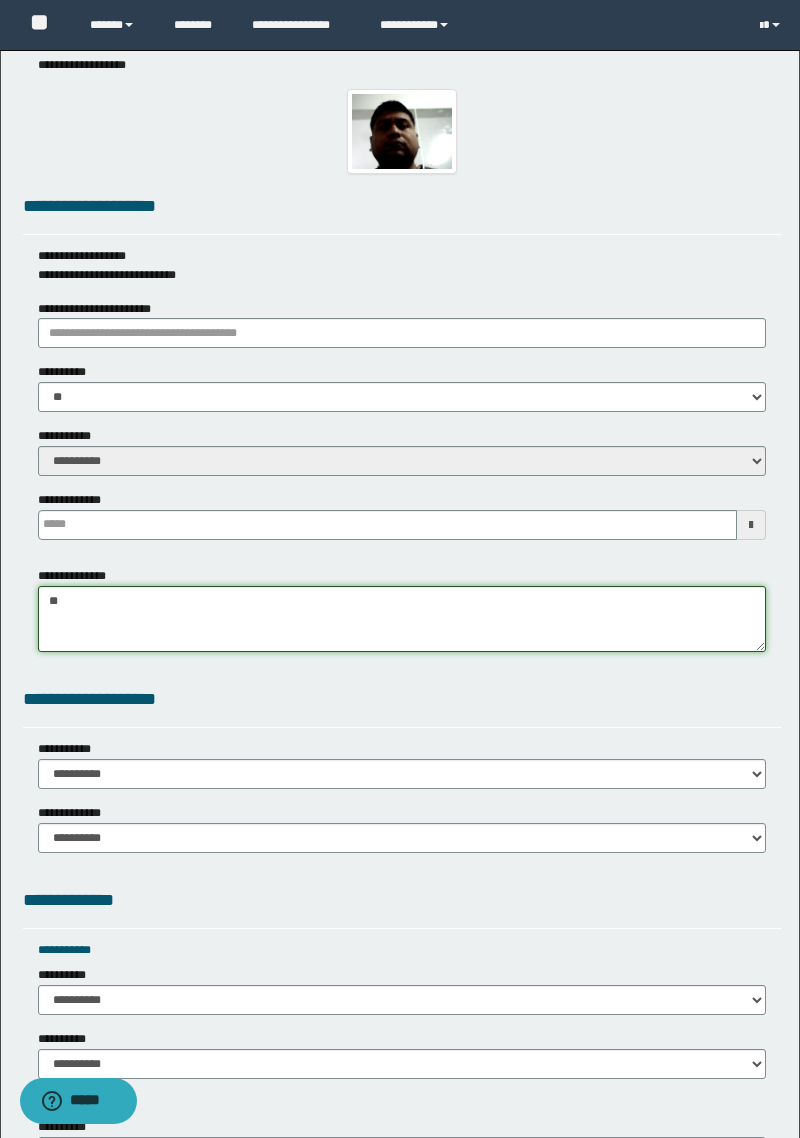 type on "*" 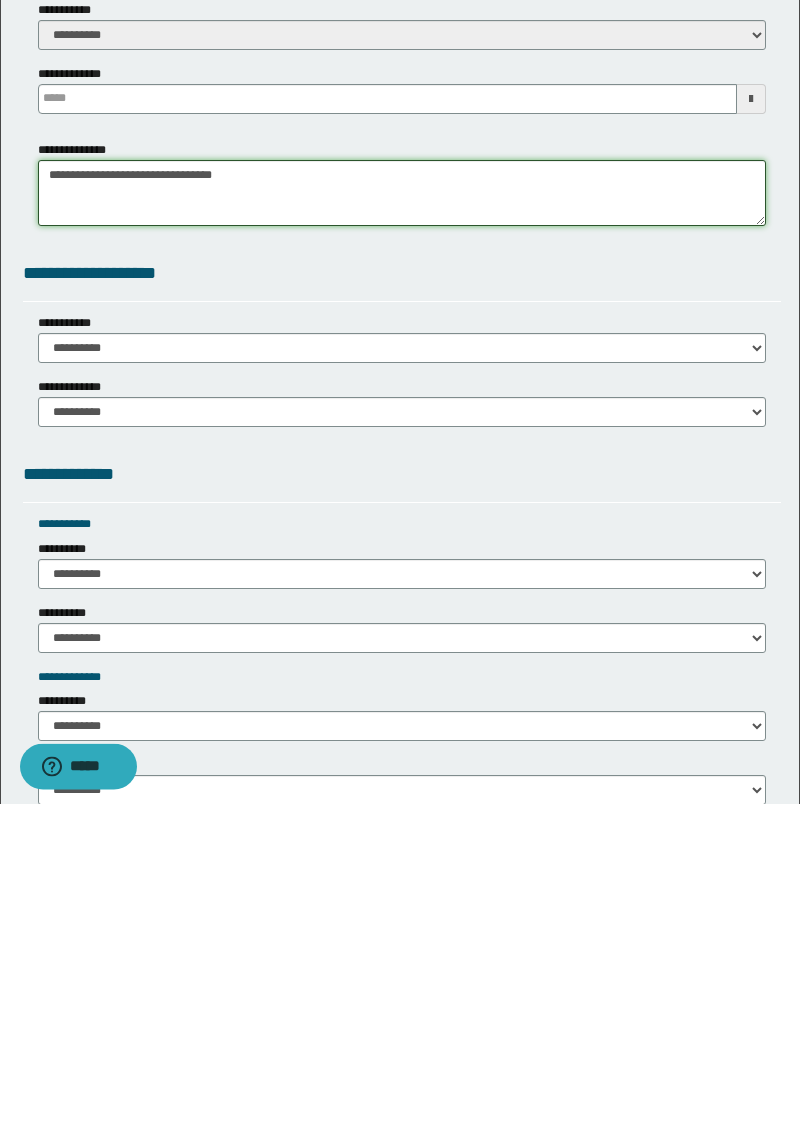 scroll, scrollTop: 593, scrollLeft: 0, axis: vertical 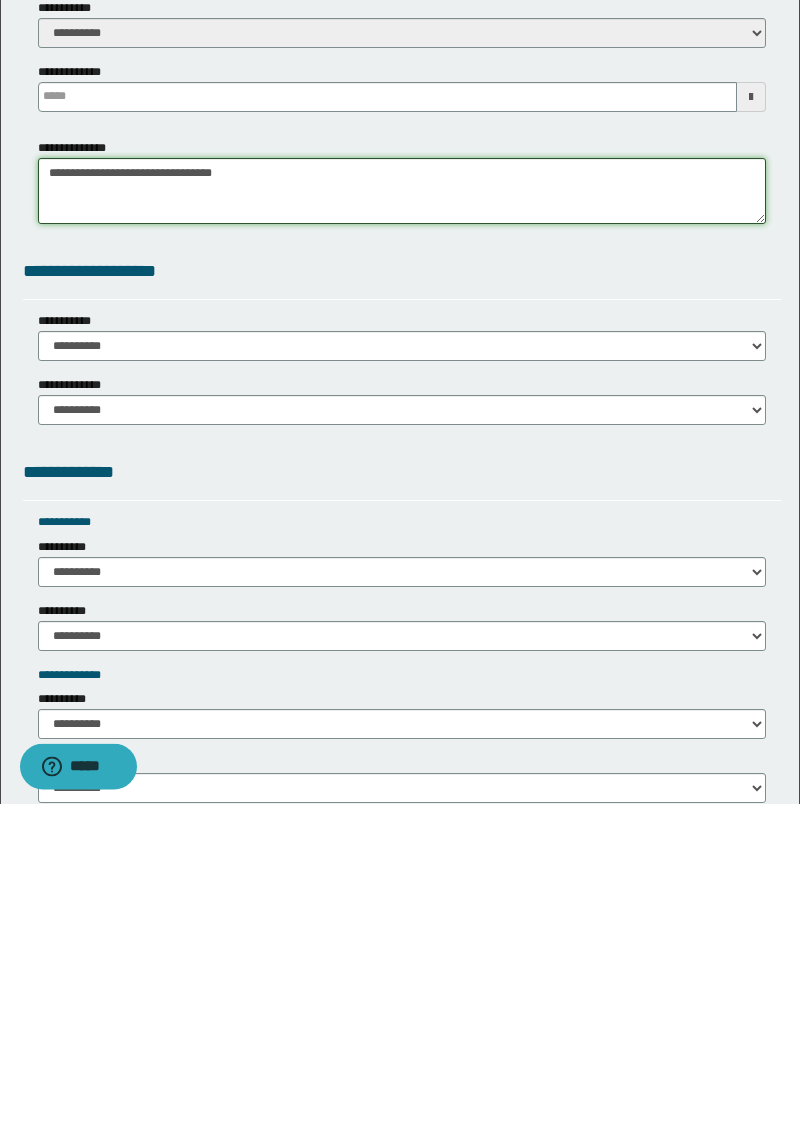 type on "**********" 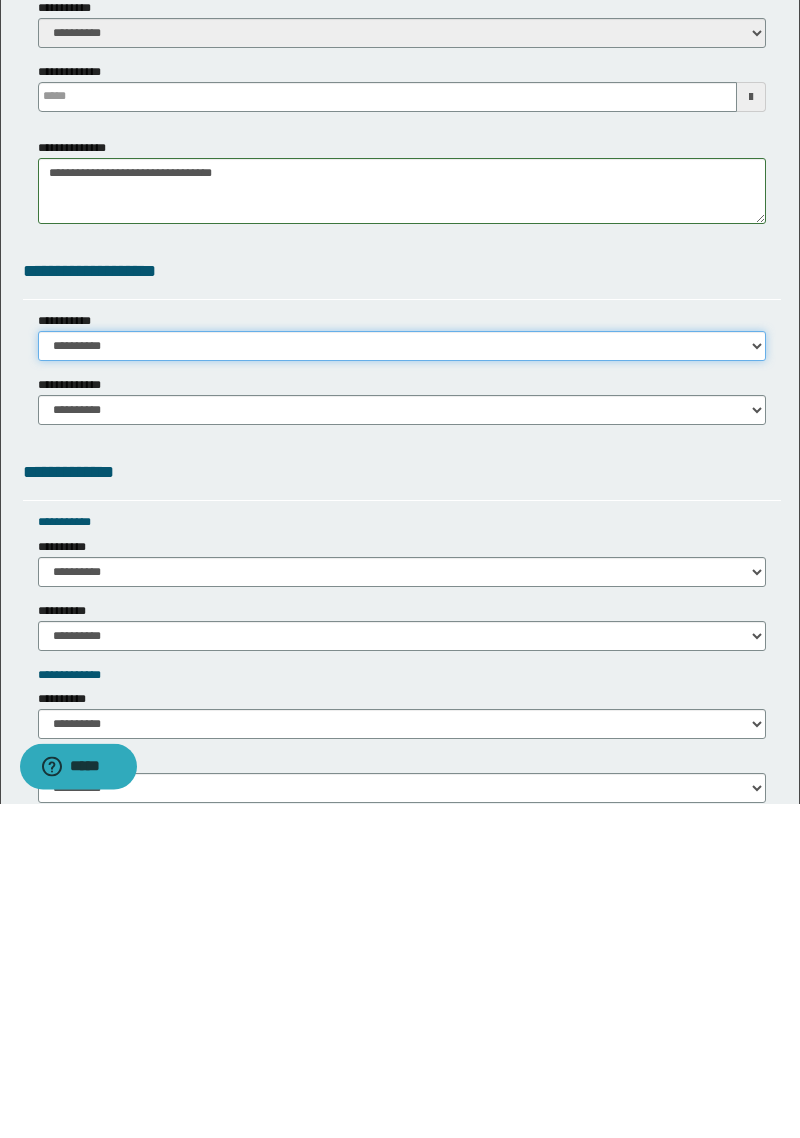 click on "**********" at bounding box center (402, 681) 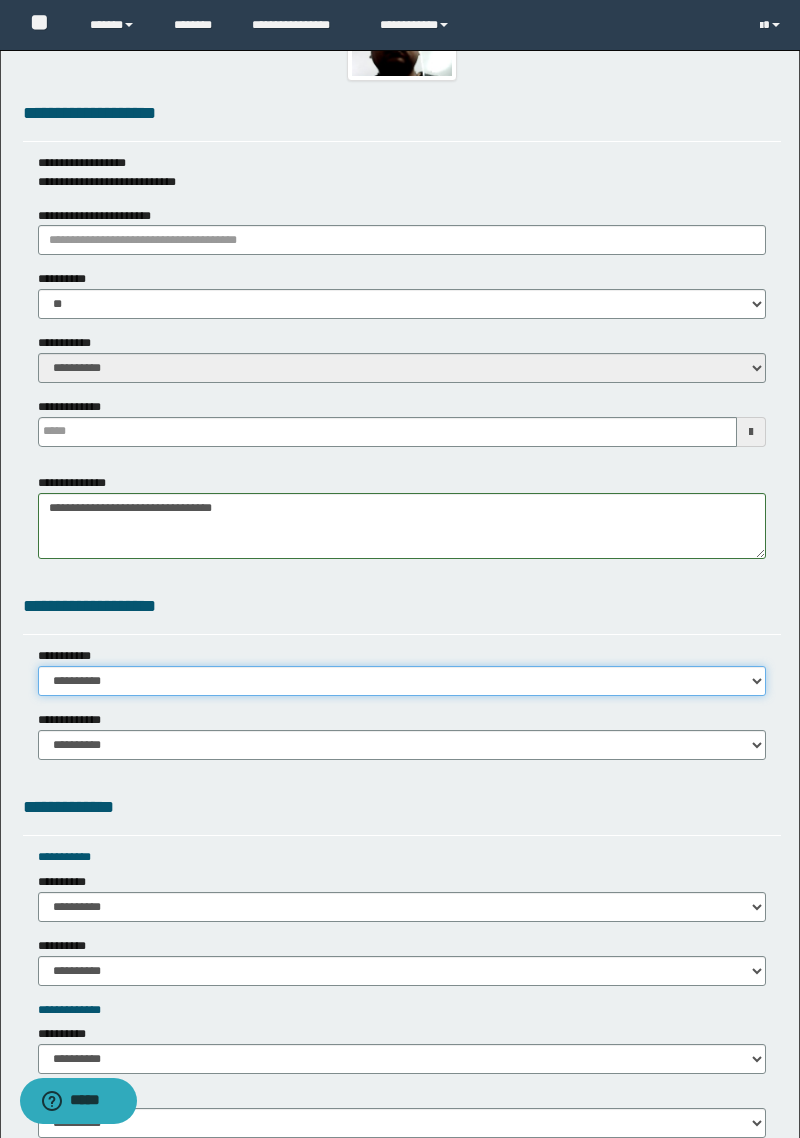 select on "*" 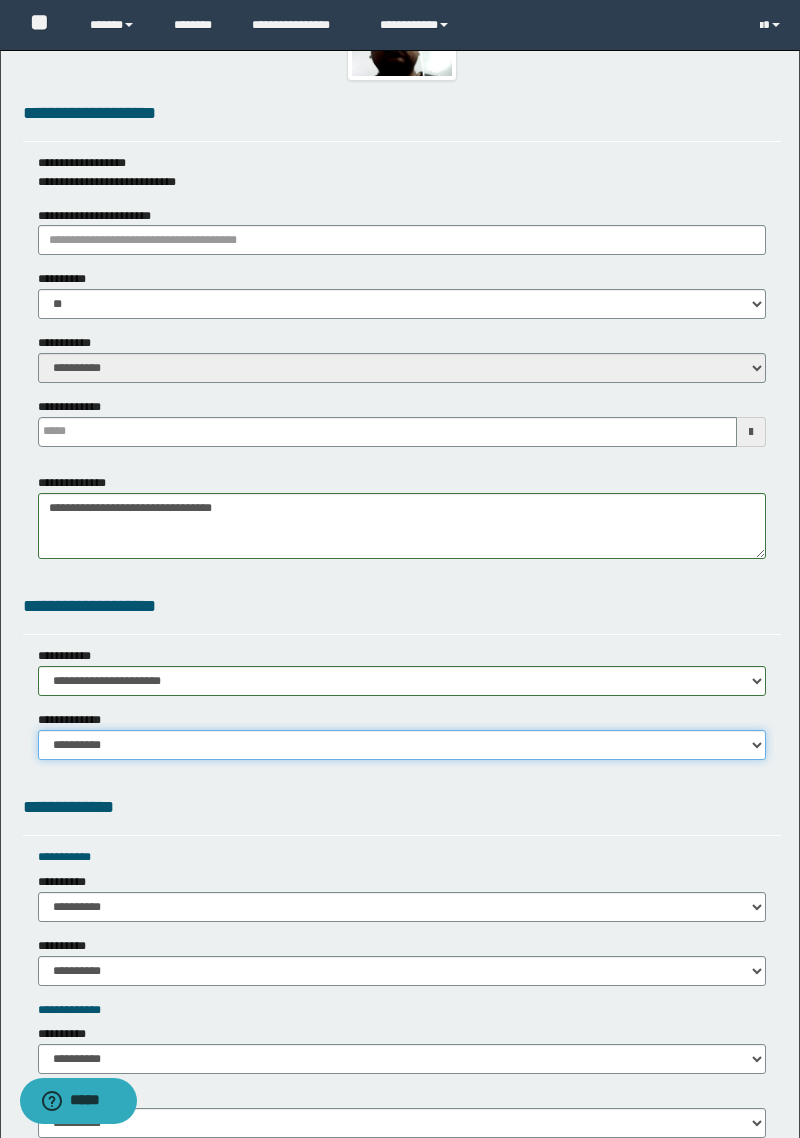 click on "**********" at bounding box center [402, 745] 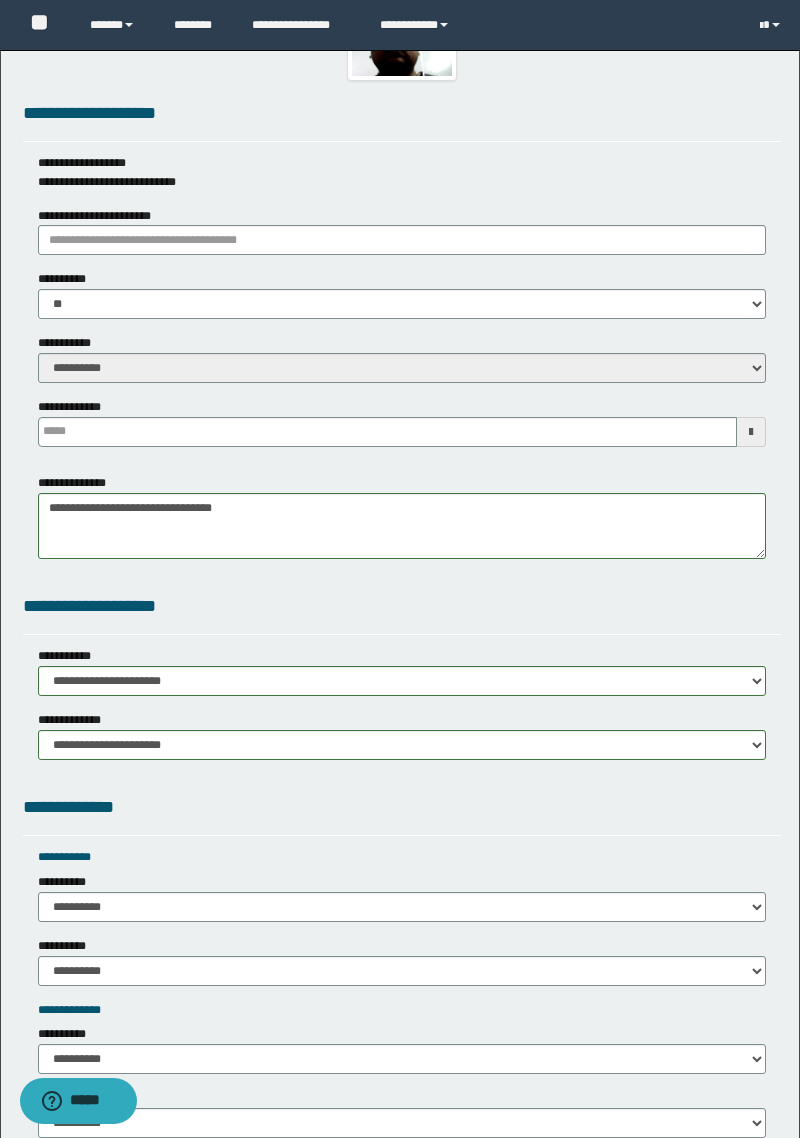 click on "**********" at bounding box center [69, 656] 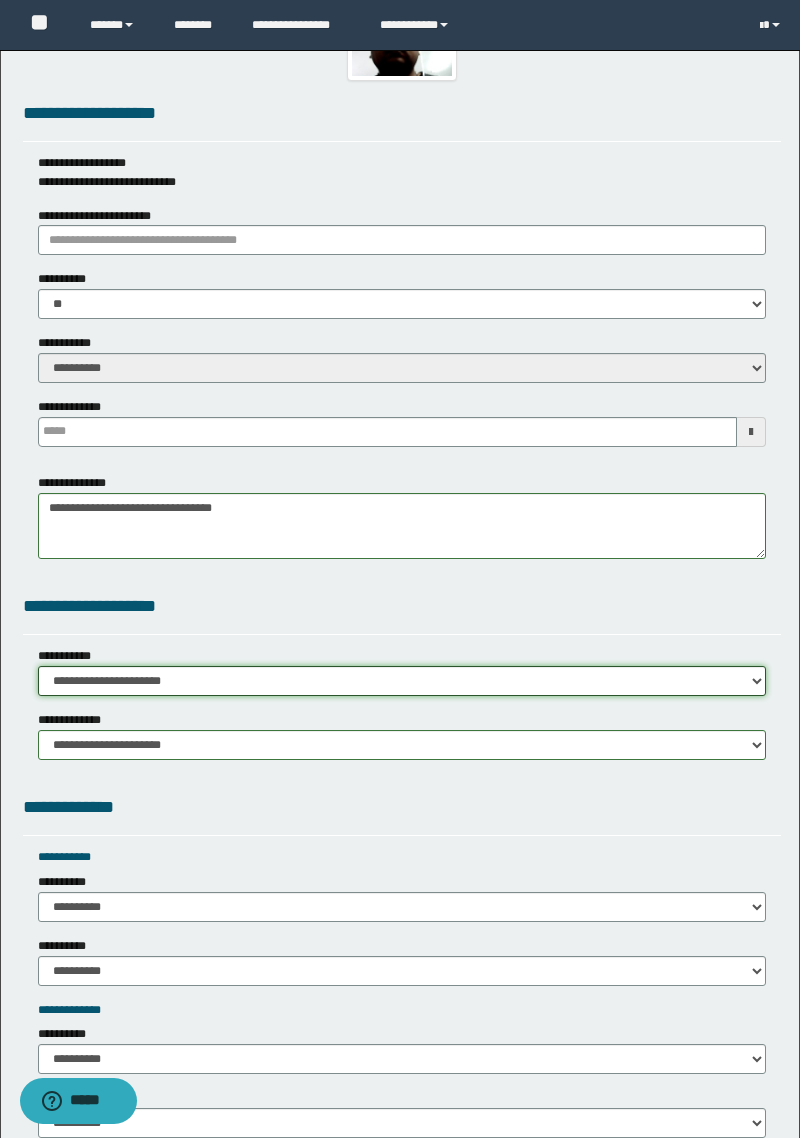 click on "**********" at bounding box center (402, 681) 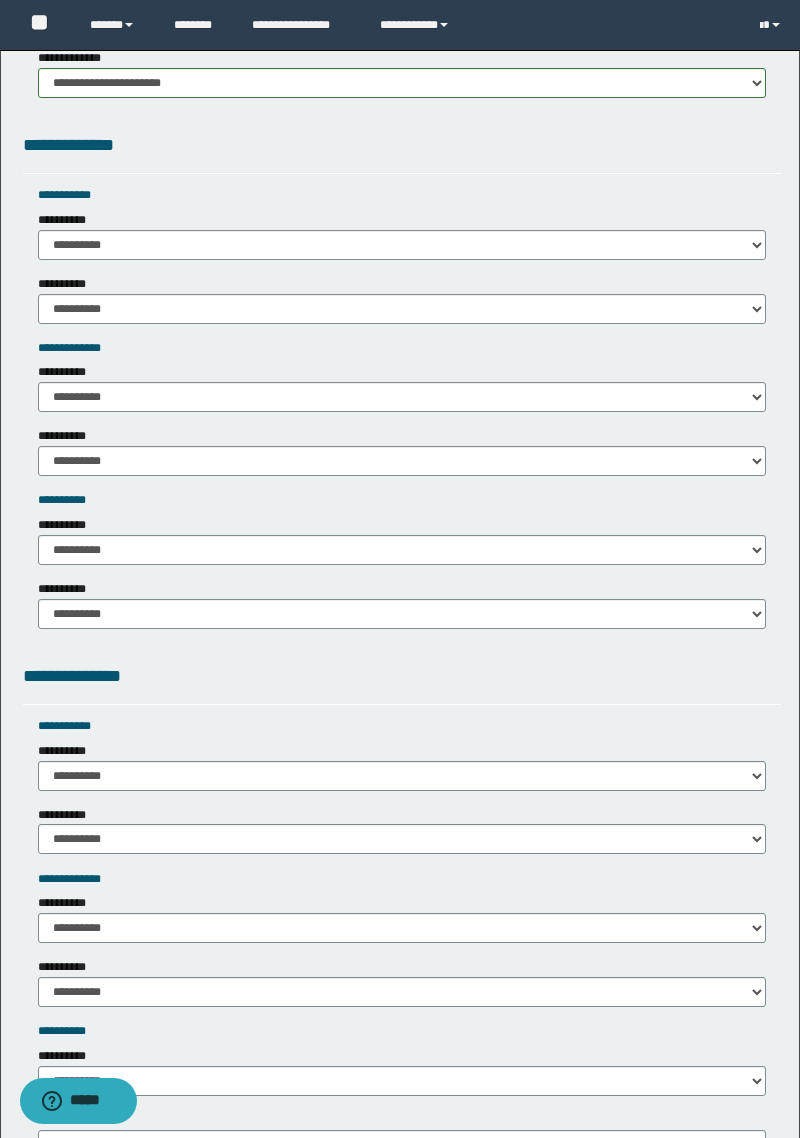 scroll, scrollTop: 1256, scrollLeft: 0, axis: vertical 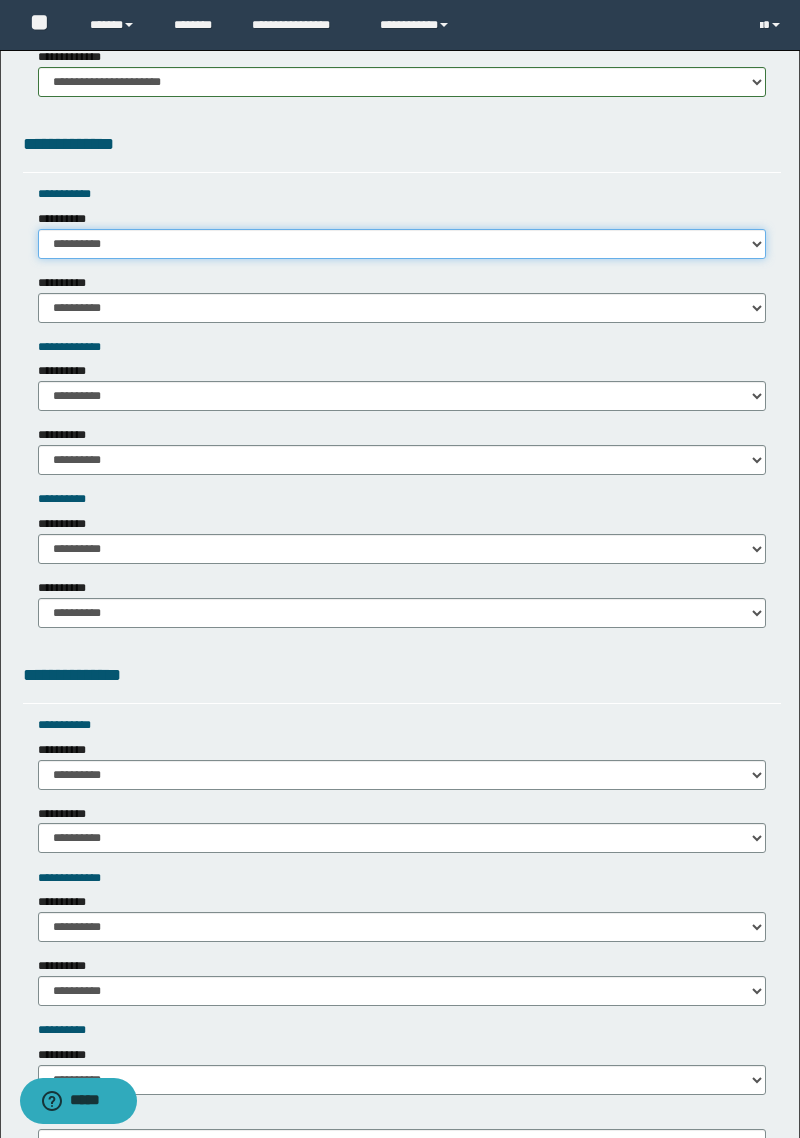 click on "**********" at bounding box center [402, 244] 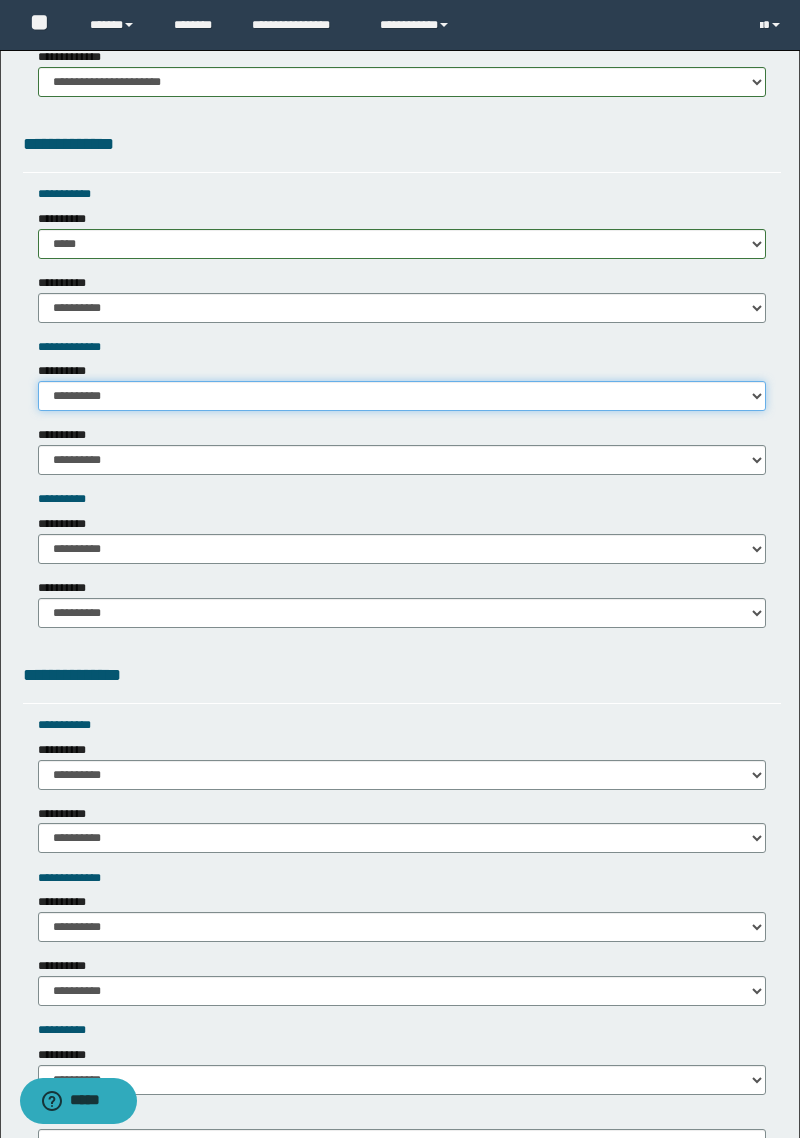 click on "**********" at bounding box center (402, 396) 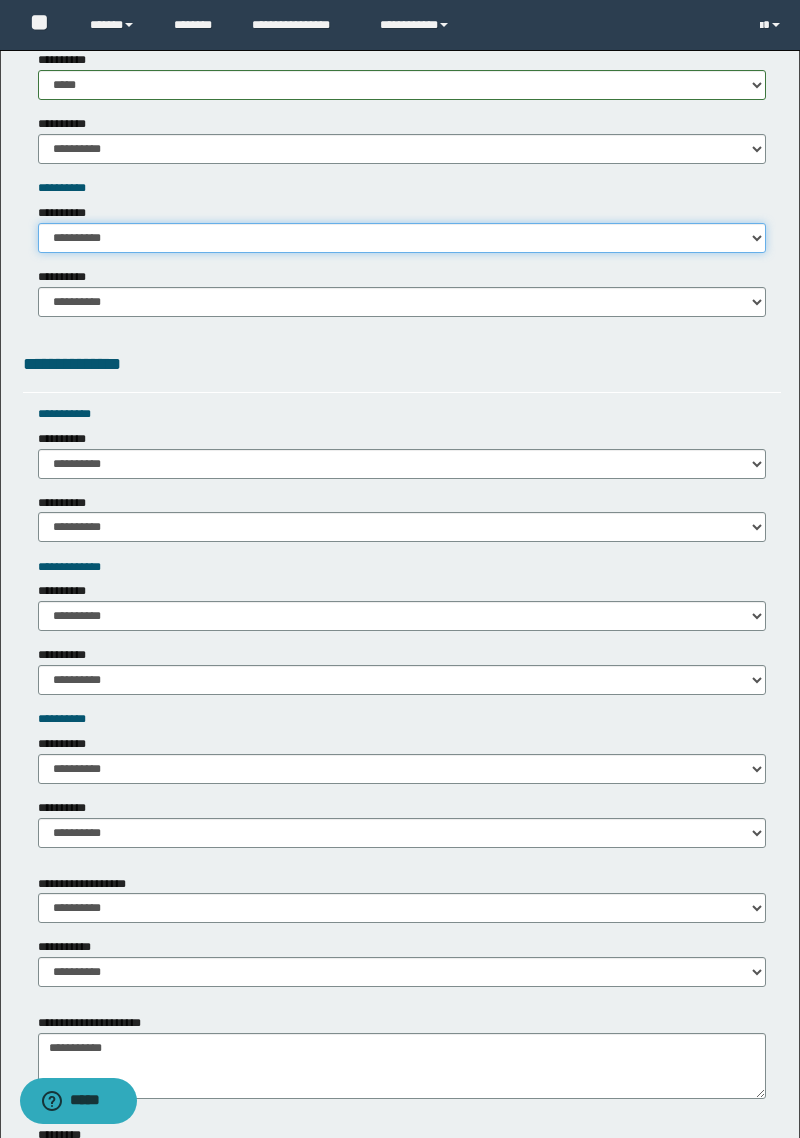 click on "**********" at bounding box center (402, 238) 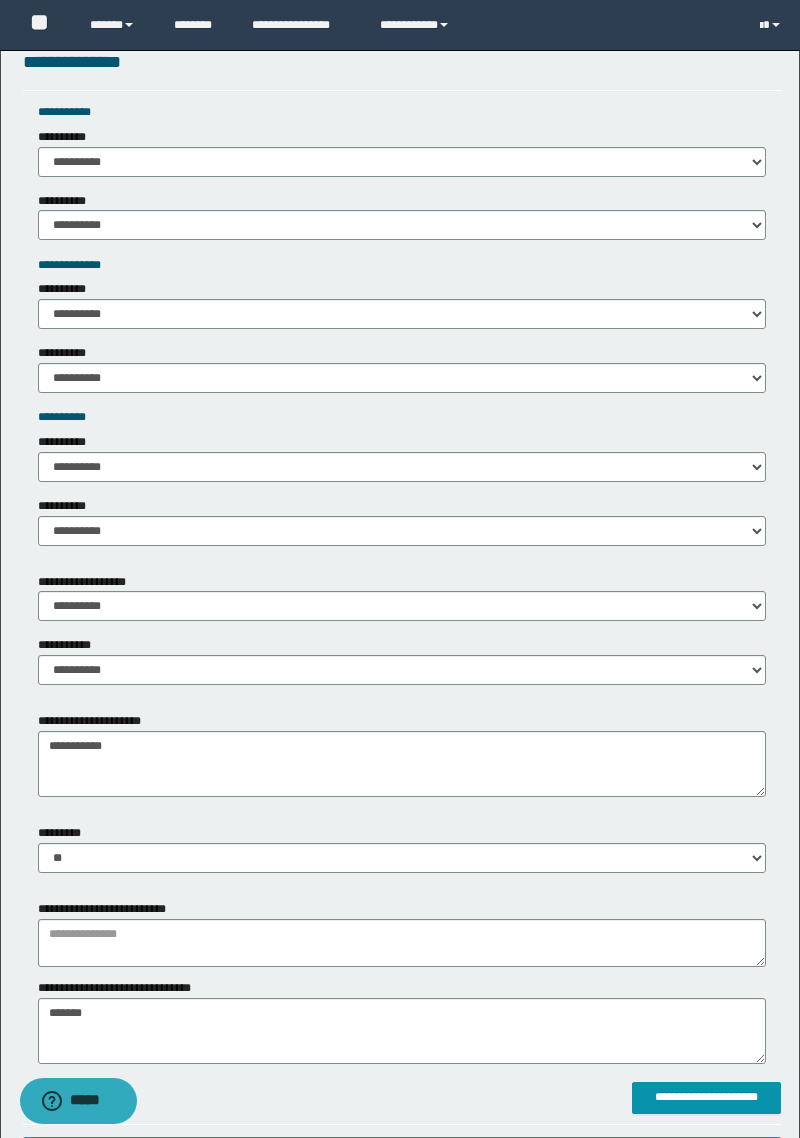 scroll, scrollTop: 1872, scrollLeft: 0, axis: vertical 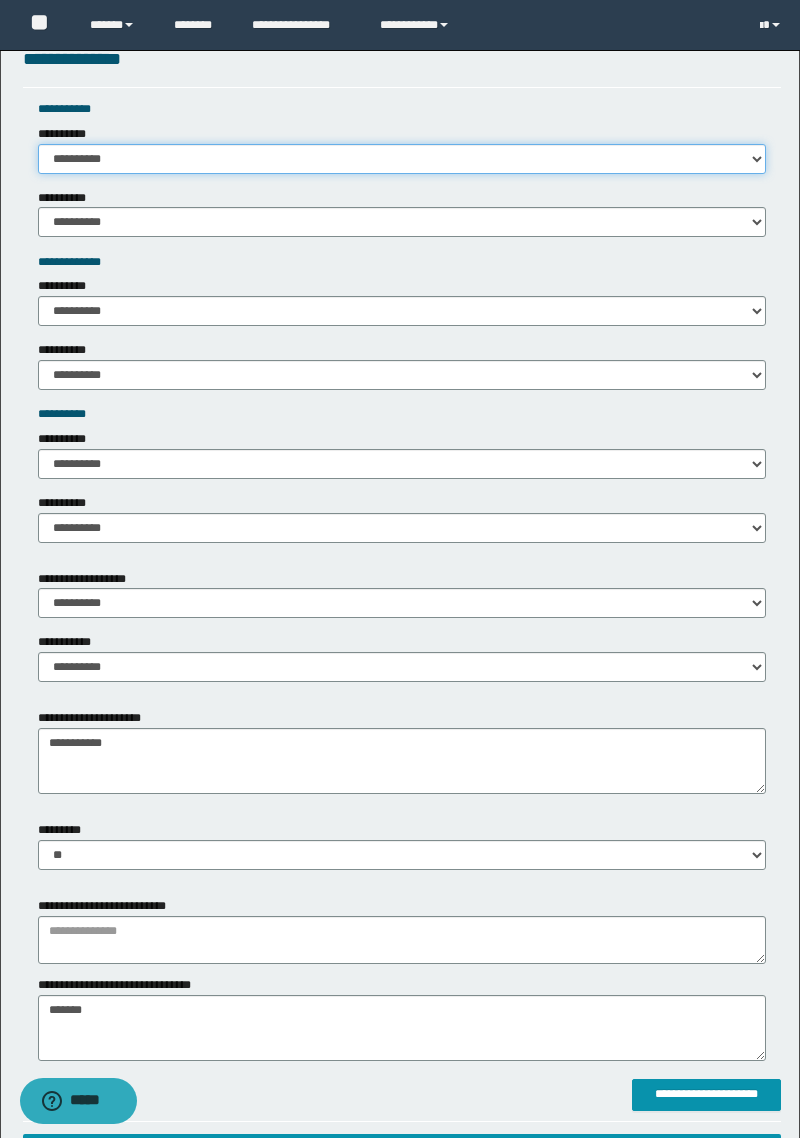 click on "**********" at bounding box center (402, 159) 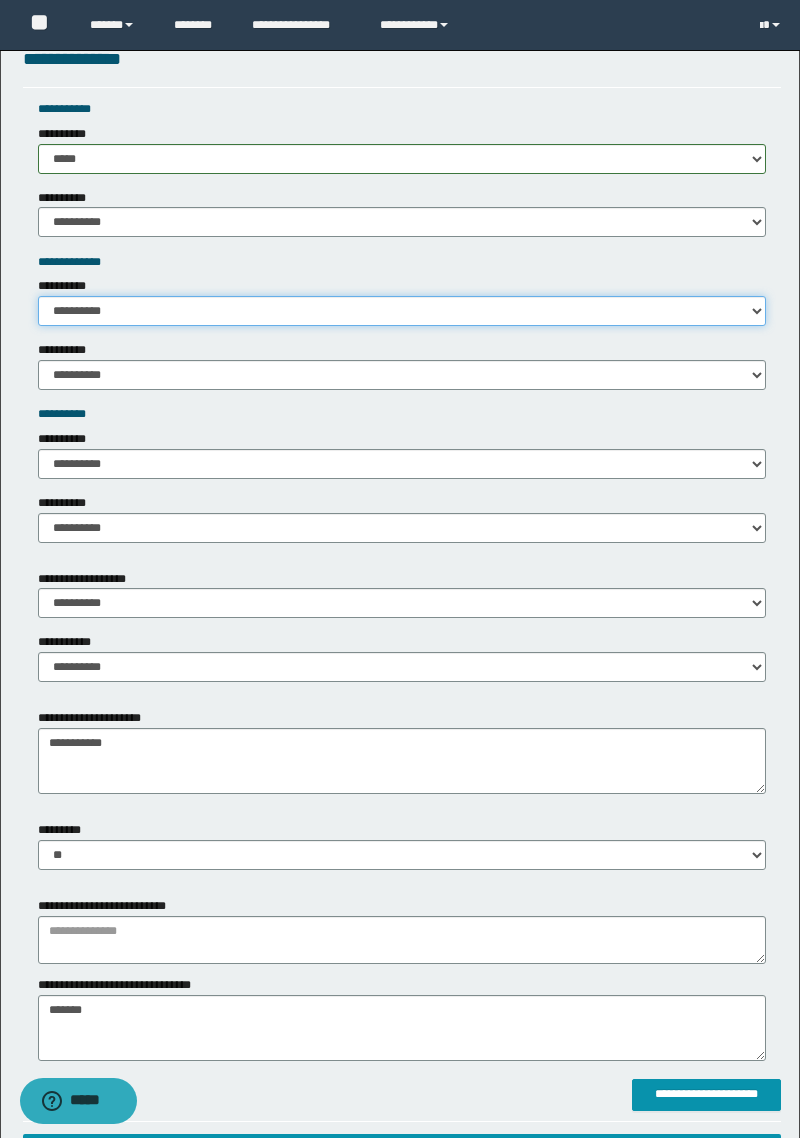 click on "**********" at bounding box center (402, 311) 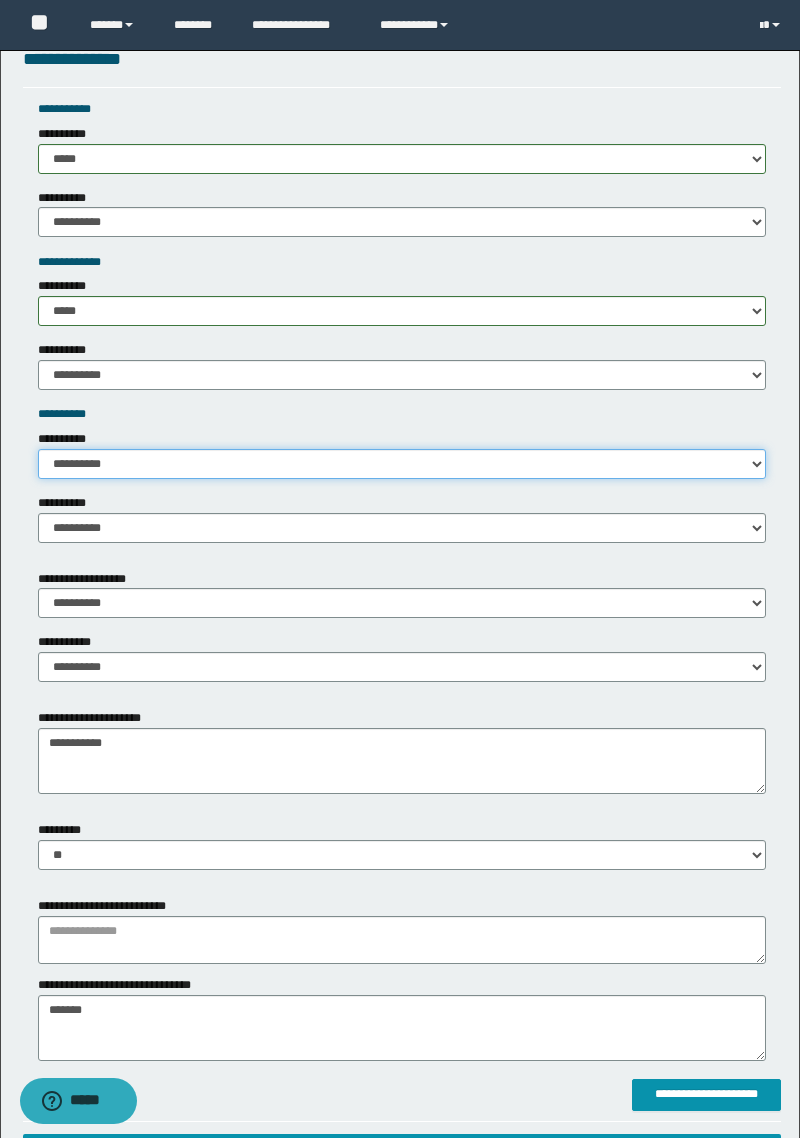 click on "**********" at bounding box center (402, 464) 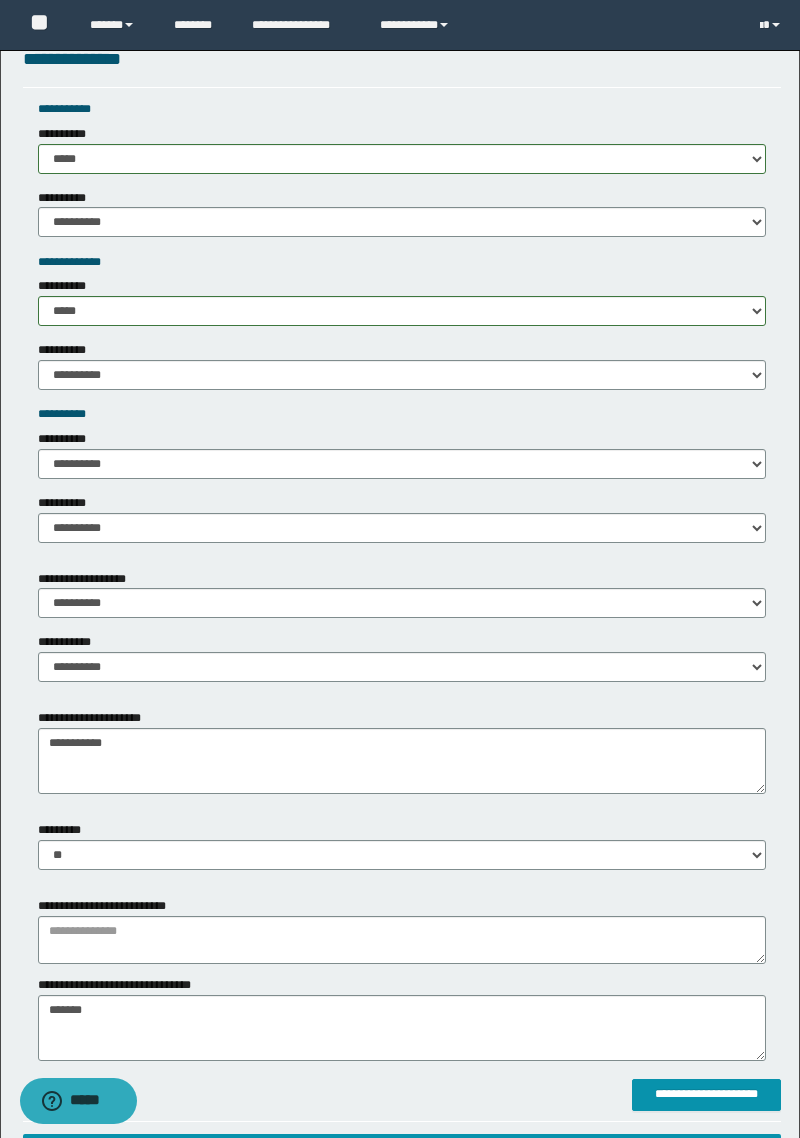 click on "**********" at bounding box center [63, 439] 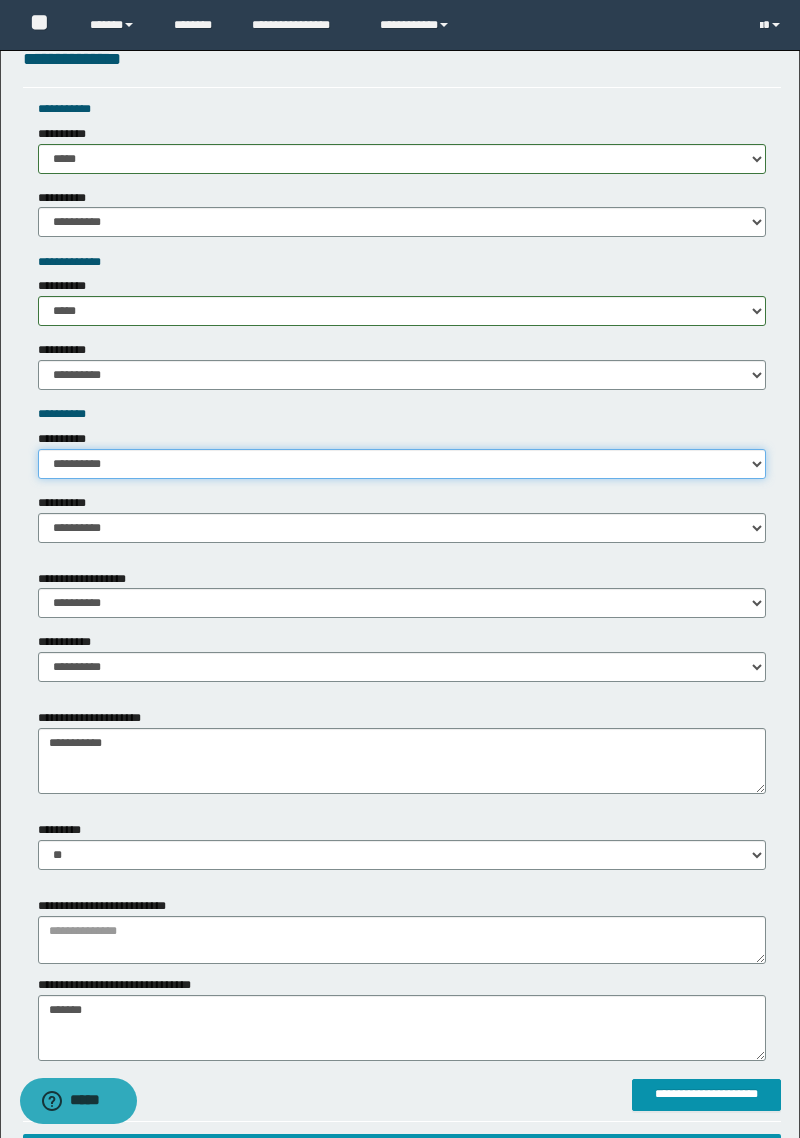 click on "**********" at bounding box center [402, 464] 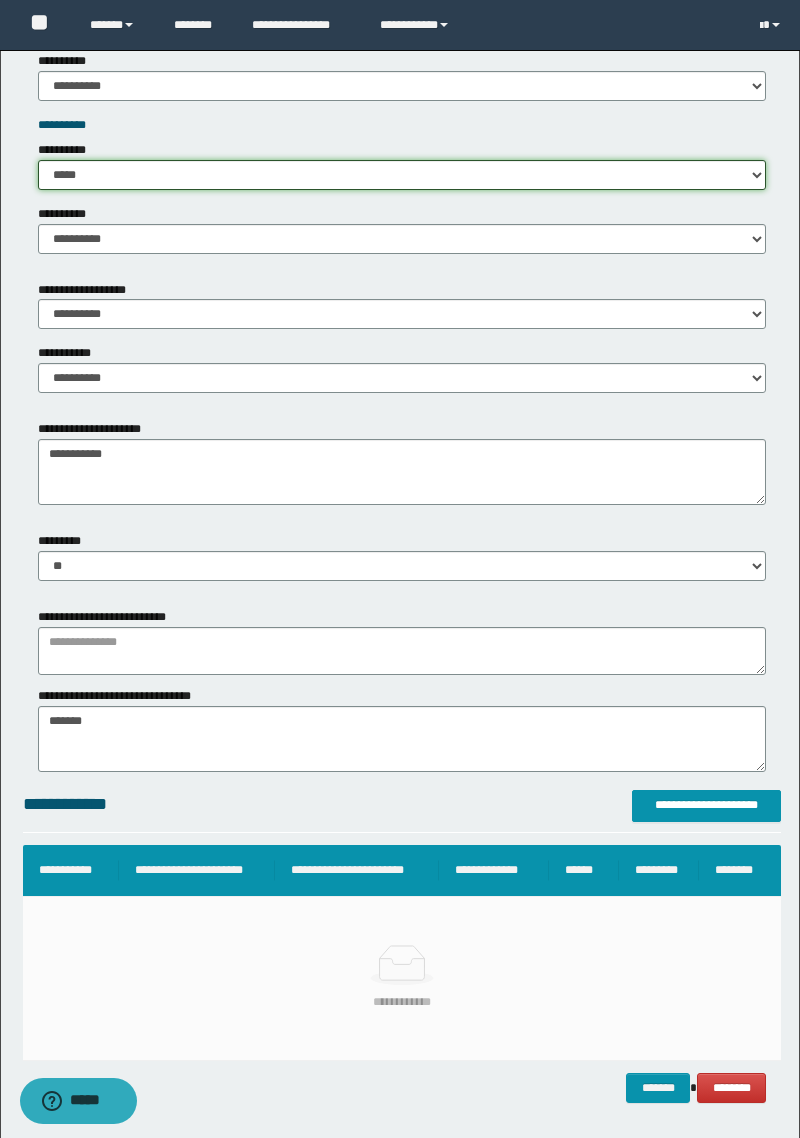 scroll, scrollTop: 2163, scrollLeft: 0, axis: vertical 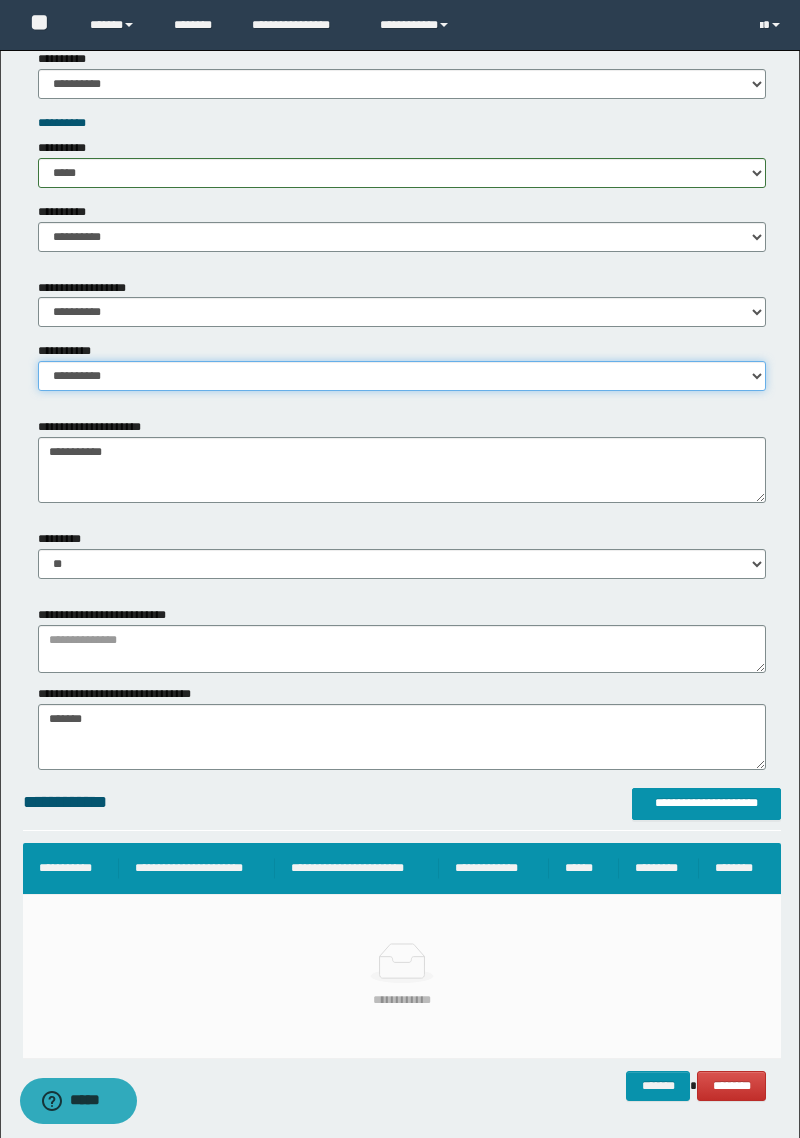 click on "**********" at bounding box center [402, 376] 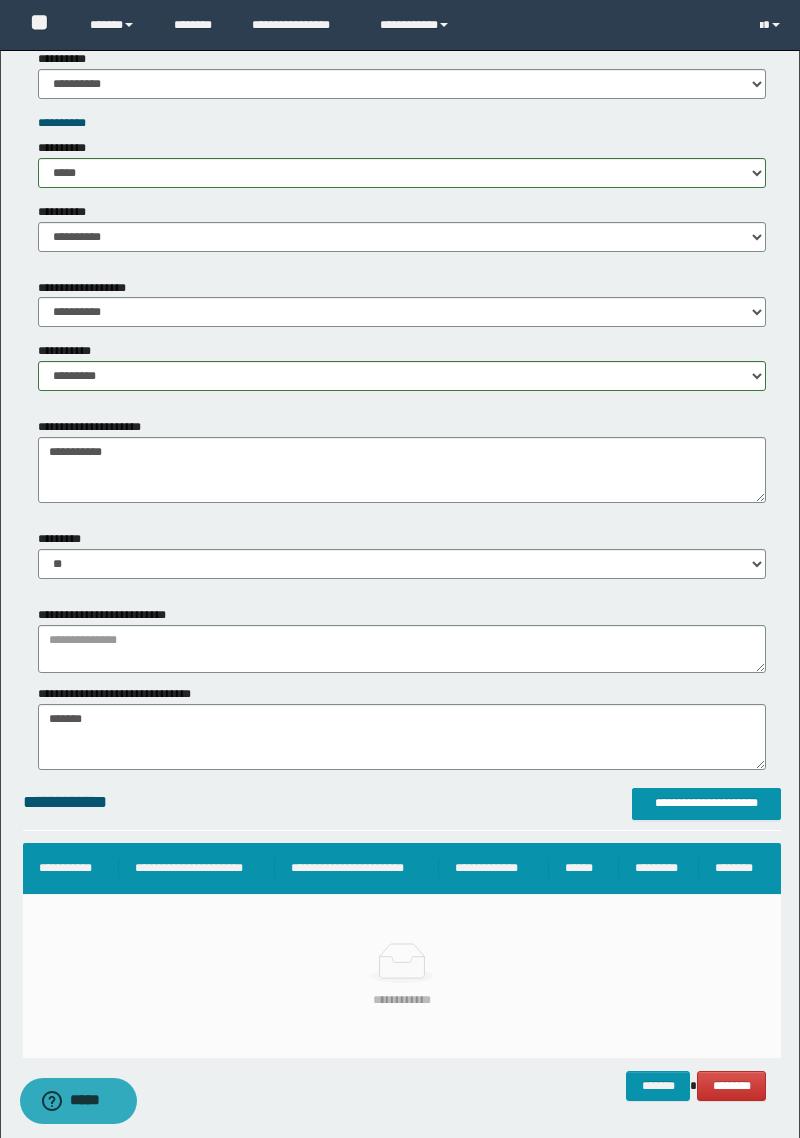 click on "**********" at bounding box center (93, 427) 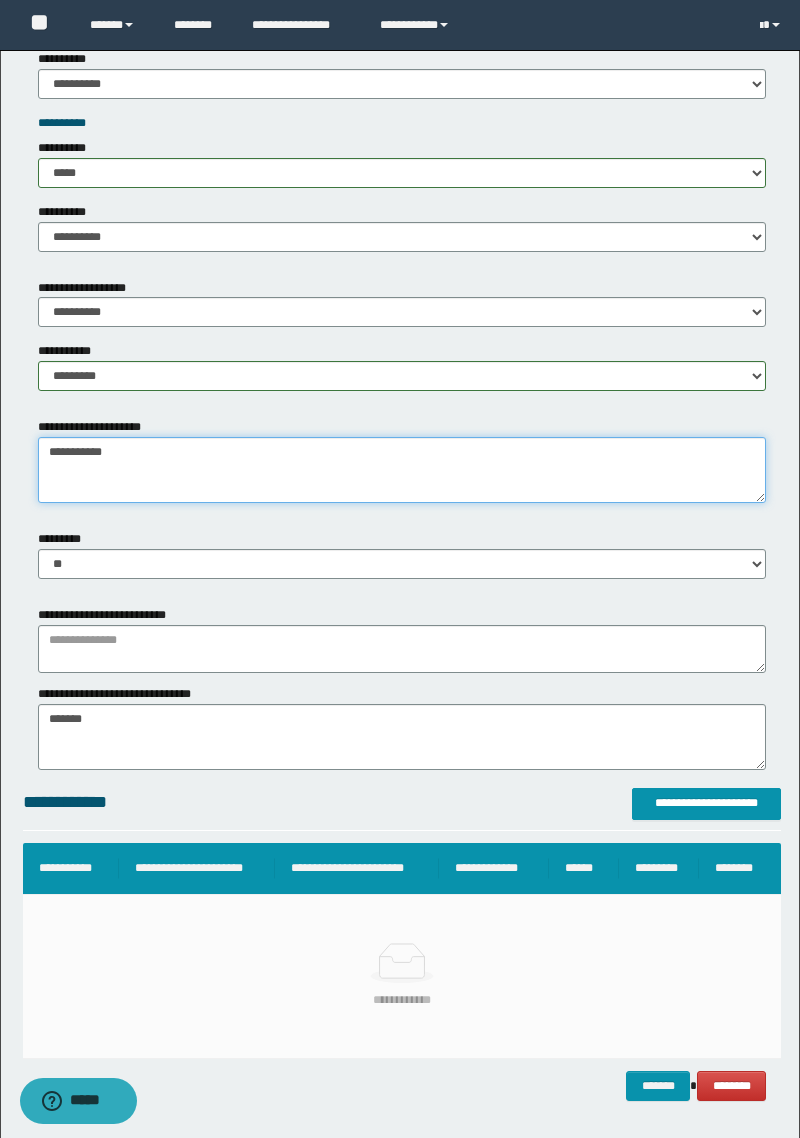 click on "**********" at bounding box center [402, 470] 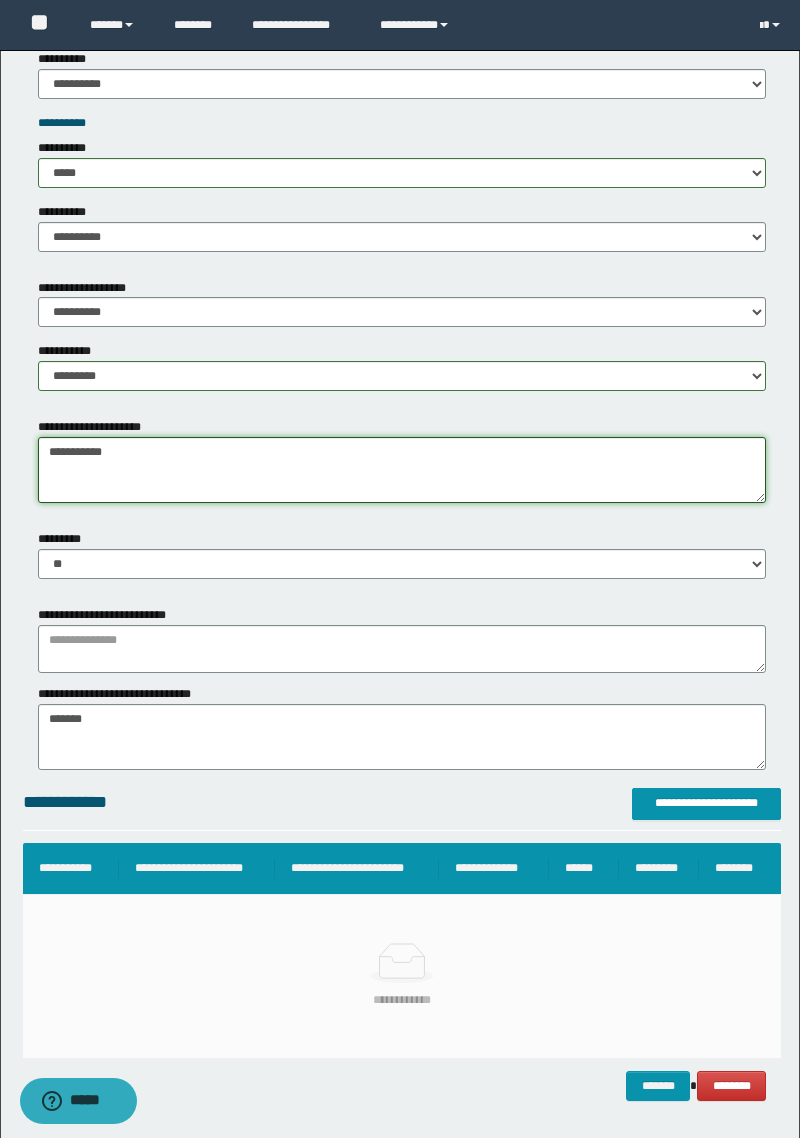click on "**********" at bounding box center (402, 470) 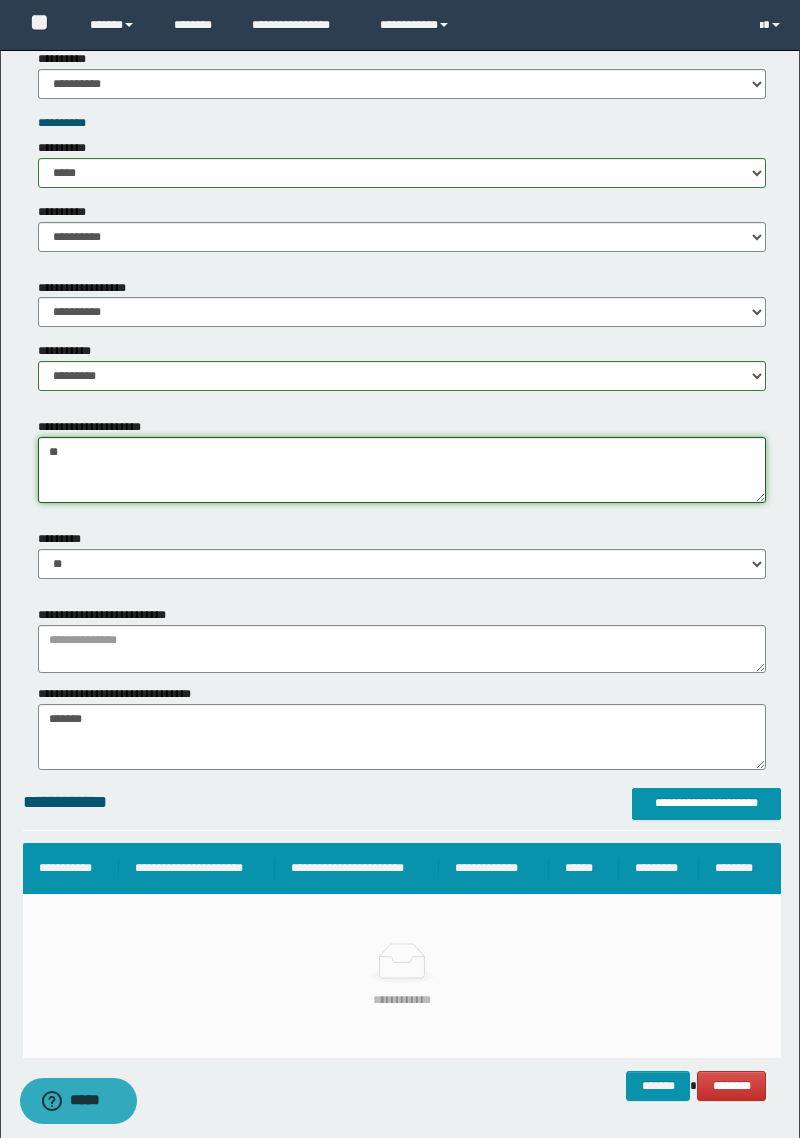 type on "*" 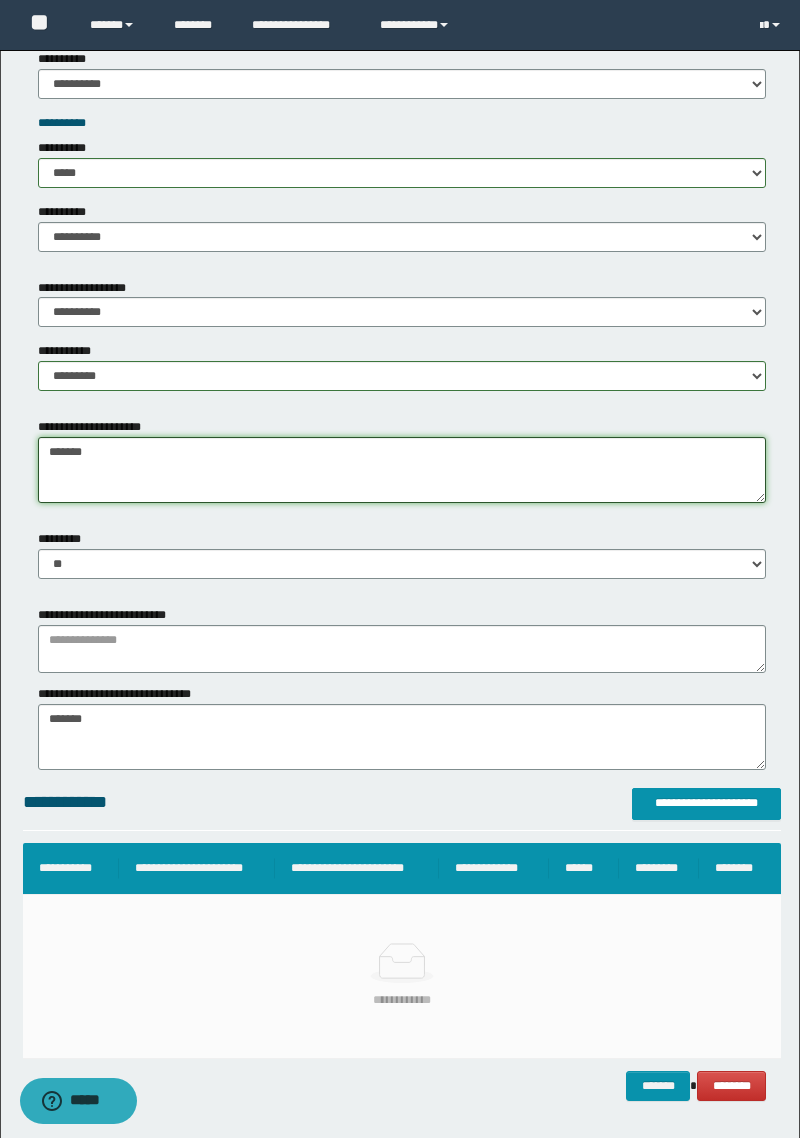 type on "******" 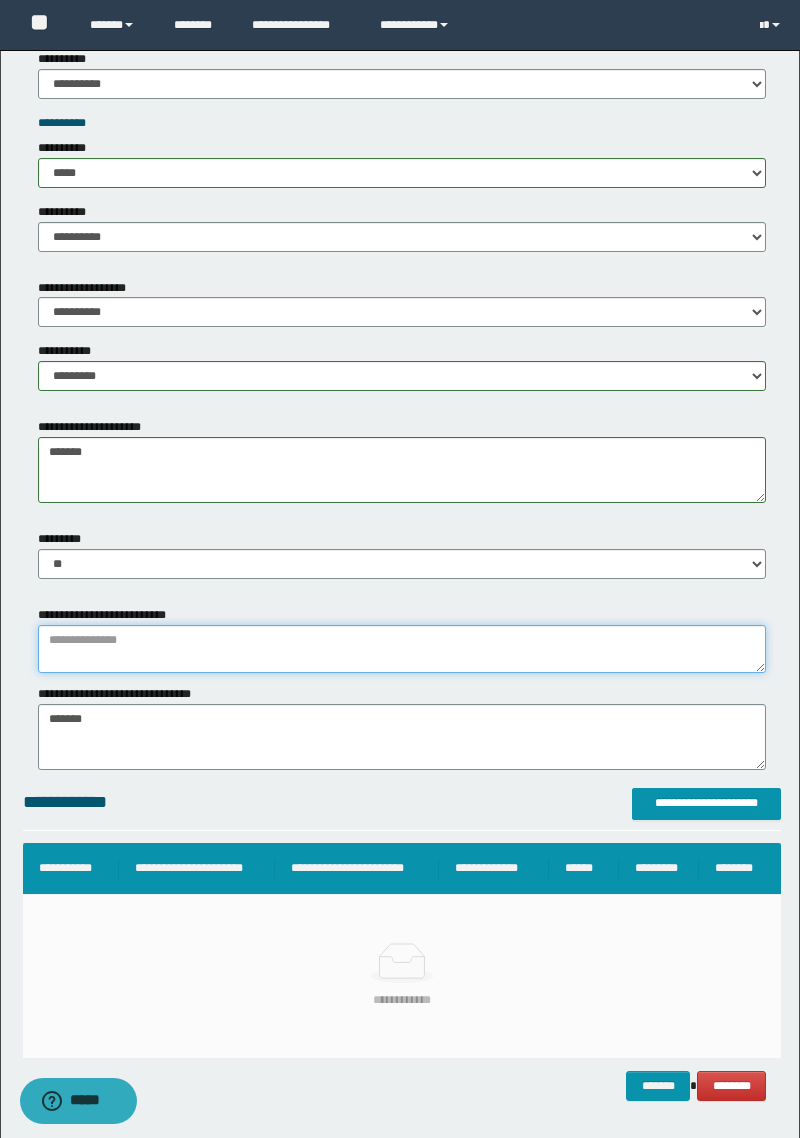 click at bounding box center (402, 649) 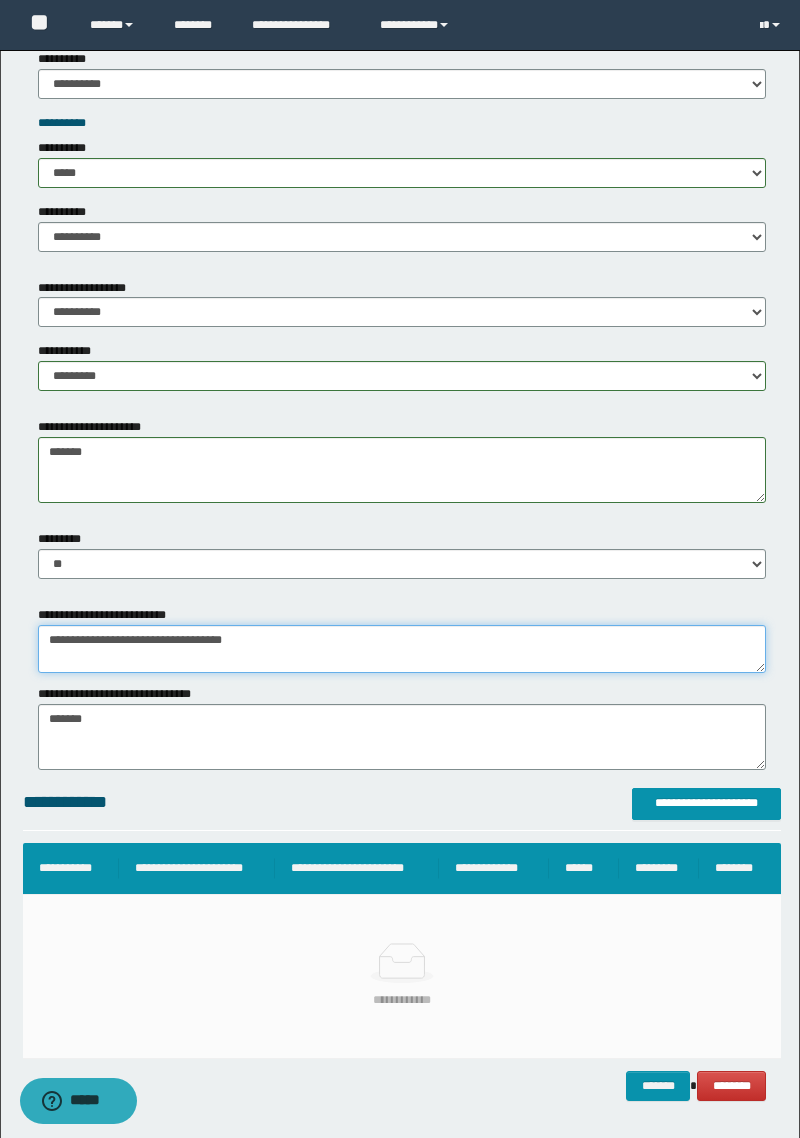 type on "**********" 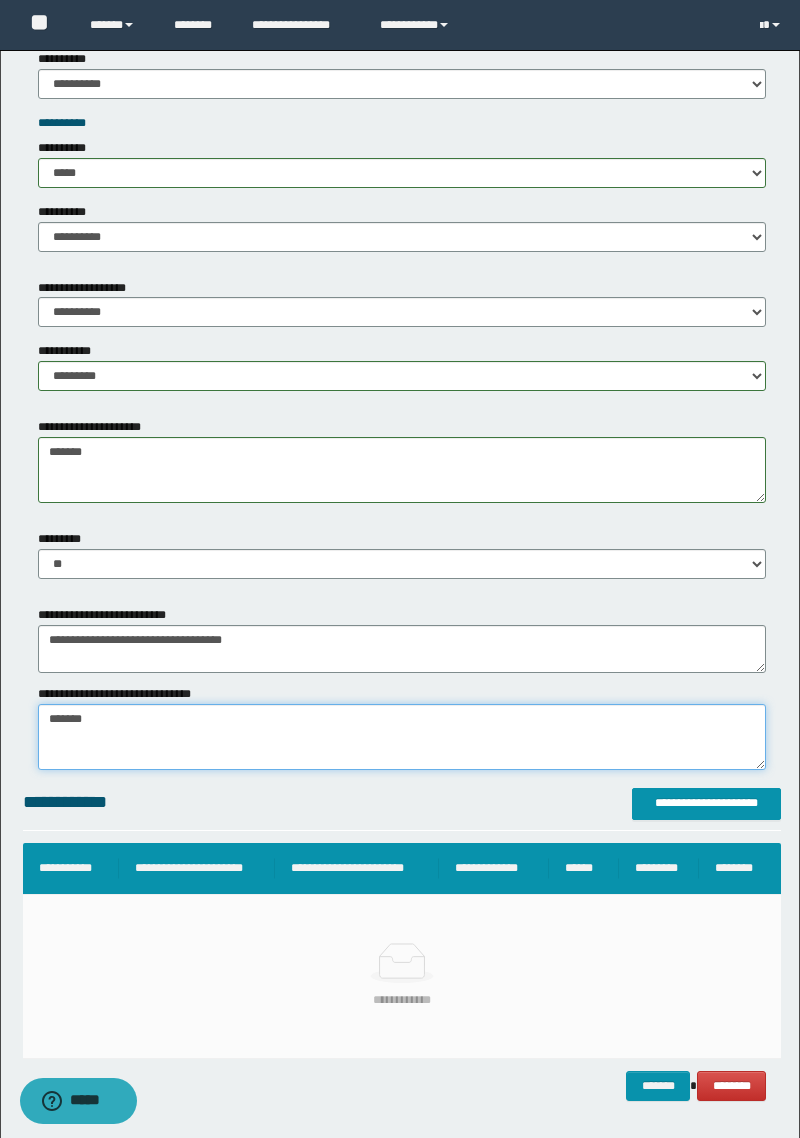 click on "*******" at bounding box center [402, 737] 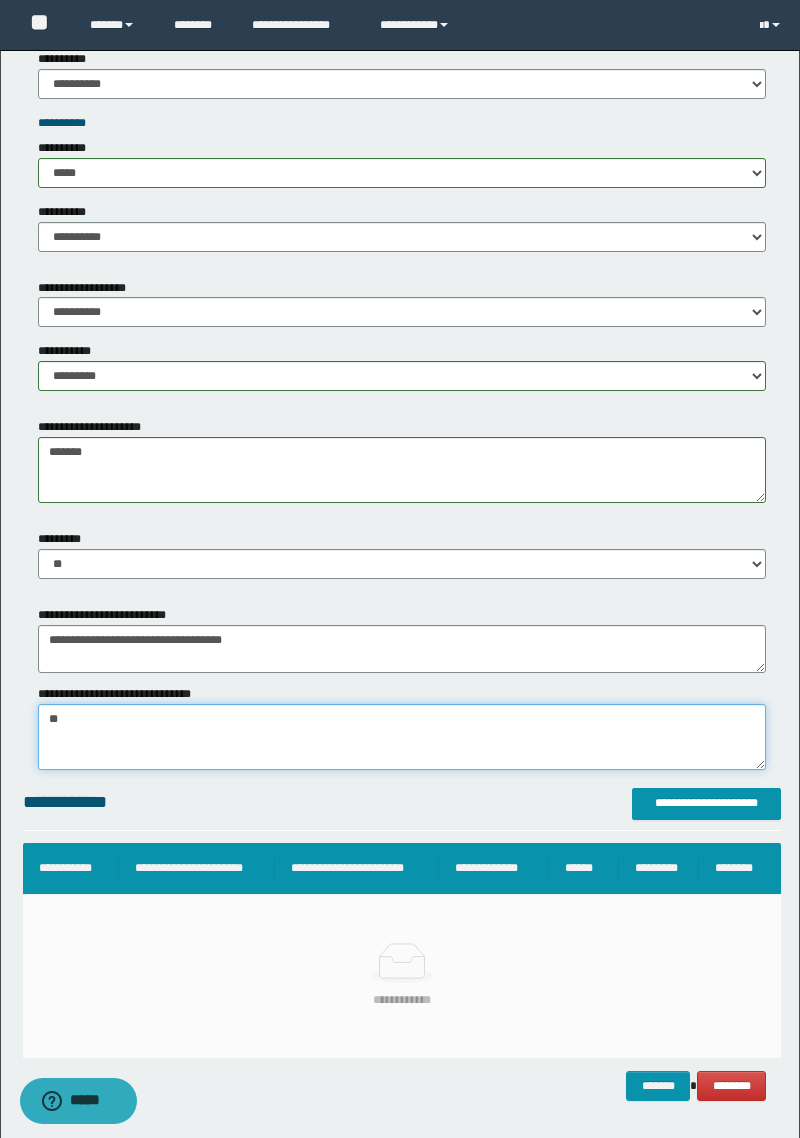 type on "*" 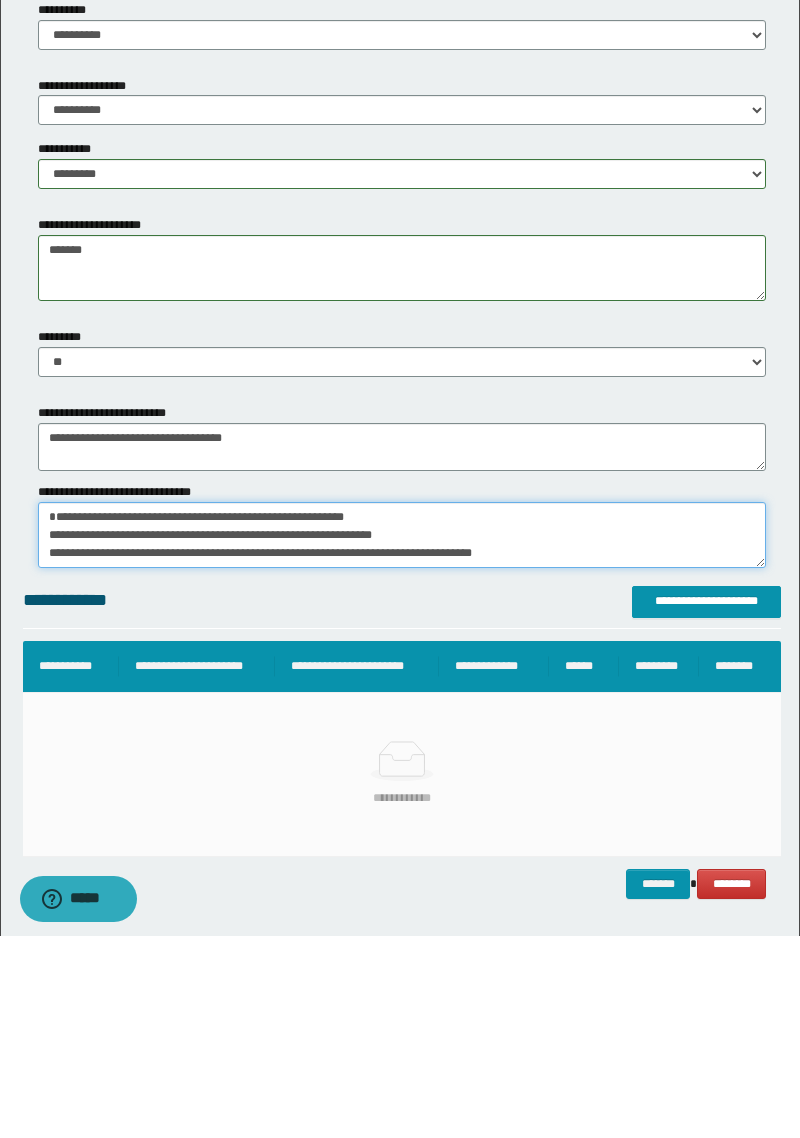 scroll, scrollTop: 47, scrollLeft: 0, axis: vertical 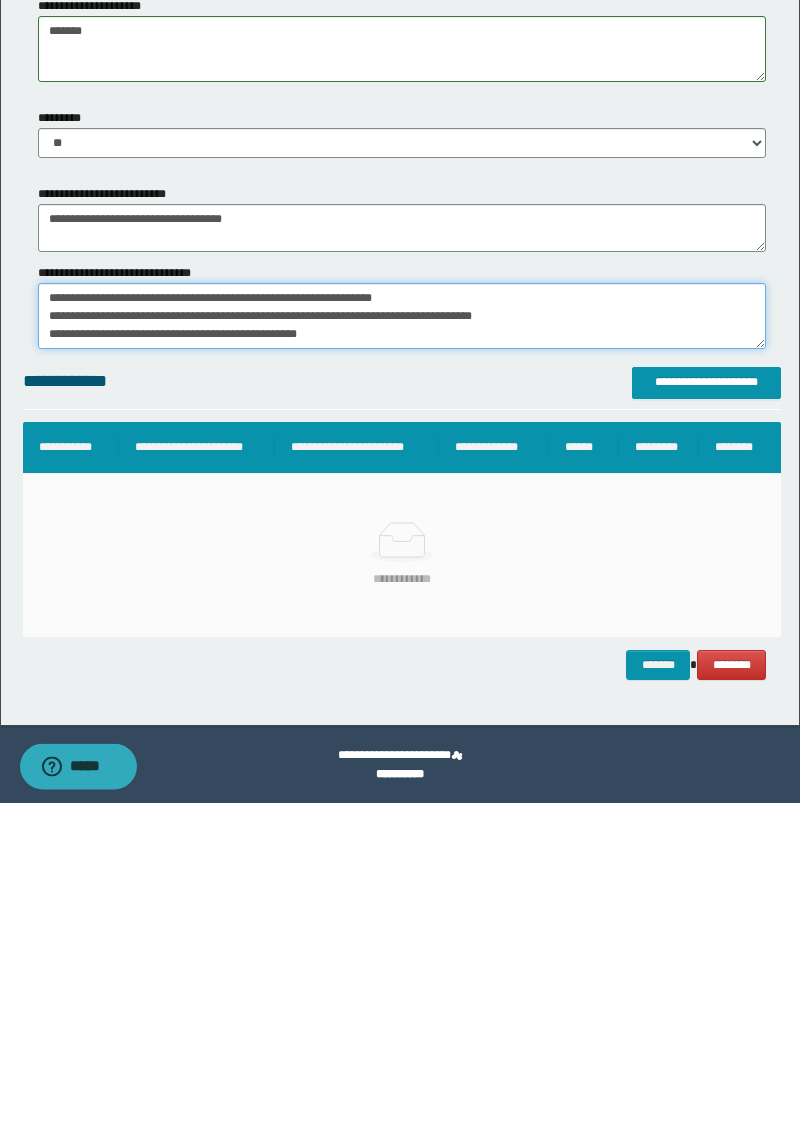 type on "**********" 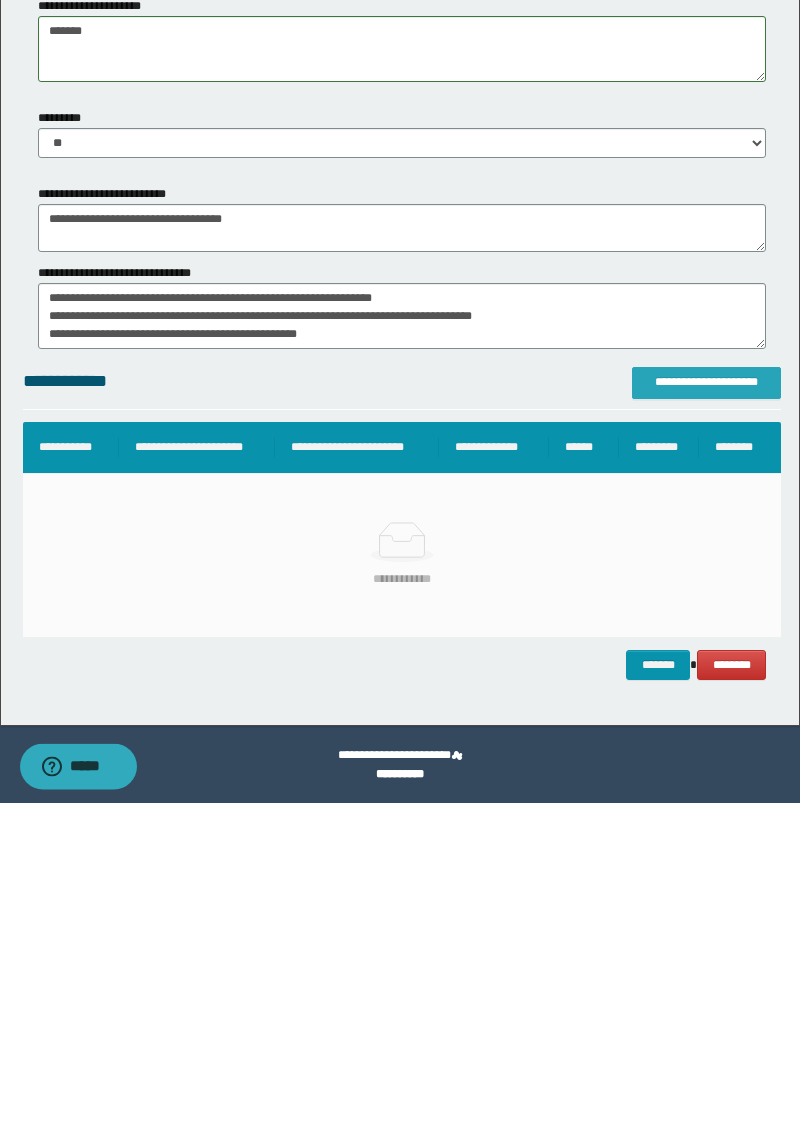 click on "**********" at bounding box center [706, 718] 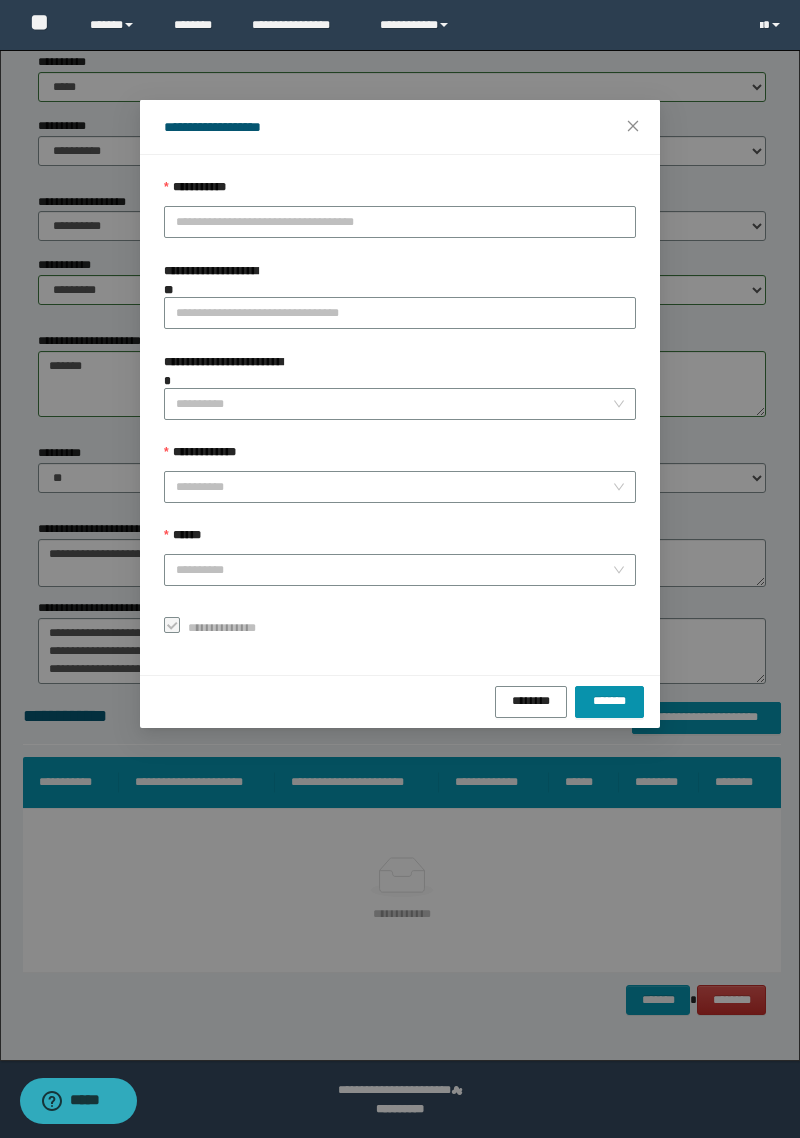 click on "**********" at bounding box center (400, 222) 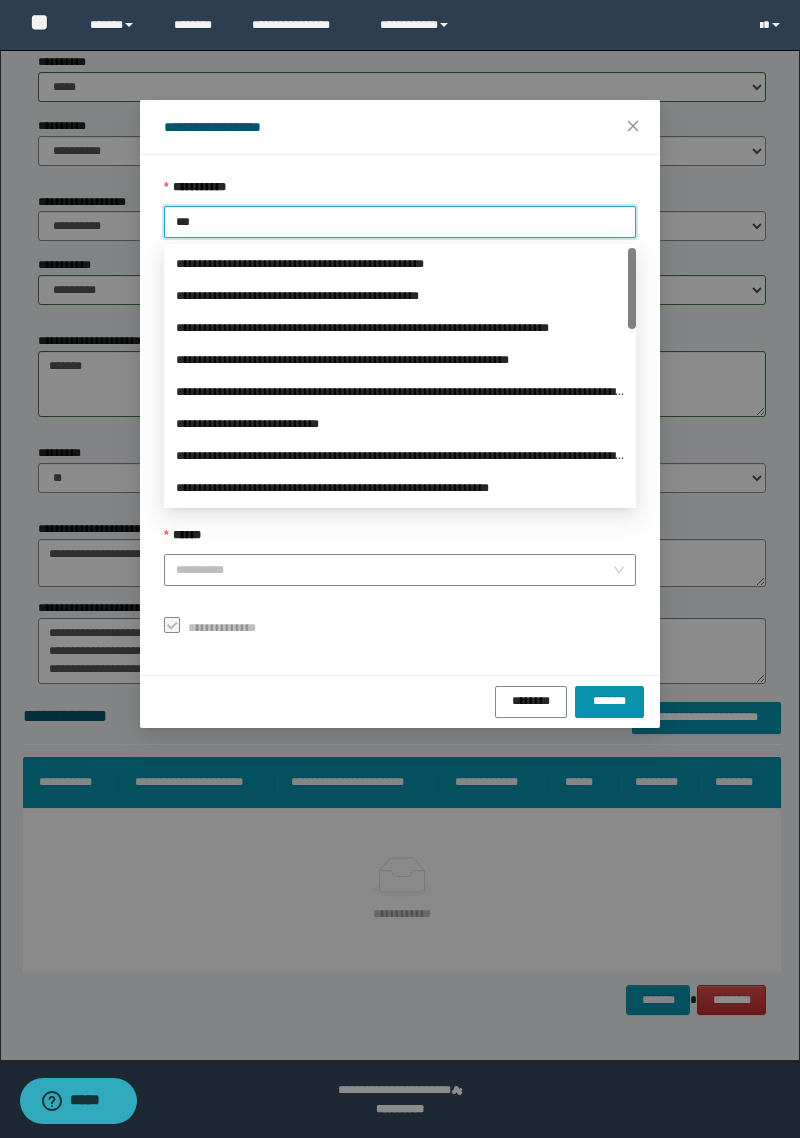 type on "****" 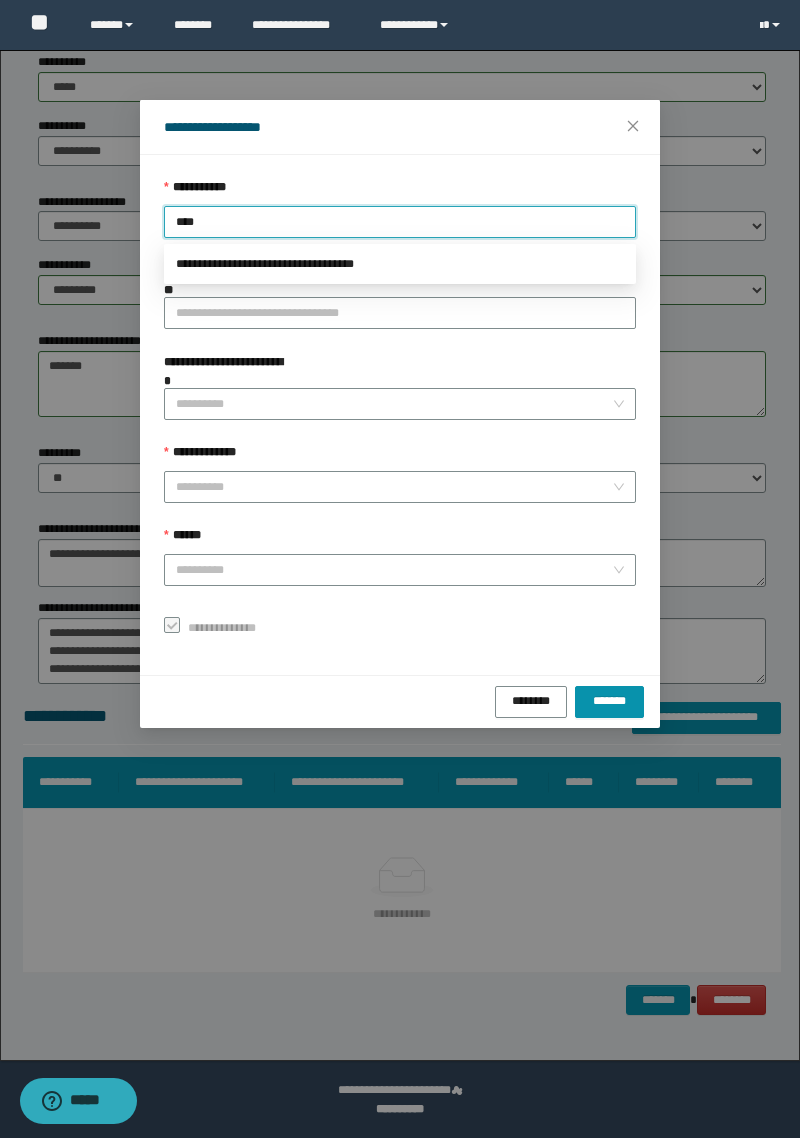 click on "**********" at bounding box center (400, 264) 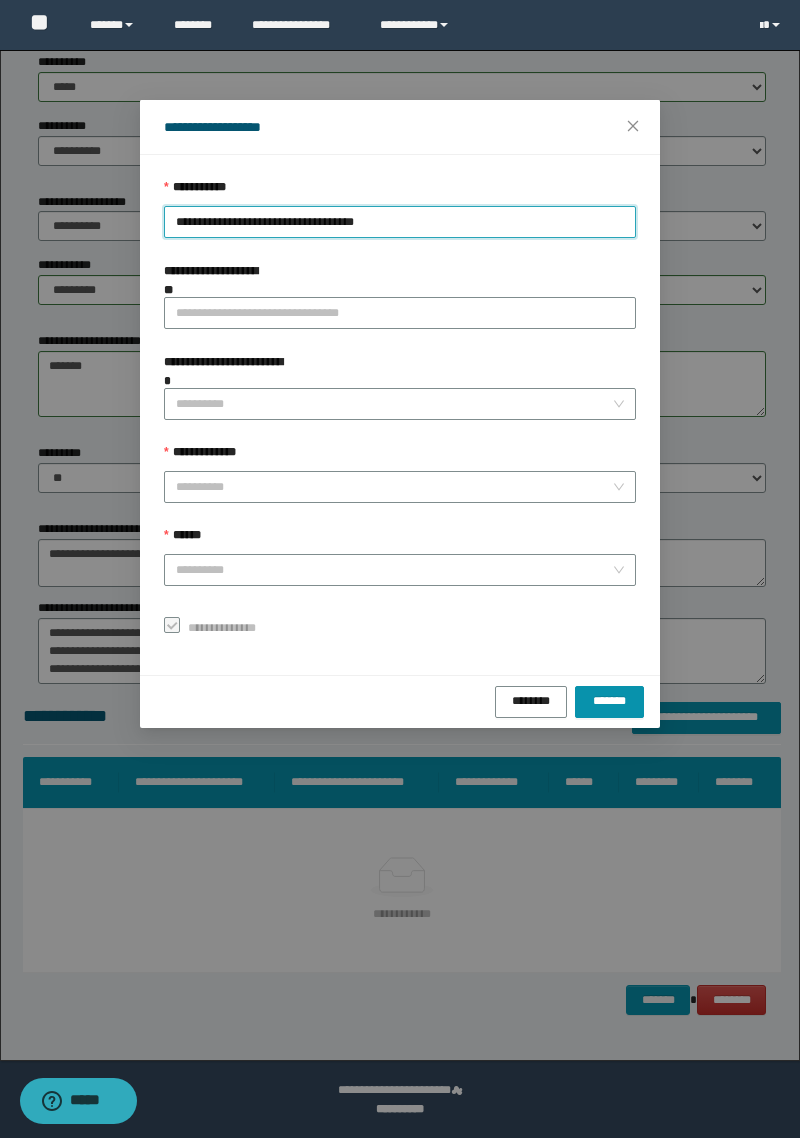 click on "**********" at bounding box center [400, 410] 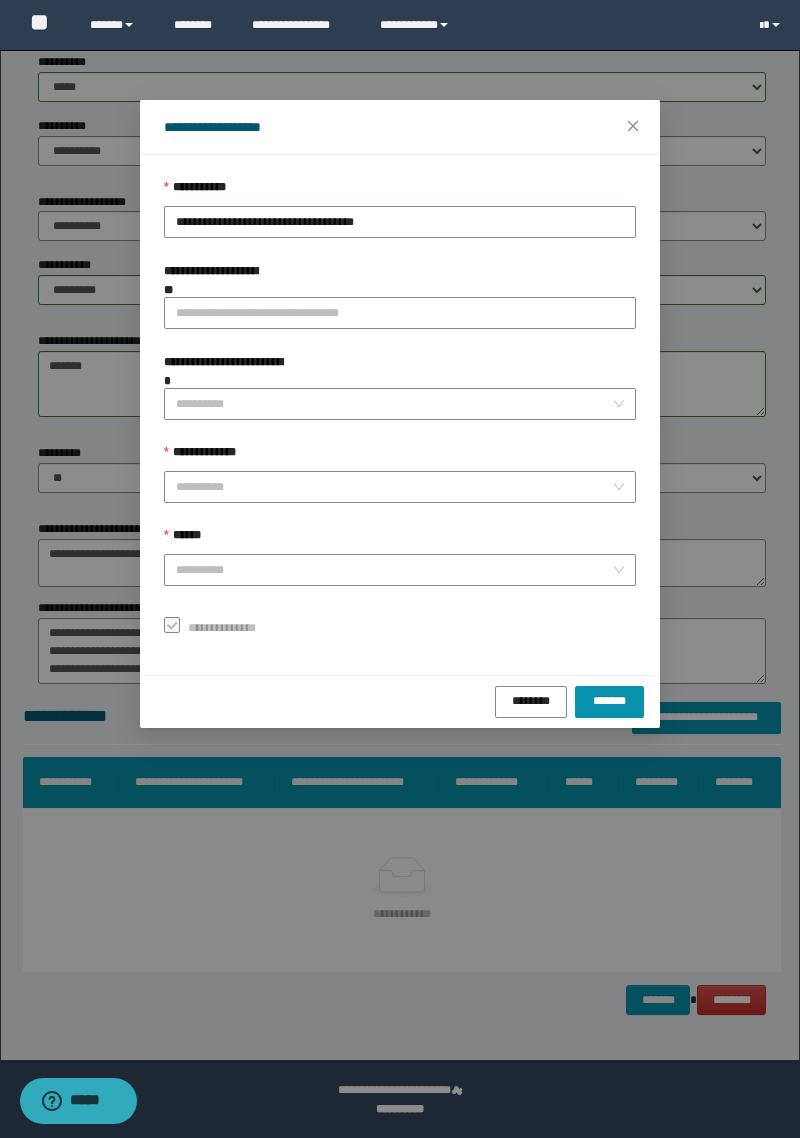click on "**********" at bounding box center [394, 487] 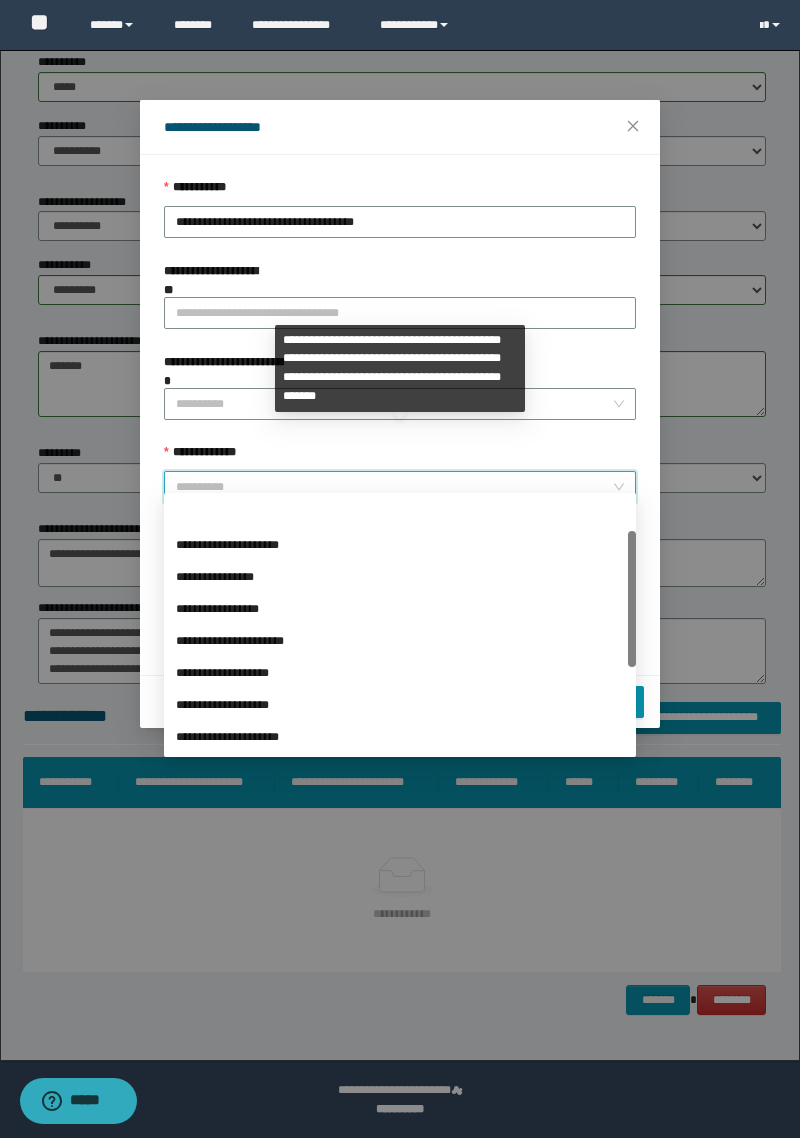 scroll, scrollTop: 224, scrollLeft: 0, axis: vertical 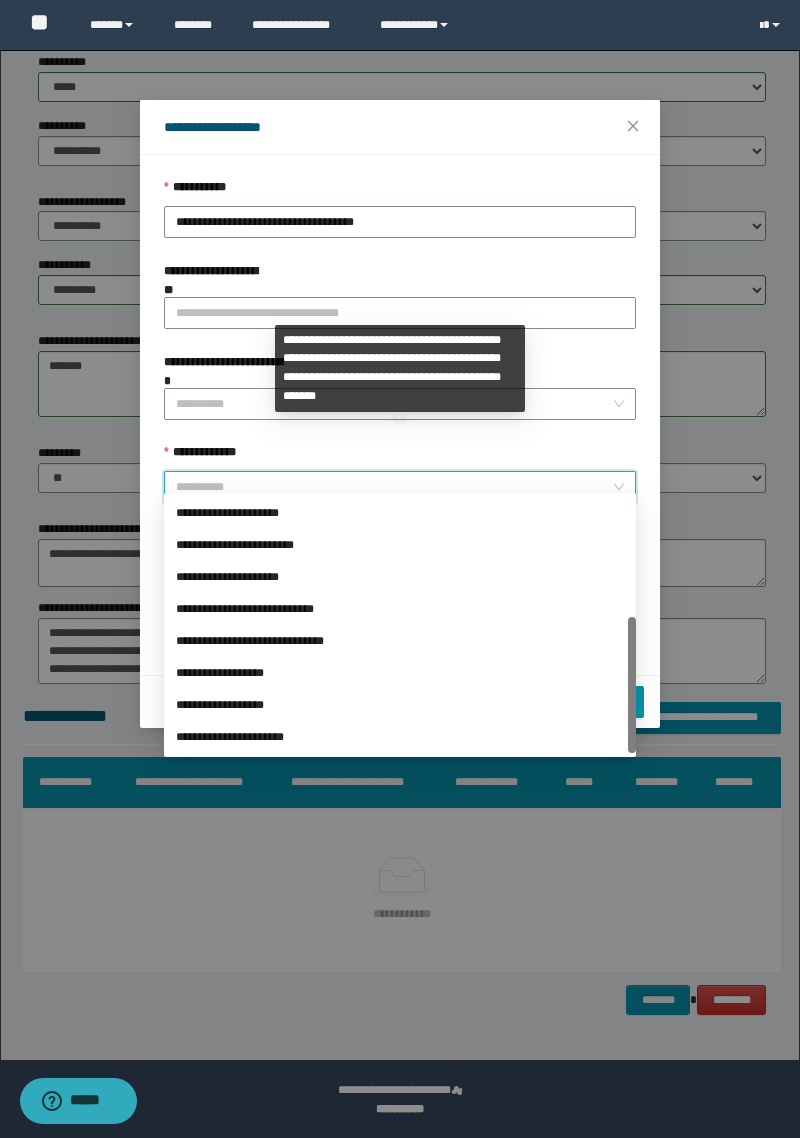 click on "**********" at bounding box center [400, 673] 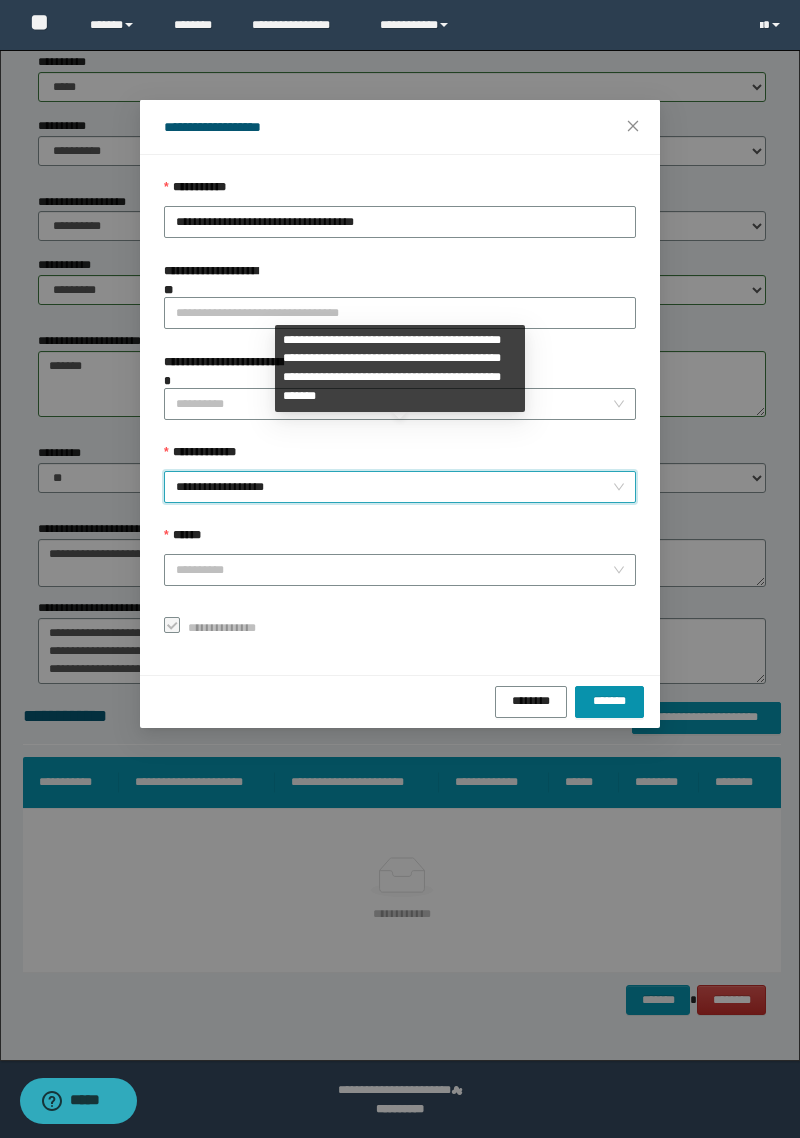 click on "******" at bounding box center (394, 570) 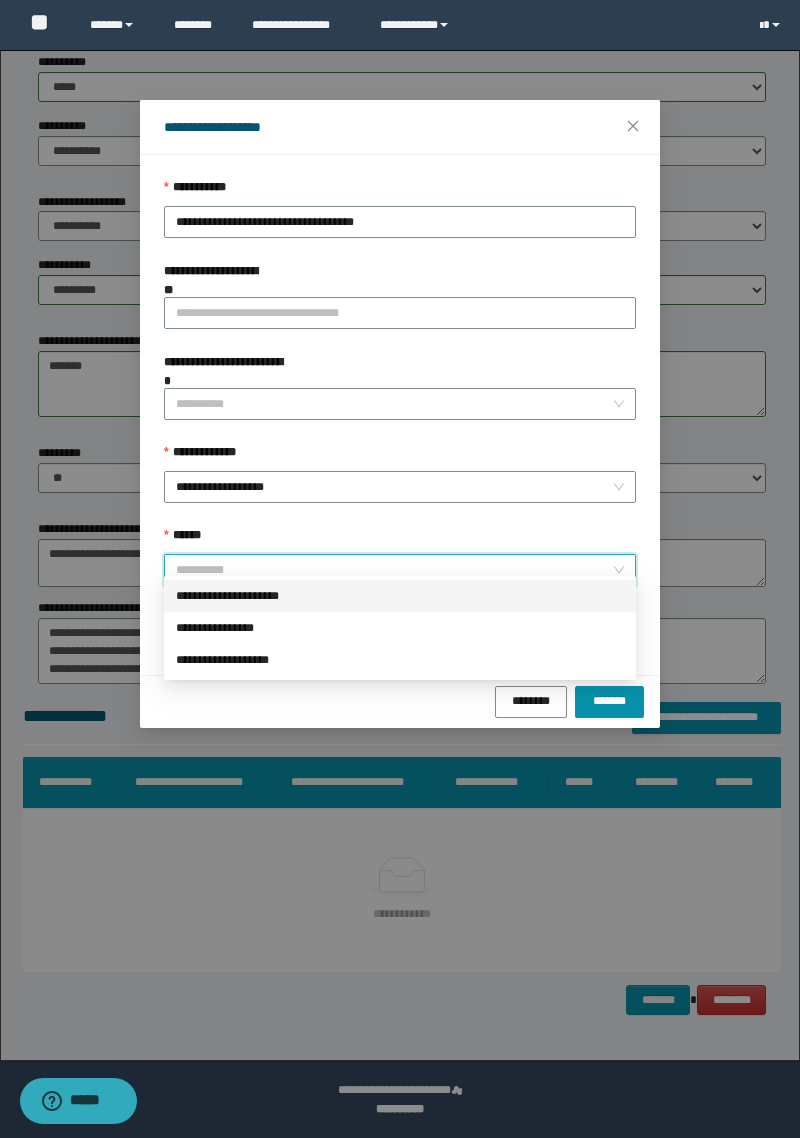 click on "**********" at bounding box center (400, 596) 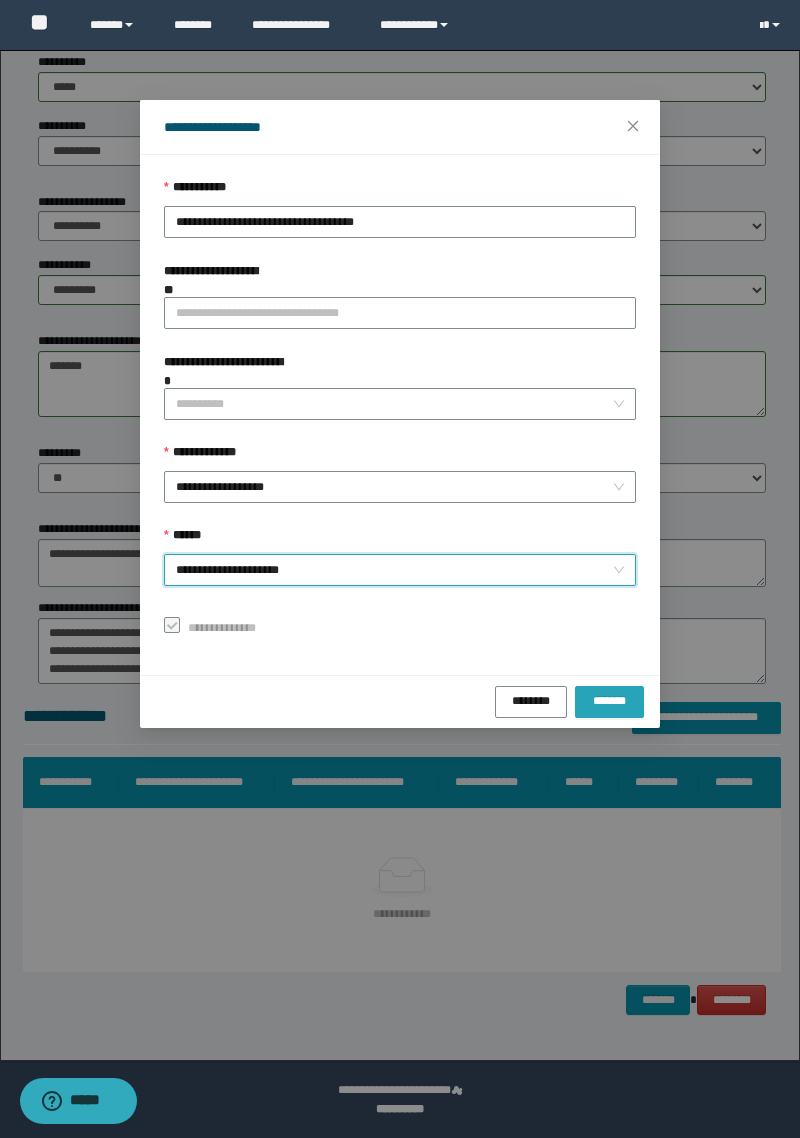 click on "*******" at bounding box center [609, 702] 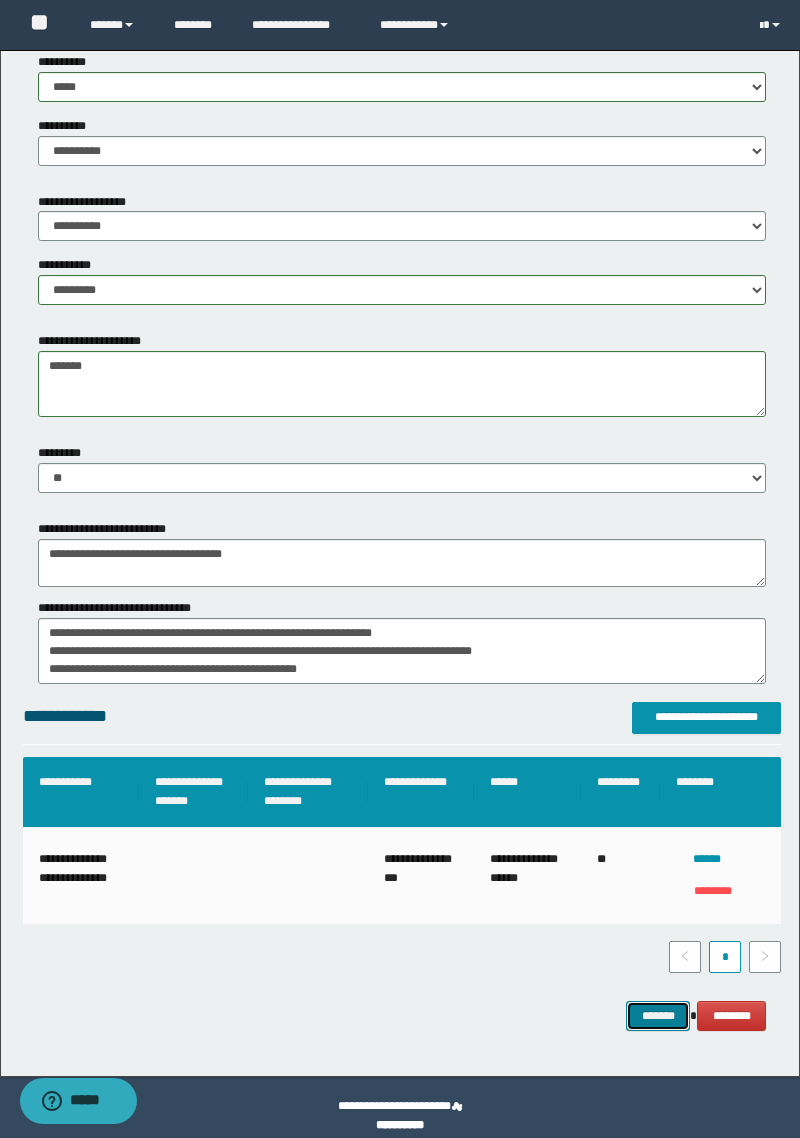 click on "*******" at bounding box center [658, 1016] 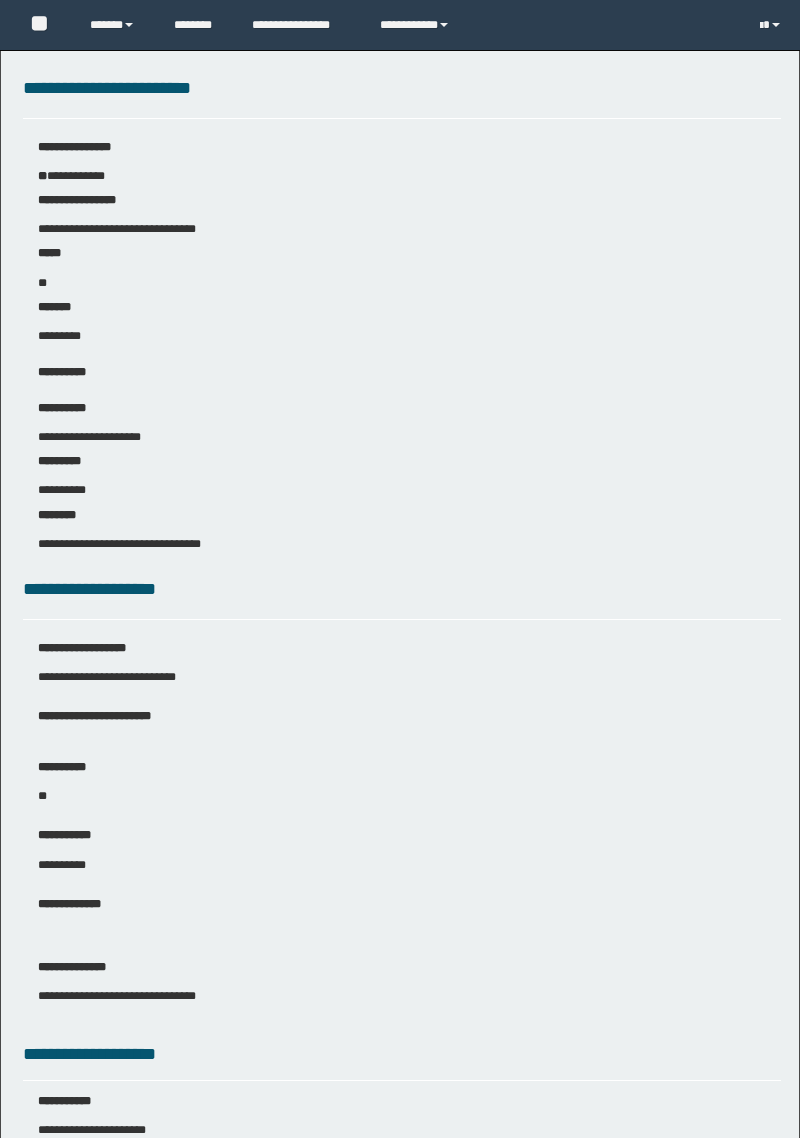 scroll, scrollTop: 0, scrollLeft: 0, axis: both 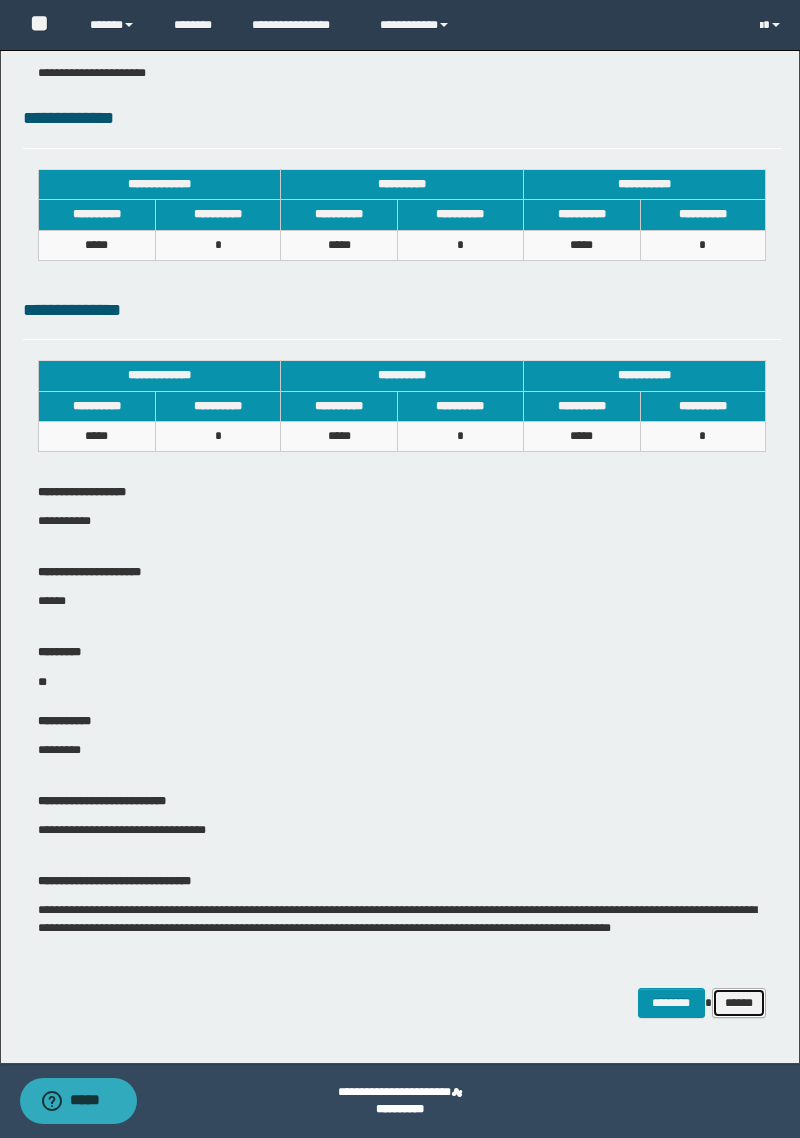 click on "******" at bounding box center [739, 1003] 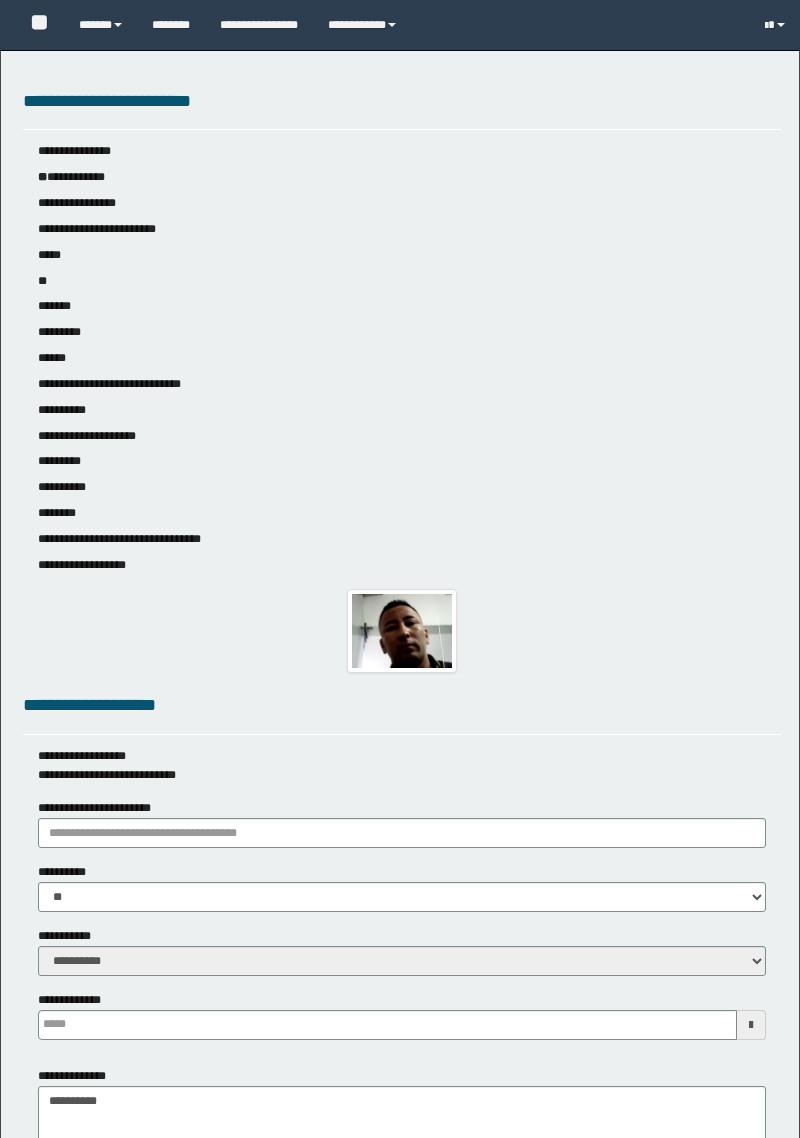 scroll, scrollTop: 0, scrollLeft: 0, axis: both 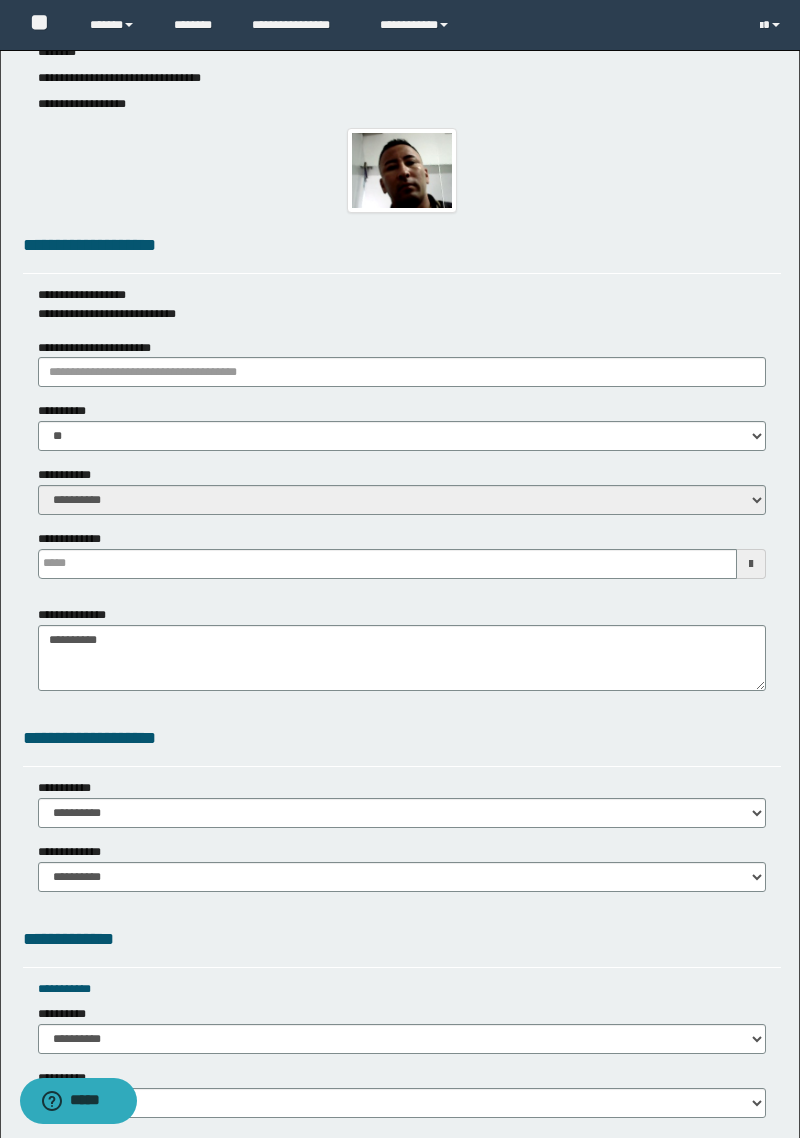 click on "**********" at bounding box center [402, 1552] 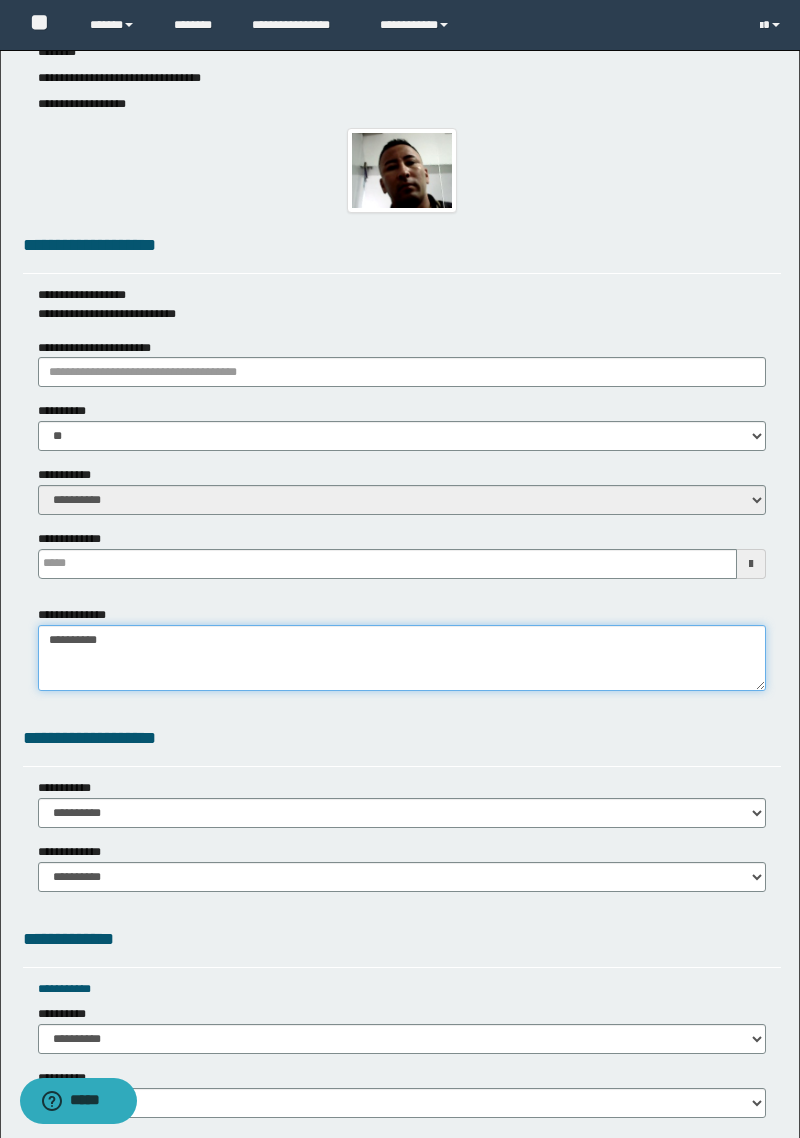 click on "**********" at bounding box center [402, 658] 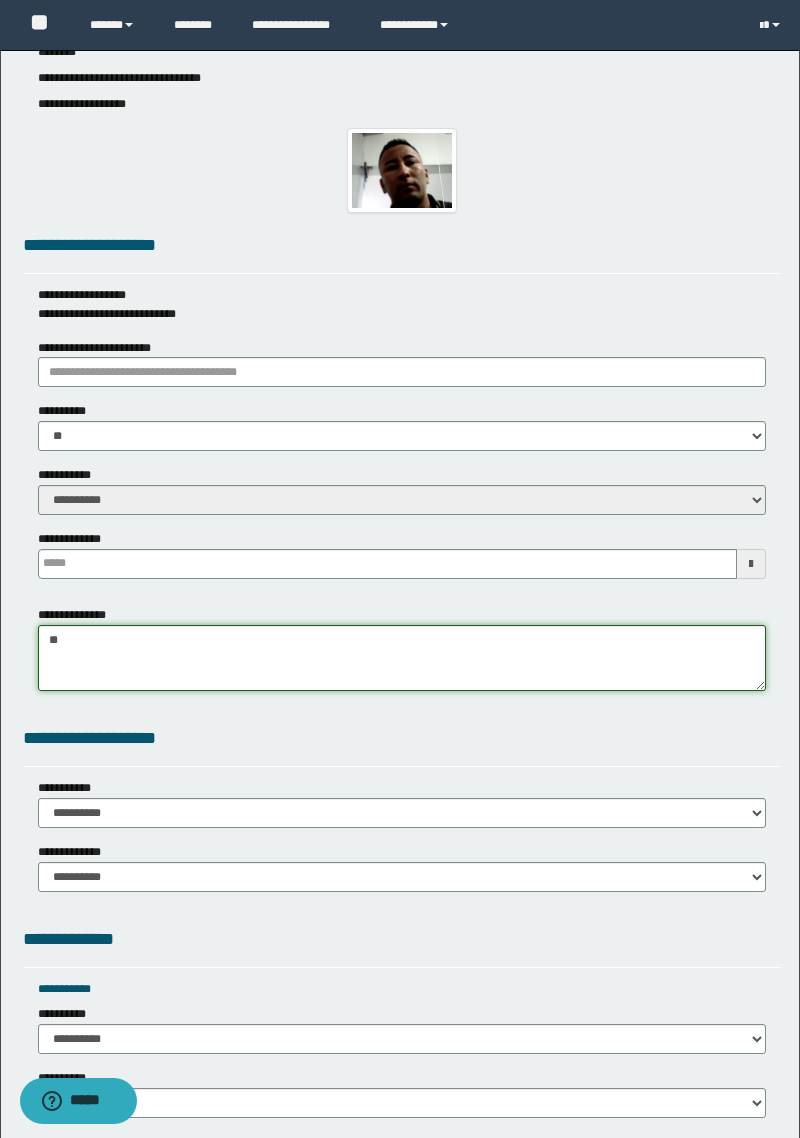 type on "*" 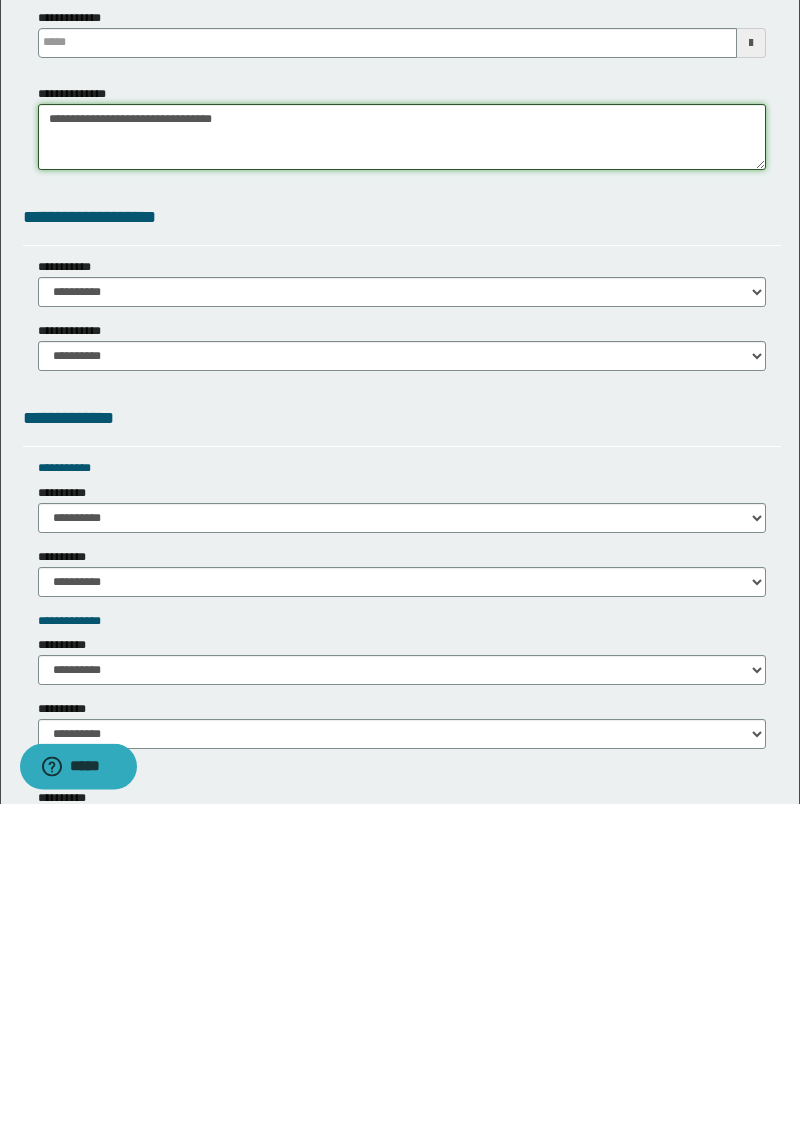 scroll, scrollTop: 651, scrollLeft: 0, axis: vertical 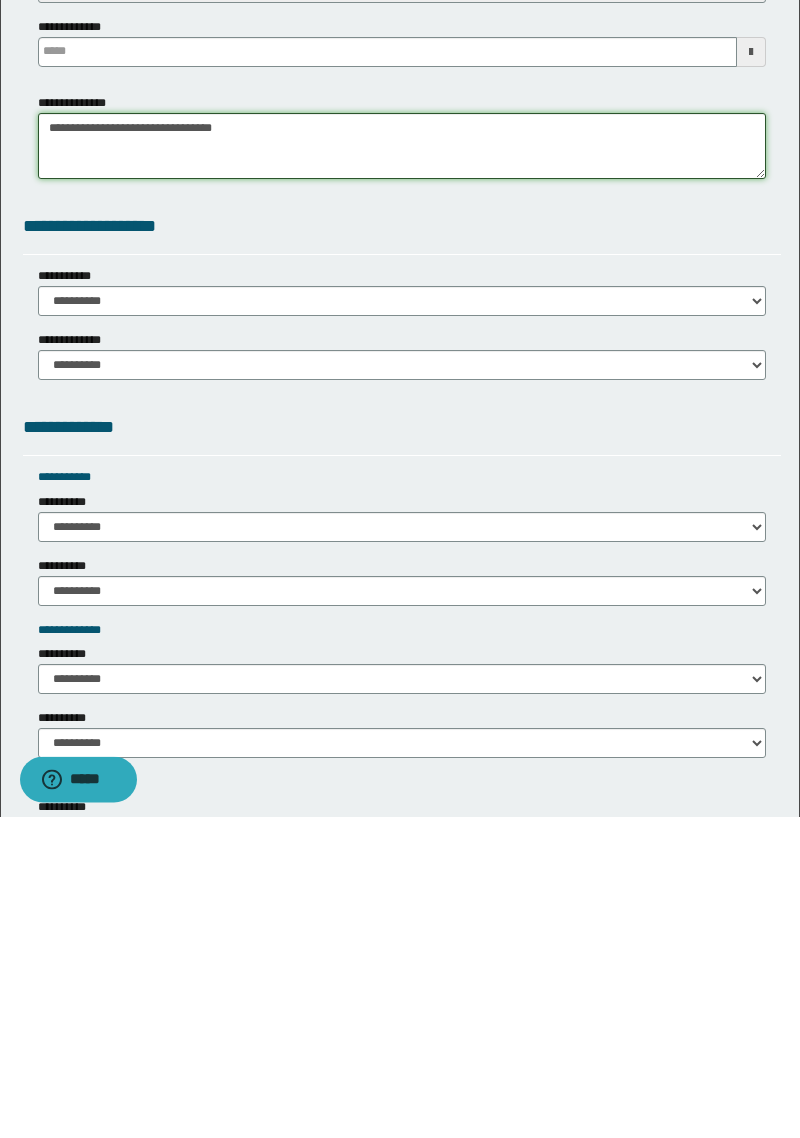 type on "**********" 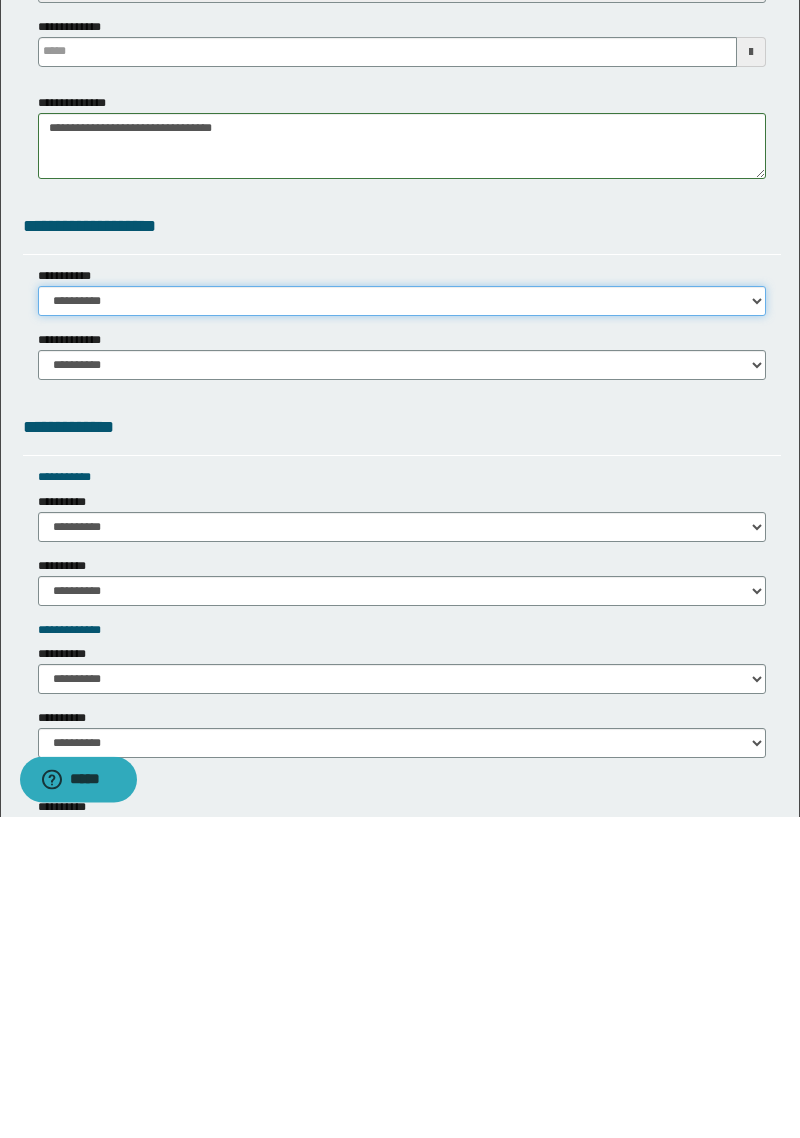 click on "**********" at bounding box center (402, 623) 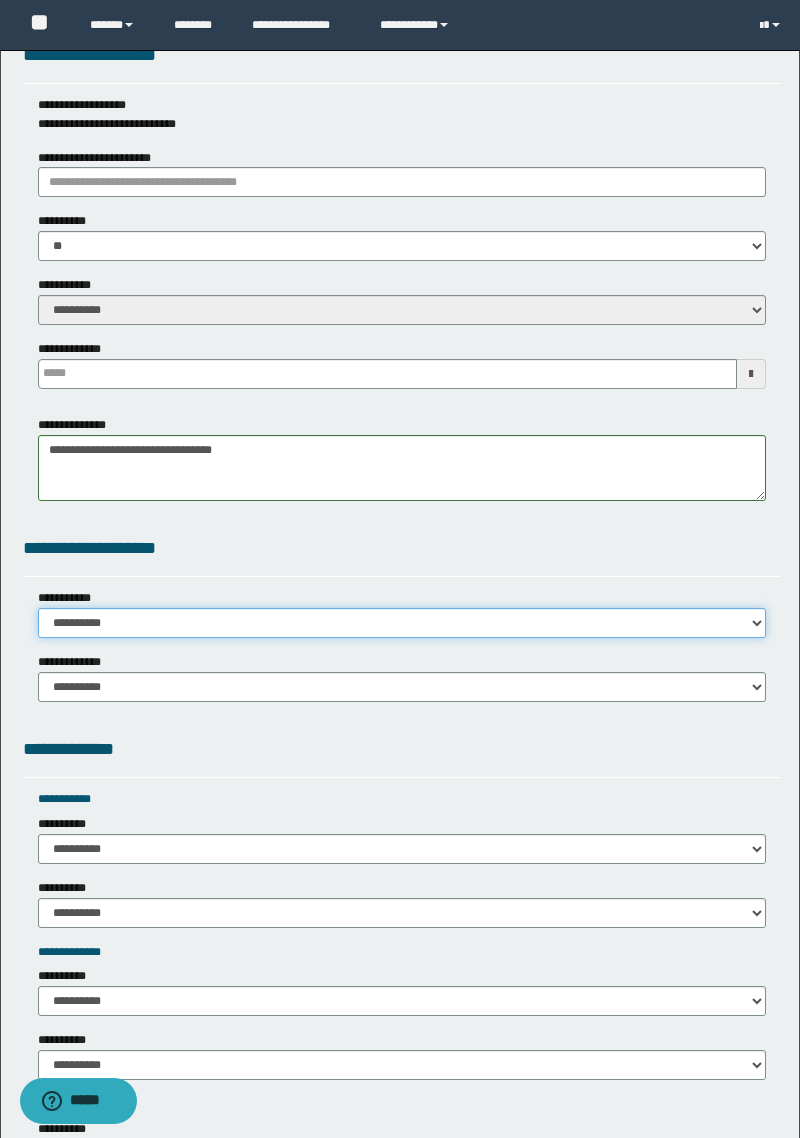 select on "*" 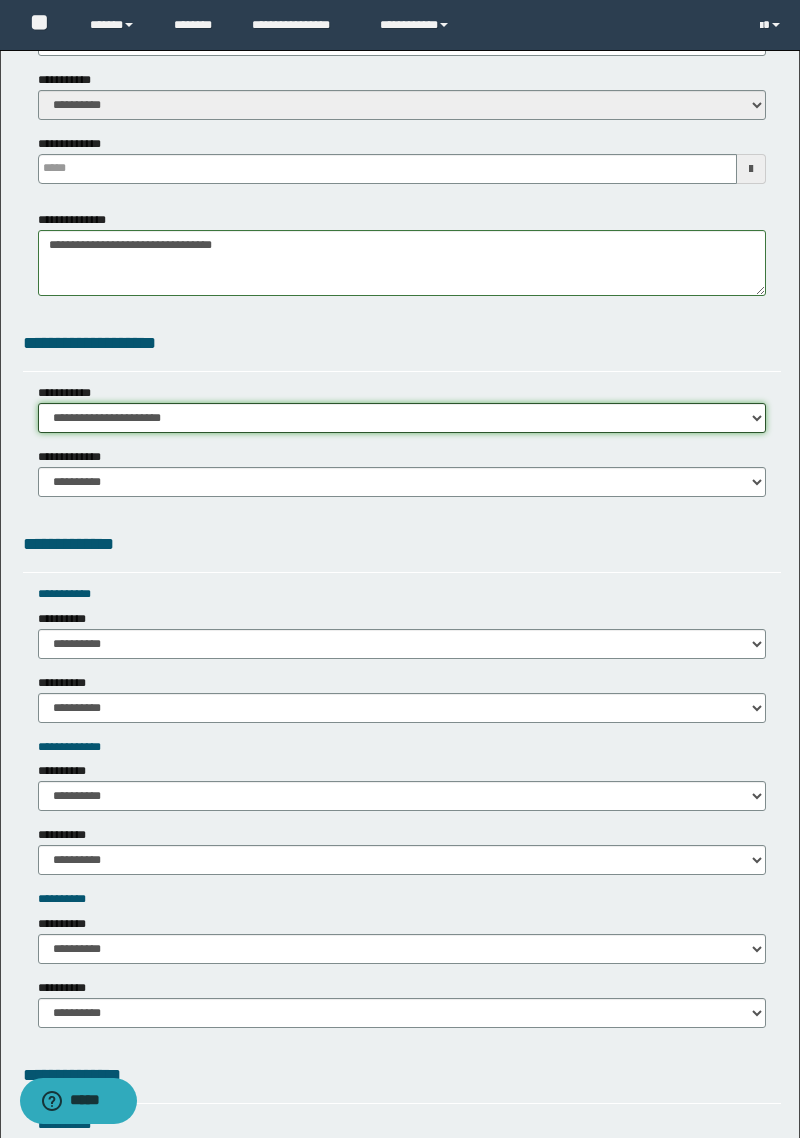 scroll, scrollTop: 933, scrollLeft: 0, axis: vertical 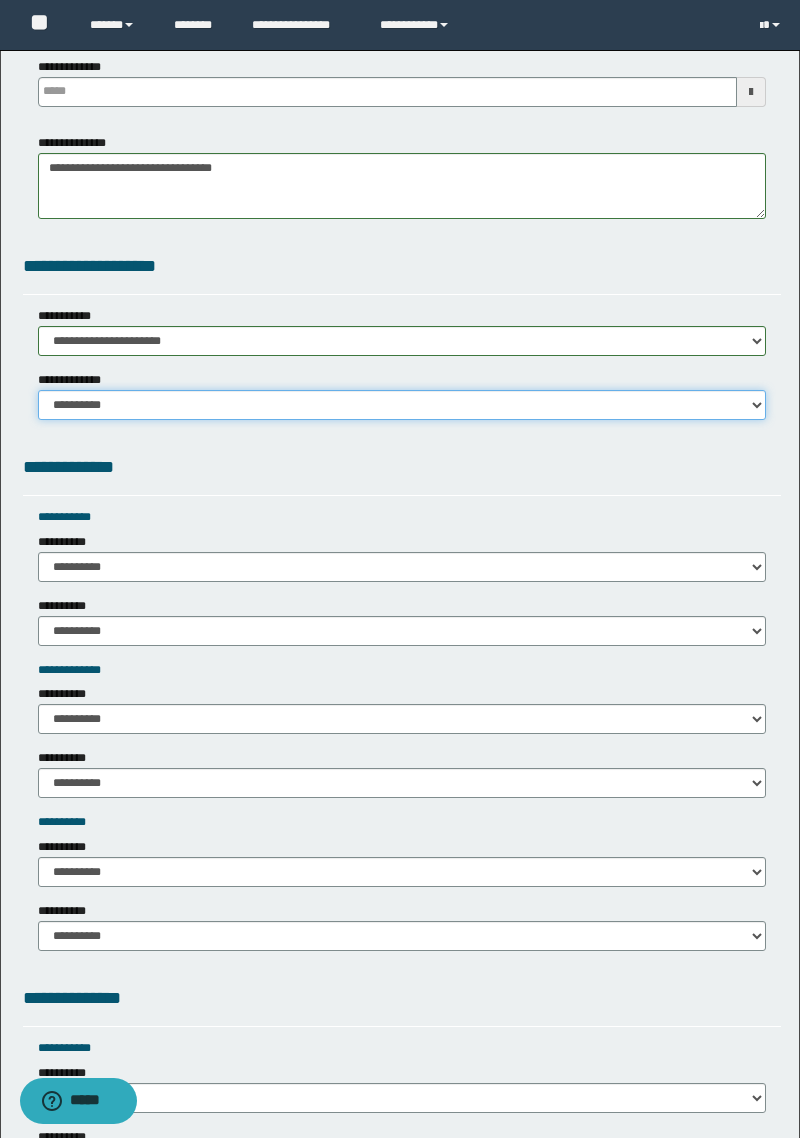 click on "**********" at bounding box center [402, 405] 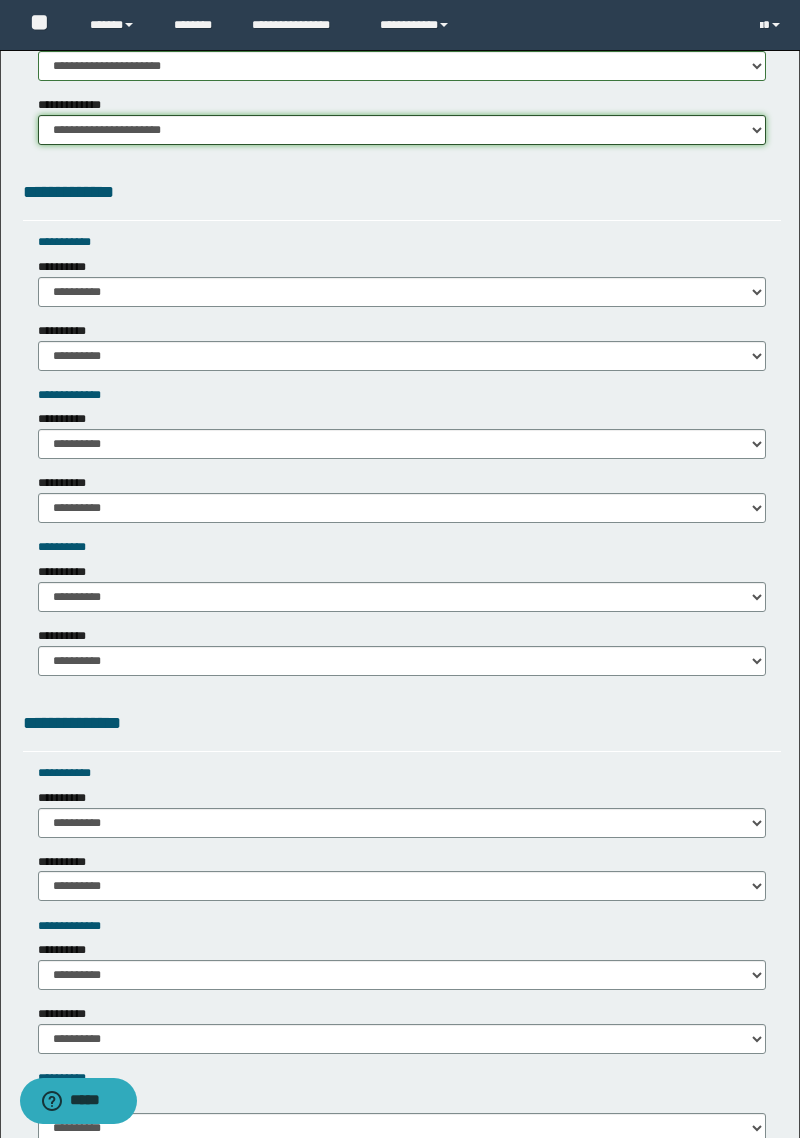 scroll, scrollTop: 1210, scrollLeft: 0, axis: vertical 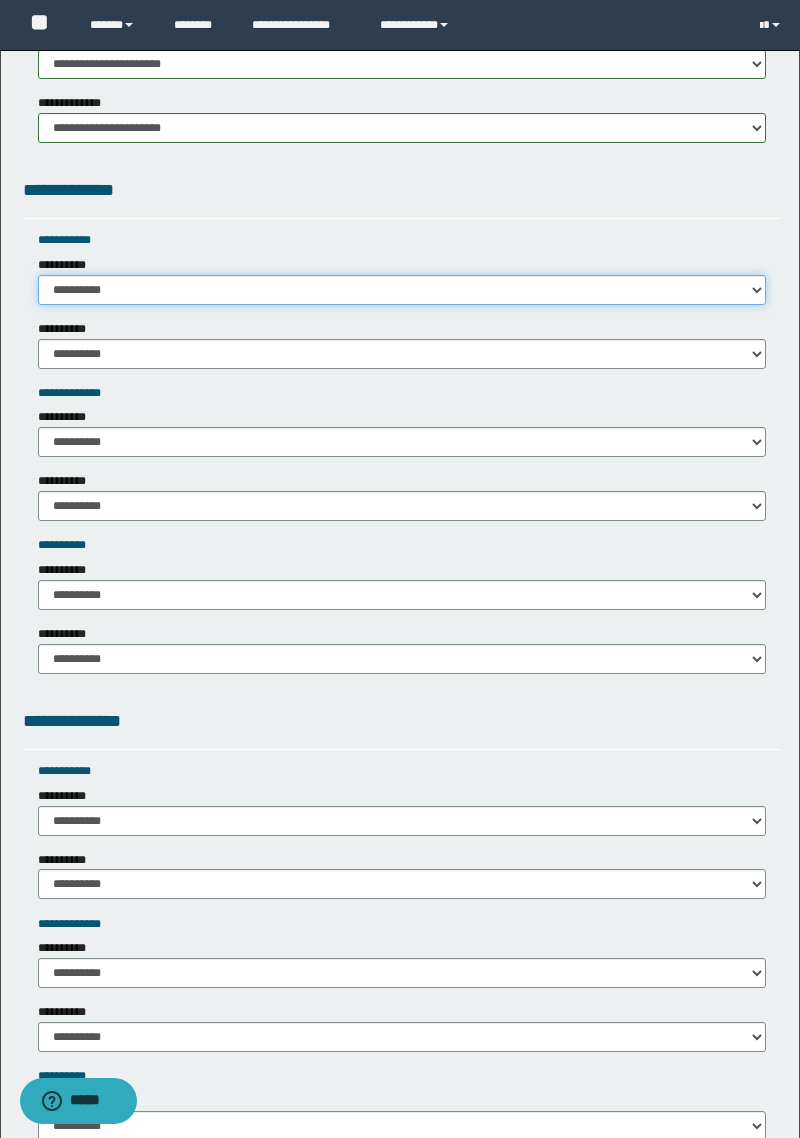 click on "**********" at bounding box center (402, 290) 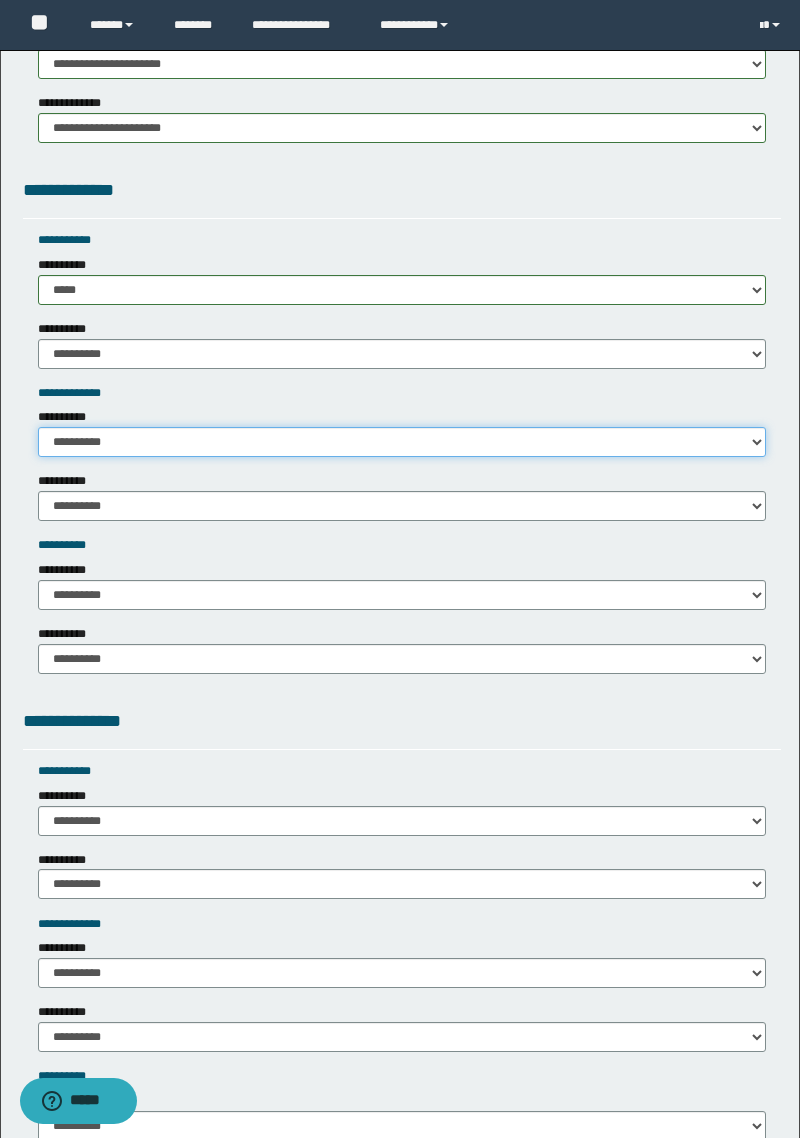 click on "**********" at bounding box center (402, 442) 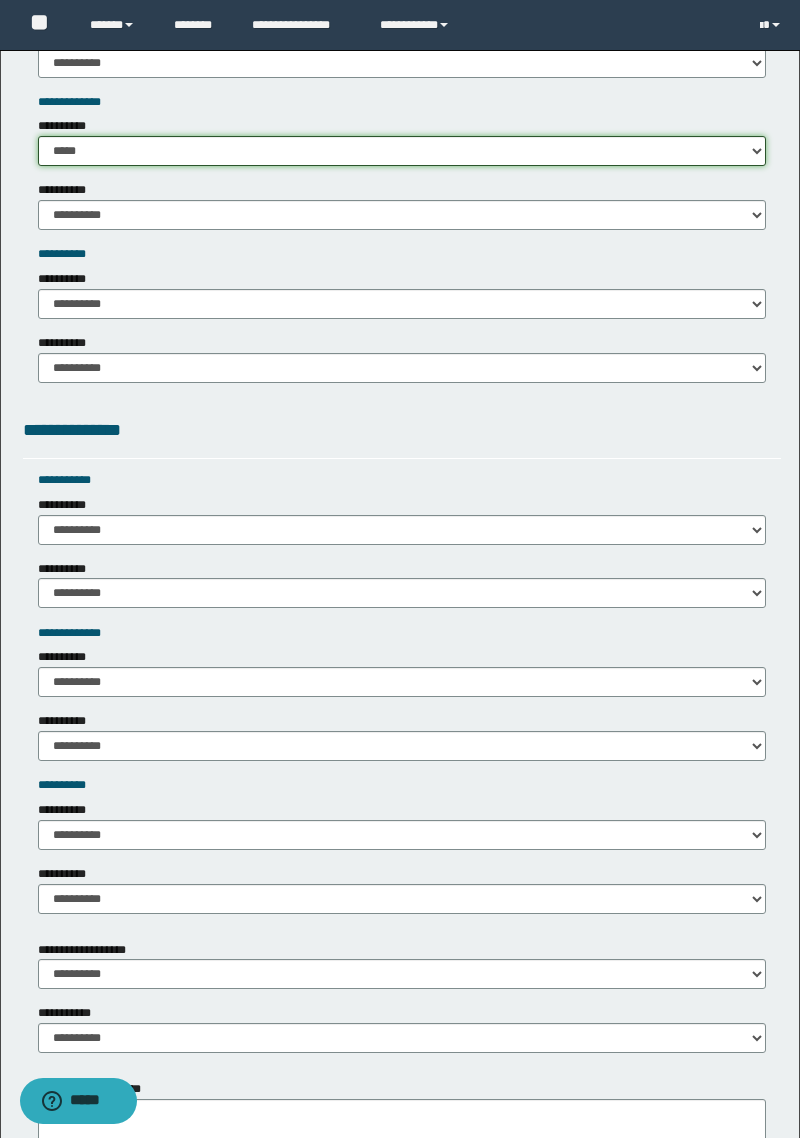 scroll, scrollTop: 1509, scrollLeft: 0, axis: vertical 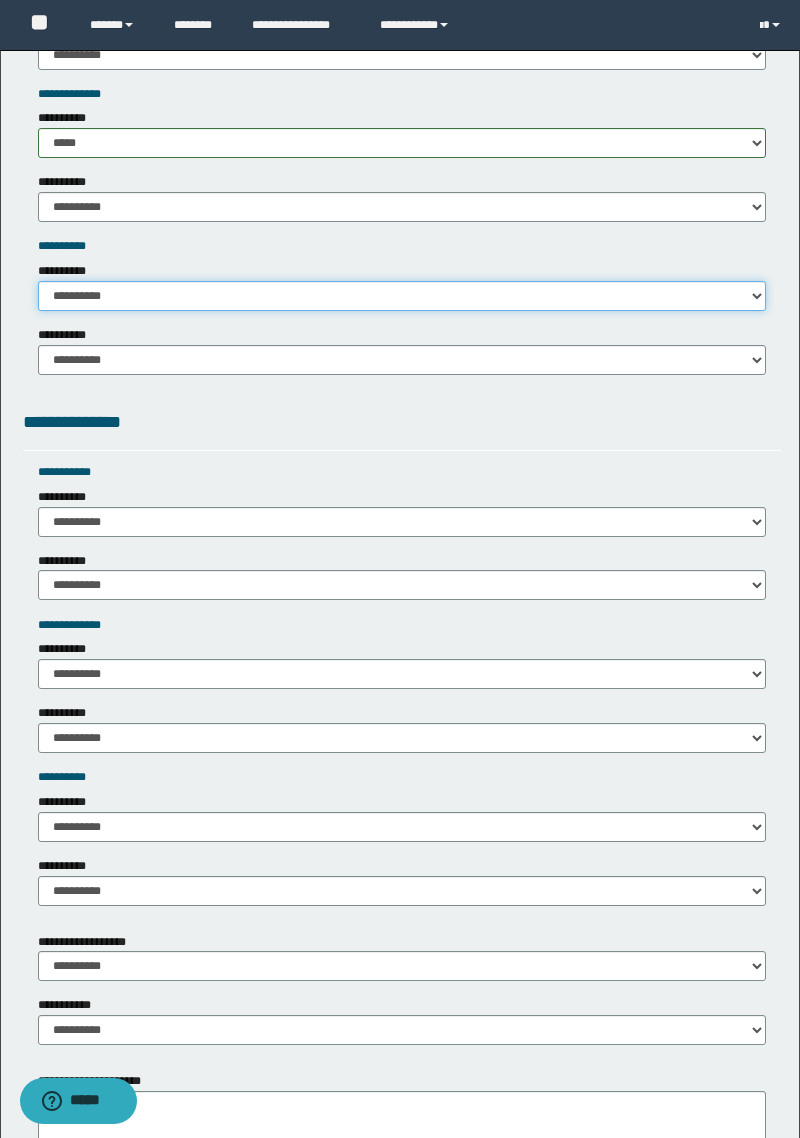 click on "**********" at bounding box center [402, 296] 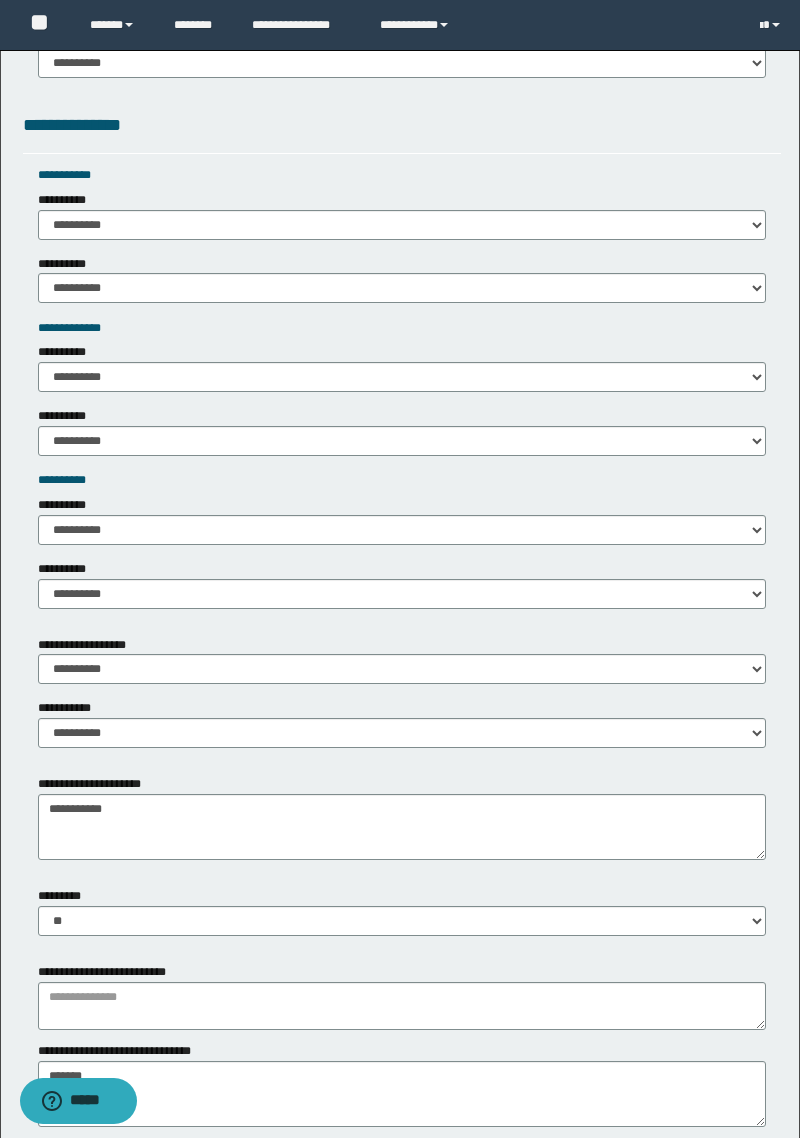 scroll, scrollTop: 1821, scrollLeft: 0, axis: vertical 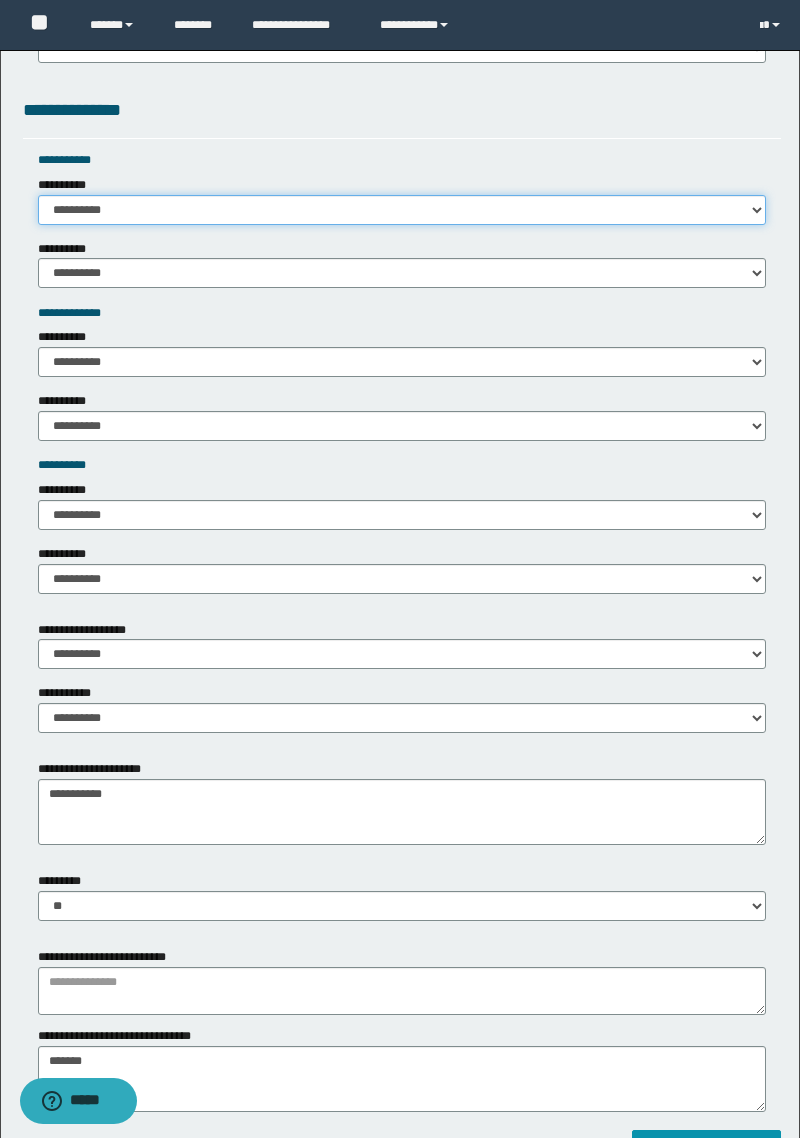 click on "**********" at bounding box center [402, 210] 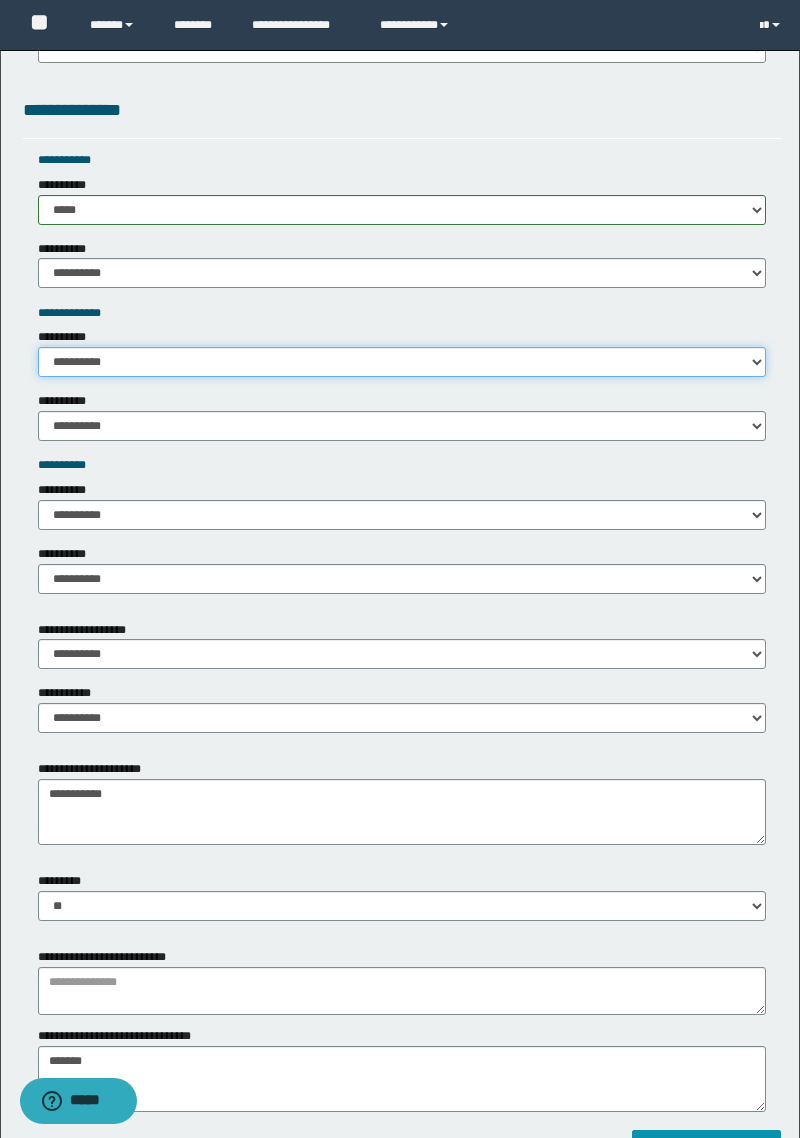 click on "**********" at bounding box center [402, 362] 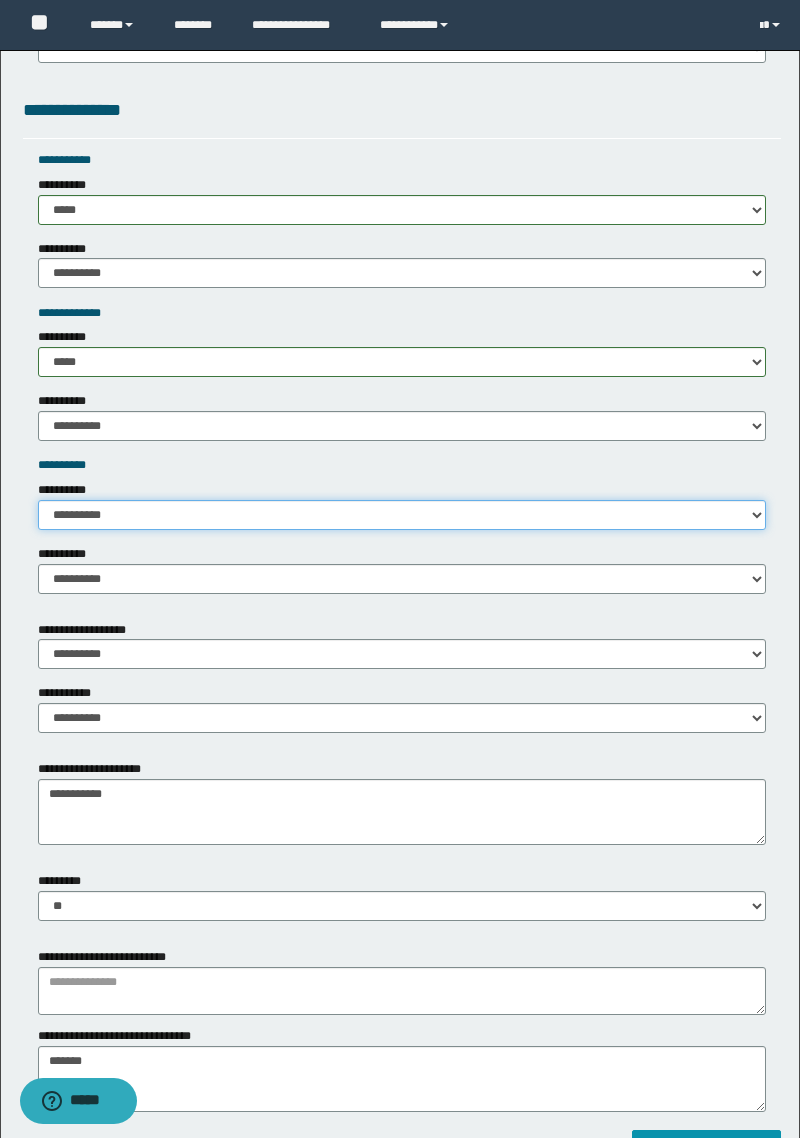 click on "**********" at bounding box center [402, 515] 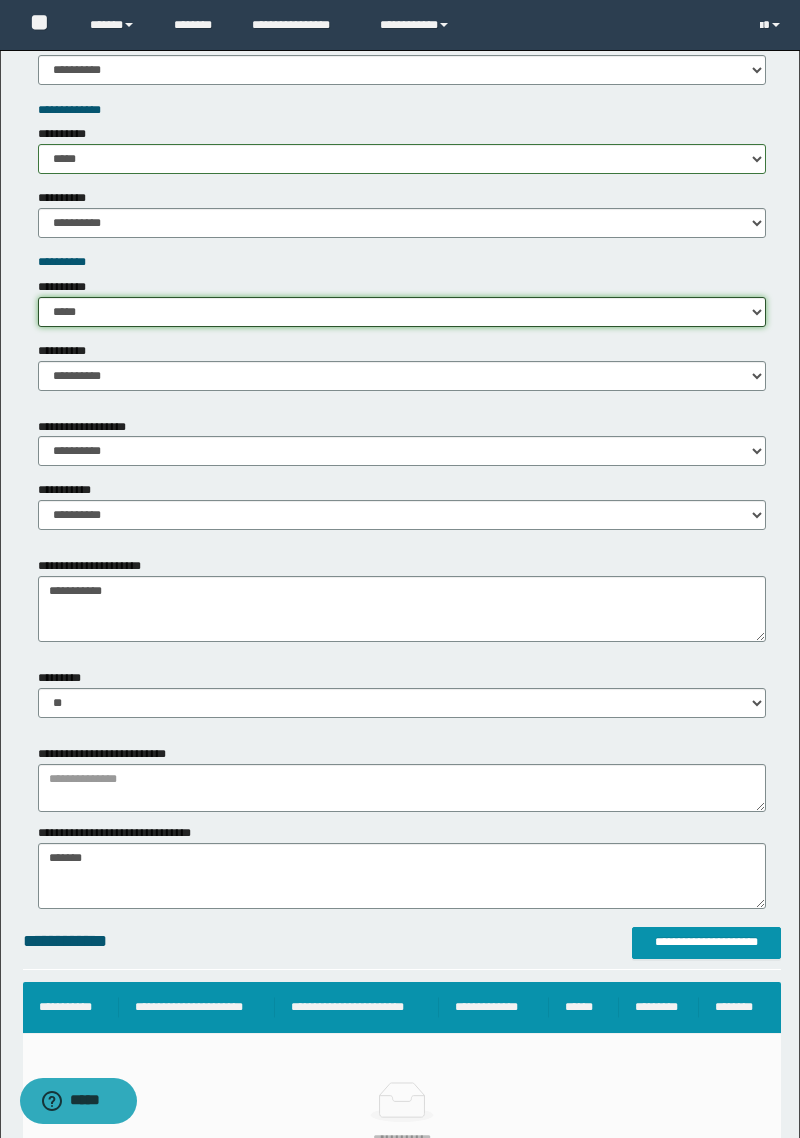 scroll, scrollTop: 2025, scrollLeft: 0, axis: vertical 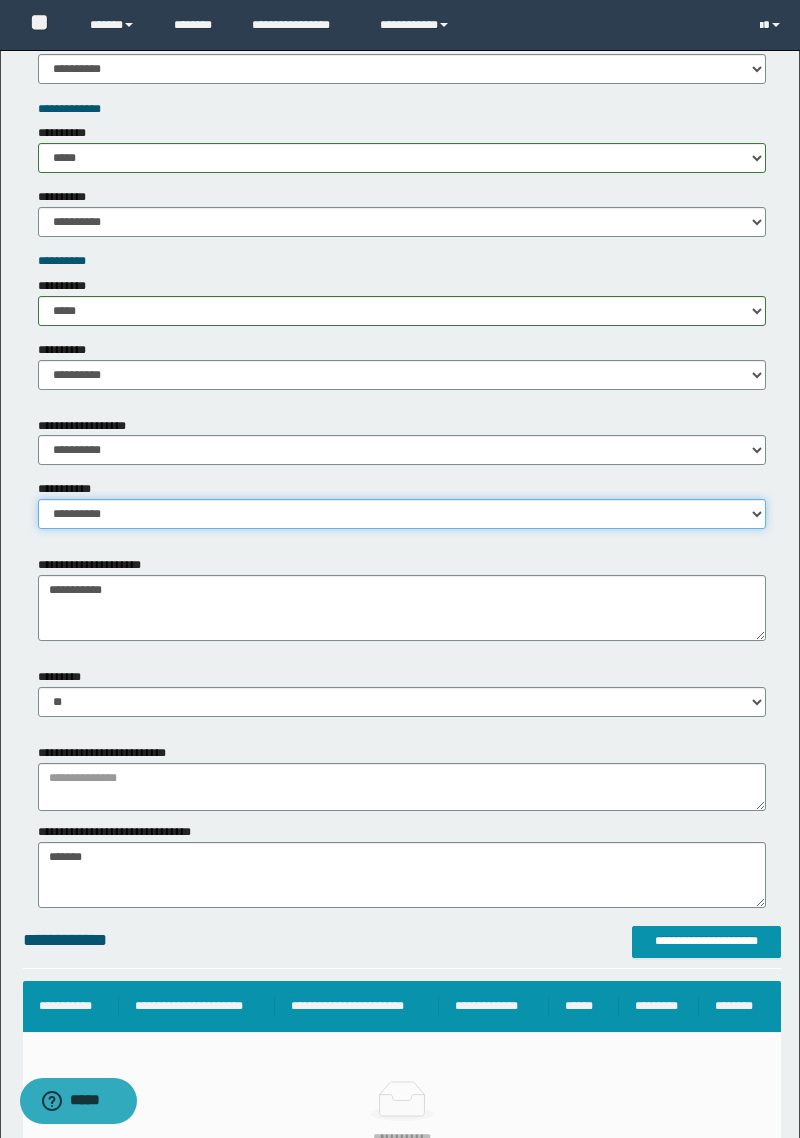 click on "**********" at bounding box center [402, 514] 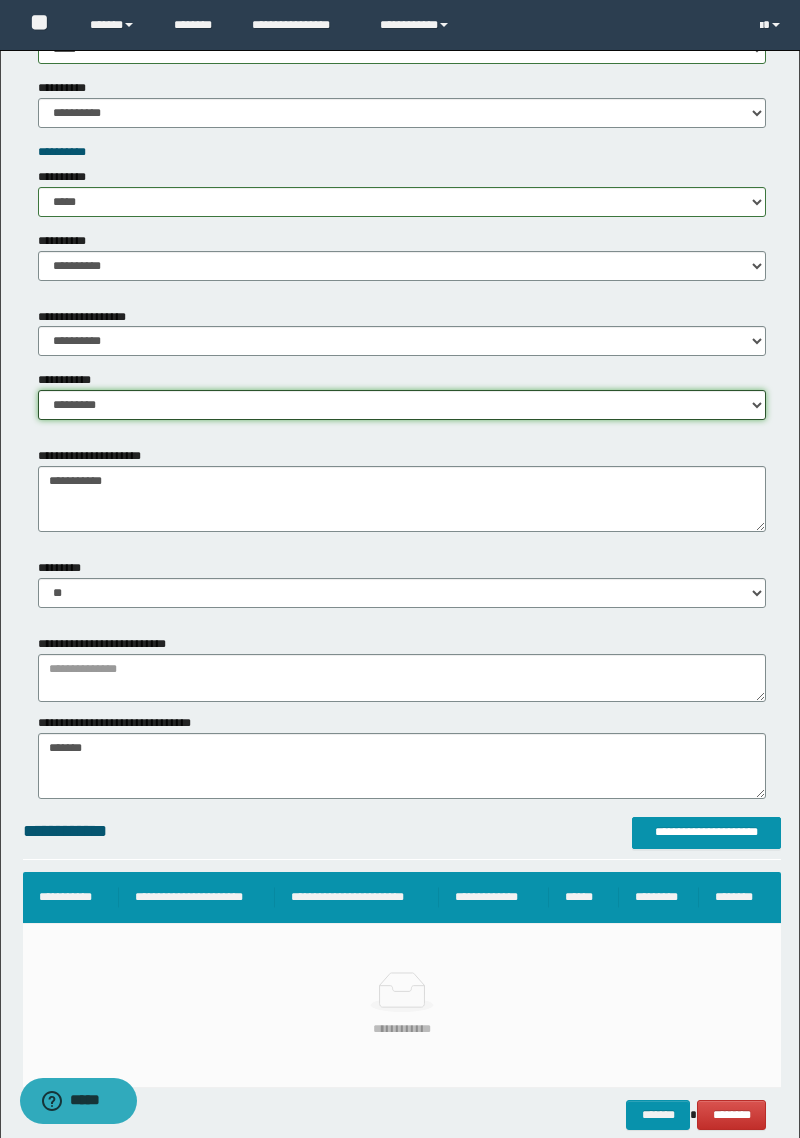 scroll, scrollTop: 2152, scrollLeft: 0, axis: vertical 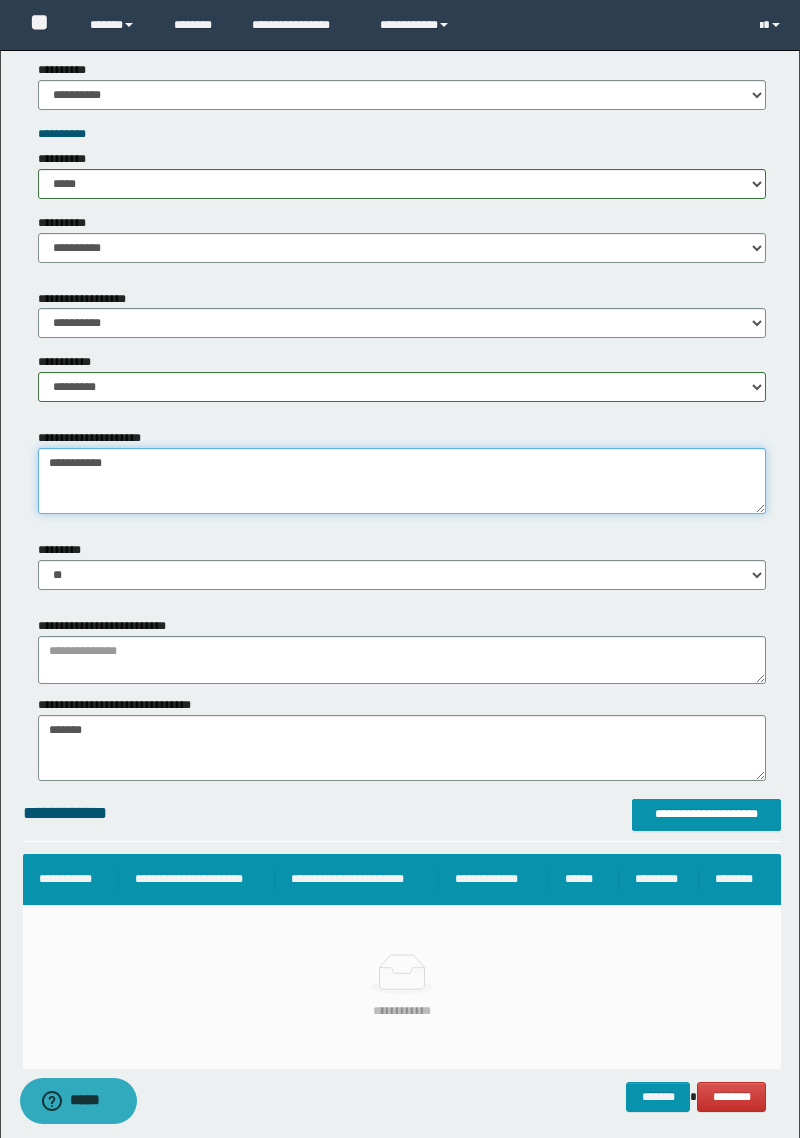 click on "**********" at bounding box center (402, 481) 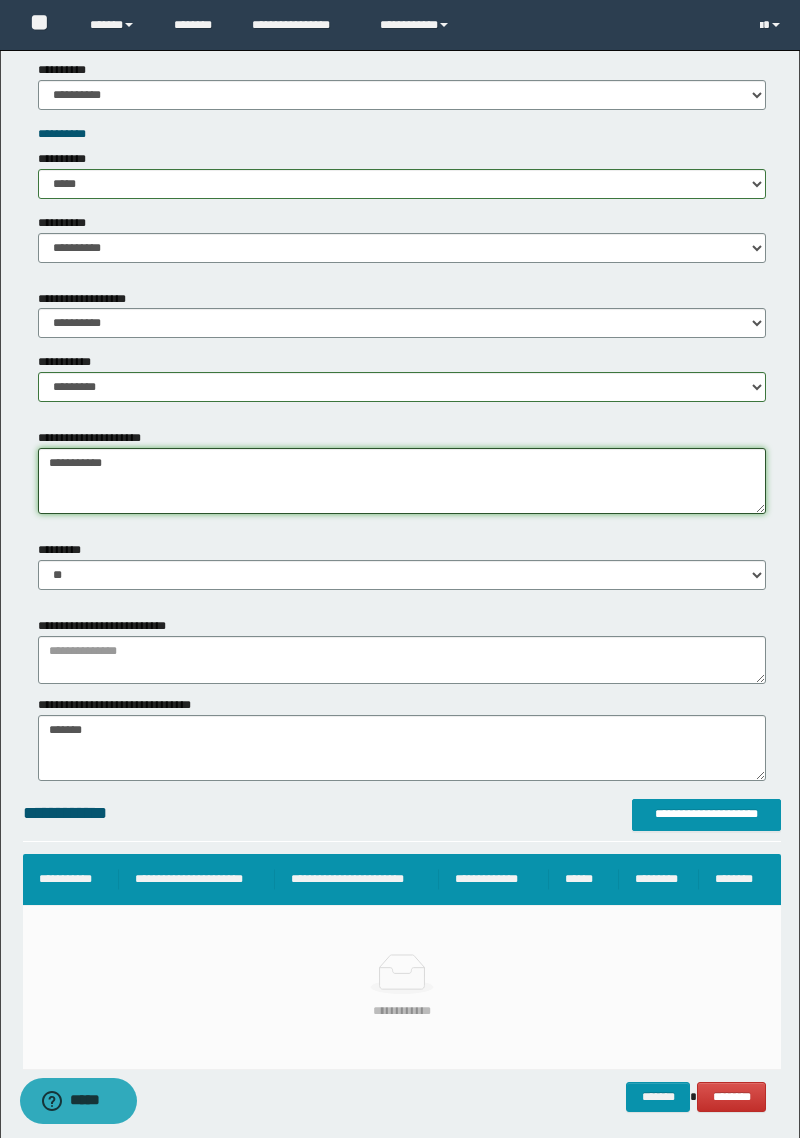 click on "**********" at bounding box center [402, 481] 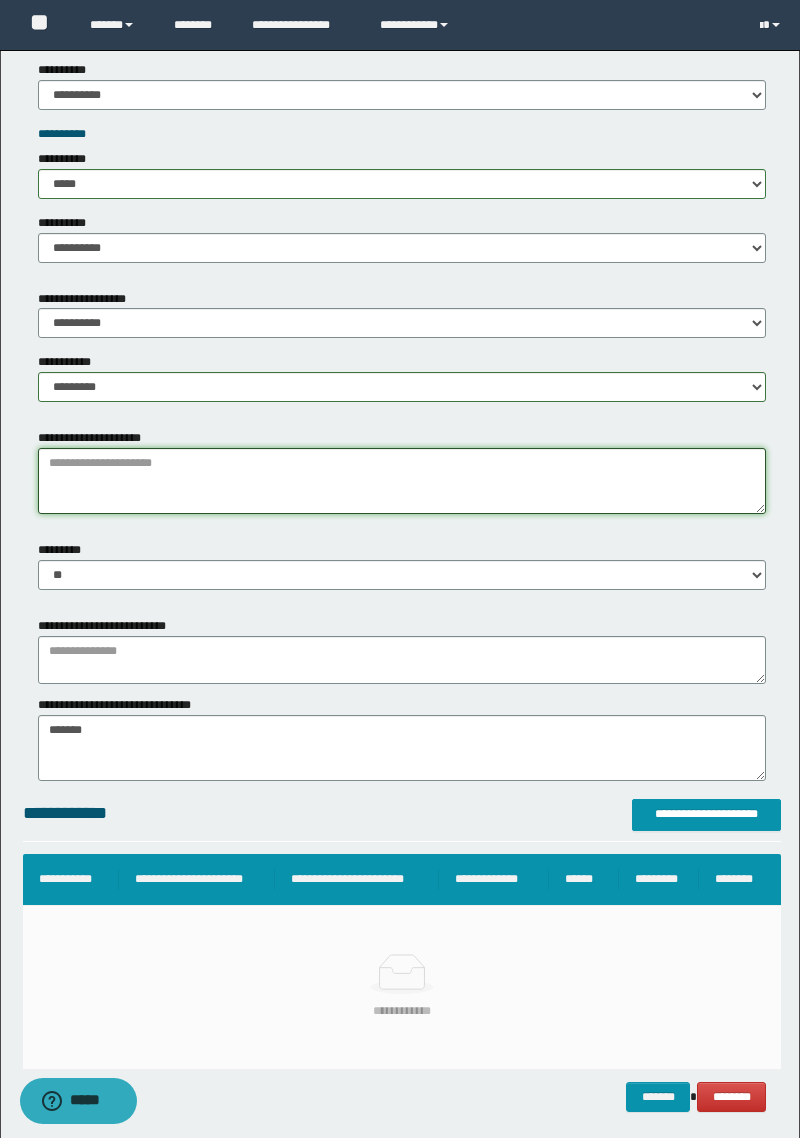 type on "**********" 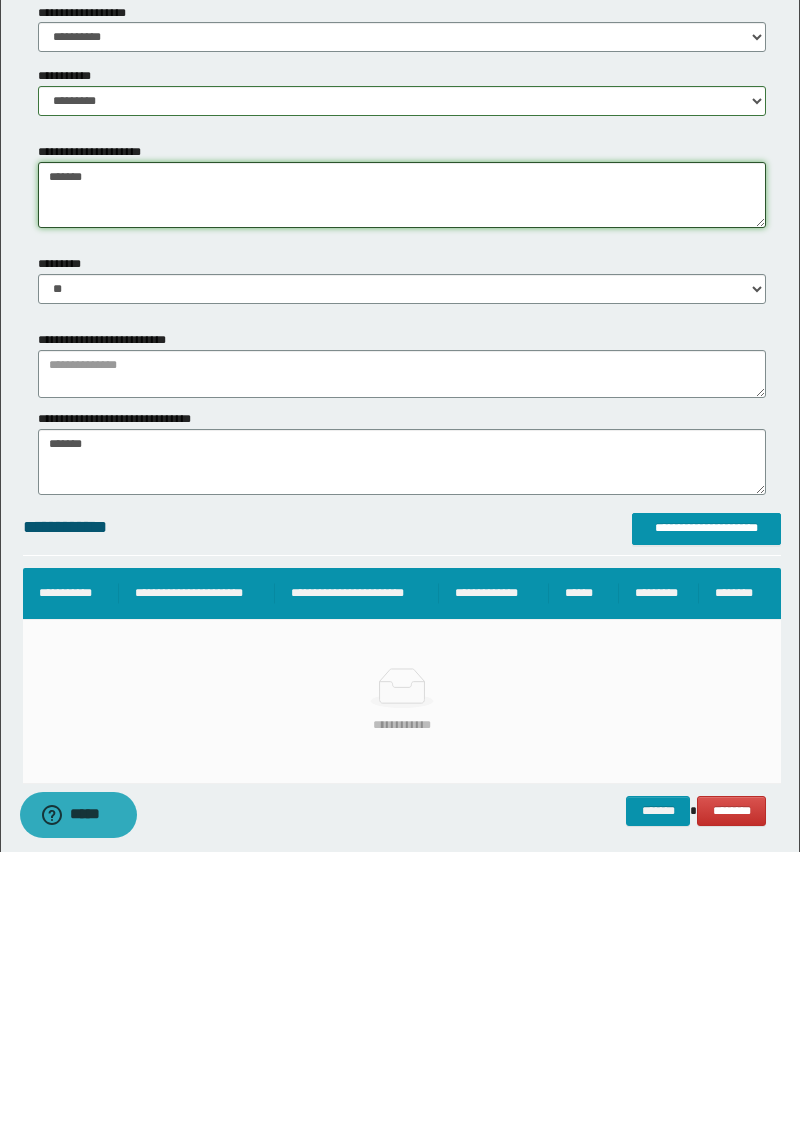 type on "******" 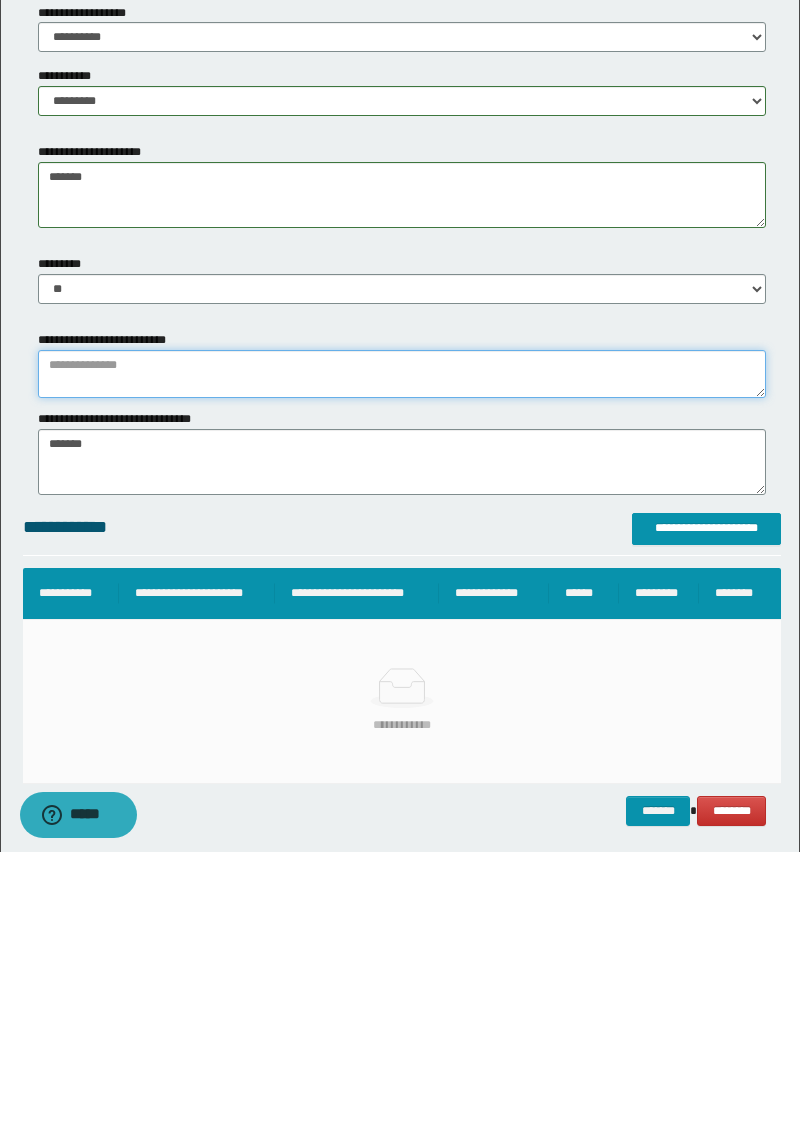 click at bounding box center [402, 660] 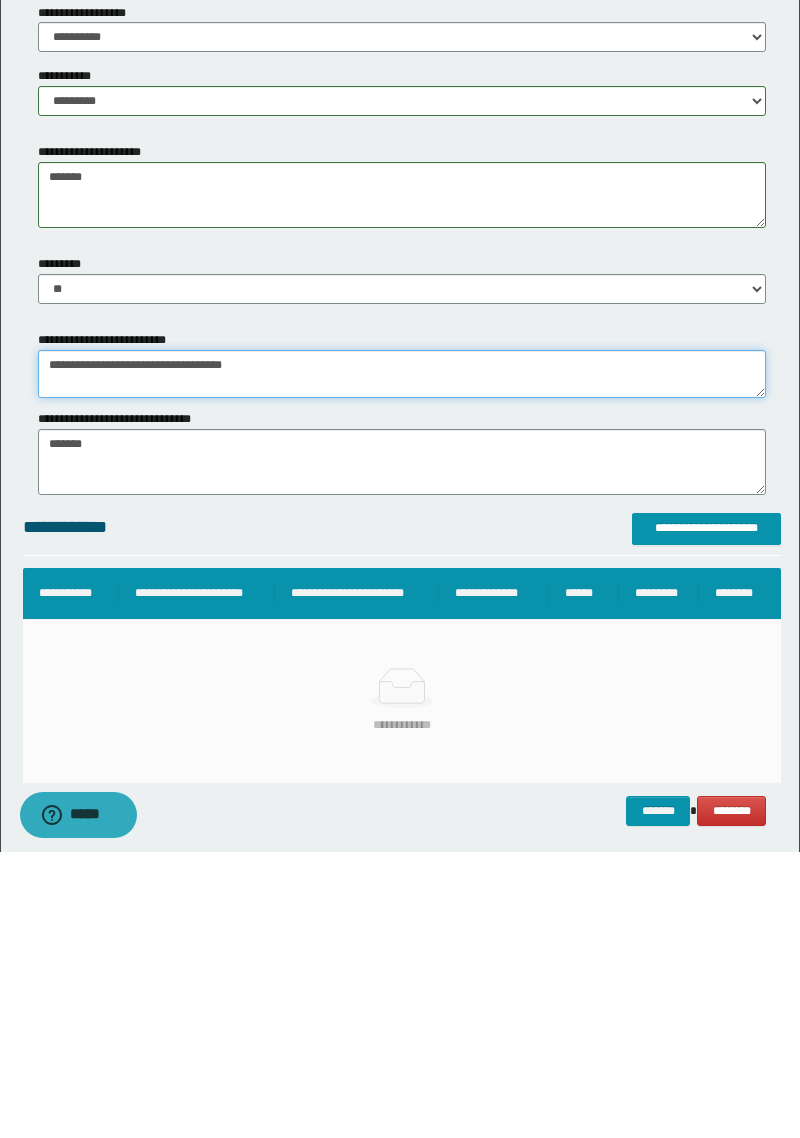 type on "**********" 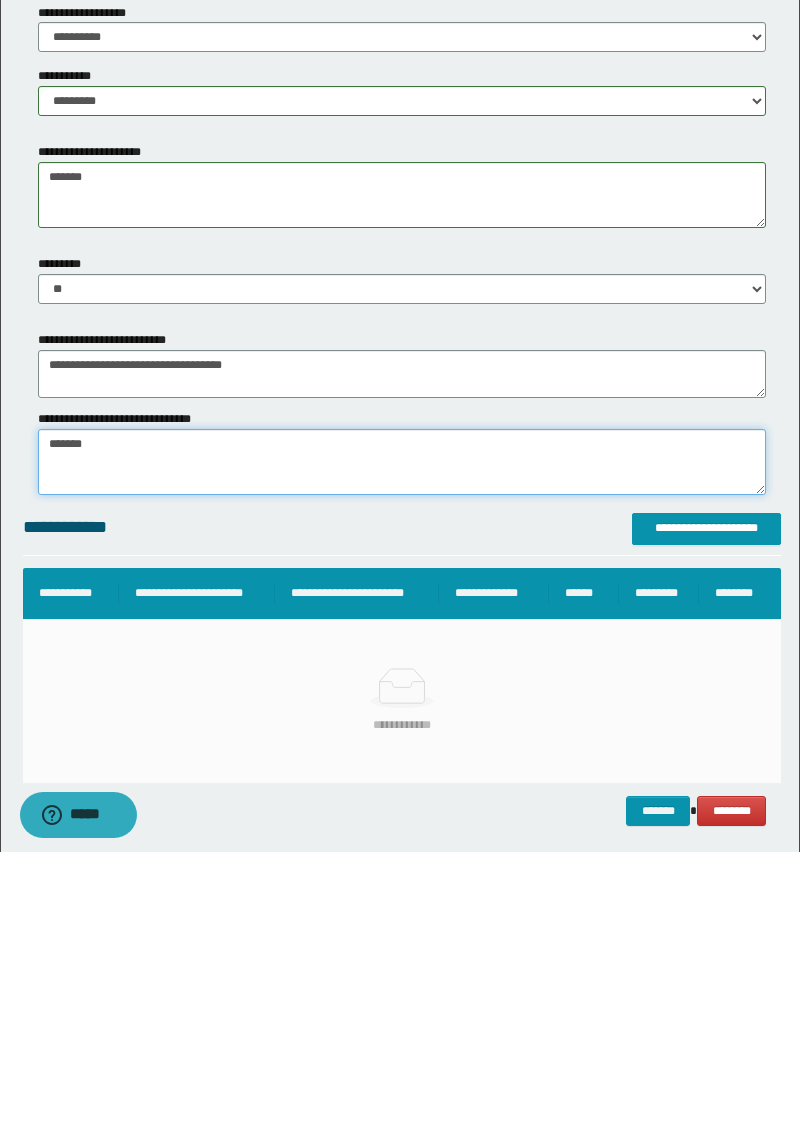 click on "*******" at bounding box center (402, 748) 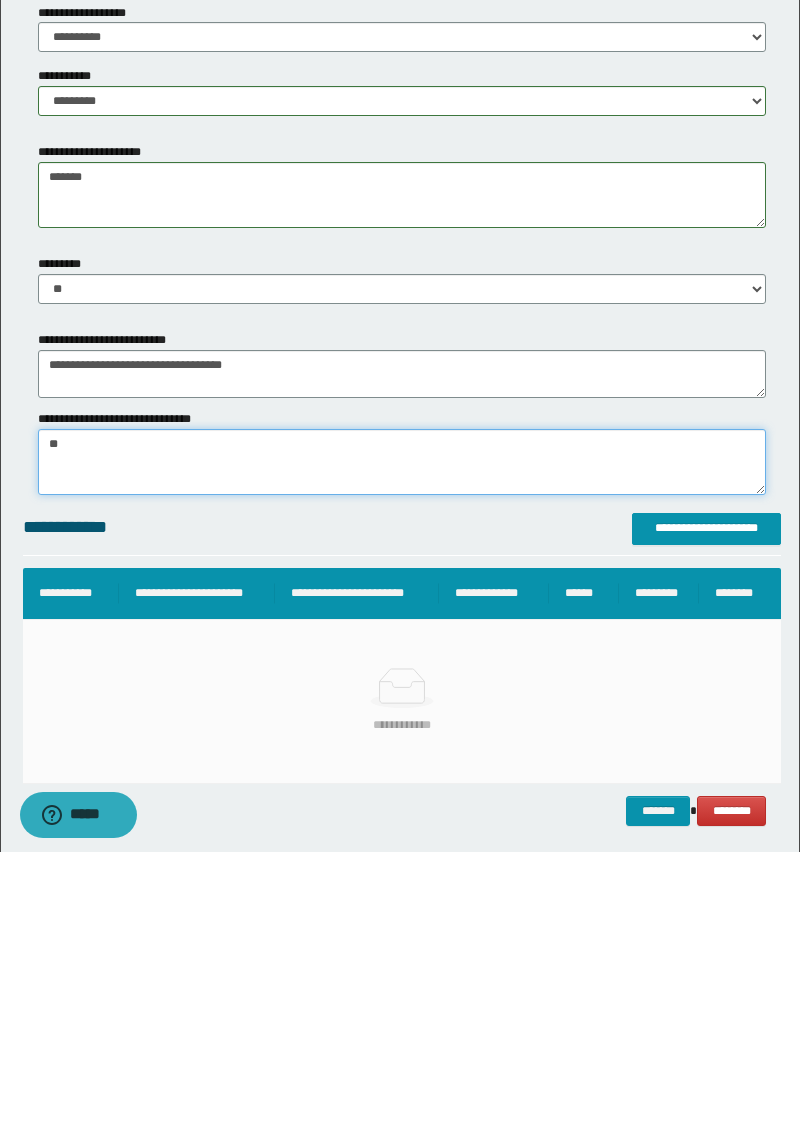 type on "*" 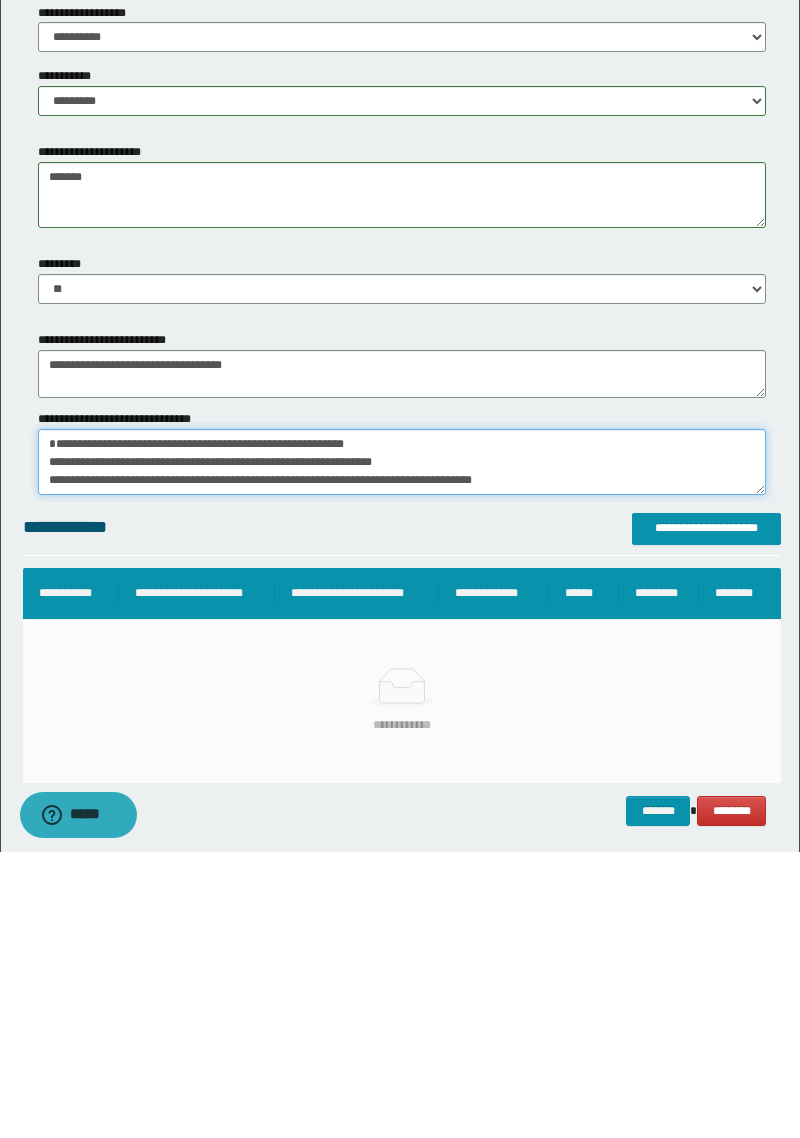 scroll, scrollTop: 47, scrollLeft: 0, axis: vertical 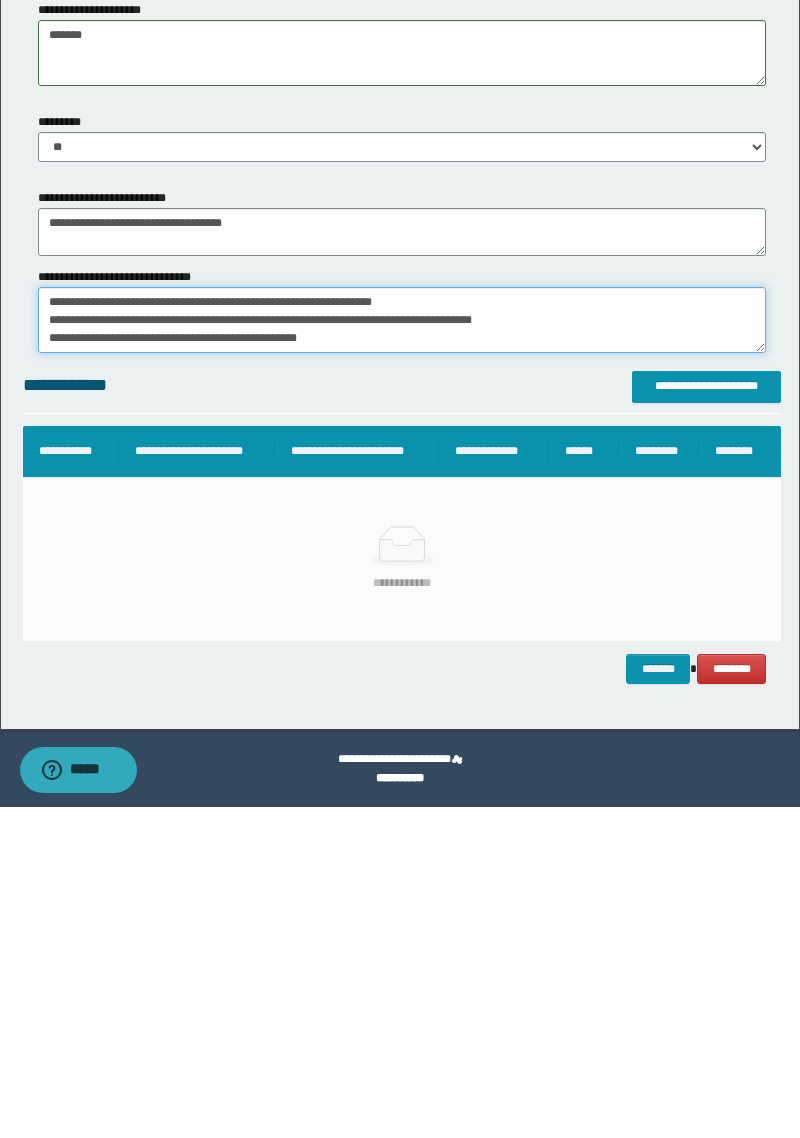 type on "**********" 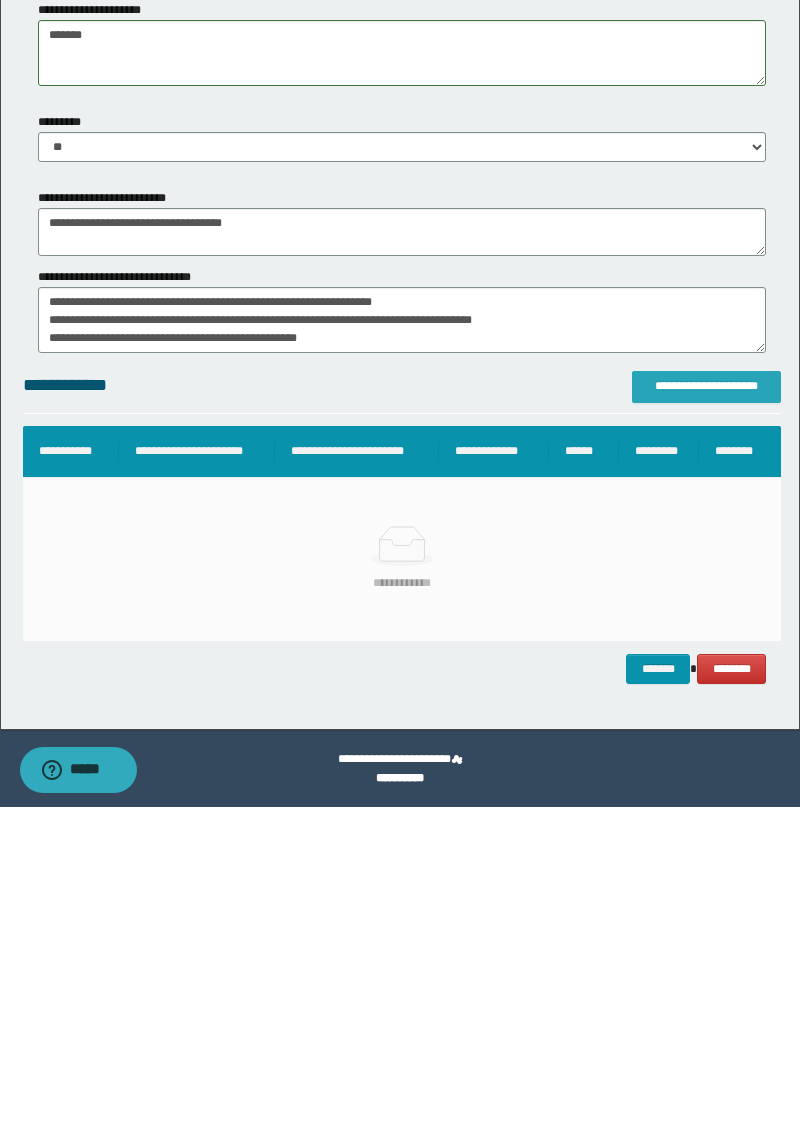 click on "**********" at bounding box center (706, 718) 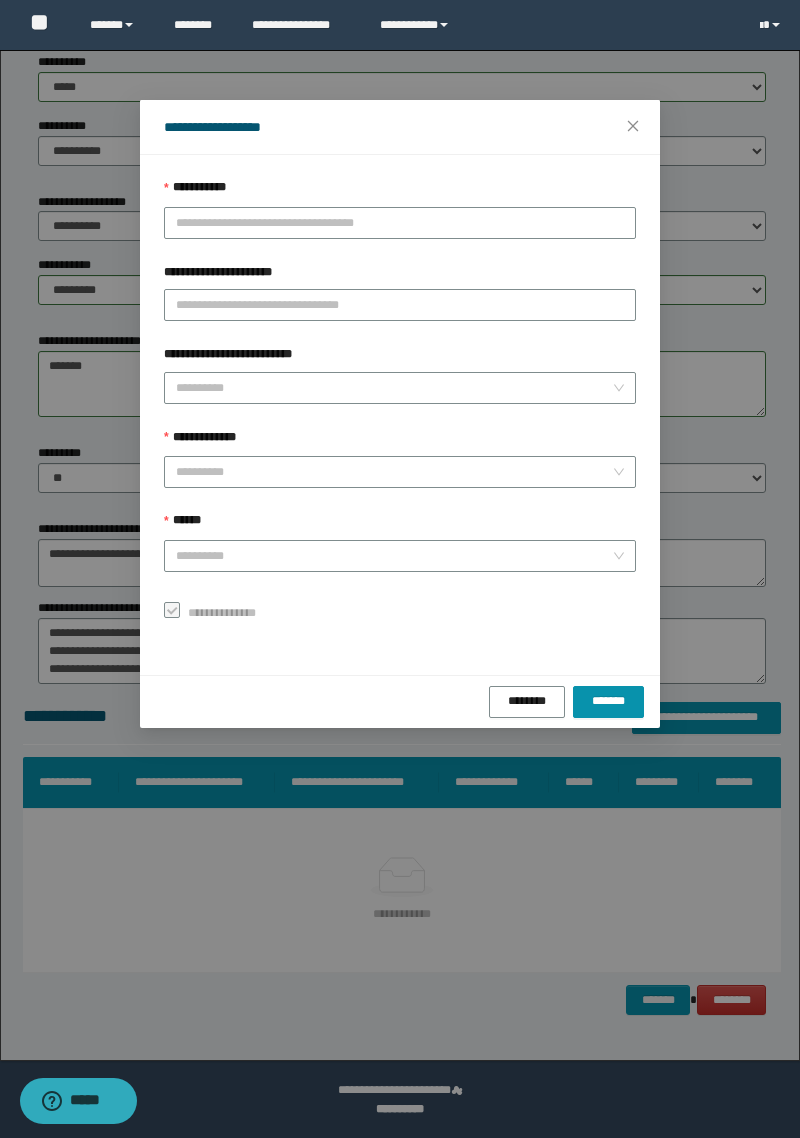click on "**********" at bounding box center [400, 223] 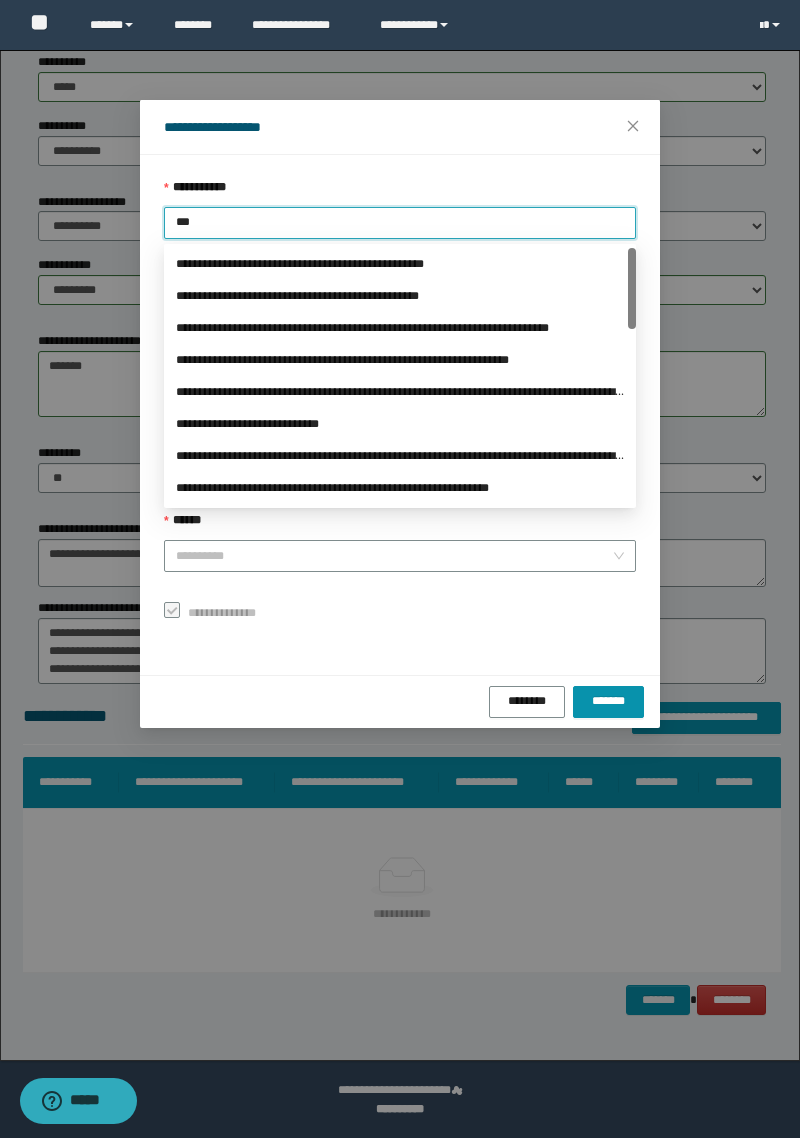 type on "****" 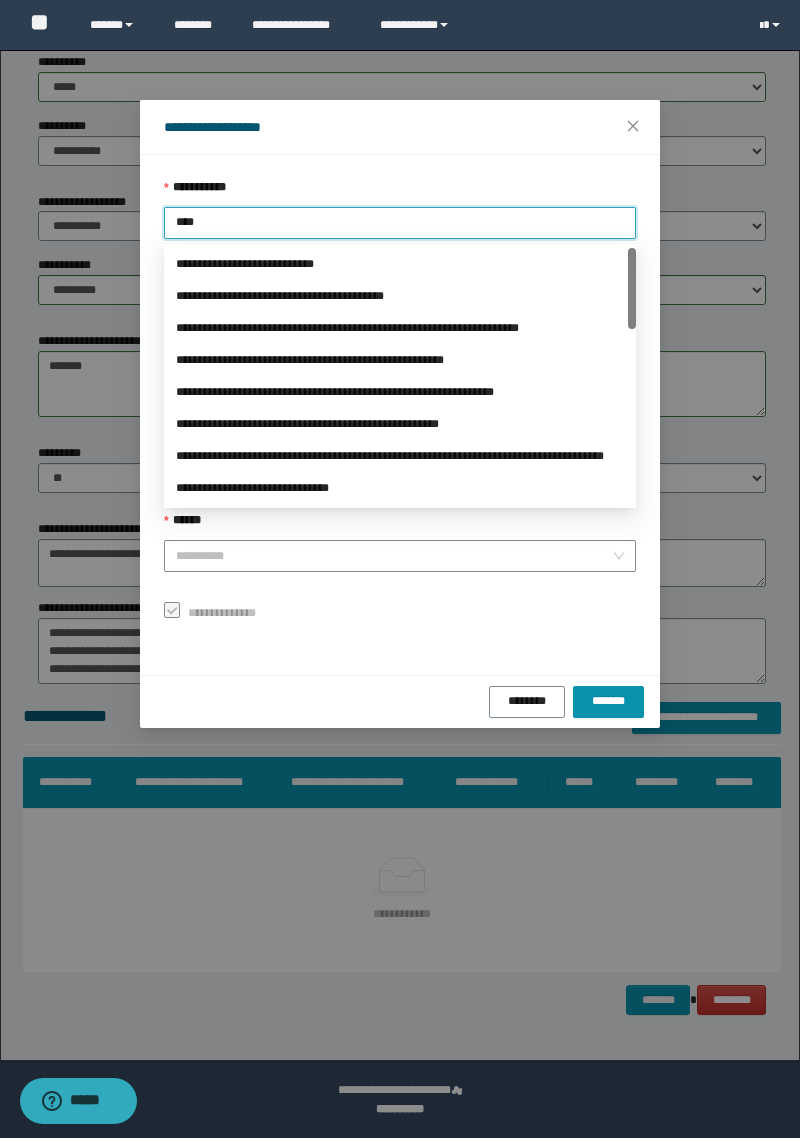 click on "**********" at bounding box center [400, 520] 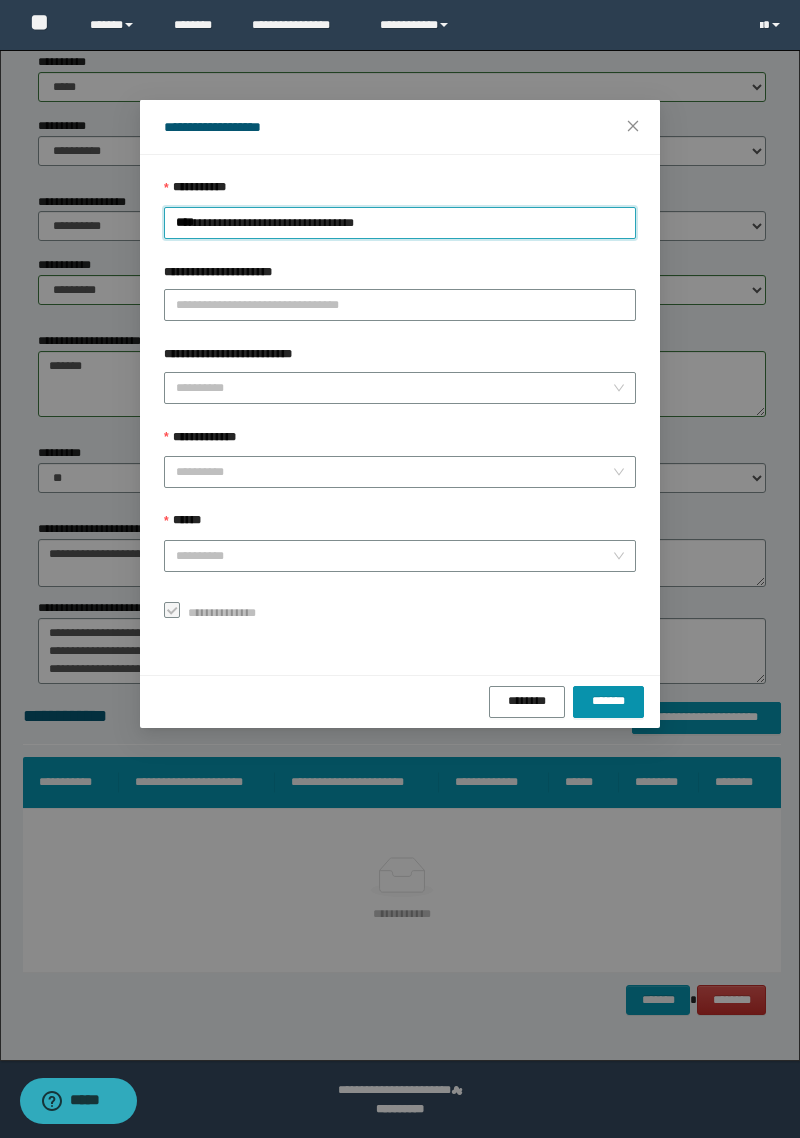 type 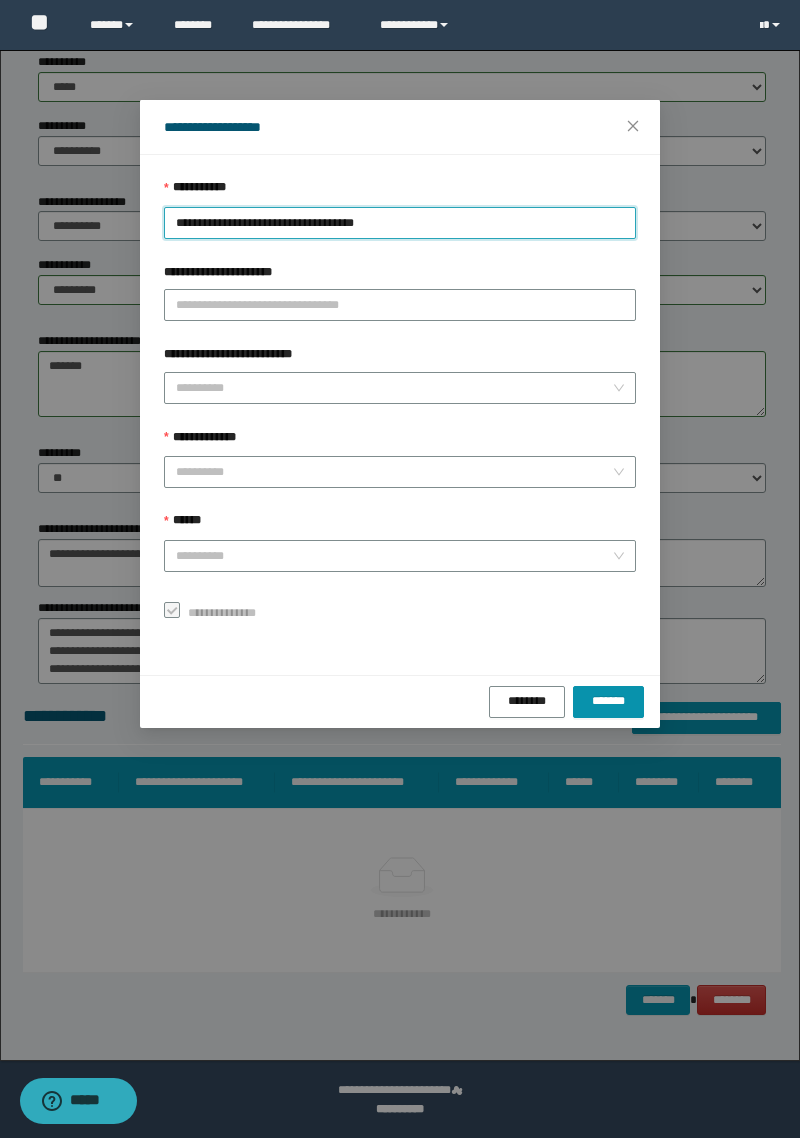 click on "**********" at bounding box center (394, 472) 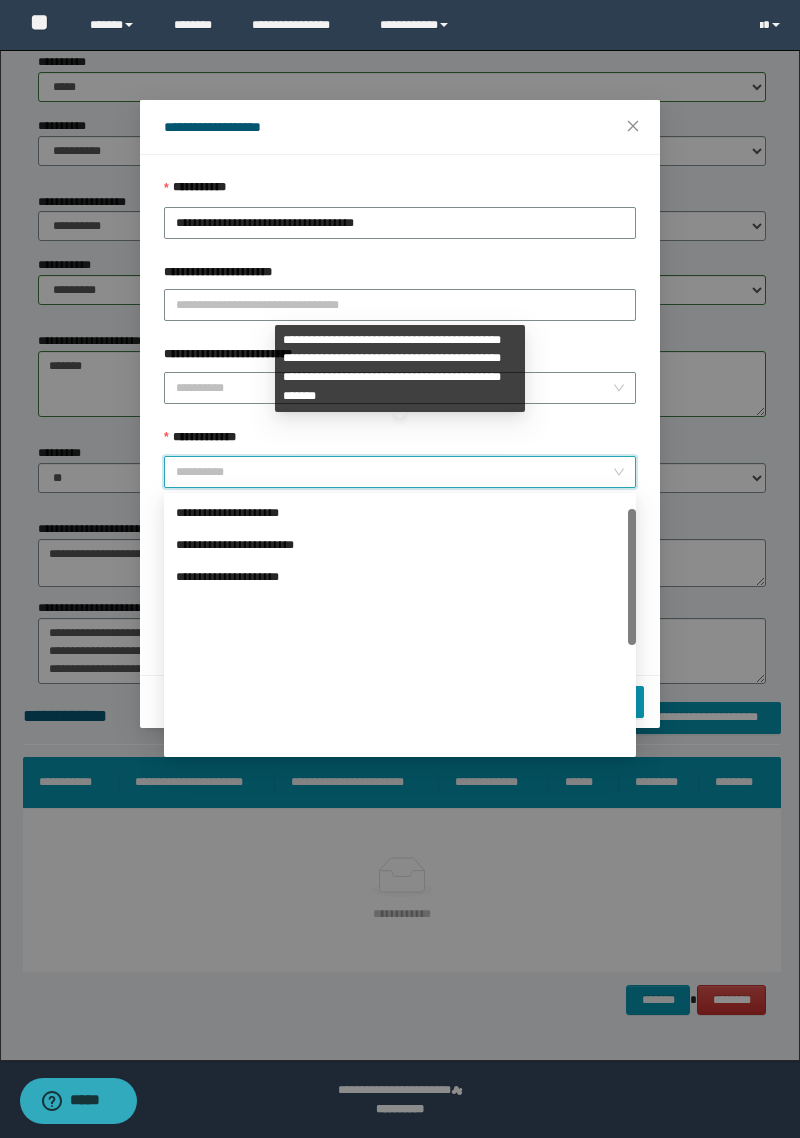 scroll, scrollTop: 224, scrollLeft: 0, axis: vertical 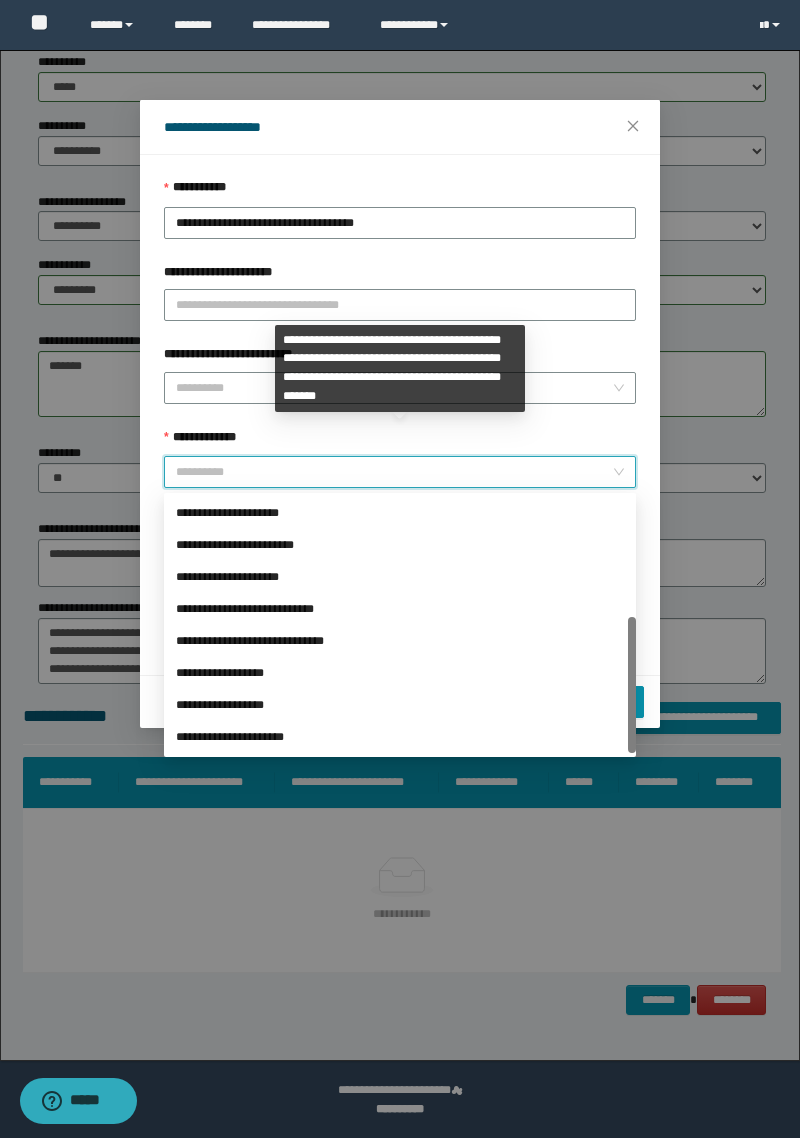 click on "**********" at bounding box center [400, 673] 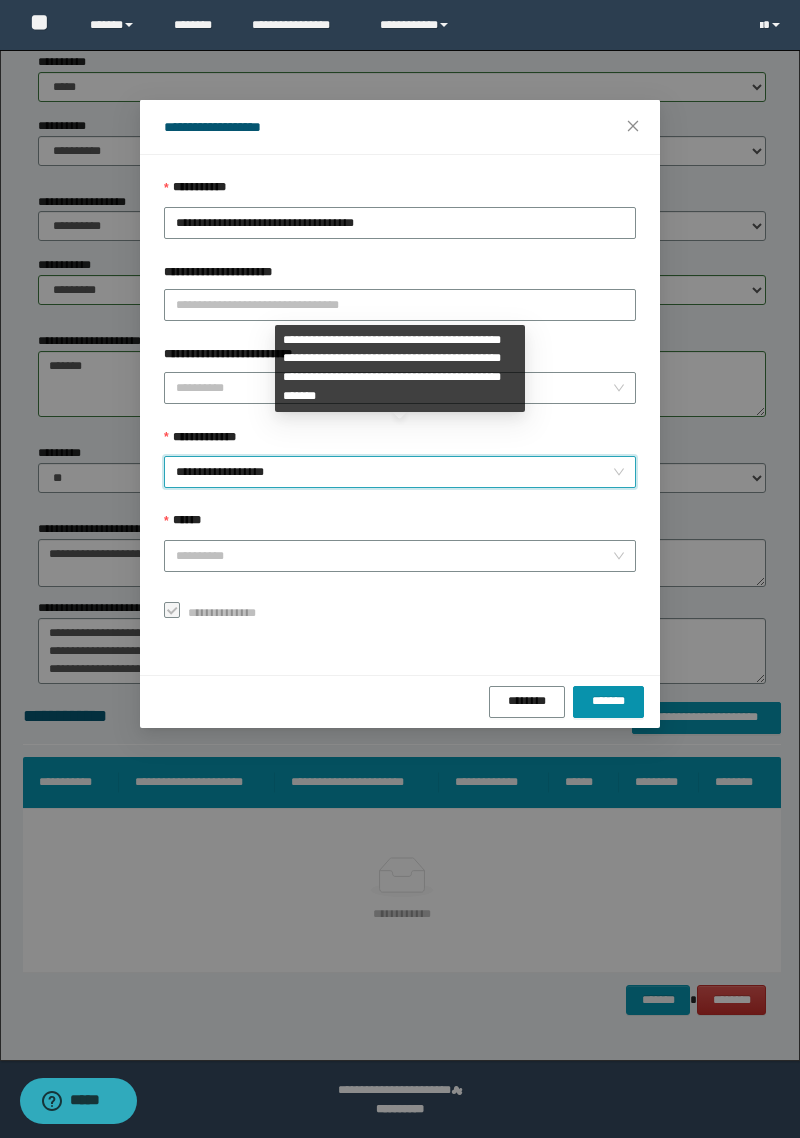 click on "******" at bounding box center (185, 521) 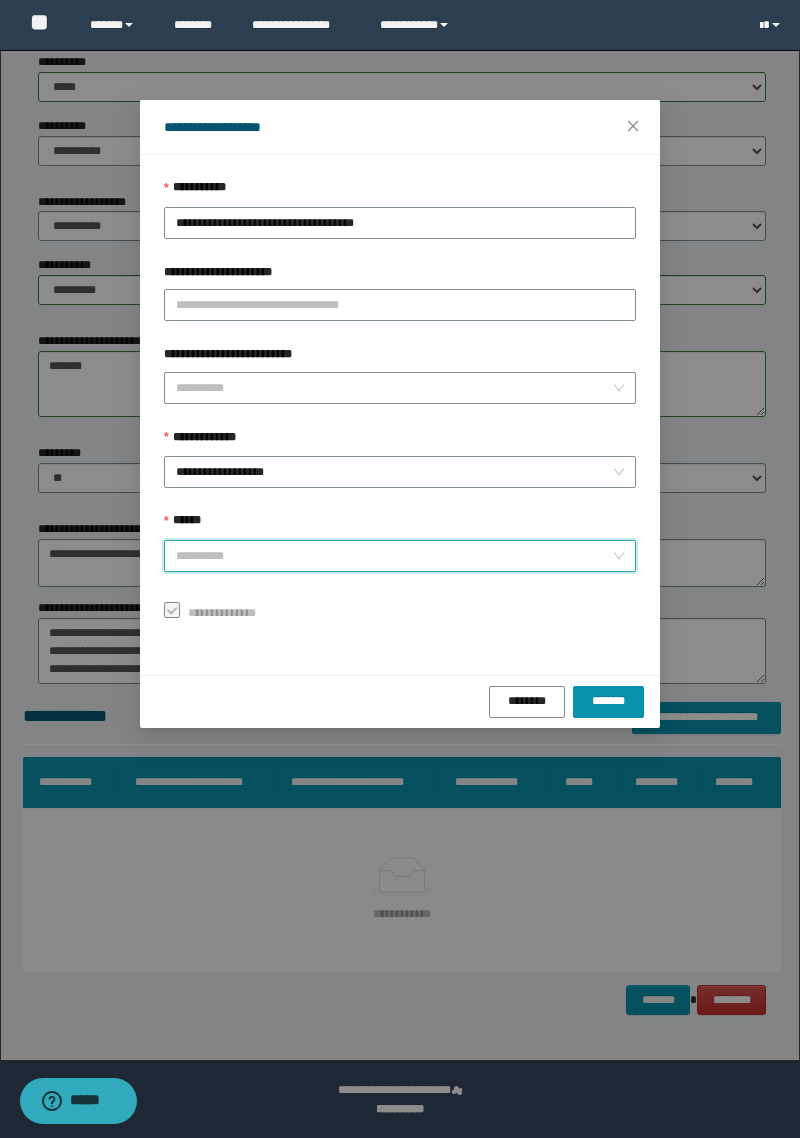 click on "******" at bounding box center [394, 556] 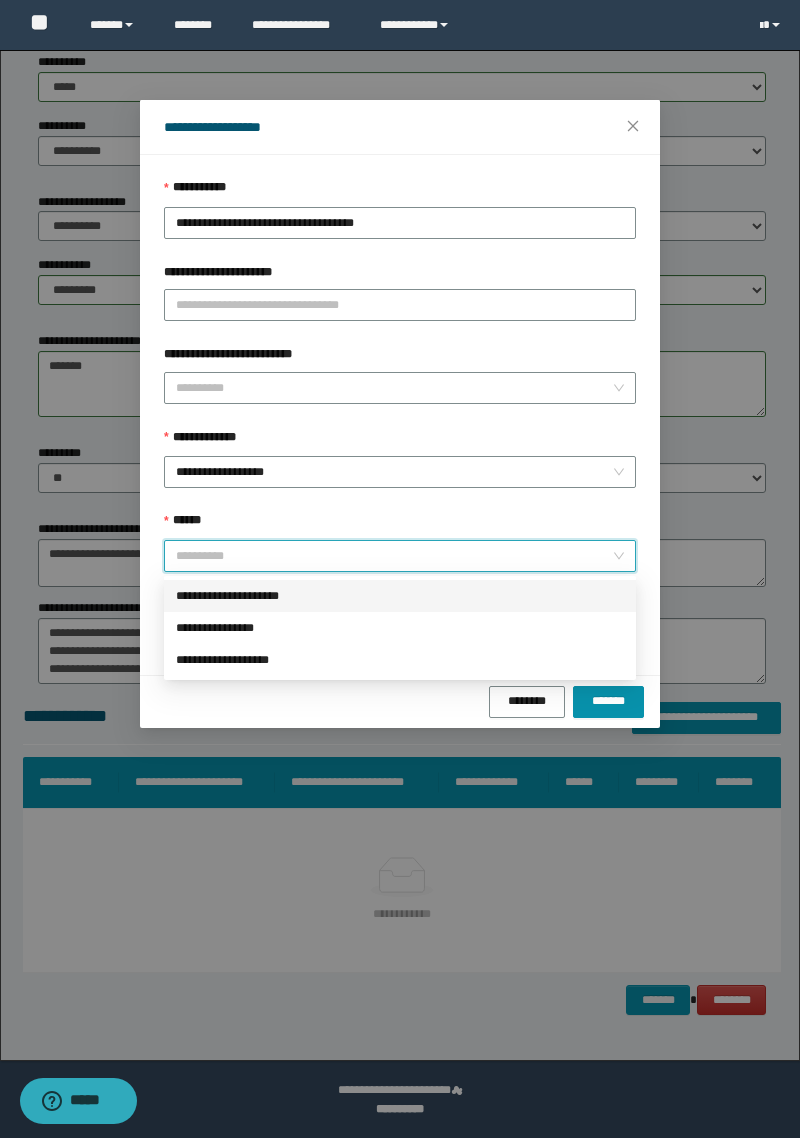 click on "**********" at bounding box center (400, 596) 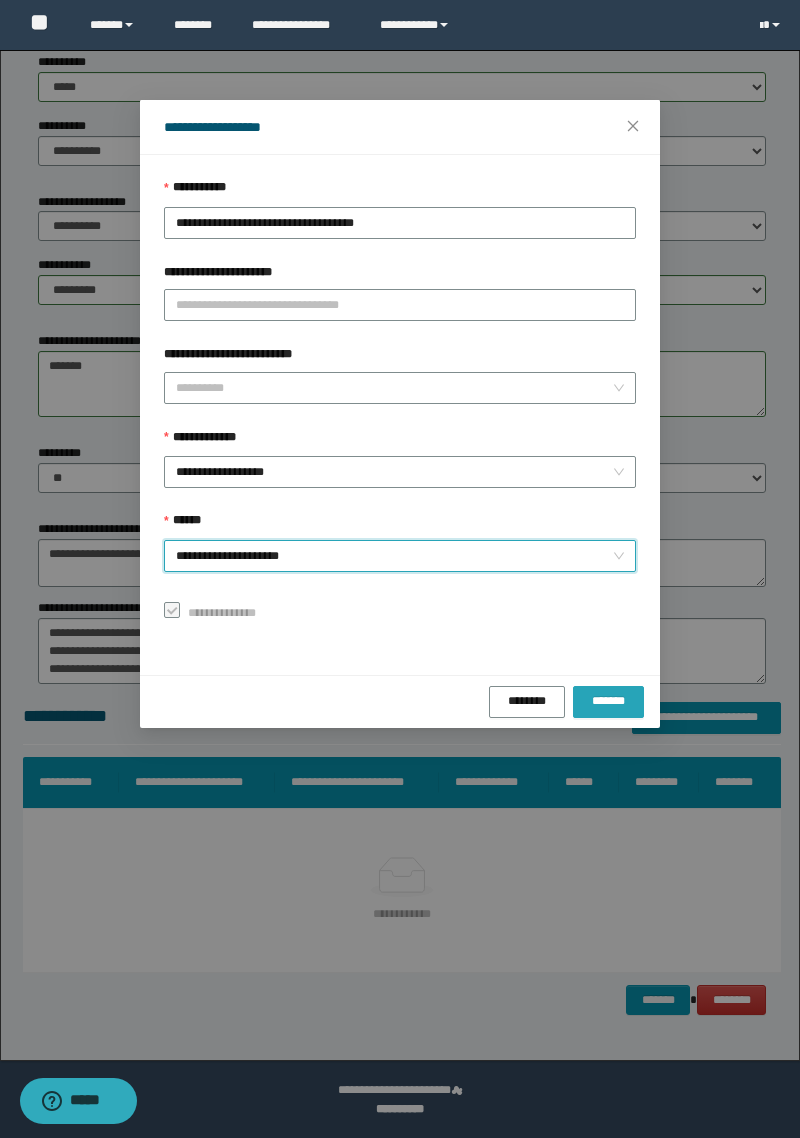 click on "*******" at bounding box center (608, 701) 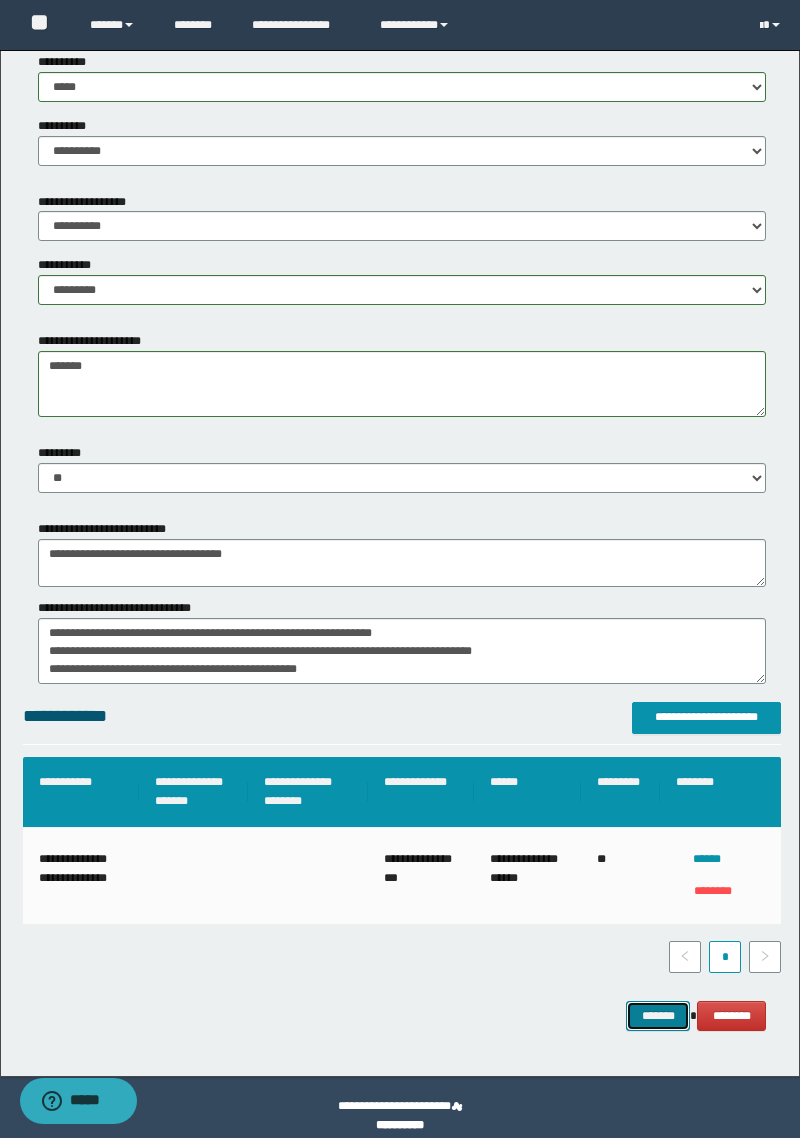 click on "*******" at bounding box center [658, 1016] 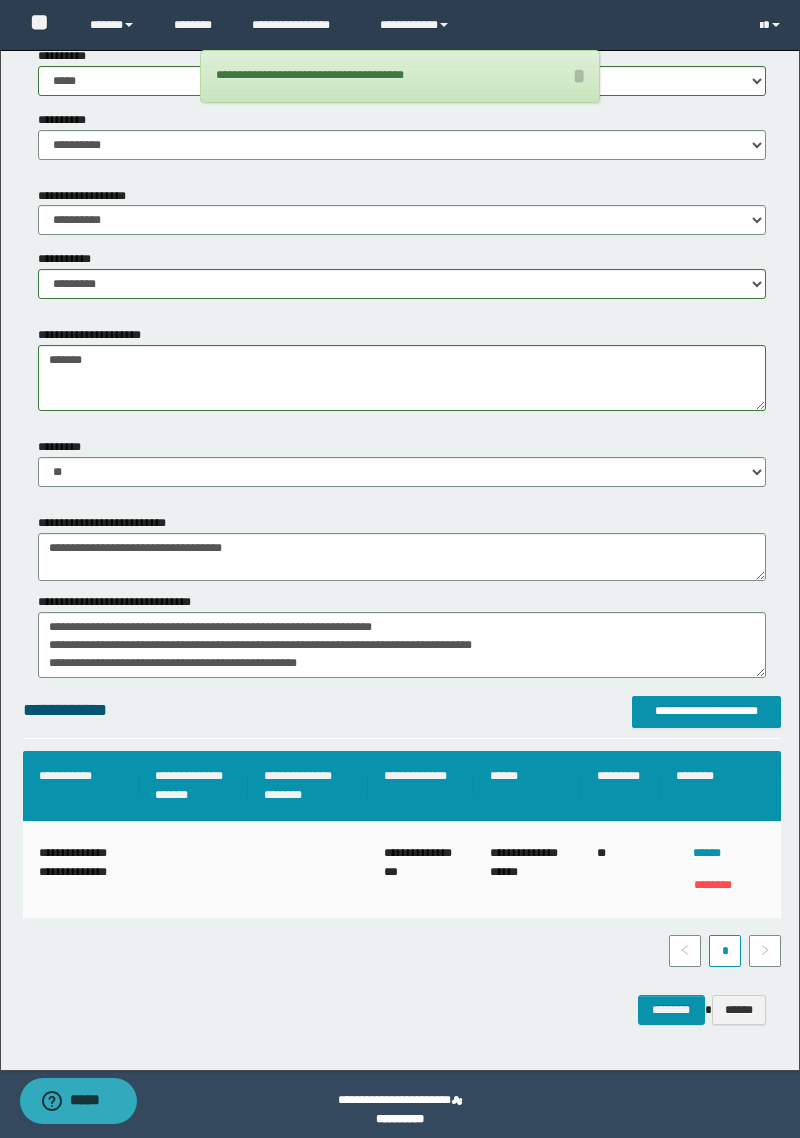 scroll, scrollTop: 2265, scrollLeft: 0, axis: vertical 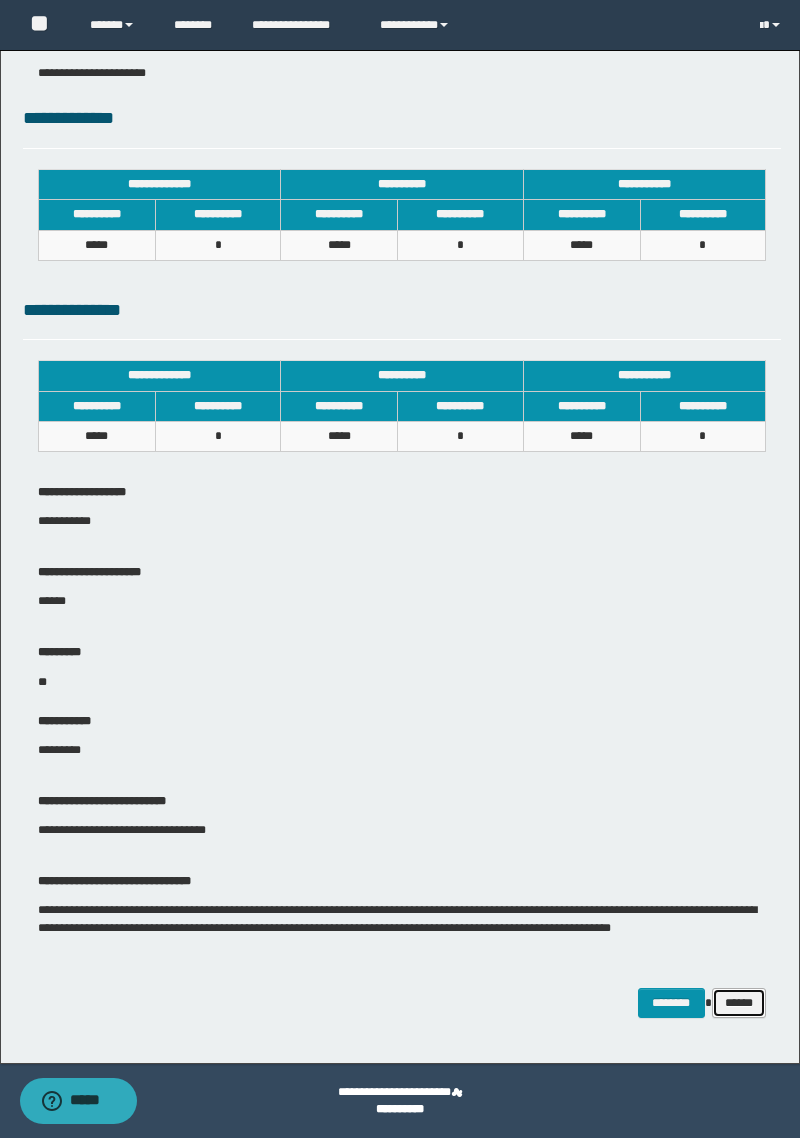 click on "******" at bounding box center (739, 1003) 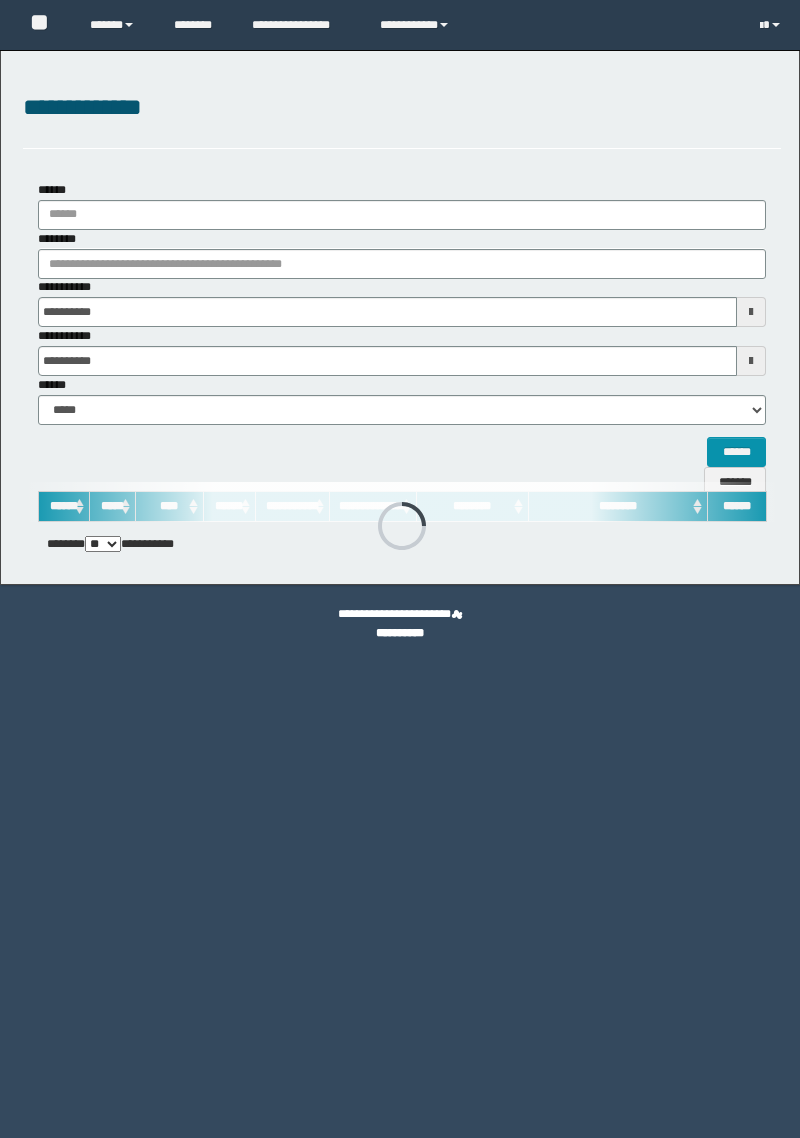 scroll, scrollTop: 0, scrollLeft: 0, axis: both 